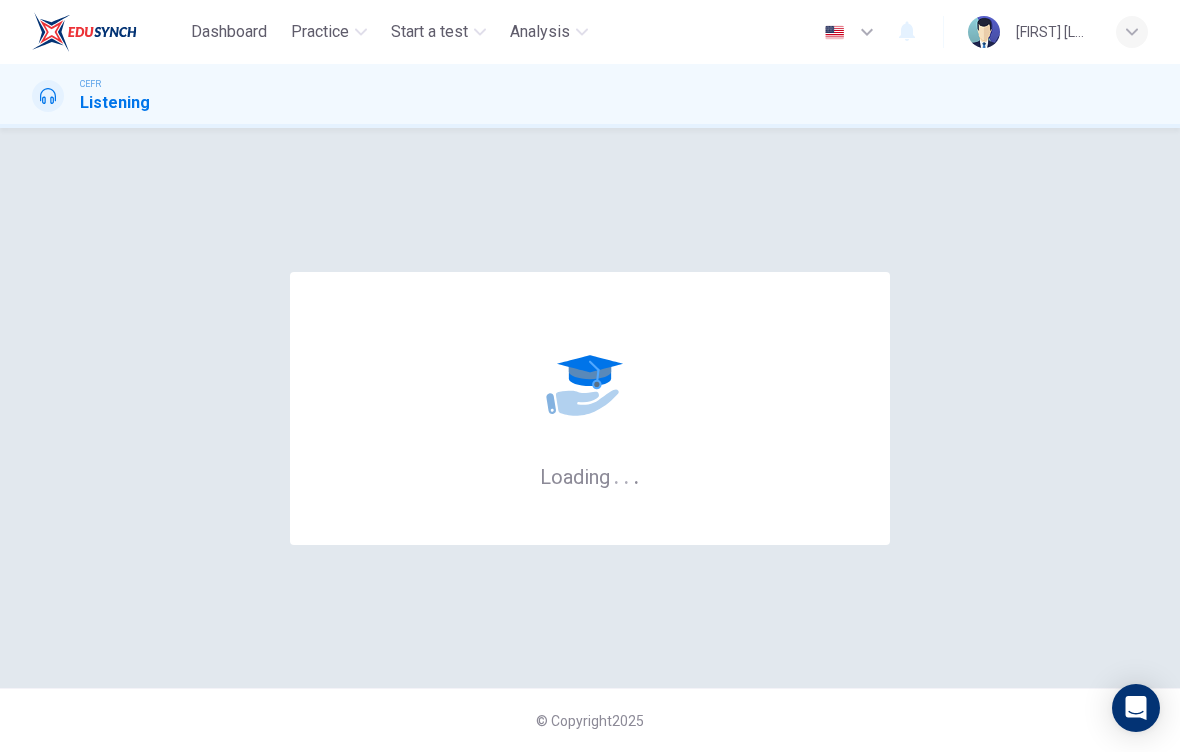 scroll, scrollTop: 0, scrollLeft: 0, axis: both 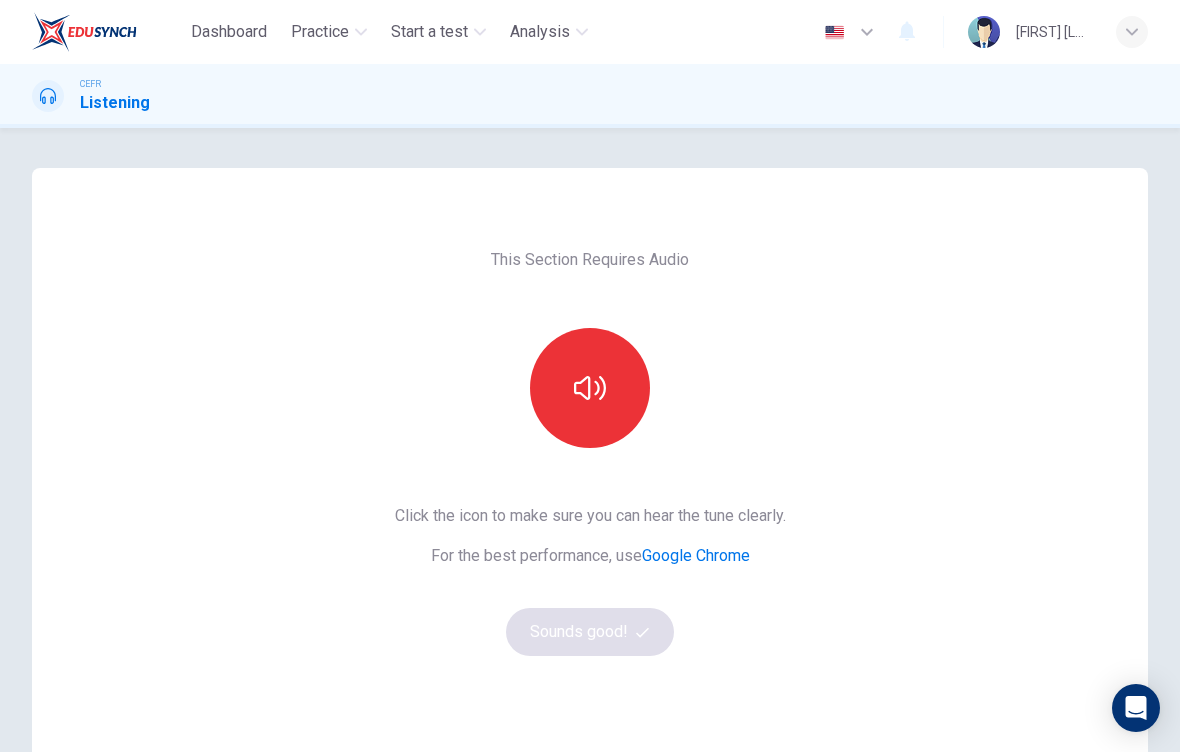 click at bounding box center [590, 388] 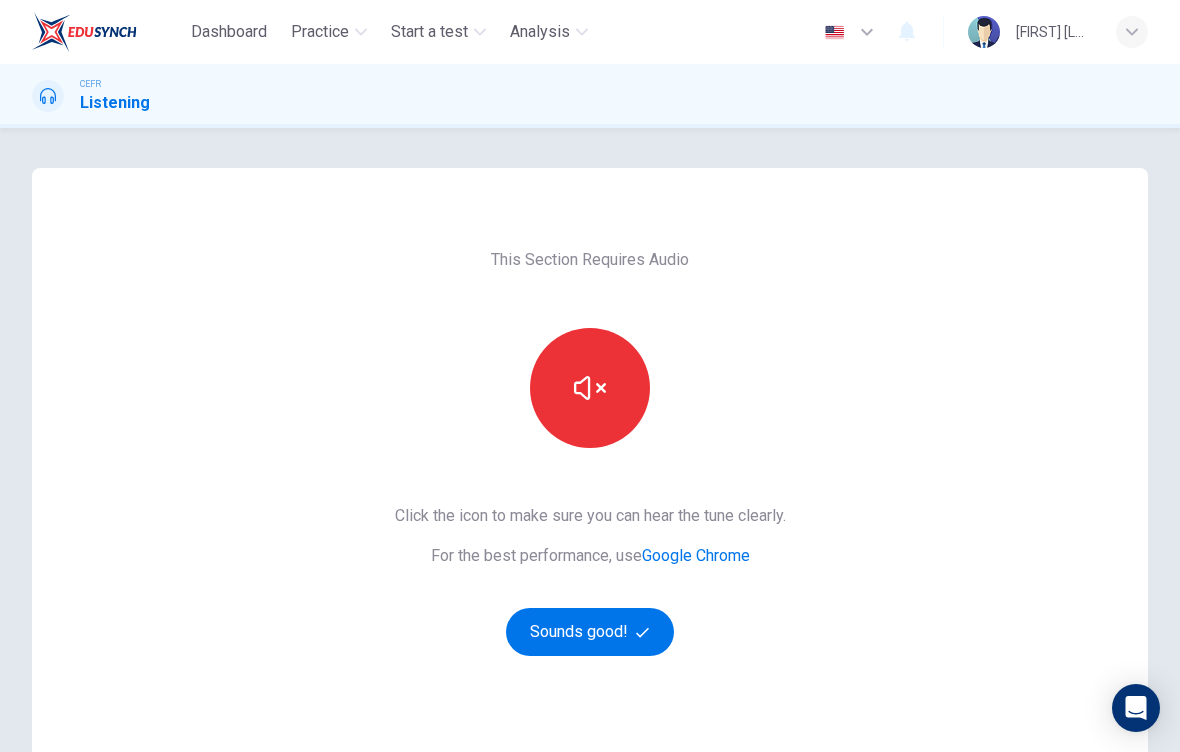 click at bounding box center [590, 388] 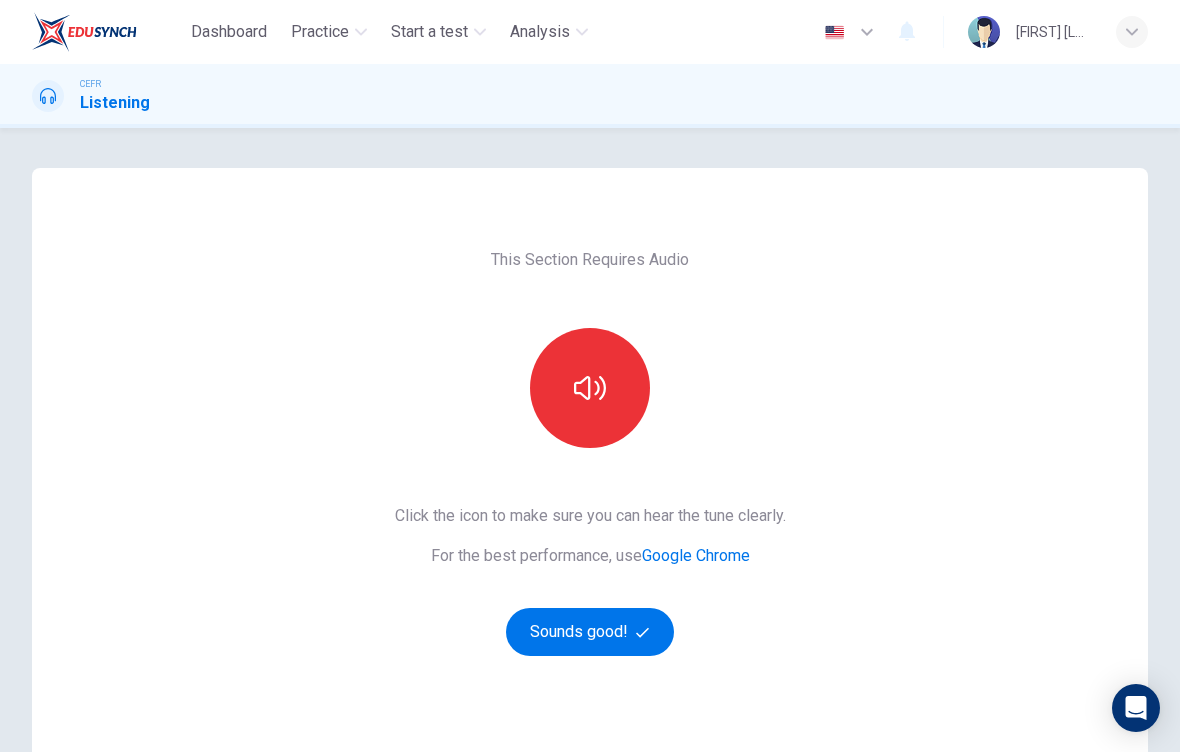click at bounding box center (590, 388) 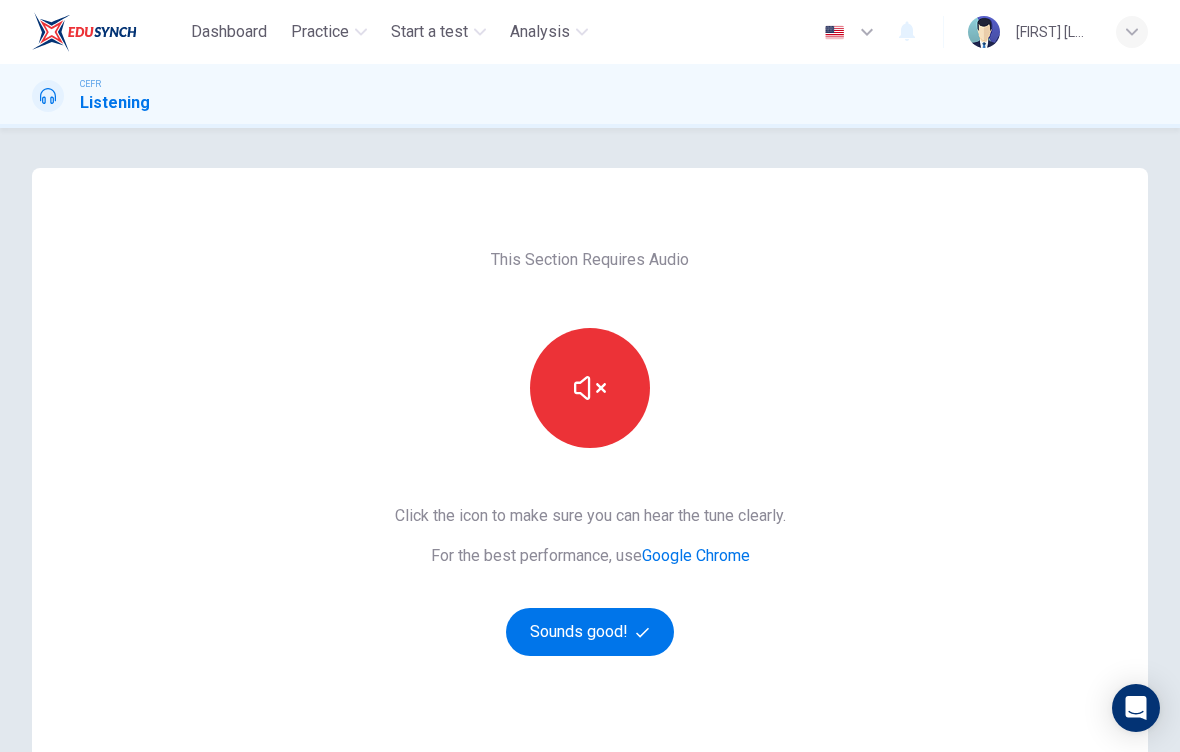 click on "Sounds good!" at bounding box center (590, 632) 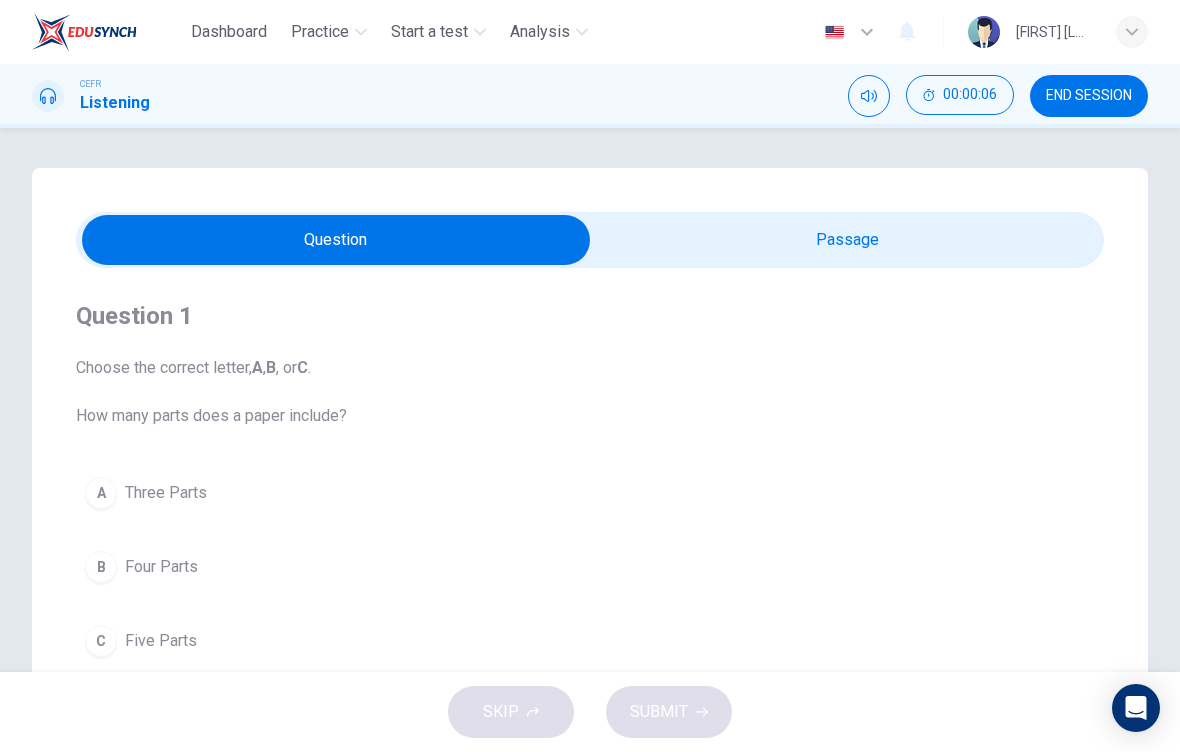 scroll, scrollTop: 0, scrollLeft: 0, axis: both 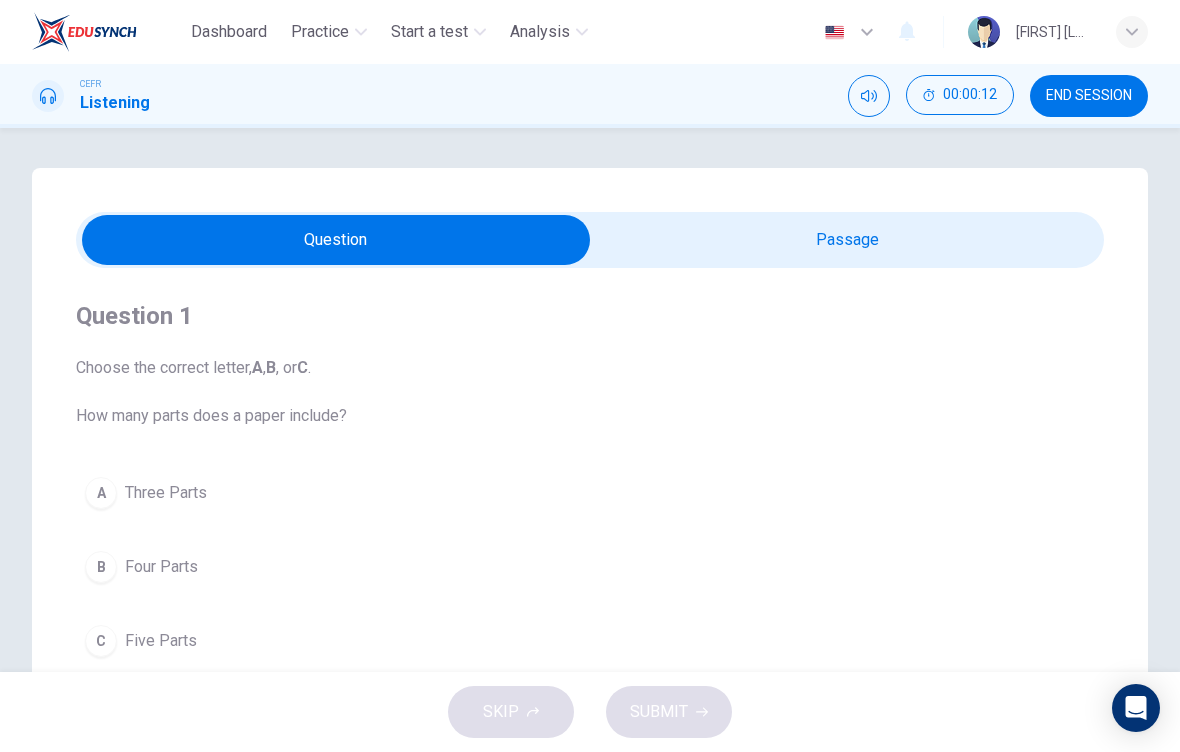 click at bounding box center [336, 240] 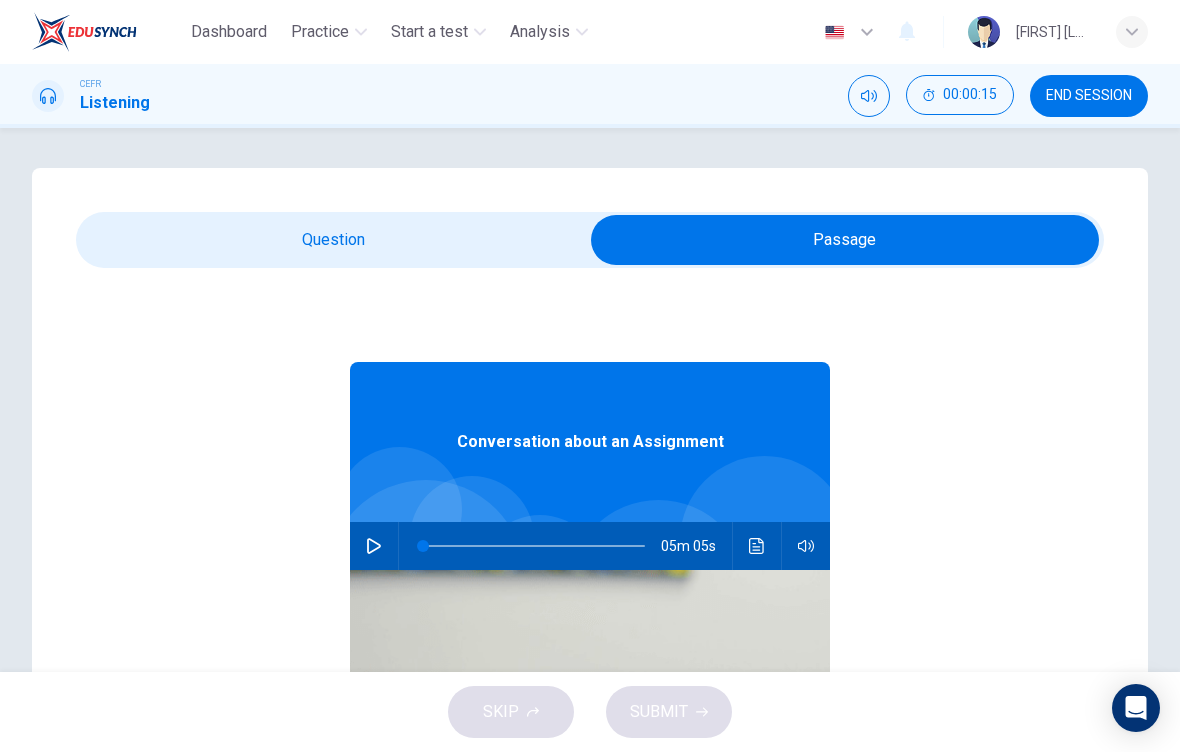 click at bounding box center (374, 546) 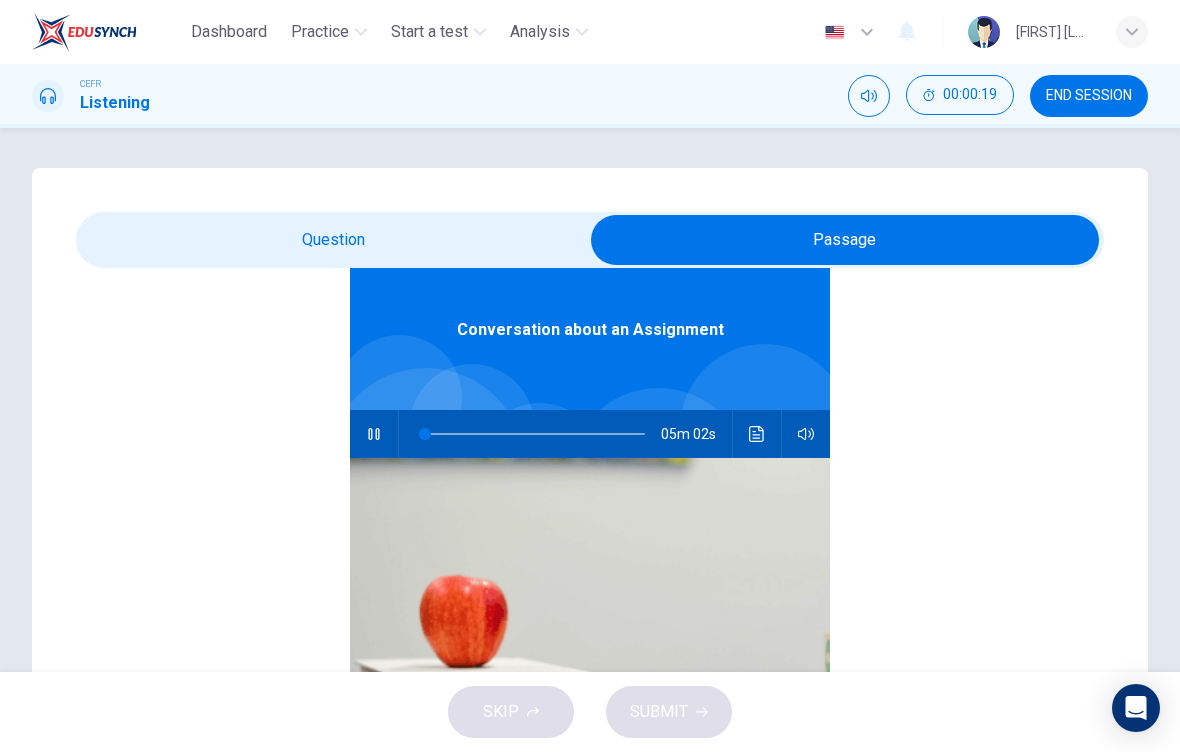 scroll, scrollTop: 112, scrollLeft: 0, axis: vertical 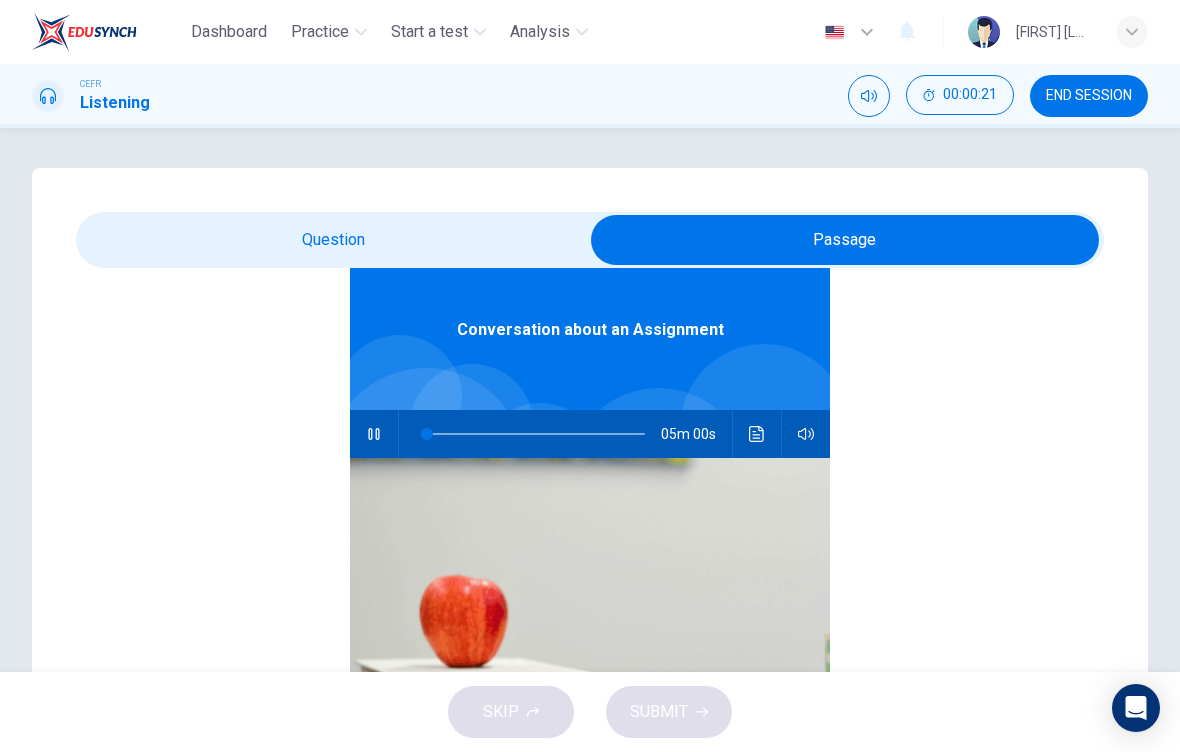 click at bounding box center [845, 240] 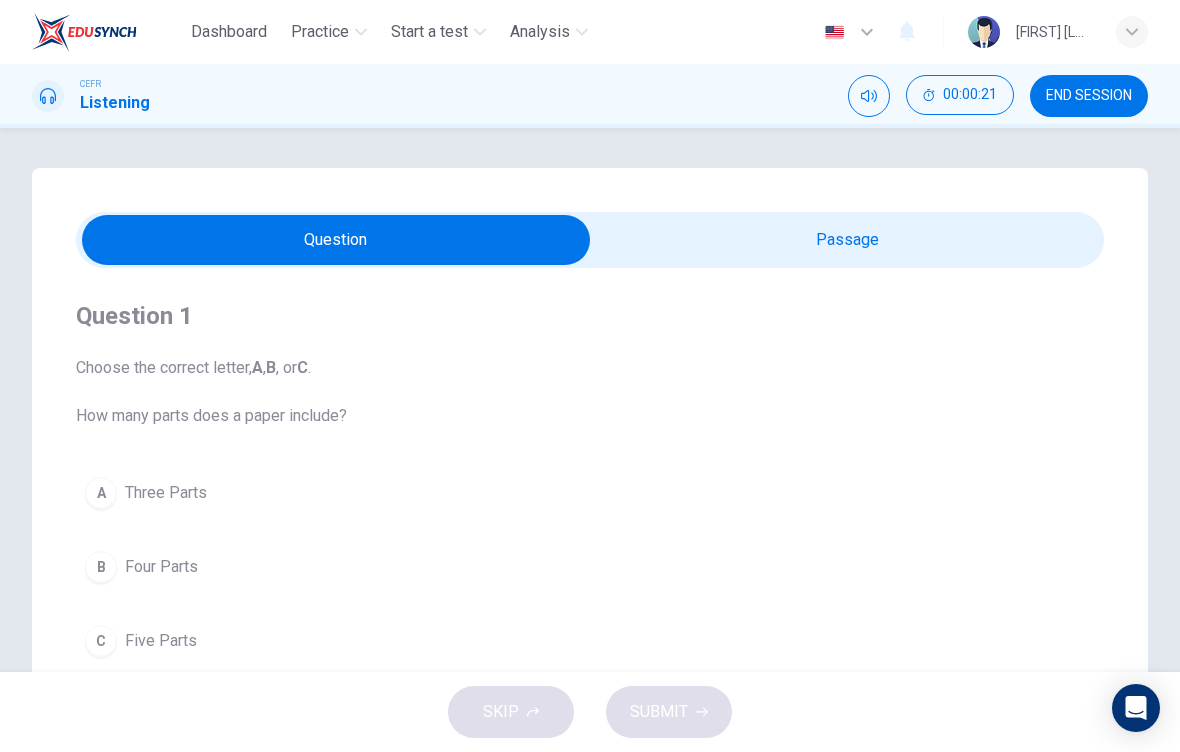 scroll, scrollTop: 0, scrollLeft: 0, axis: both 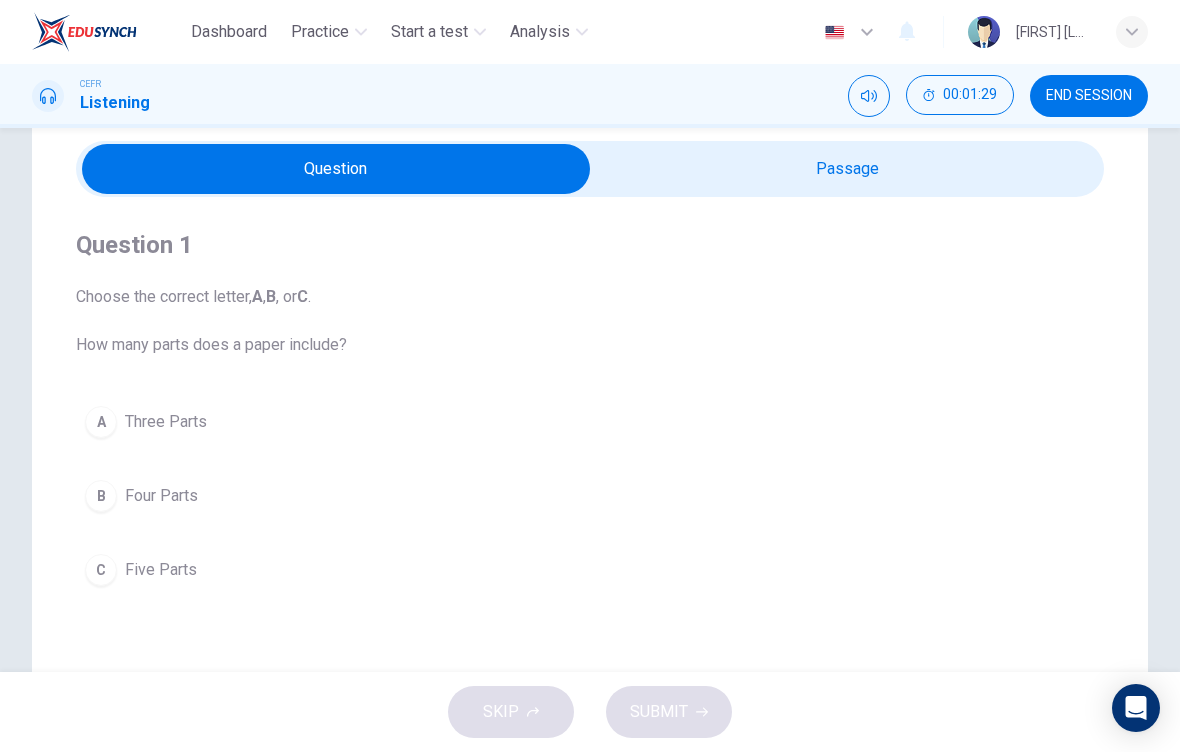 click on "B Four Parts" at bounding box center [590, 496] 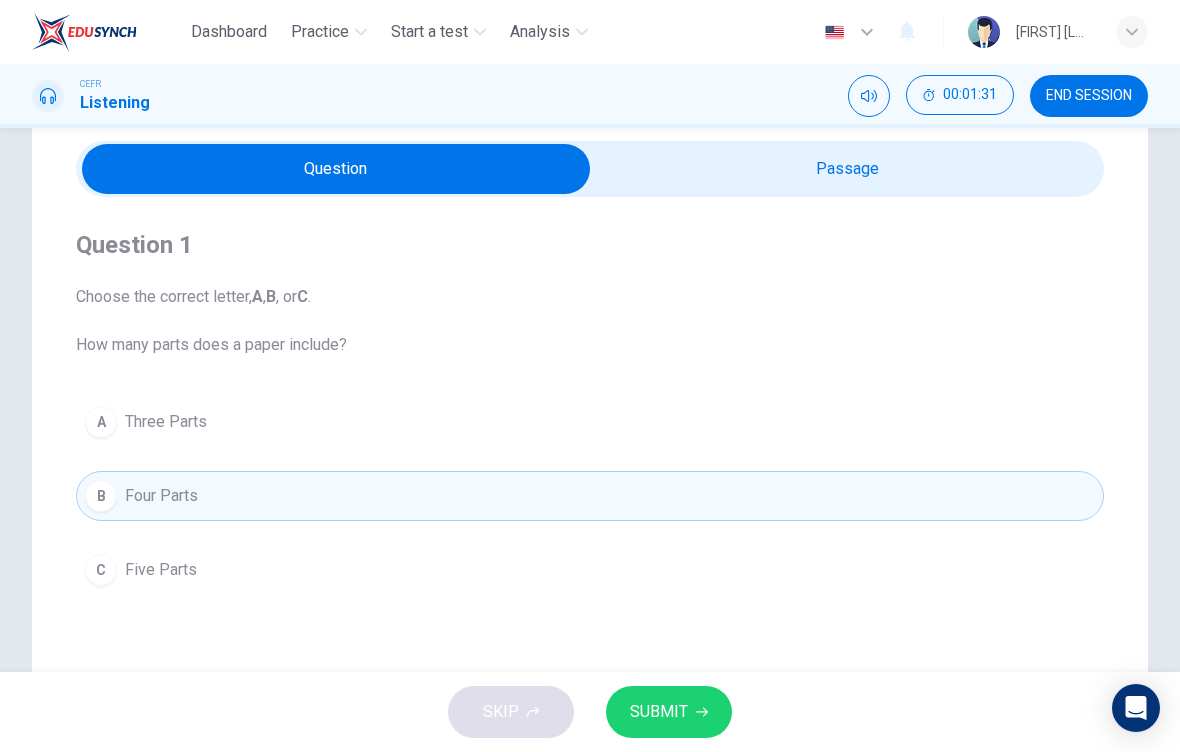 click on "SUBMIT" at bounding box center (659, 712) 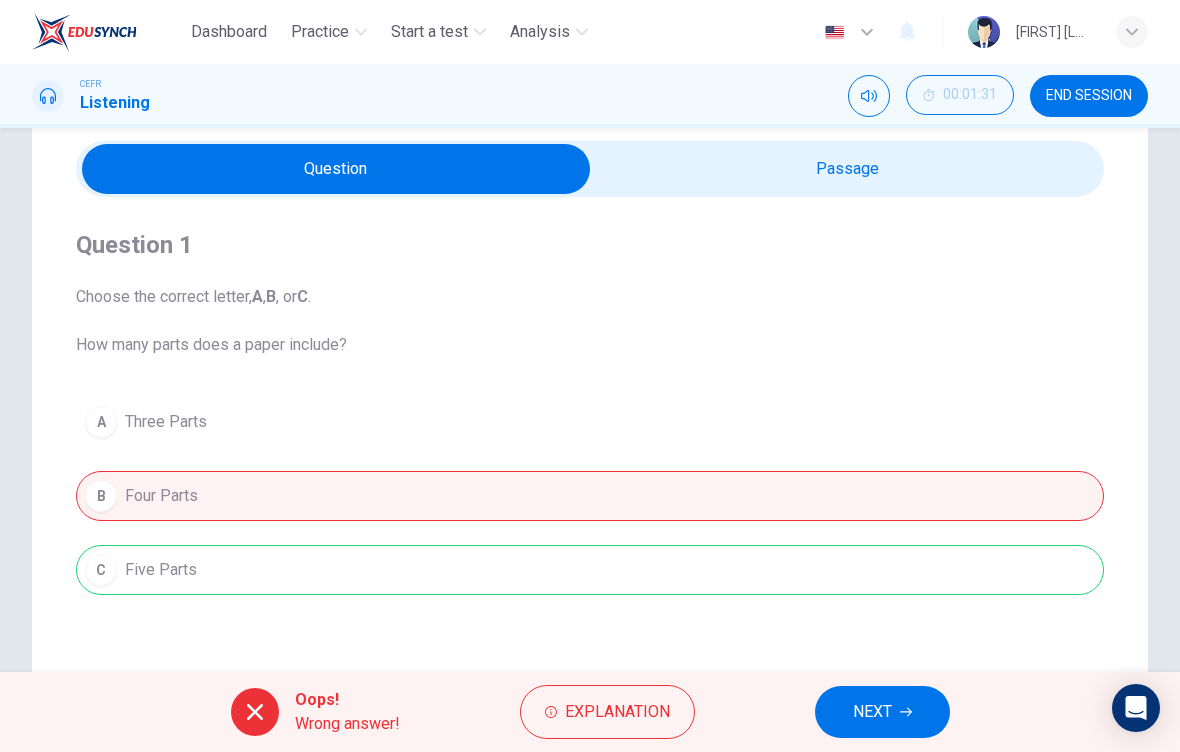 click on "A Three Parts B Four Parts C Five Parts" at bounding box center (590, 496) 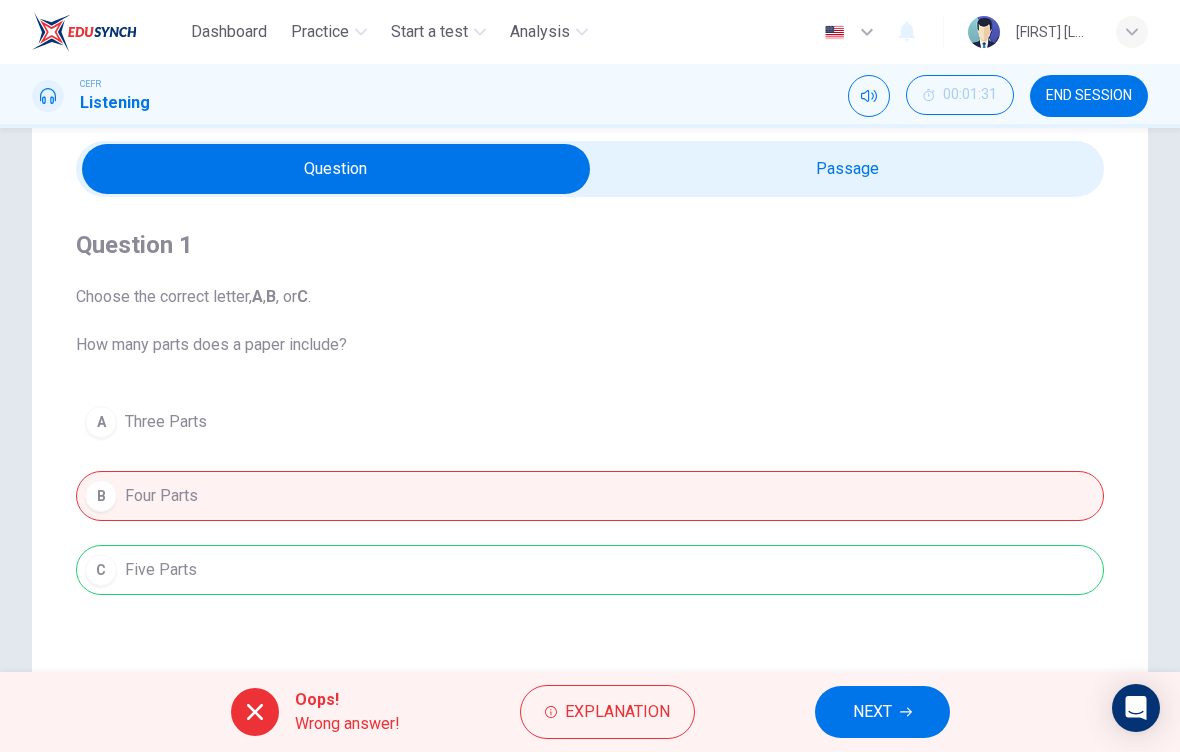 click at bounding box center (255, 712) 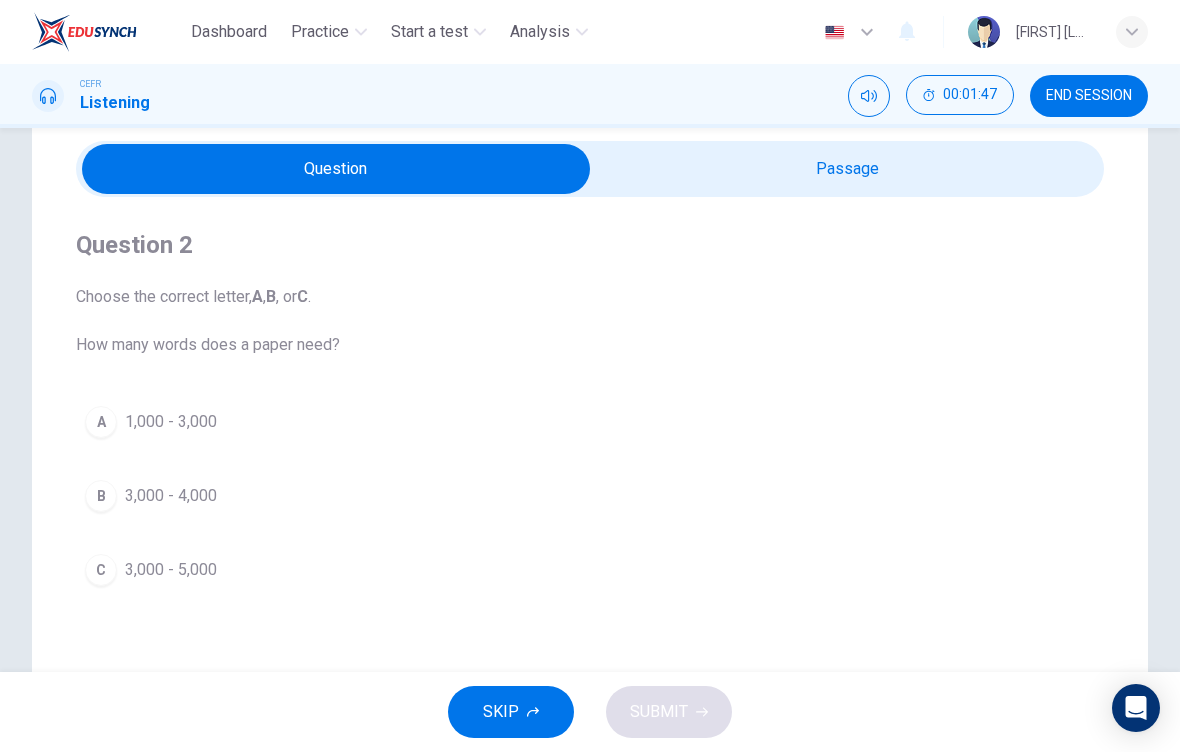 click on "C" at bounding box center [101, 422] 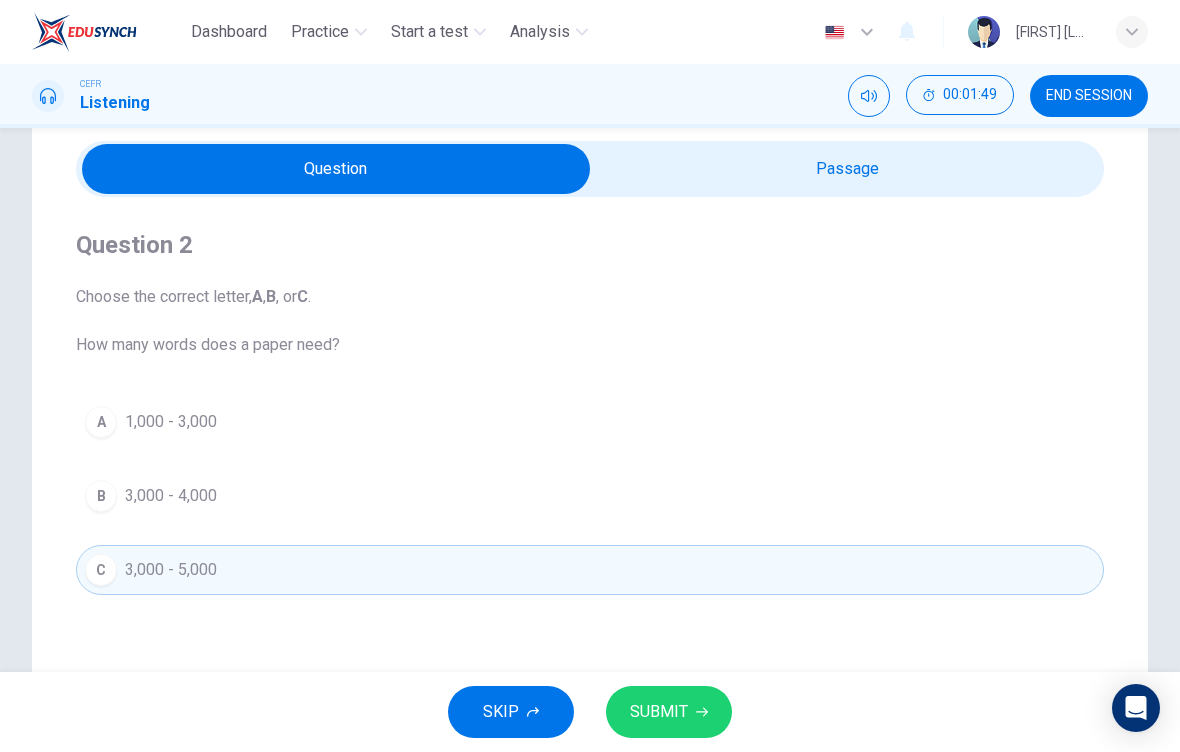 click on "SUBMIT" at bounding box center (659, 712) 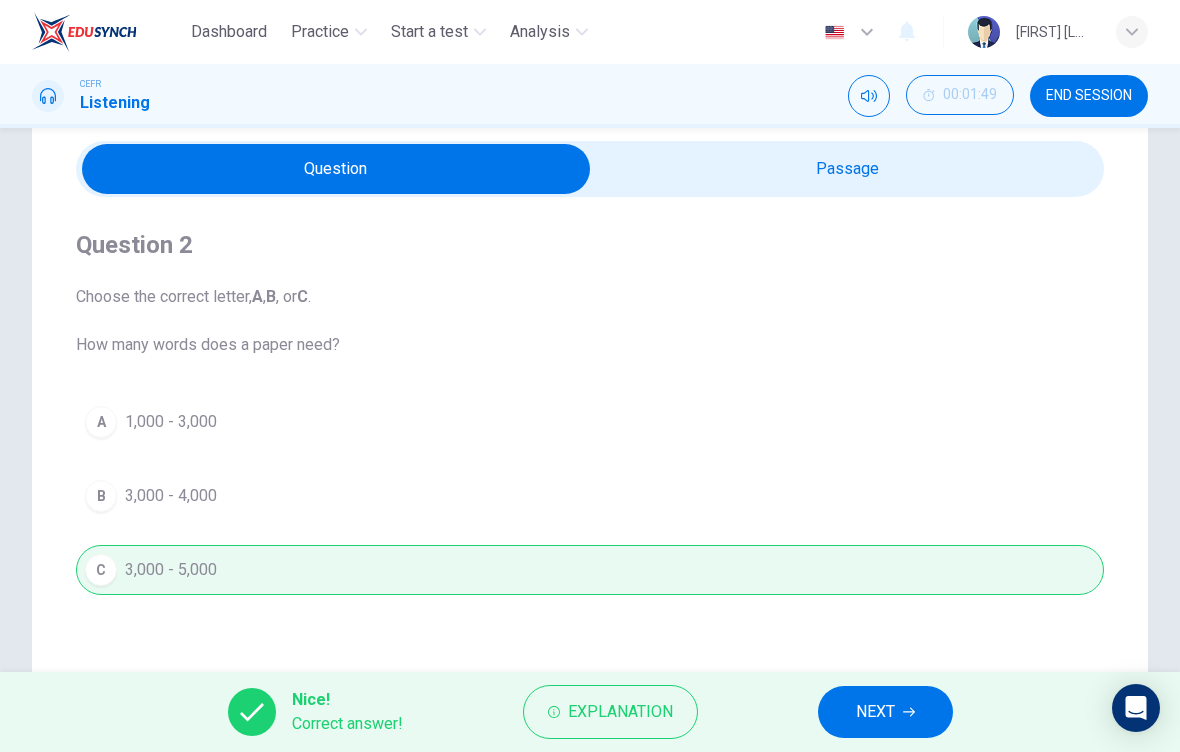 click on "NEXT" at bounding box center [875, 712] 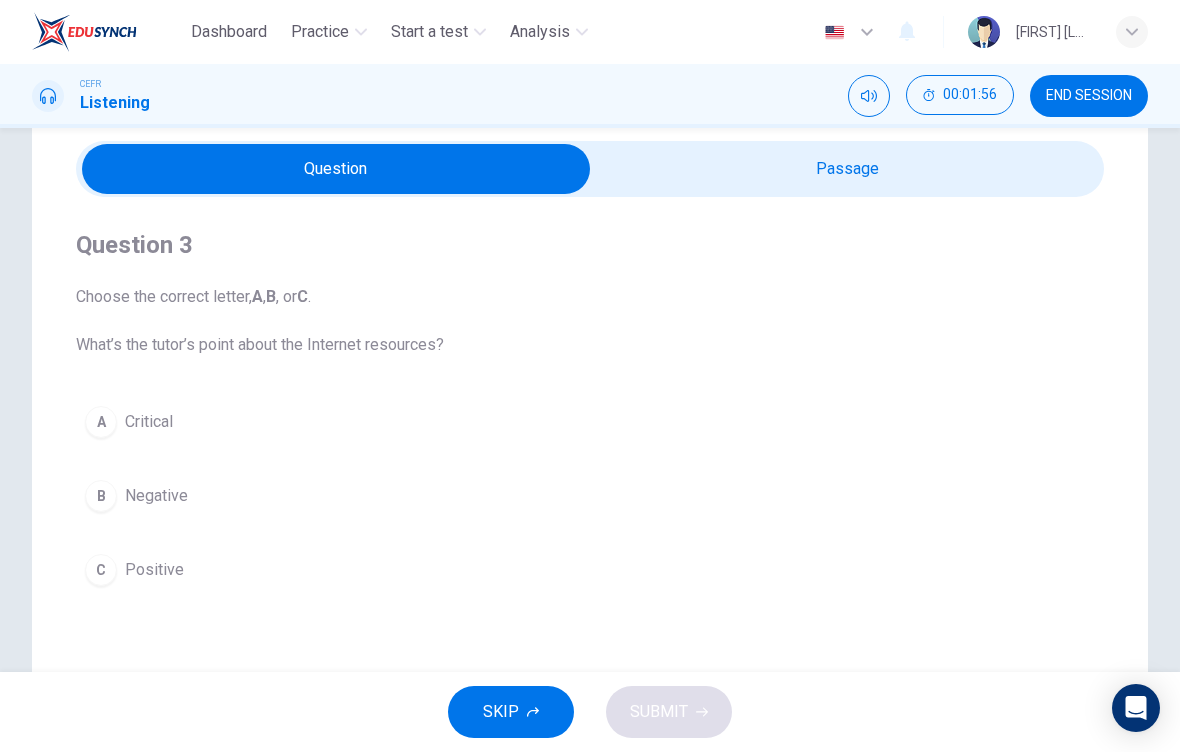 click on "A" at bounding box center [101, 422] 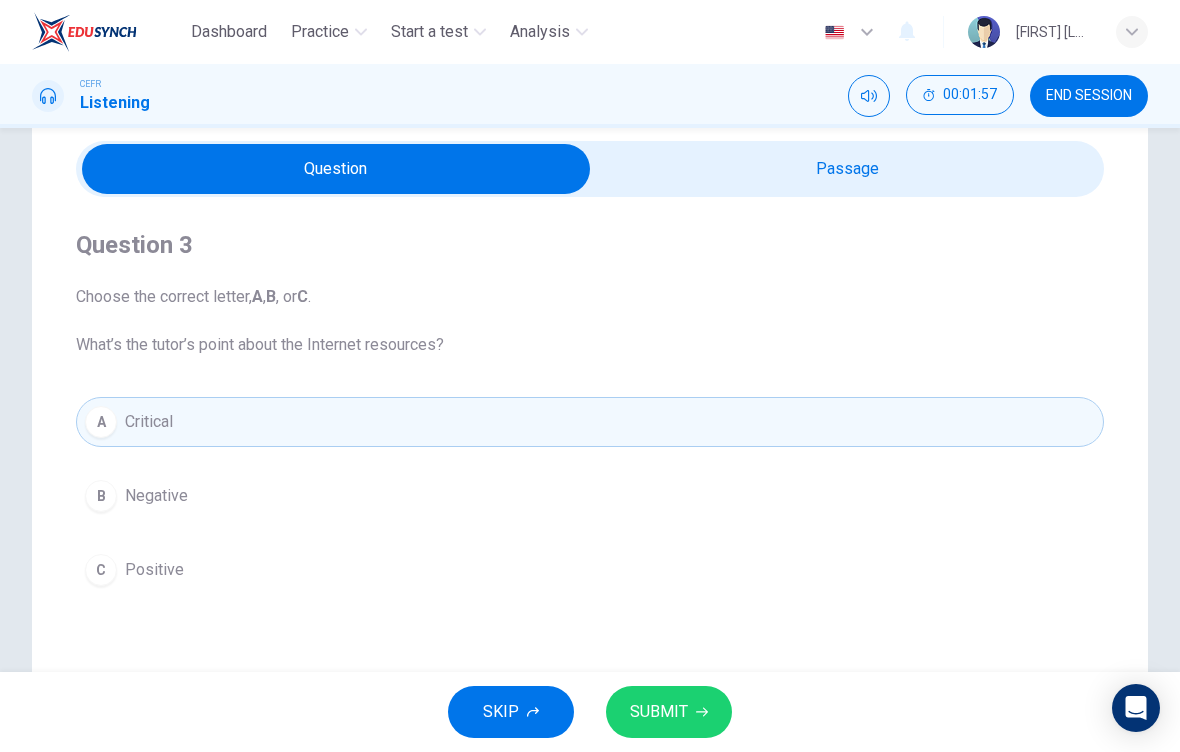 click on "SUBMIT" at bounding box center (659, 712) 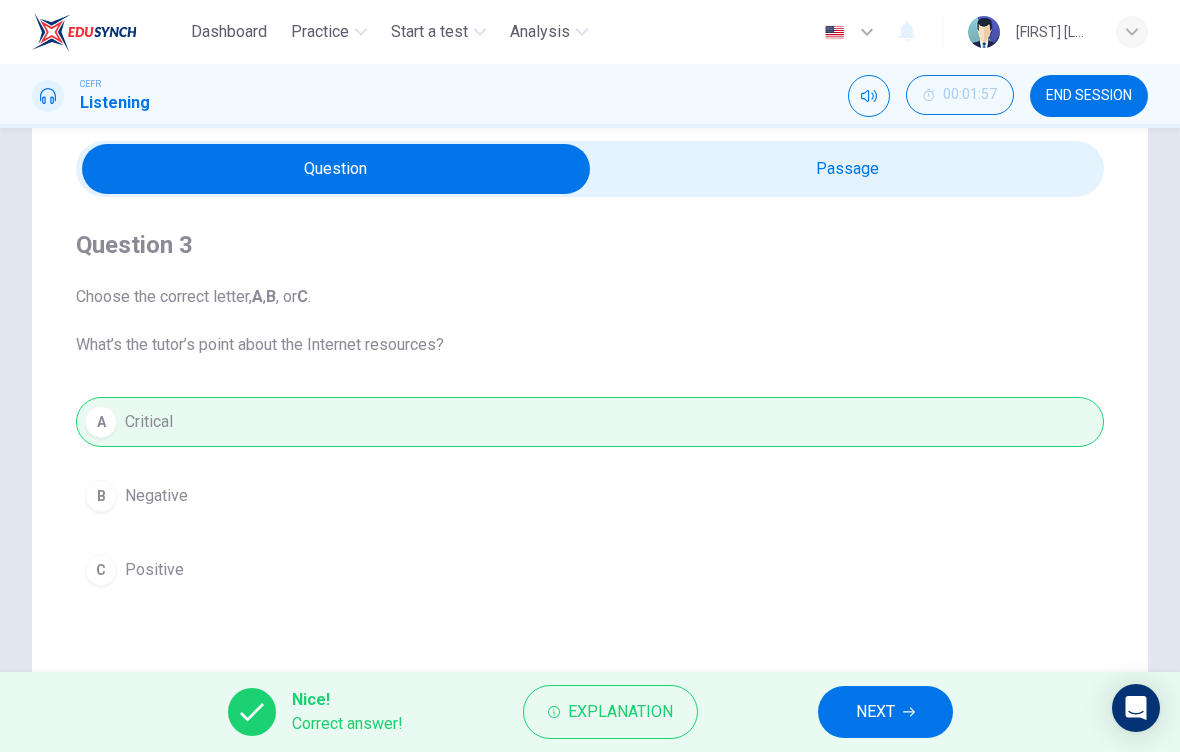 click on "NEXT" at bounding box center [875, 712] 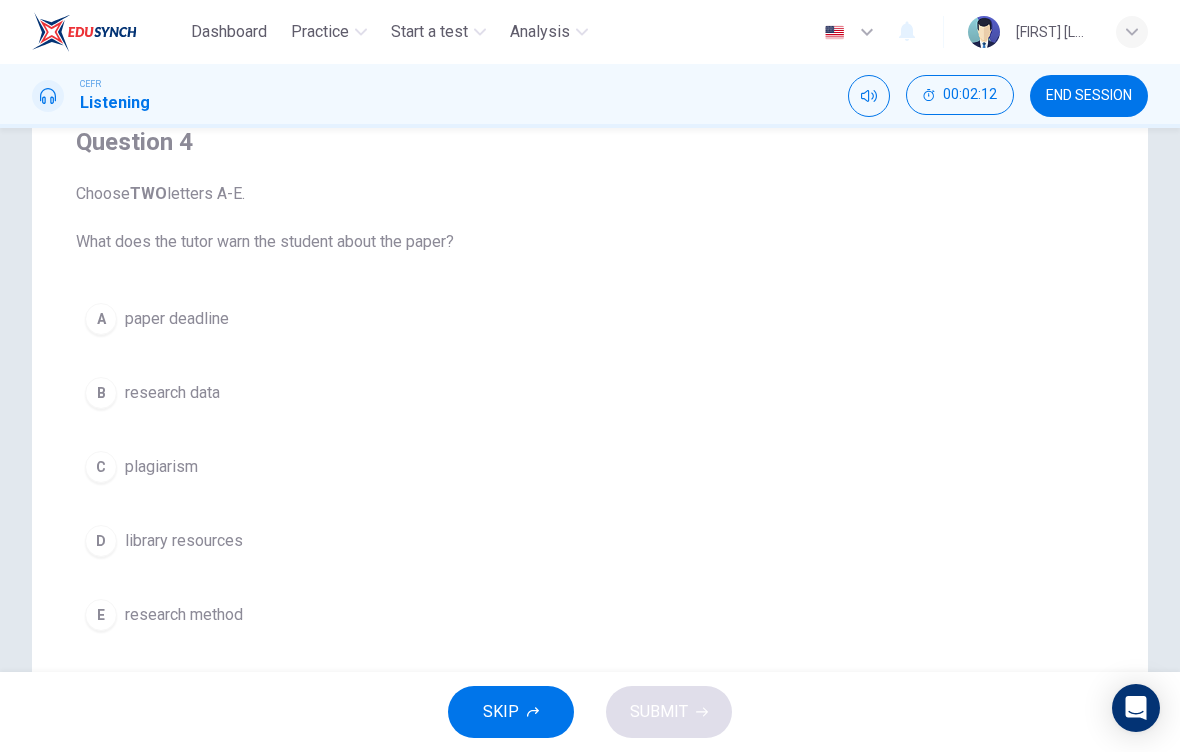 scroll, scrollTop: 178, scrollLeft: 0, axis: vertical 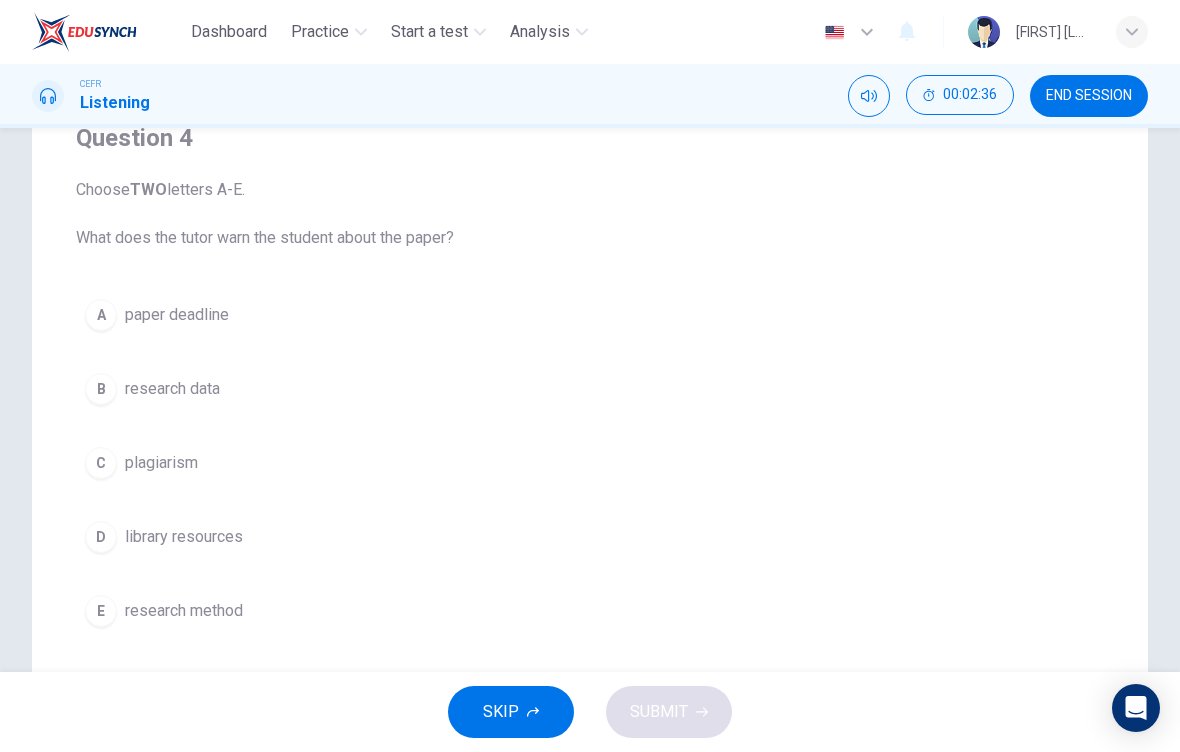 click on "SKIP SUBMIT" at bounding box center (590, 712) 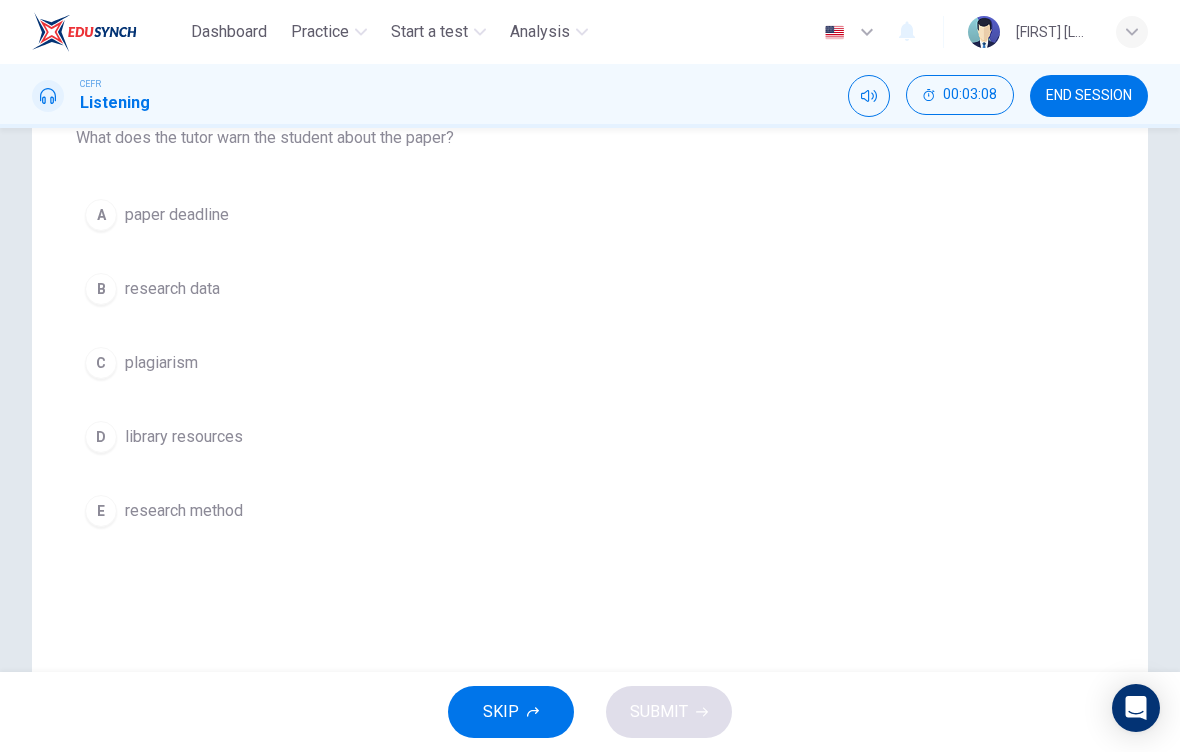 scroll, scrollTop: 263, scrollLeft: 0, axis: vertical 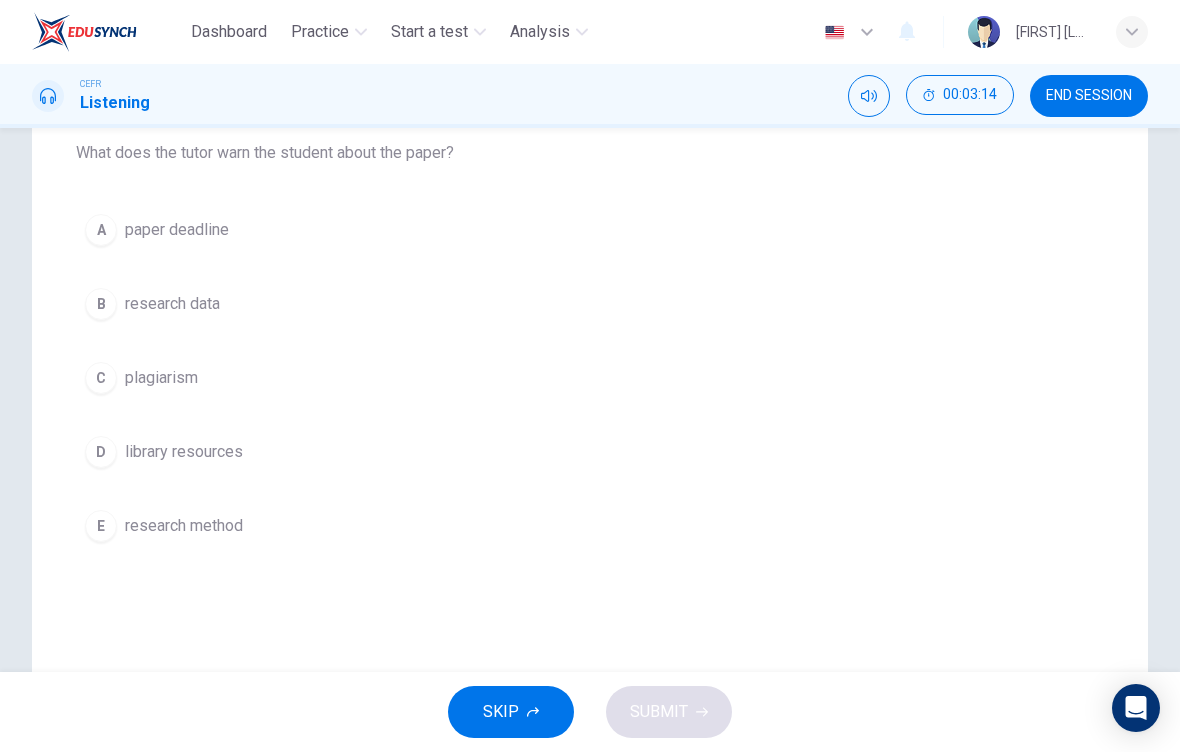 click on "C" at bounding box center [101, 230] 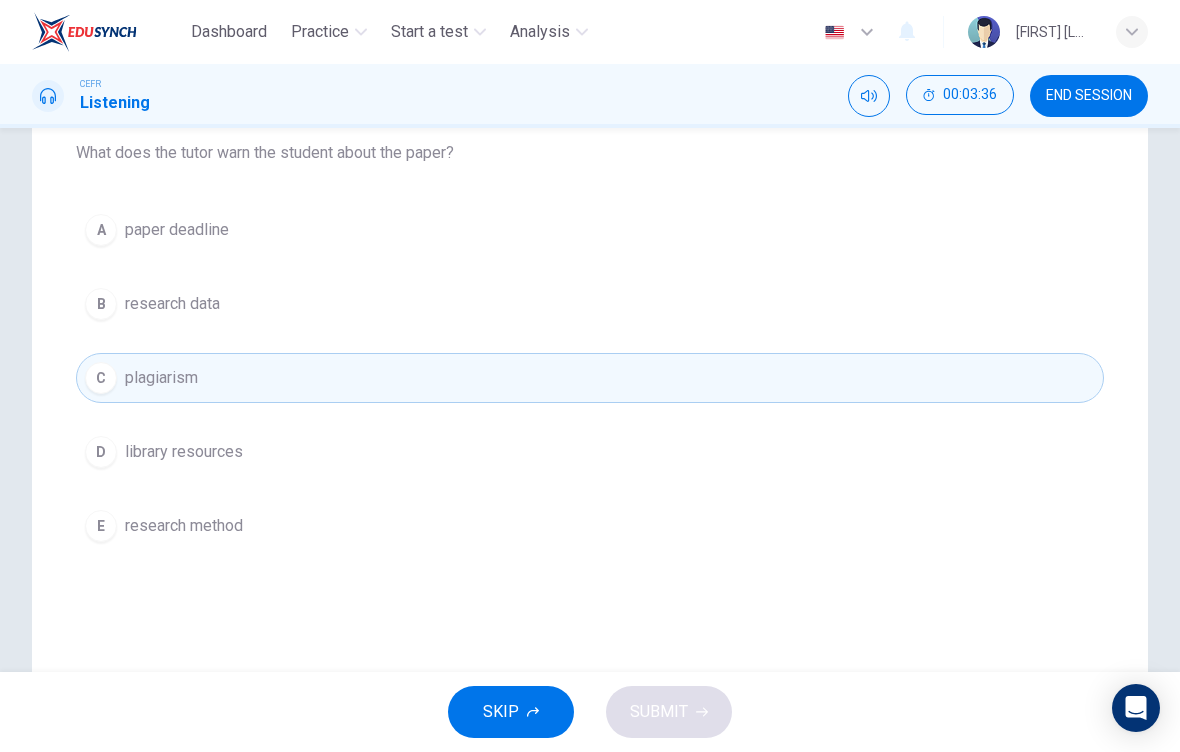 click on "B research data" at bounding box center (590, 304) 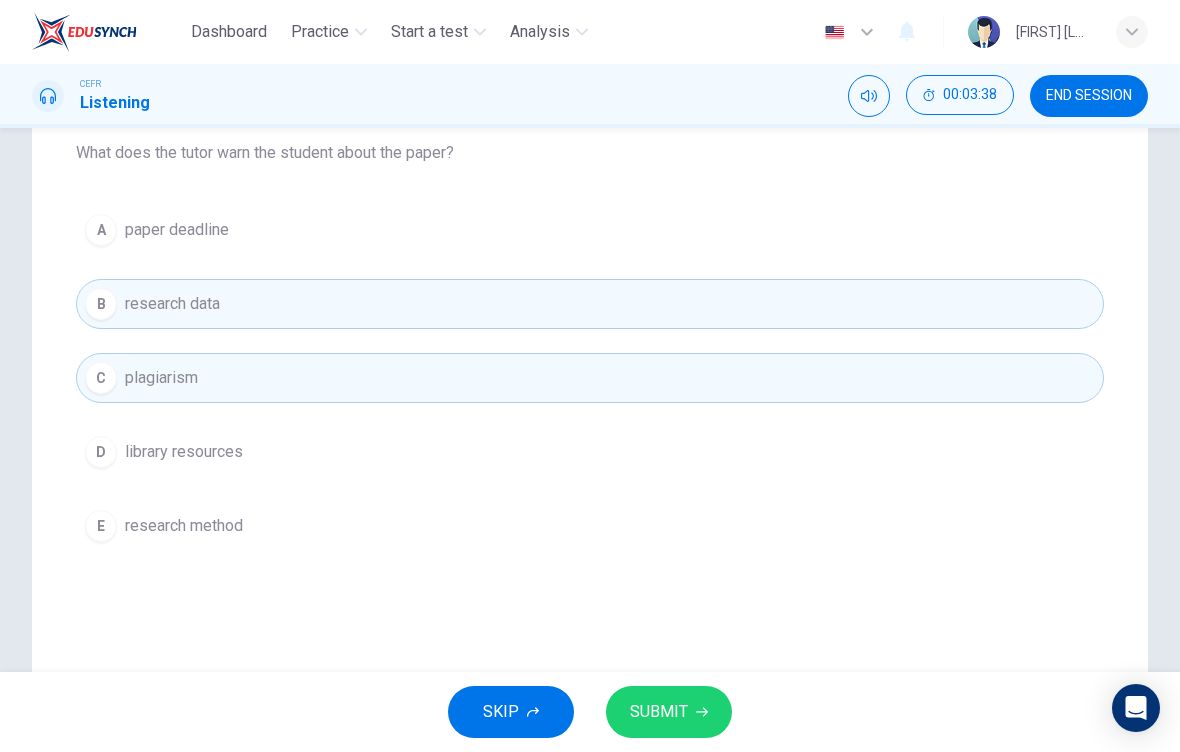 click on "SKIP SUBMIT" at bounding box center [590, 712] 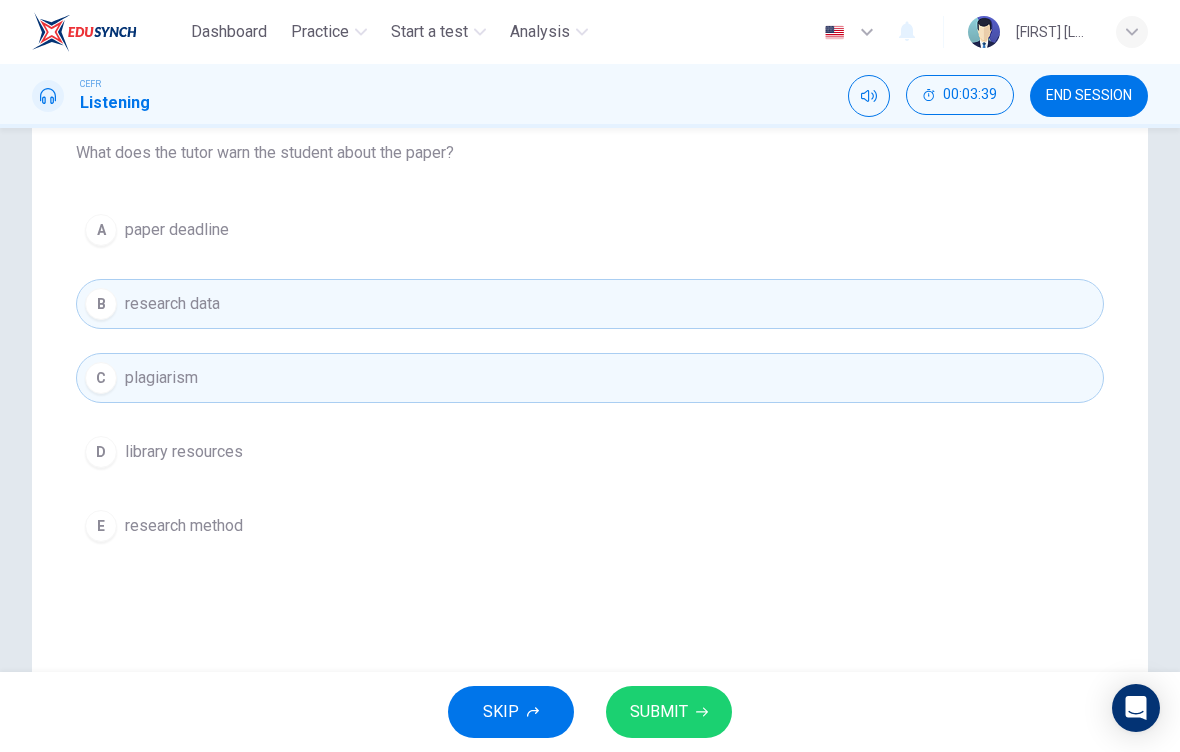 click on "SUBMIT" at bounding box center (669, 712) 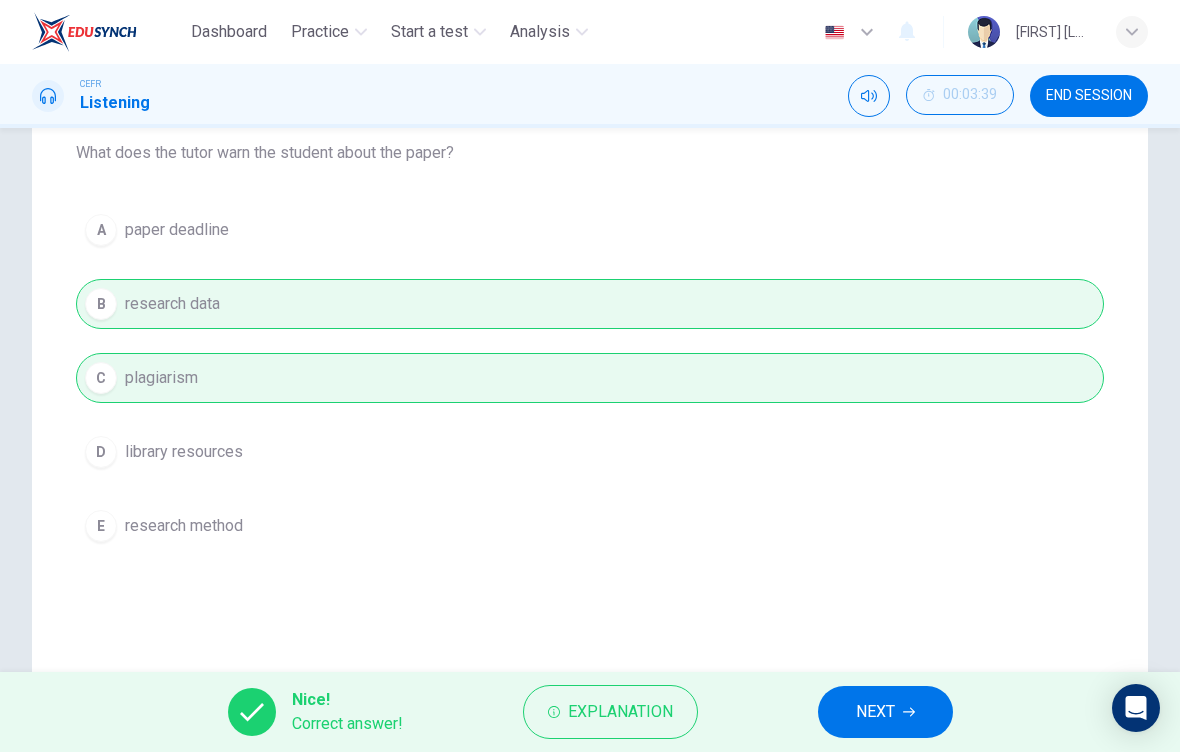 click on "NEXT" at bounding box center [885, 712] 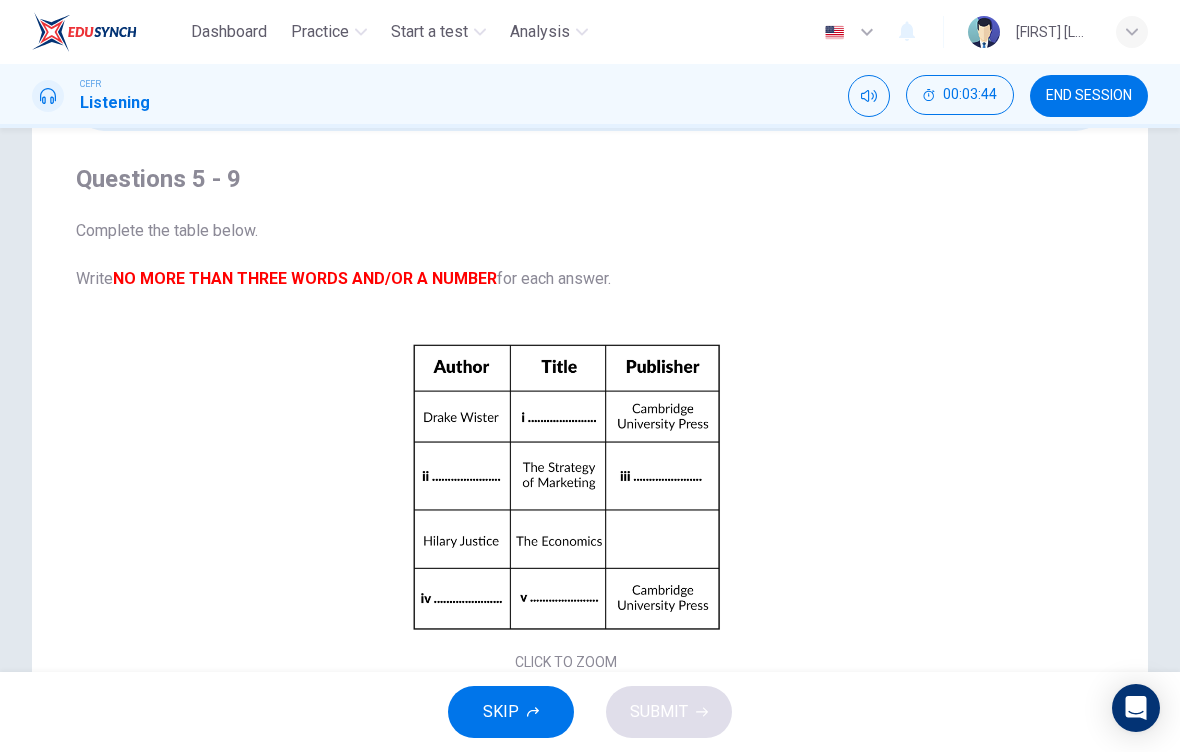 scroll, scrollTop: 136, scrollLeft: 0, axis: vertical 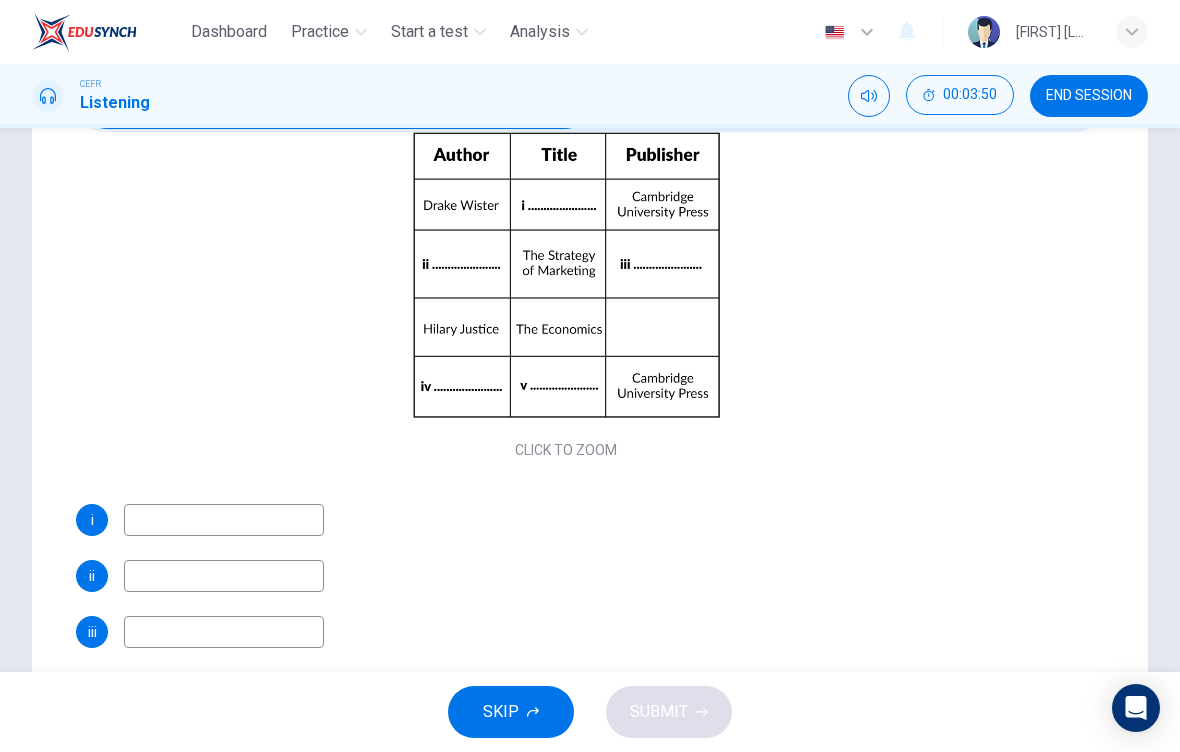 click at bounding box center (224, 520) 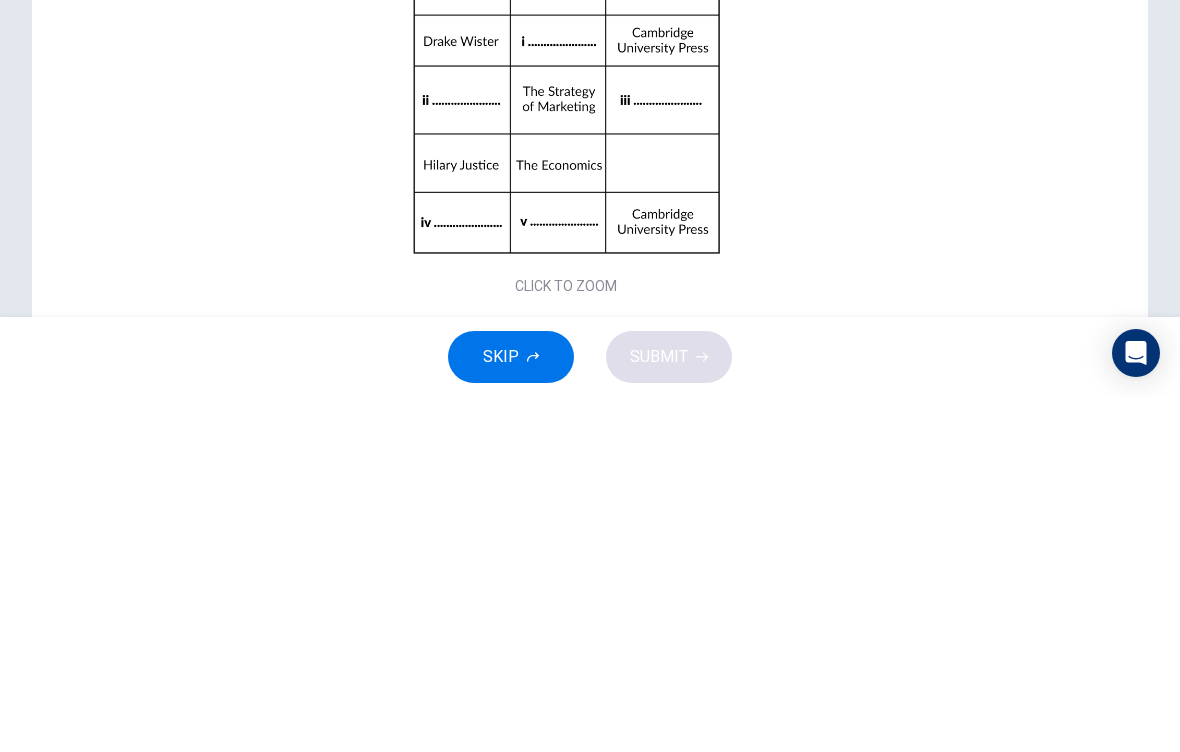 scroll, scrollTop: 23, scrollLeft: 0, axis: vertical 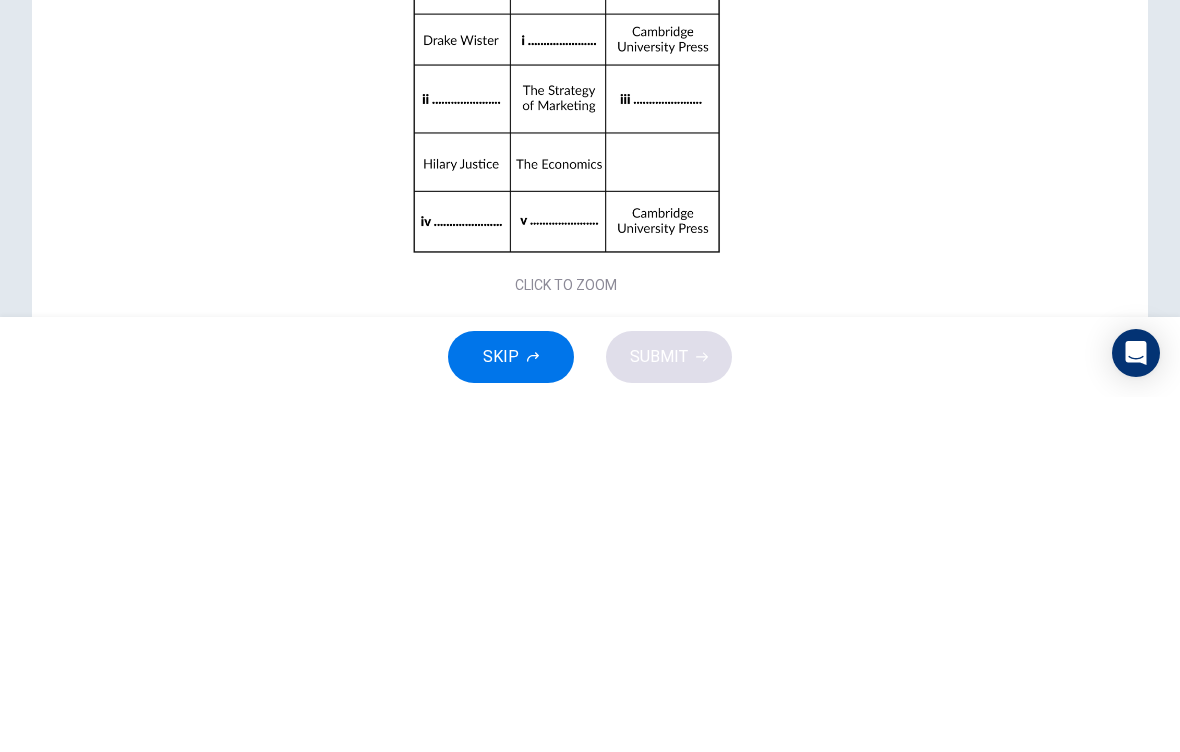 type on "Global Economy" 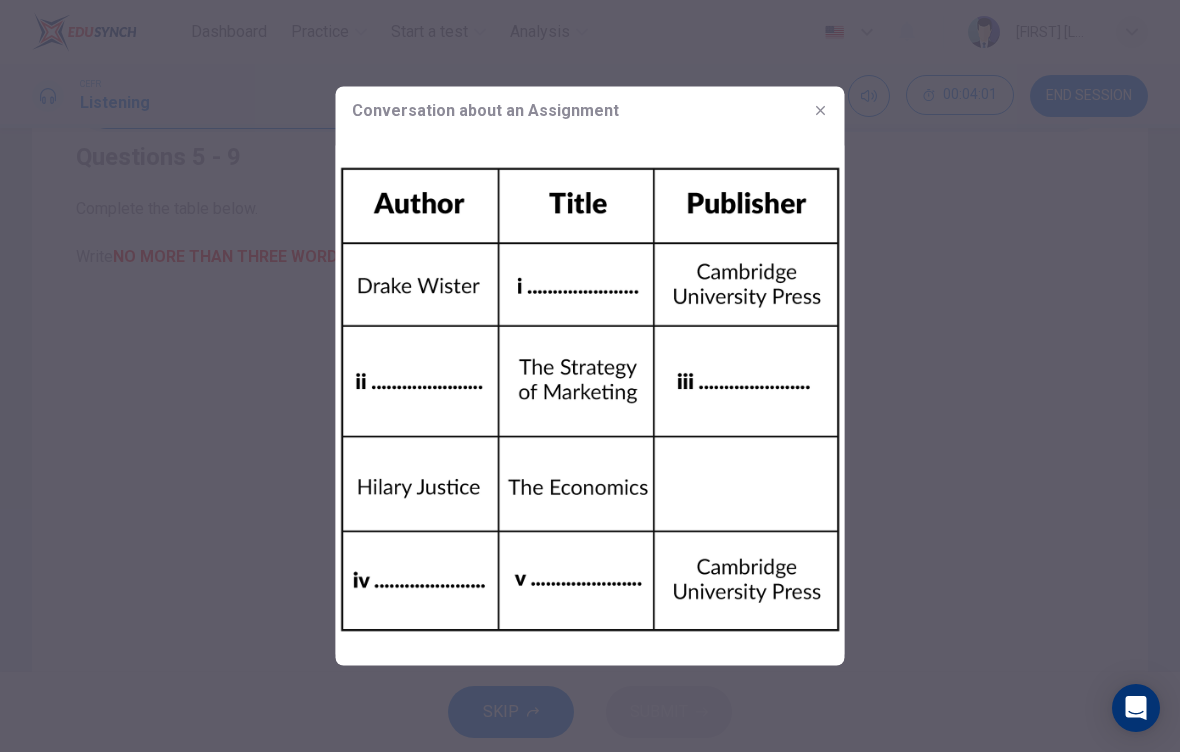 click at bounding box center (821, 111) 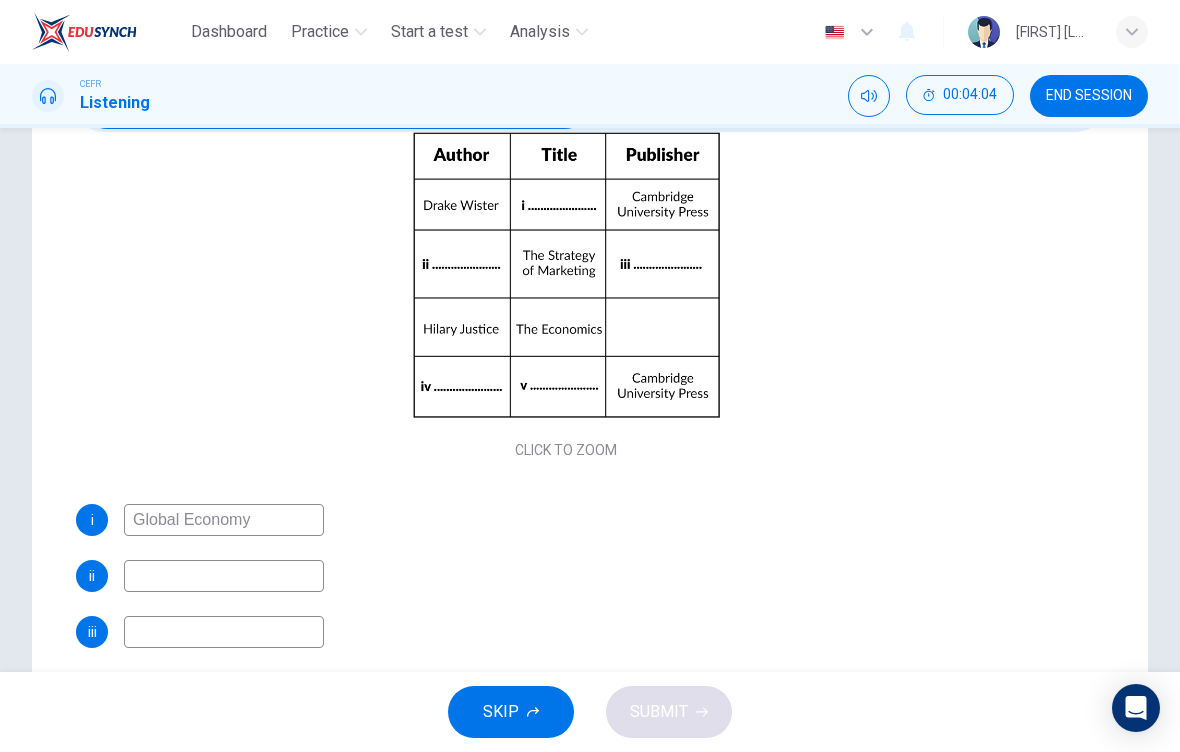 scroll, scrollTop: 213, scrollLeft: 0, axis: vertical 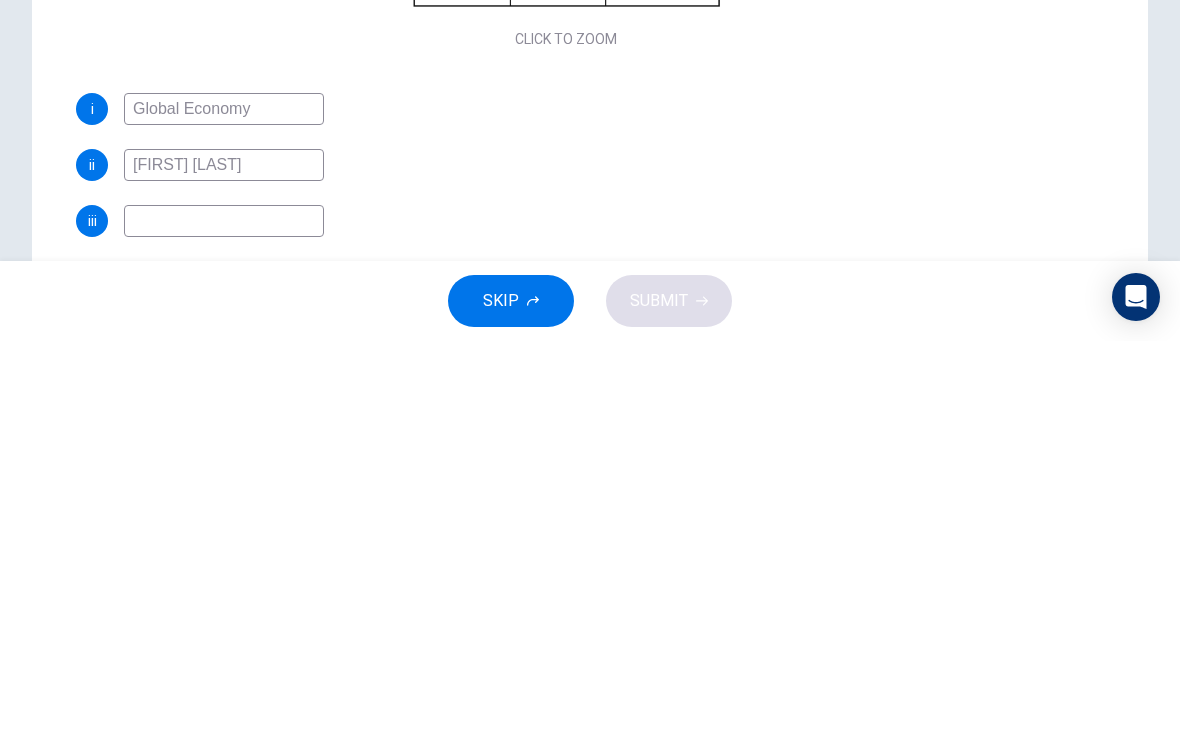 type on "[FIRST] [LAST]" 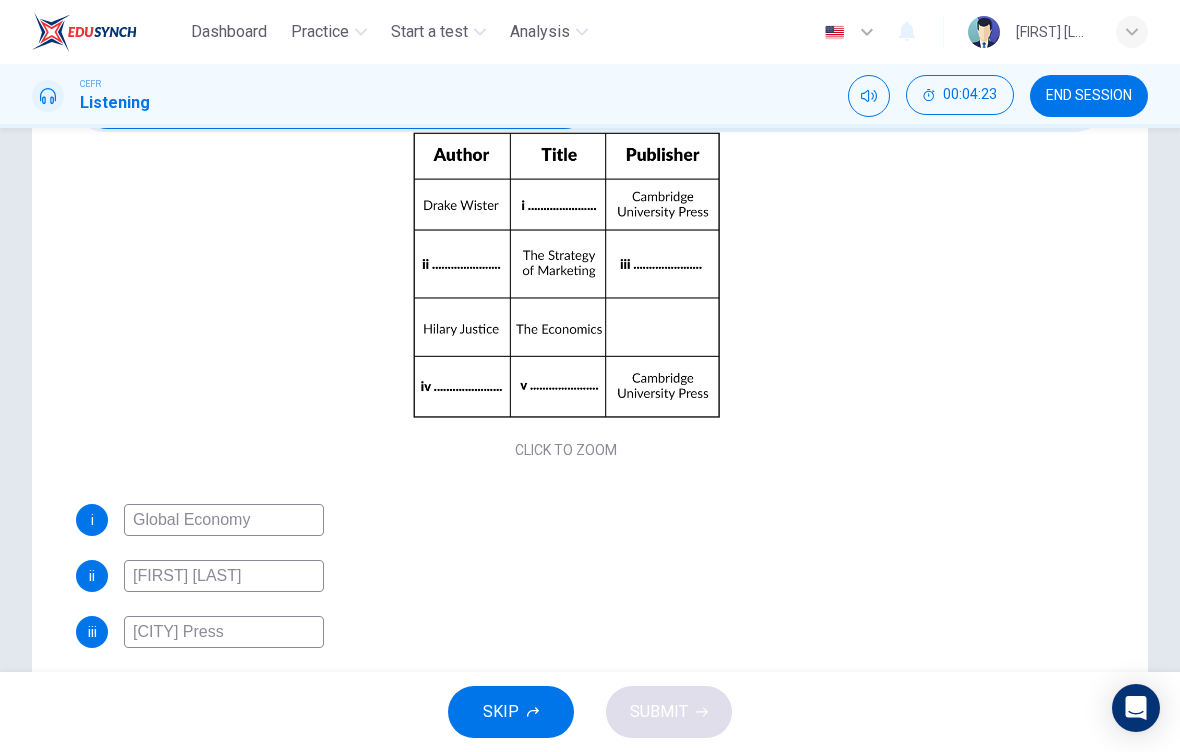 scroll, scrollTop: 213, scrollLeft: 0, axis: vertical 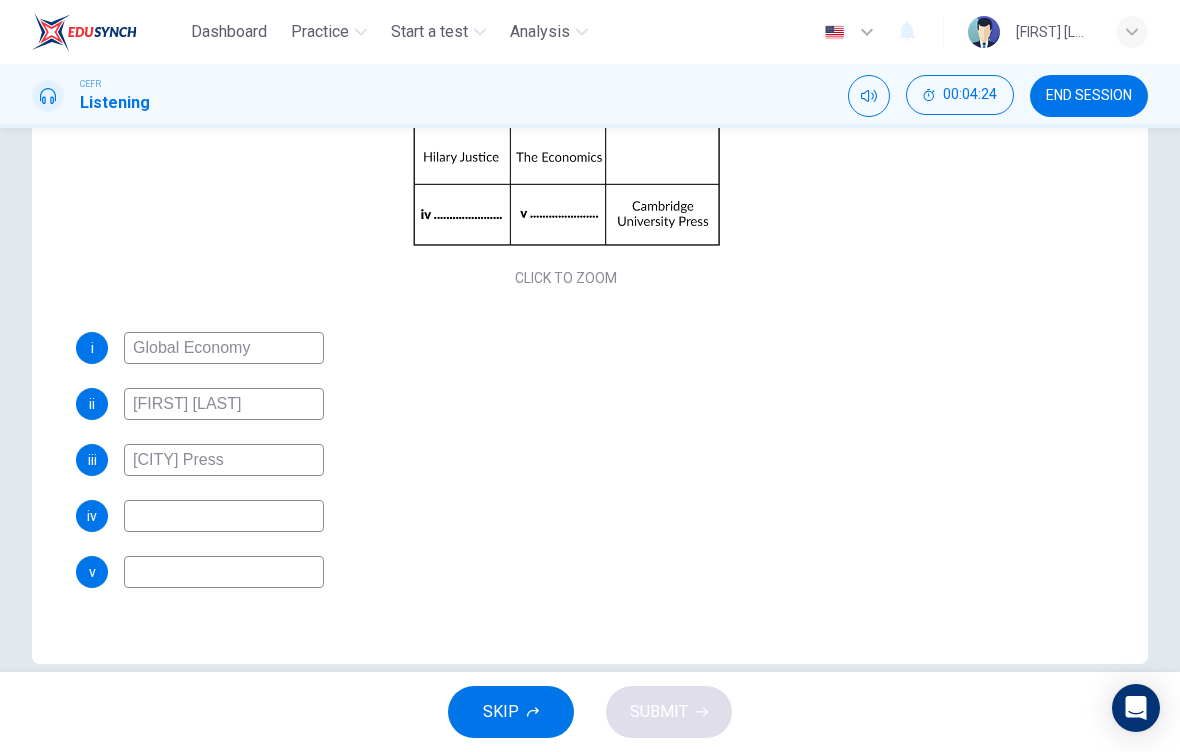 type on "[CITY] Press" 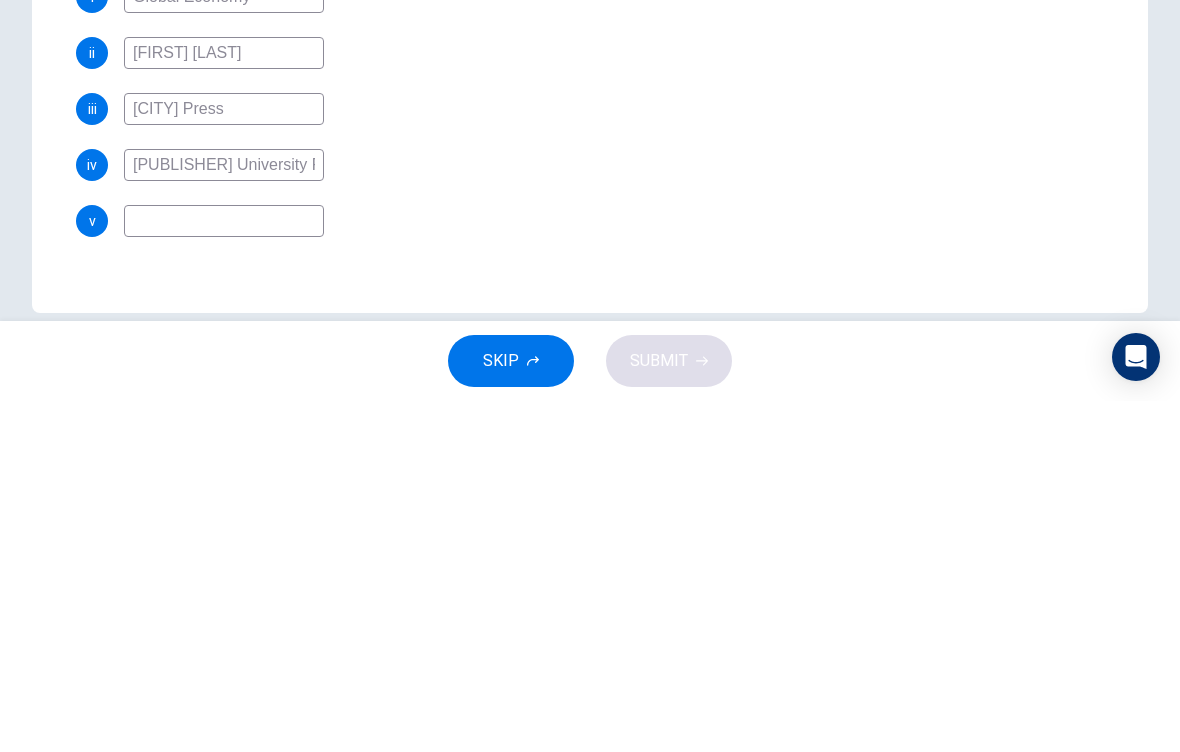 scroll, scrollTop: 213, scrollLeft: 0, axis: vertical 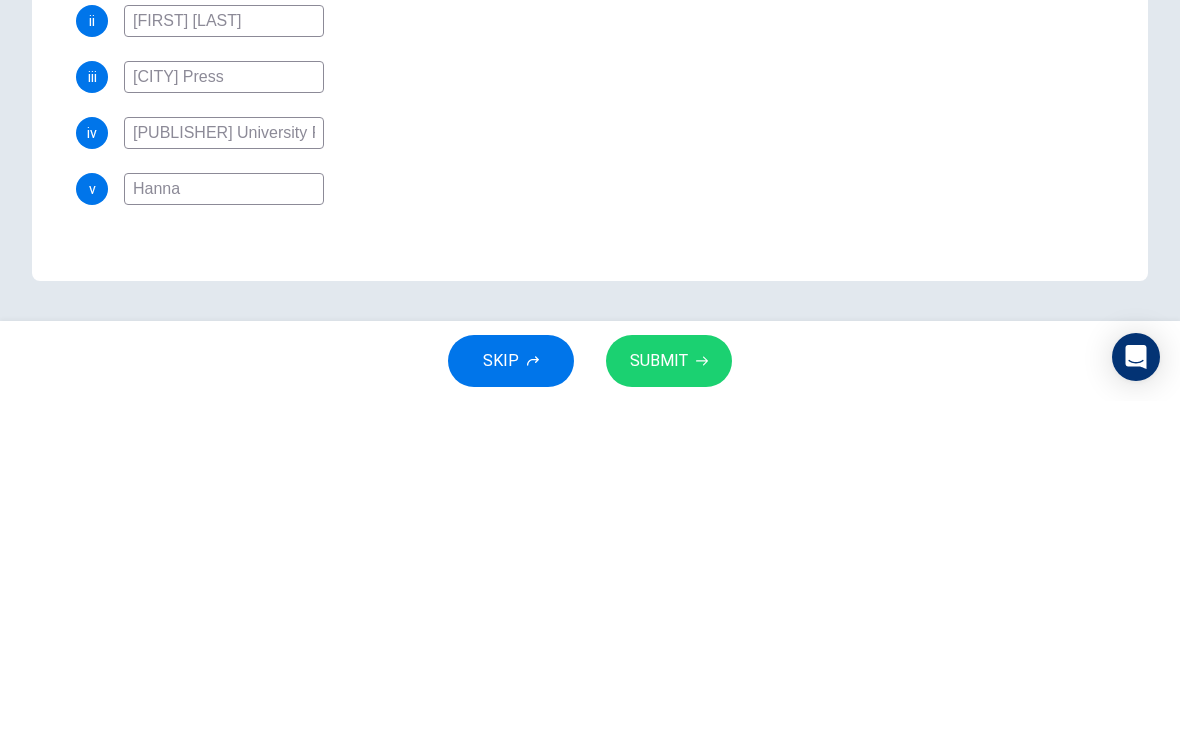 click on "Hanna" at bounding box center [224, 316] 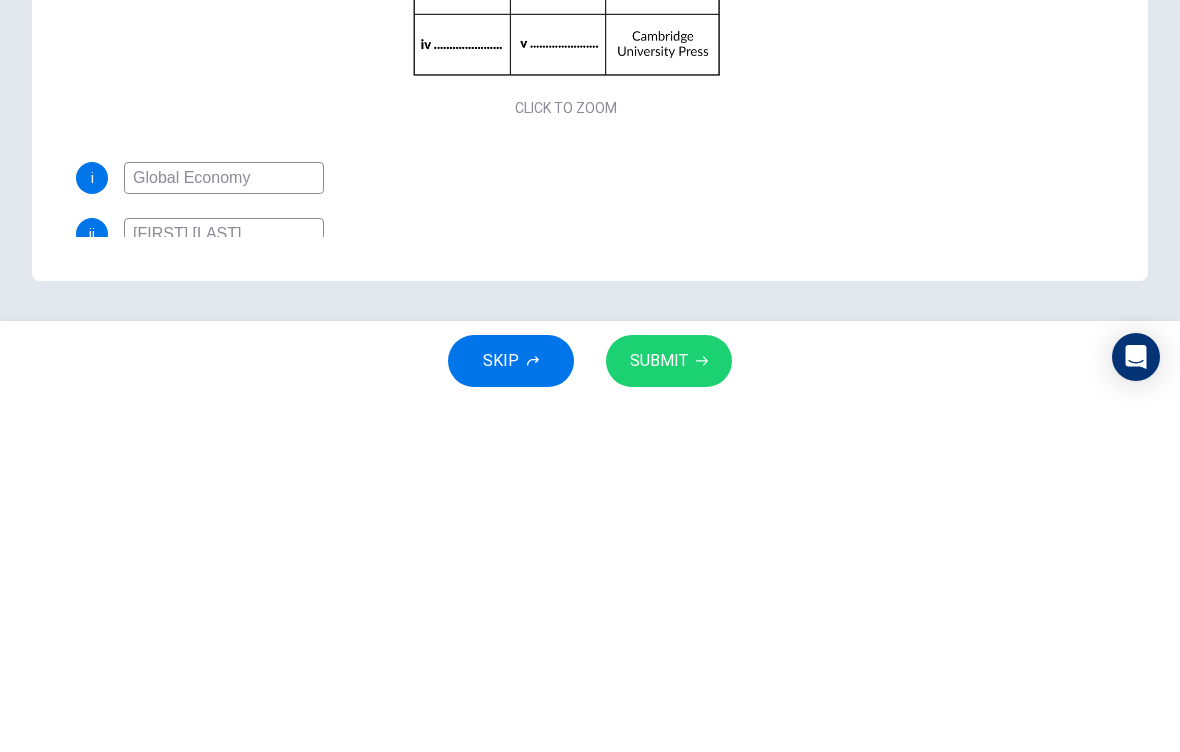 scroll, scrollTop: 0, scrollLeft: 0, axis: both 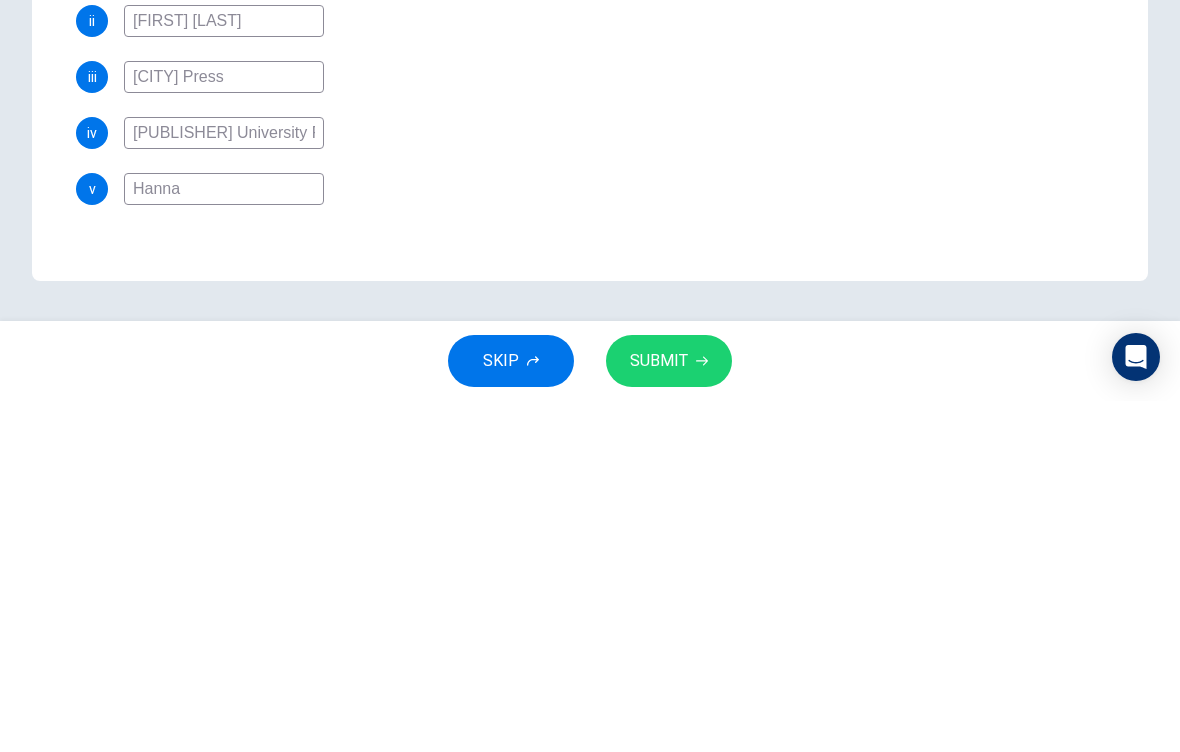 click on "Hanna" at bounding box center [224, 316] 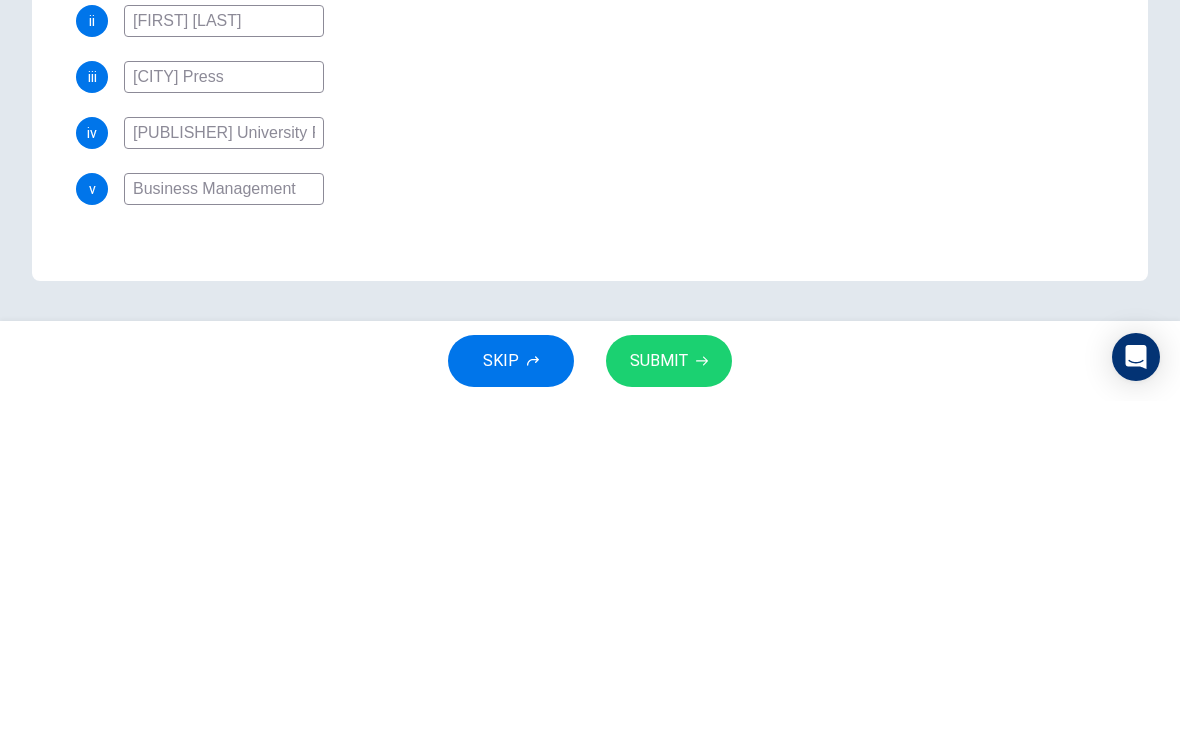 type on "Business Management" 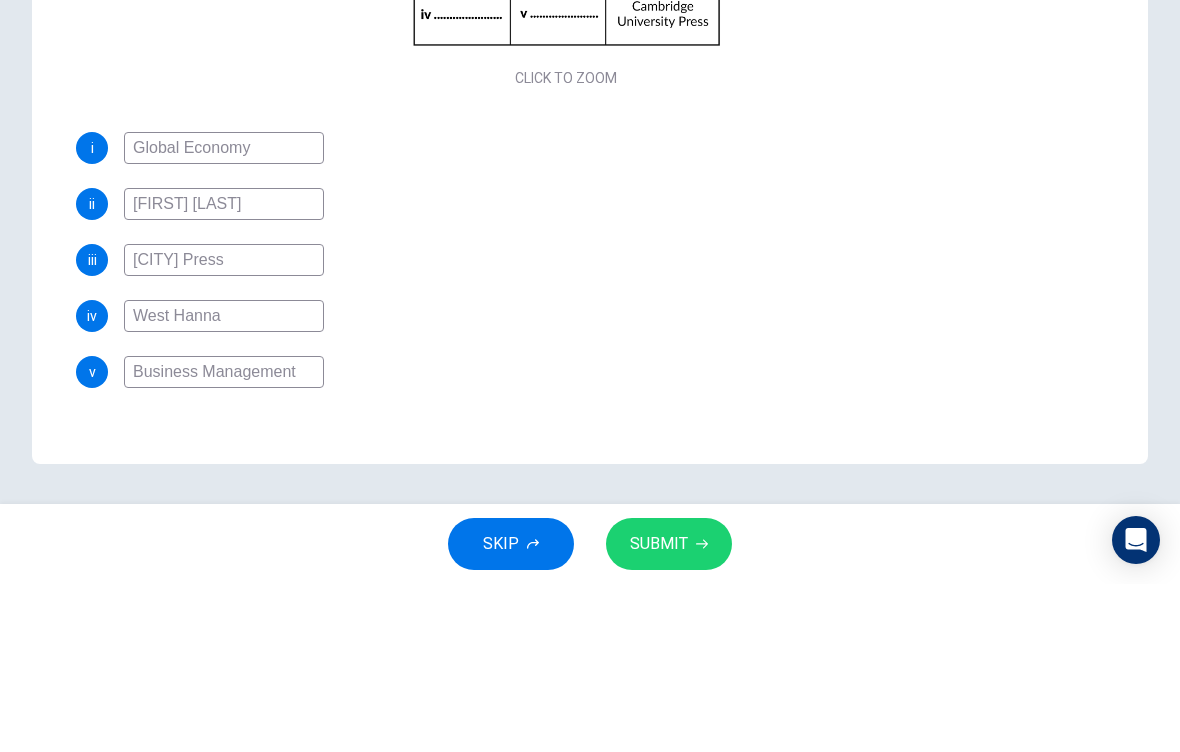 type on "West Hanna" 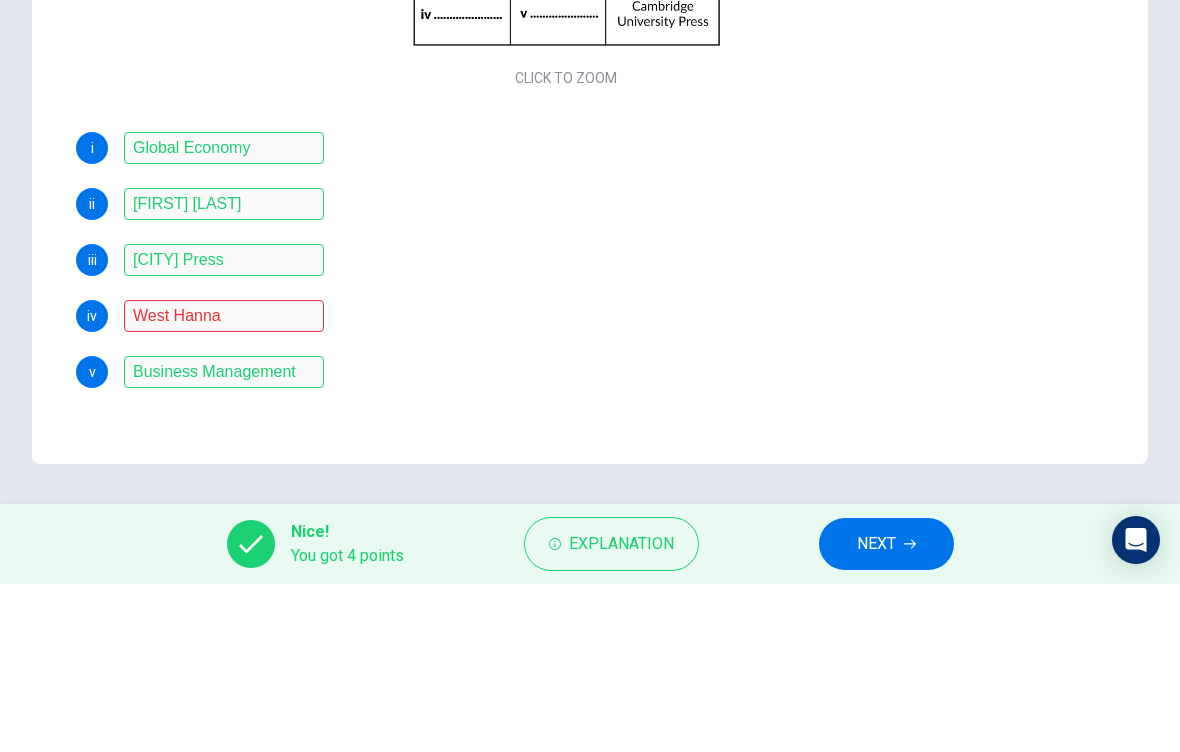 click on "Explanation" at bounding box center [621, 712] 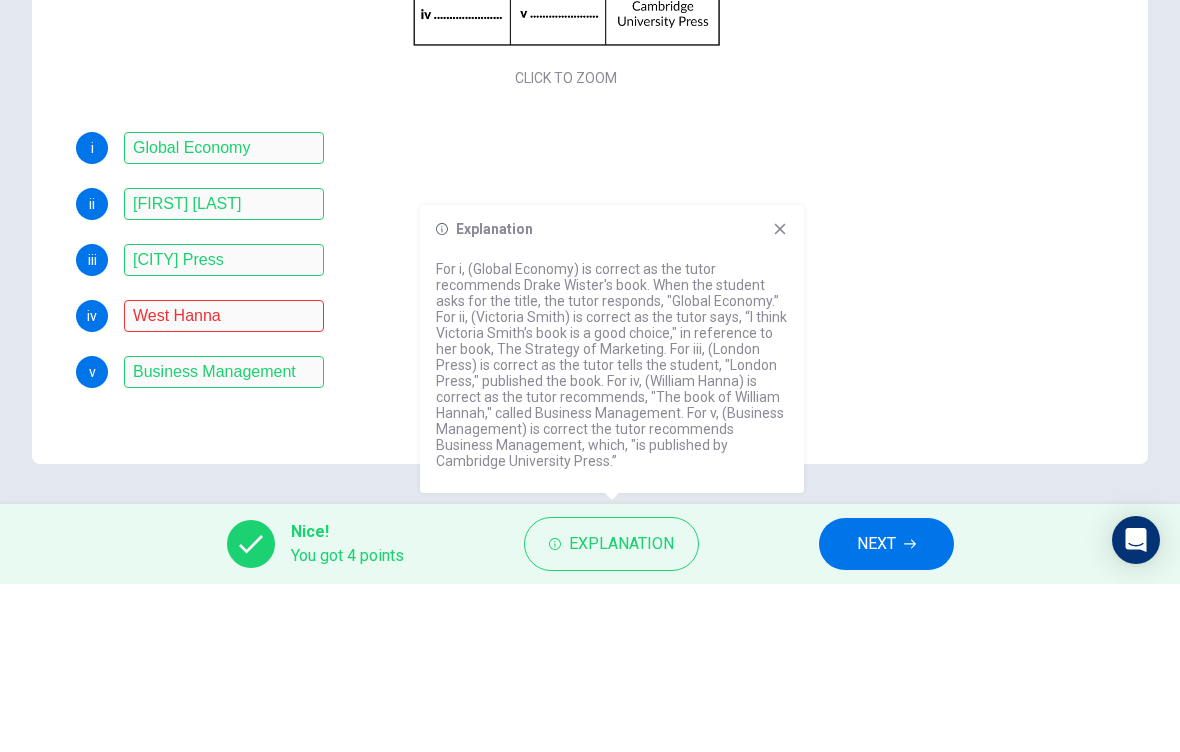 click on "NEXT" at bounding box center [876, 712] 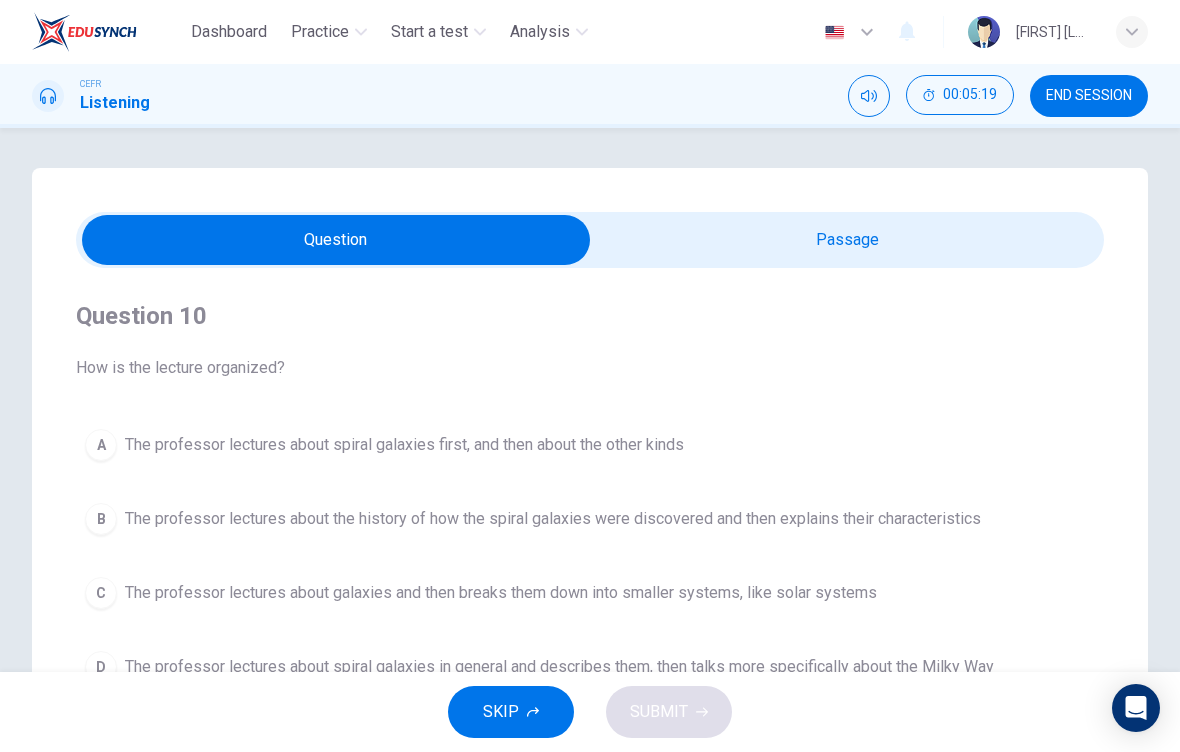 scroll, scrollTop: 0, scrollLeft: 0, axis: both 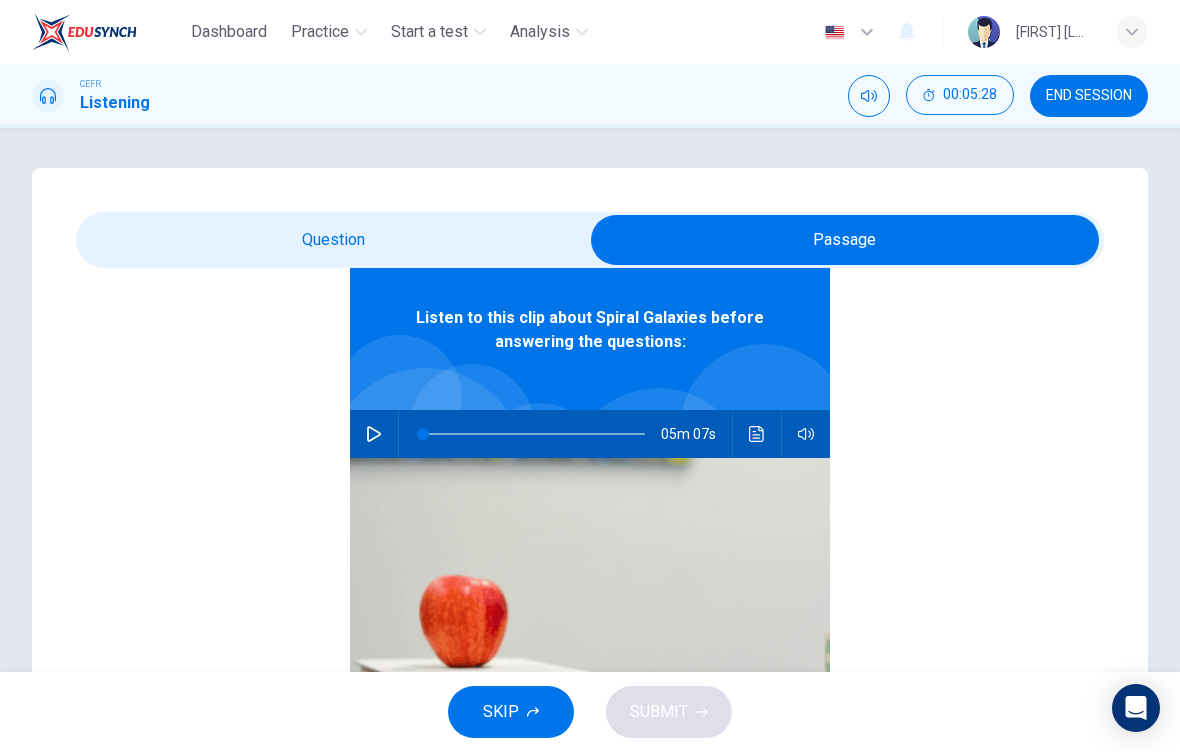 click at bounding box center (374, 434) 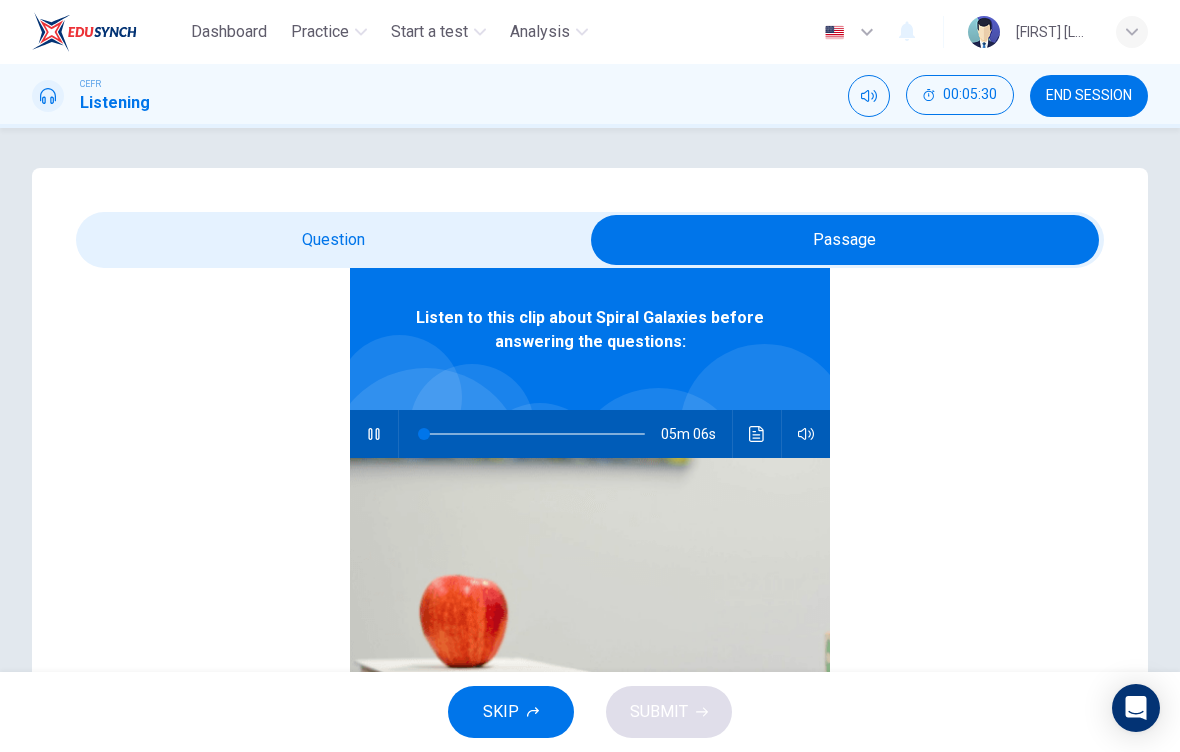click at bounding box center [845, 240] 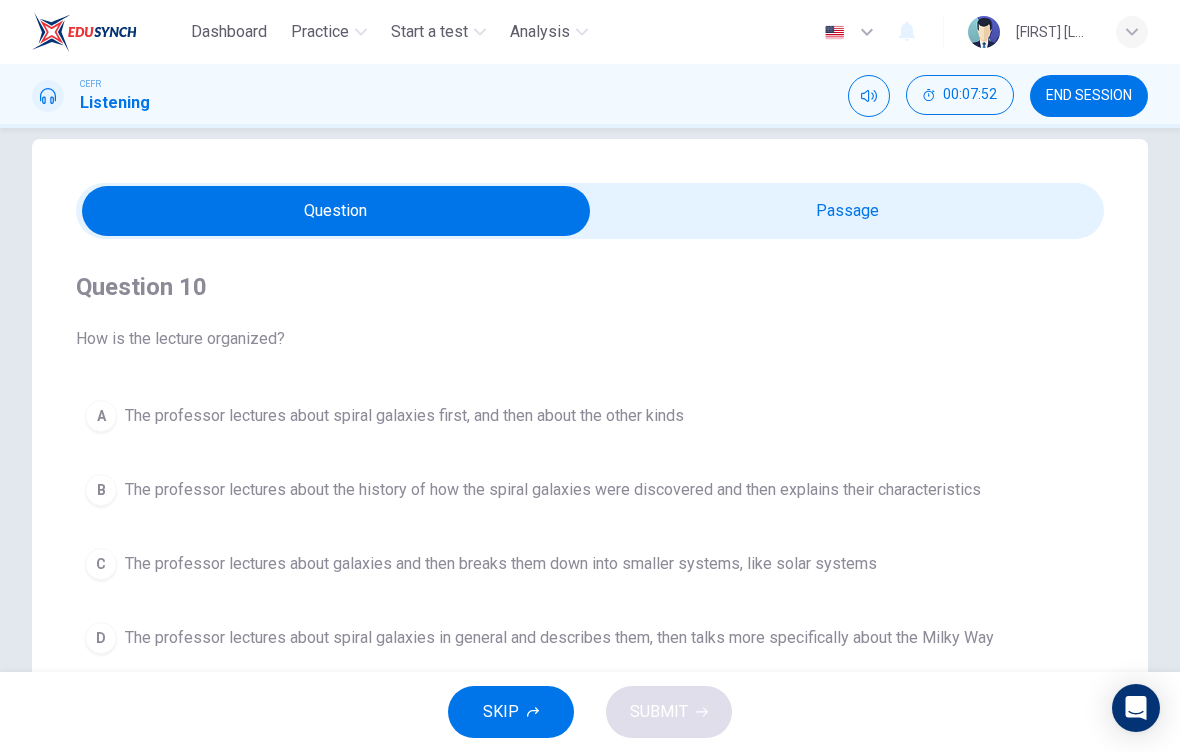 scroll, scrollTop: 78, scrollLeft: 0, axis: vertical 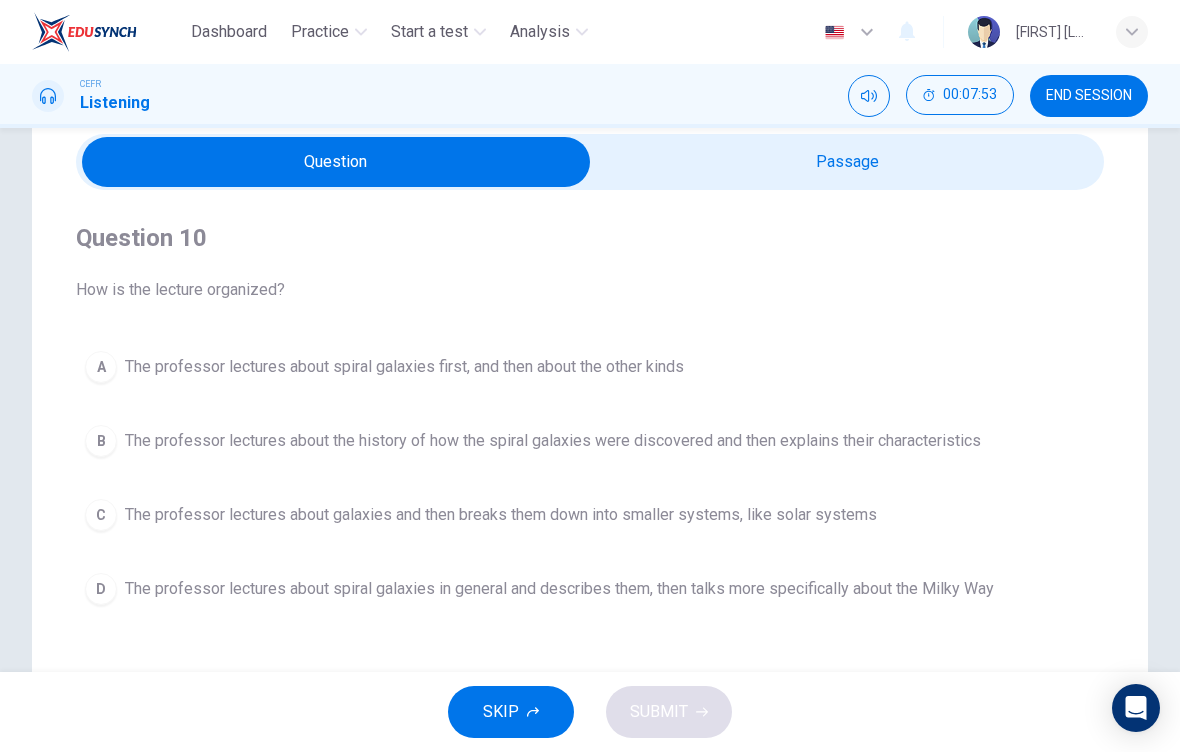 click on "B" at bounding box center (101, 367) 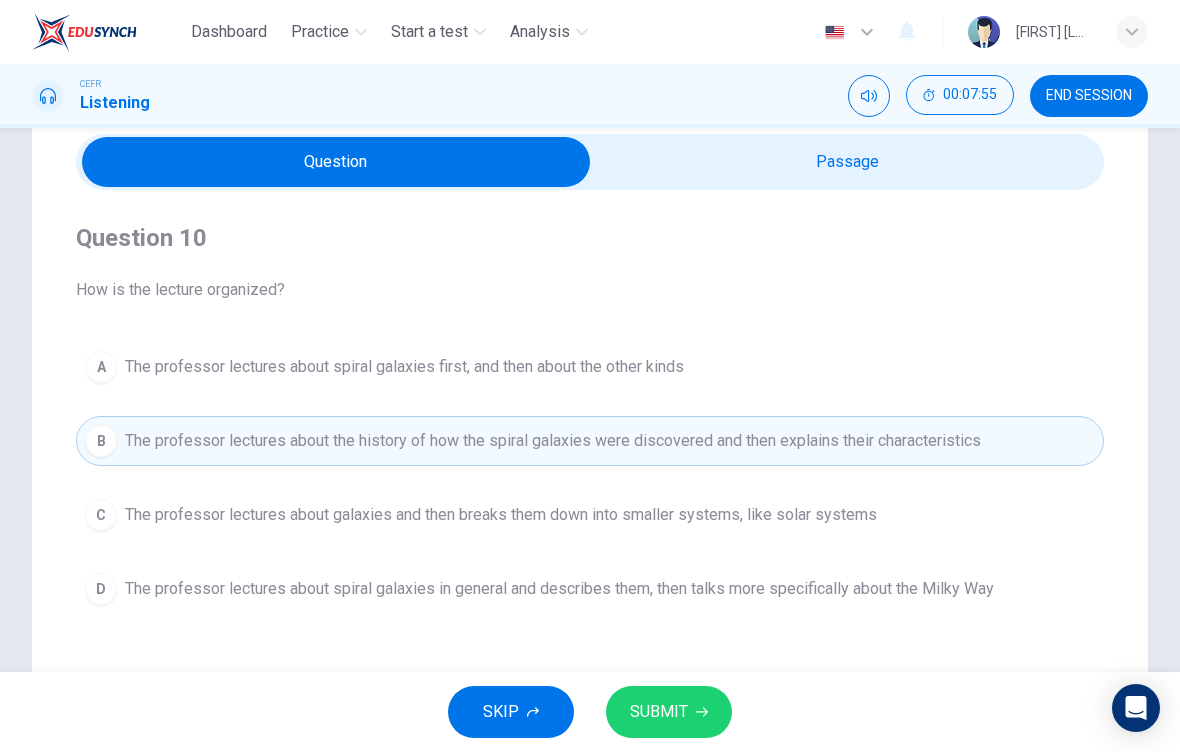 click on "SUBMIT" at bounding box center [659, 712] 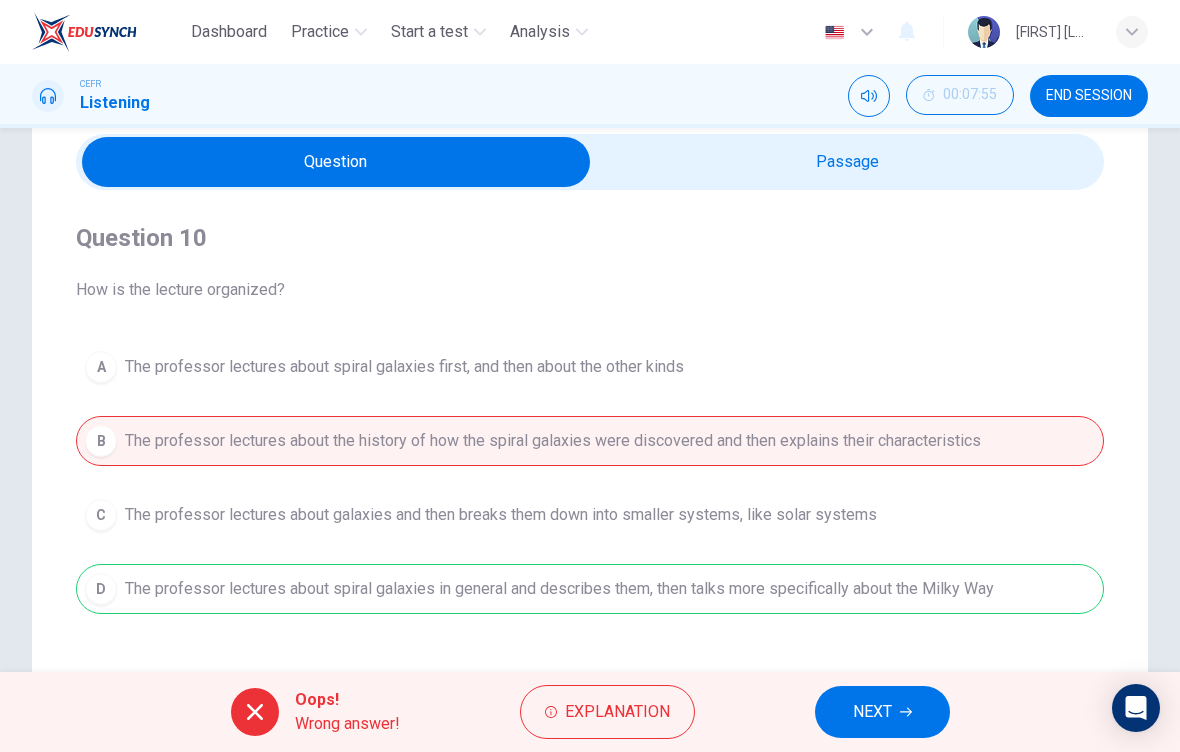 click on "Explanation" at bounding box center (617, 712) 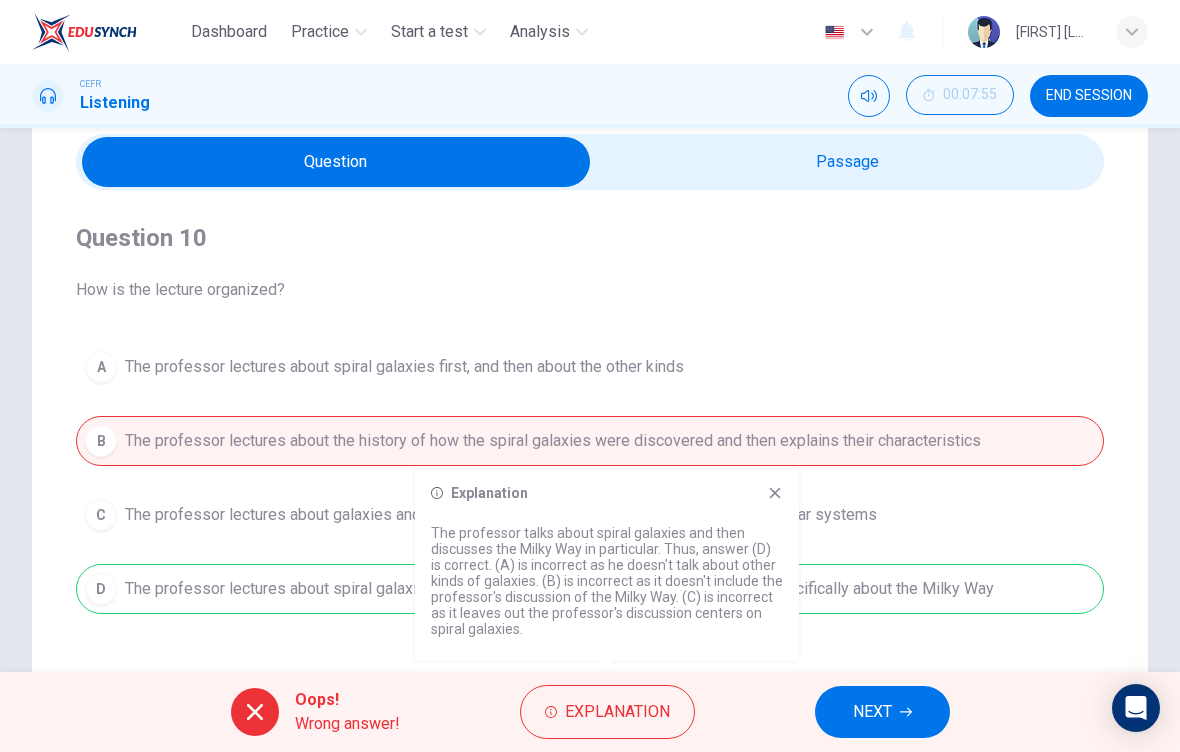 click on "NEXT" at bounding box center (882, 712) 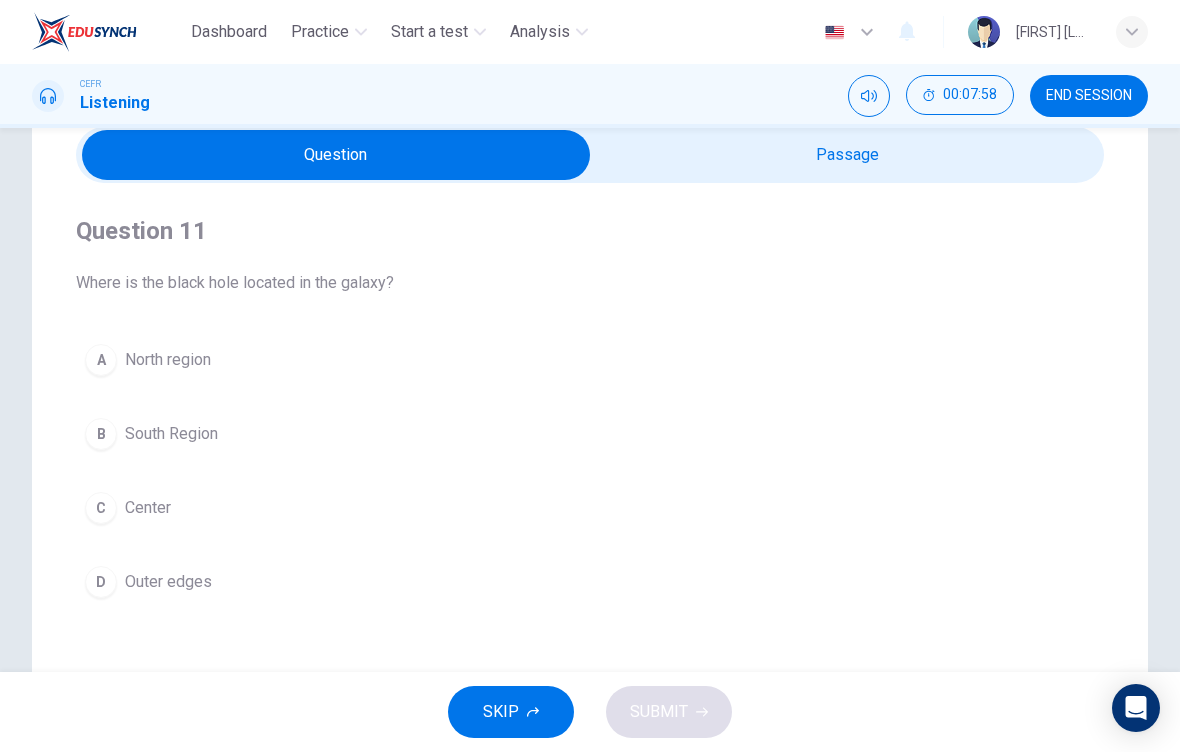 scroll, scrollTop: 68, scrollLeft: 0, axis: vertical 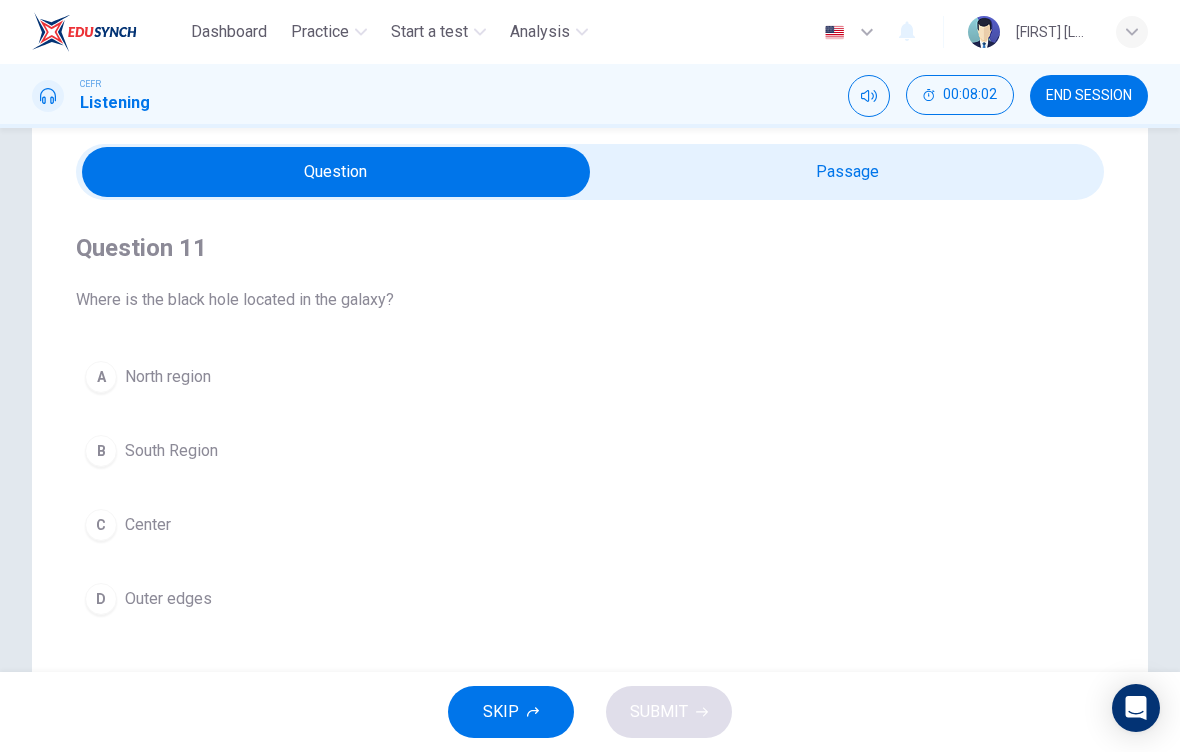 click at bounding box center [336, 172] 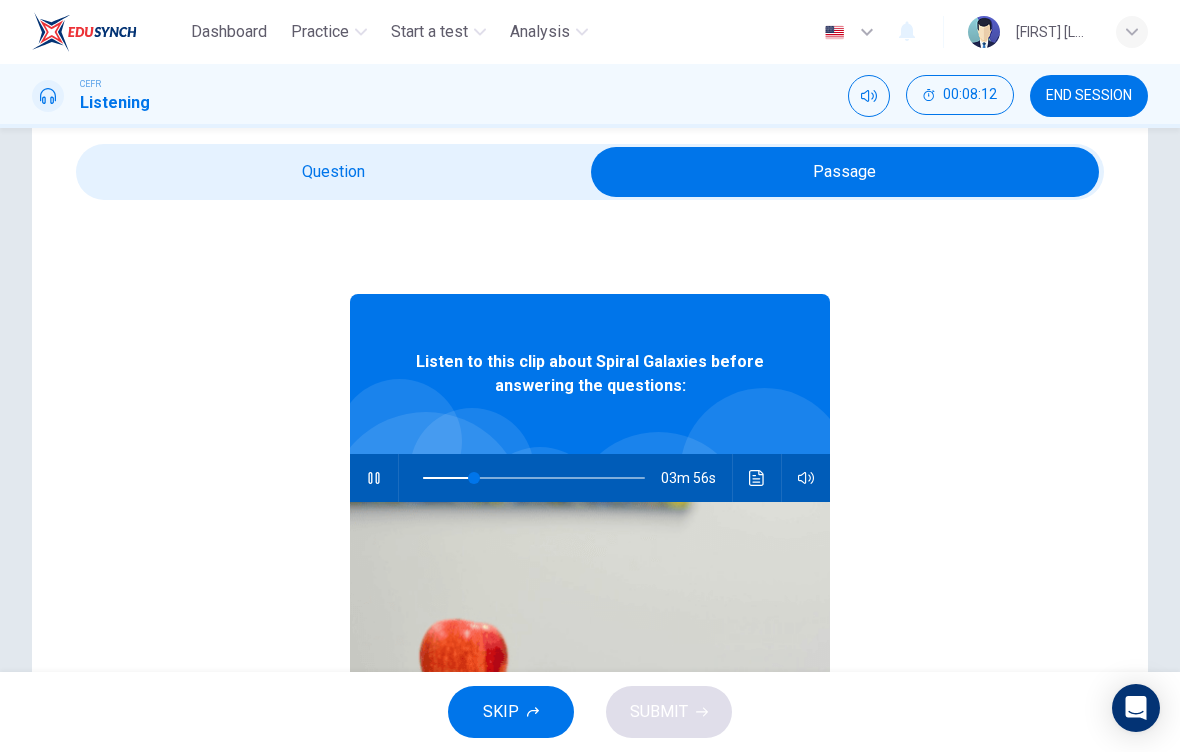 click at bounding box center (845, 172) 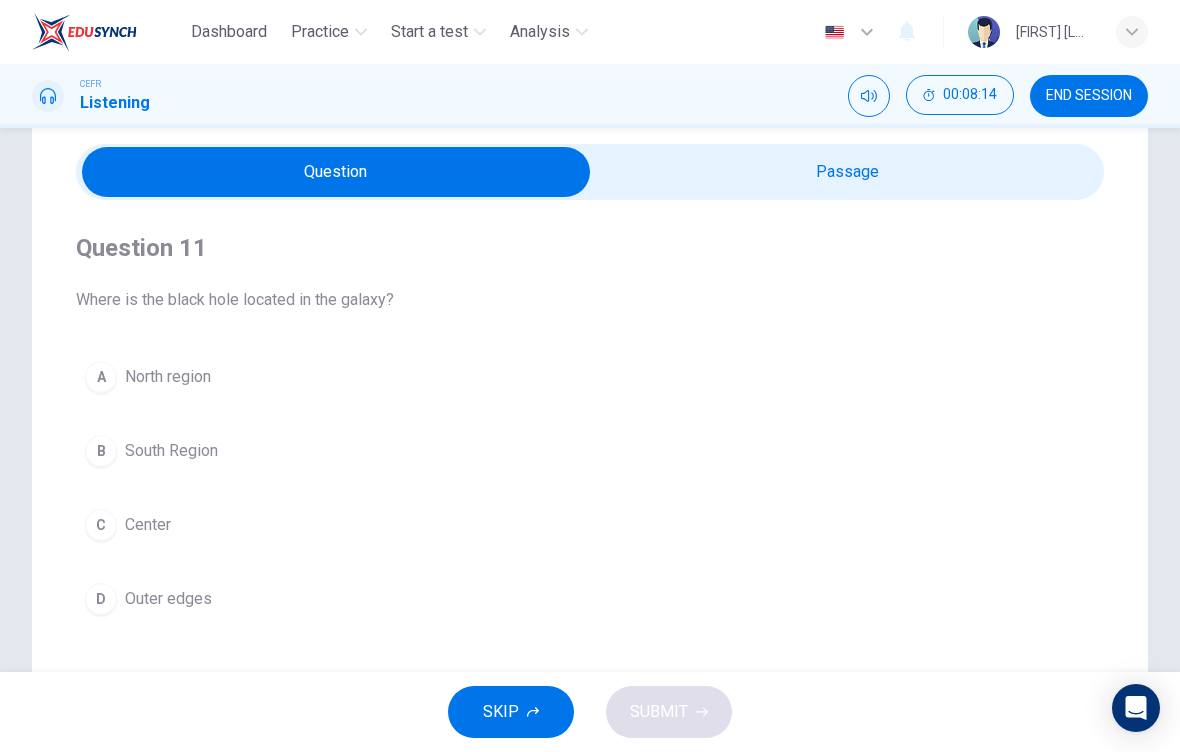 click at bounding box center (336, 172) 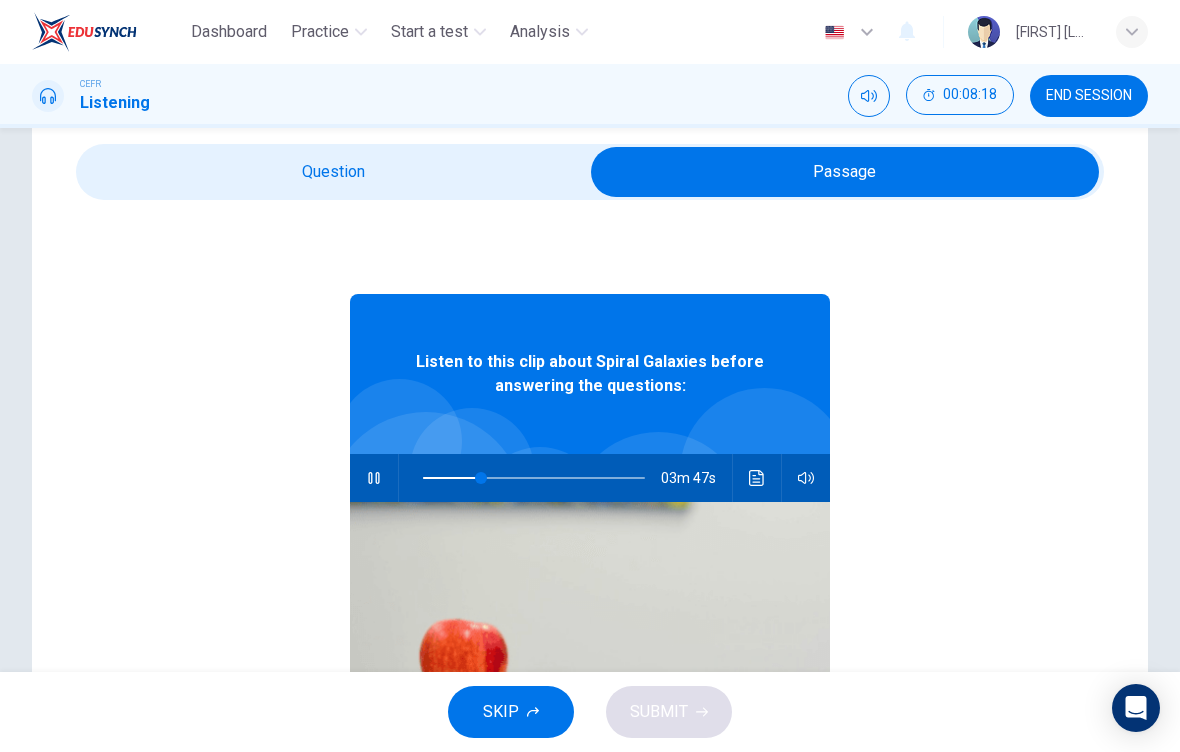 click at bounding box center [845, 172] 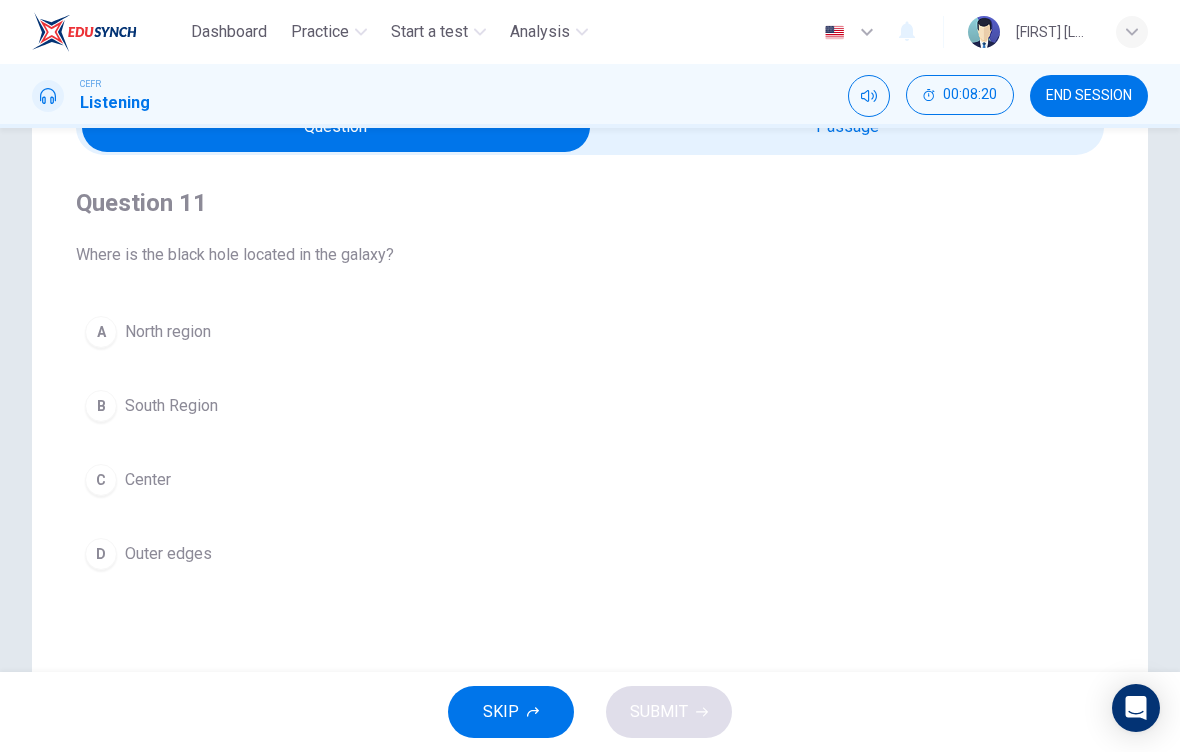 scroll, scrollTop: 127, scrollLeft: 0, axis: vertical 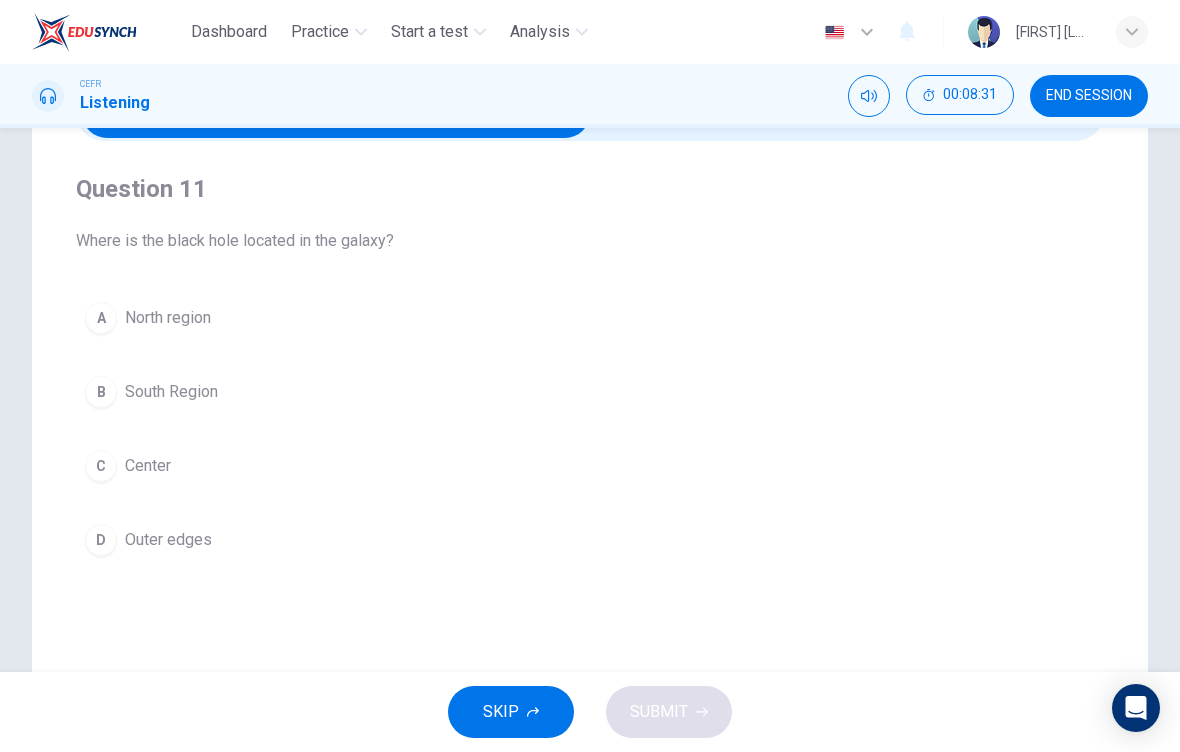 click on "Center" at bounding box center [168, 318] 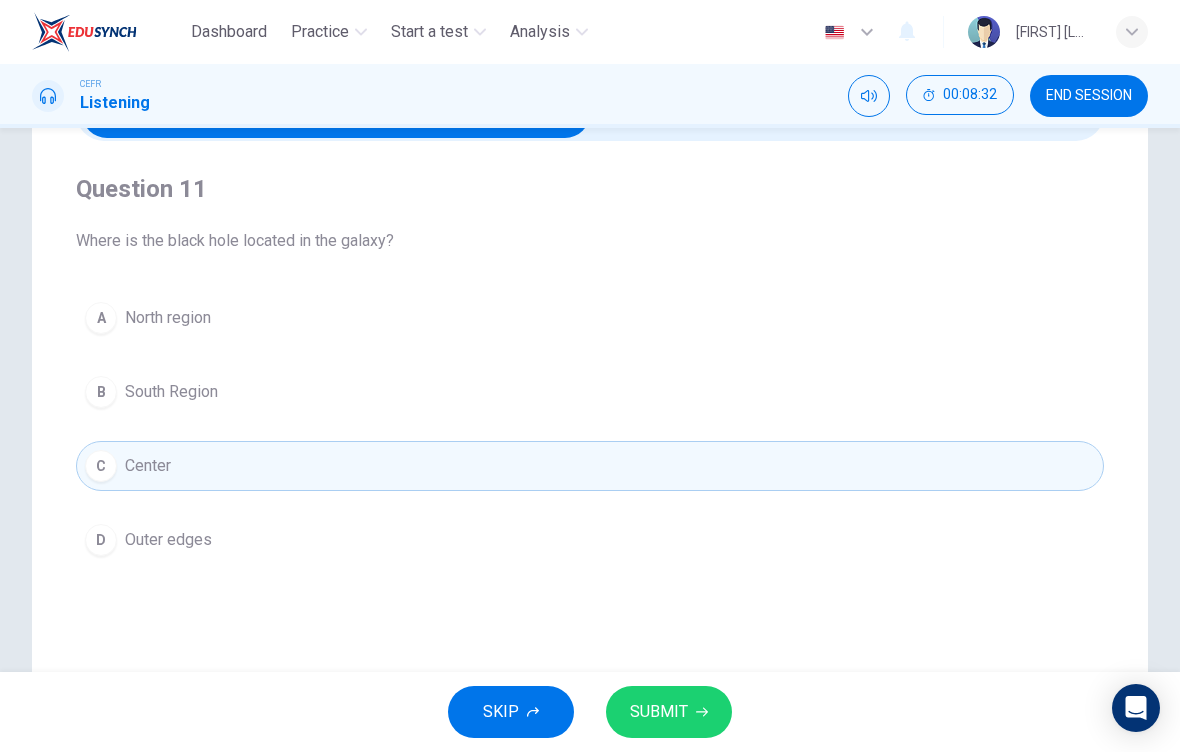 click on "Center" at bounding box center (148, 466) 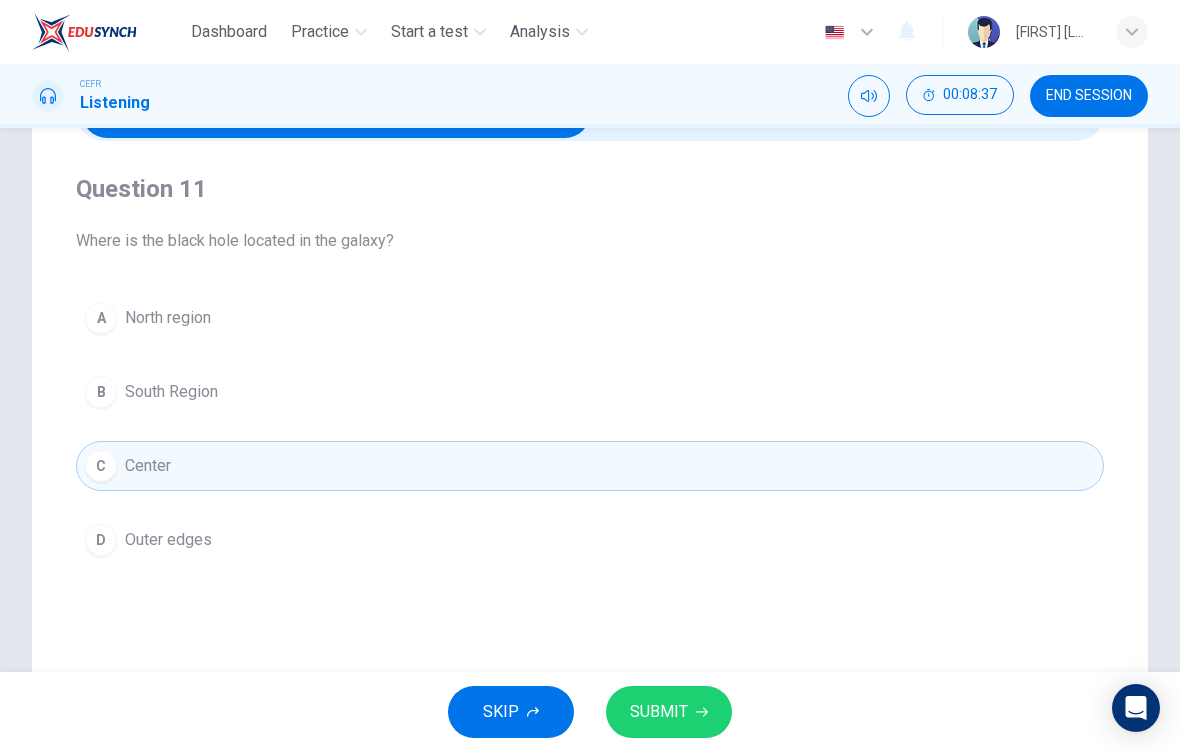click on "SUBMIT" at bounding box center [669, 712] 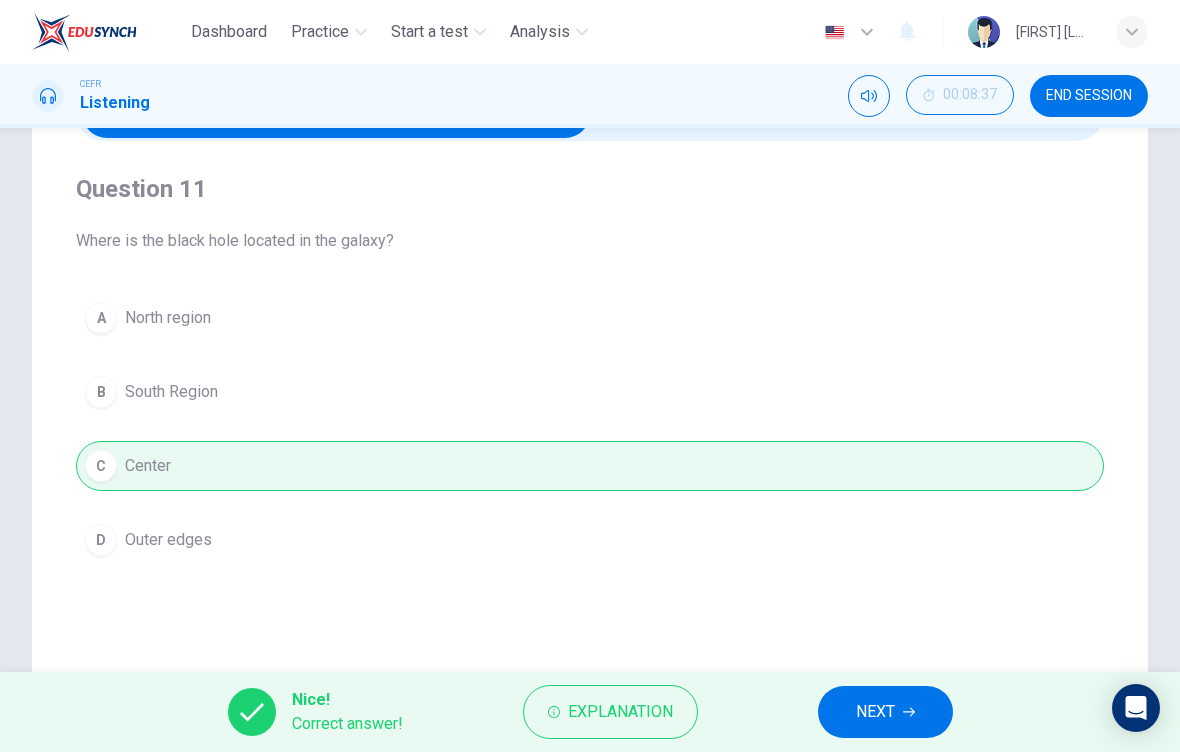 click on "NEXT" at bounding box center [885, 712] 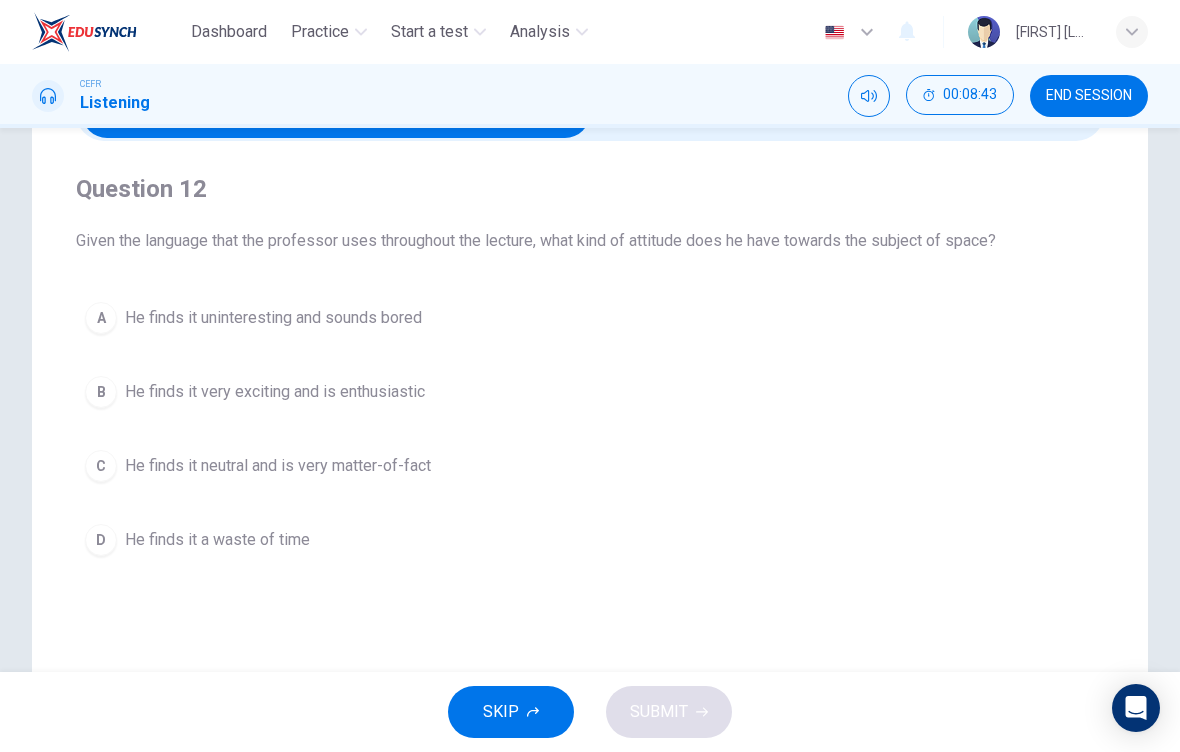 scroll, scrollTop: 129, scrollLeft: 0, axis: vertical 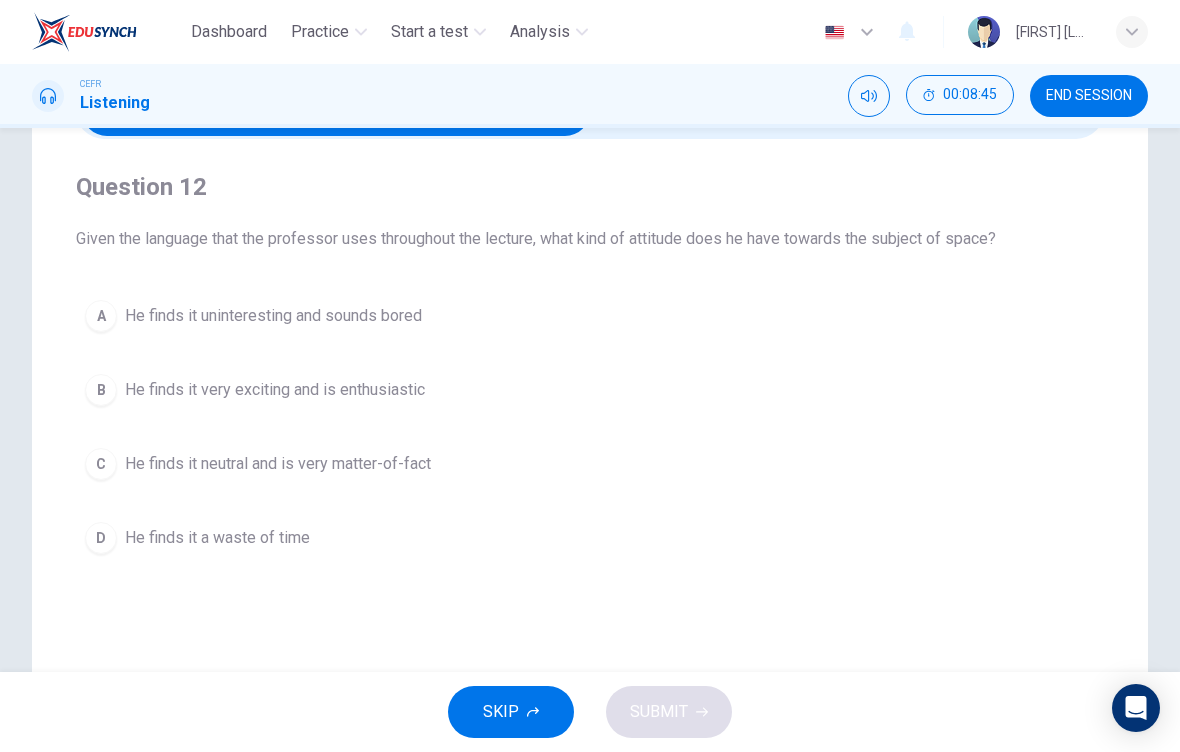 click on "He finds it very exciting and is enthusiastic" at bounding box center [273, 316] 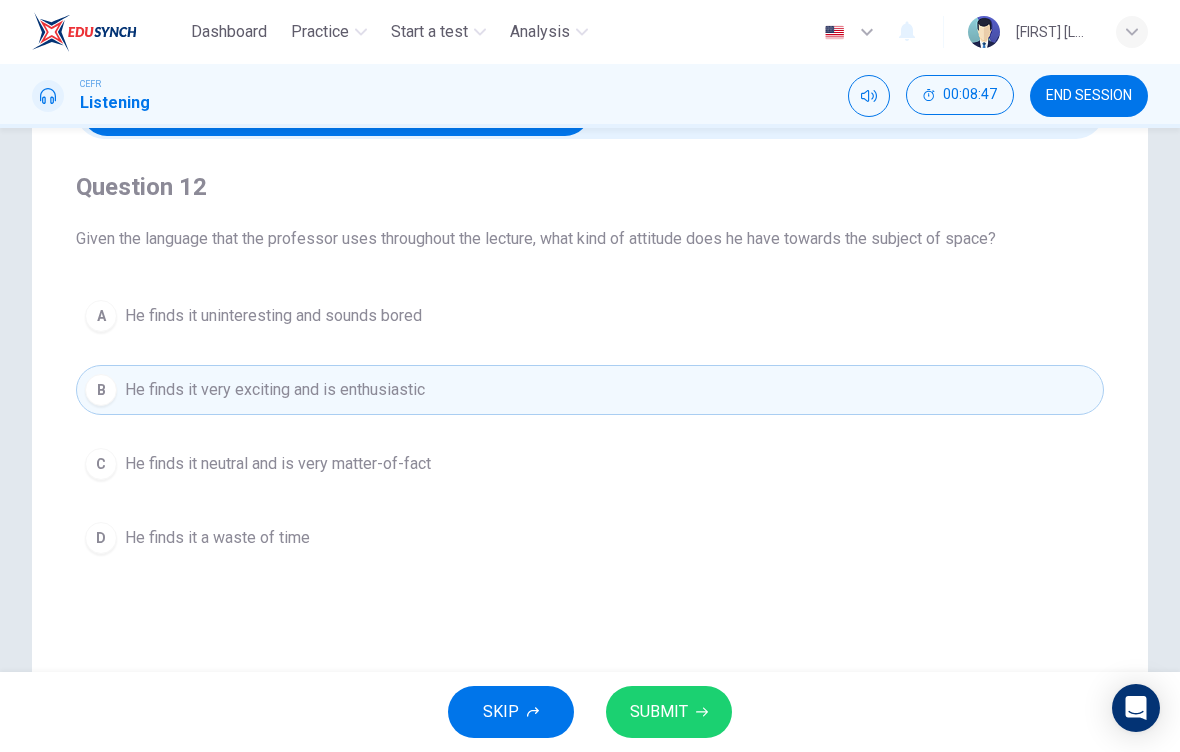 click at bounding box center [702, 712] 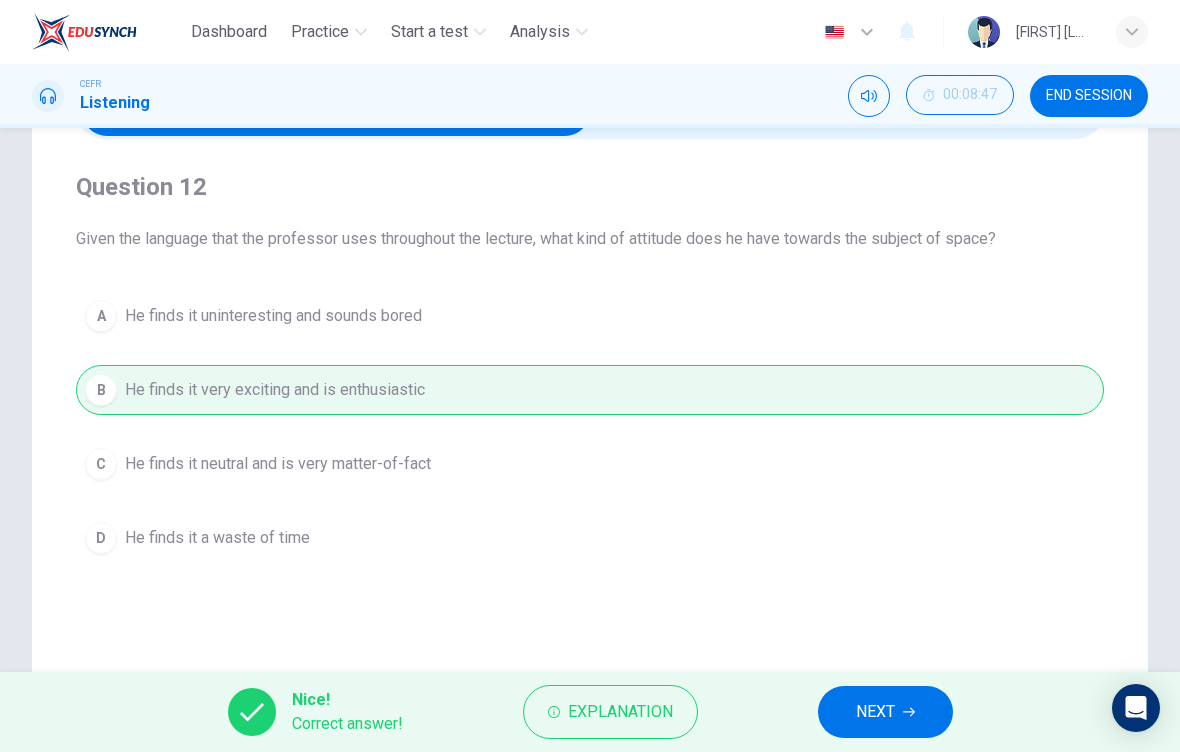 click on "Nice! Correct answer! Explanation NEXT" at bounding box center (590, 712) 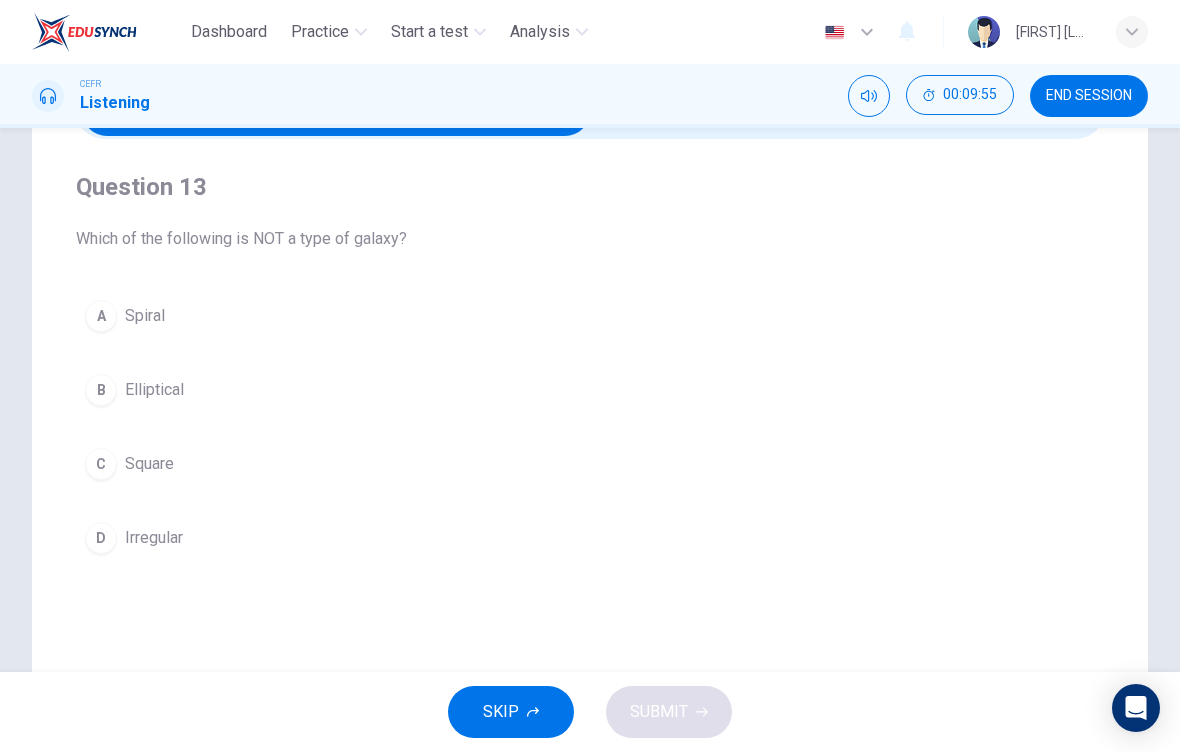 click on "C Square" at bounding box center (590, 464) 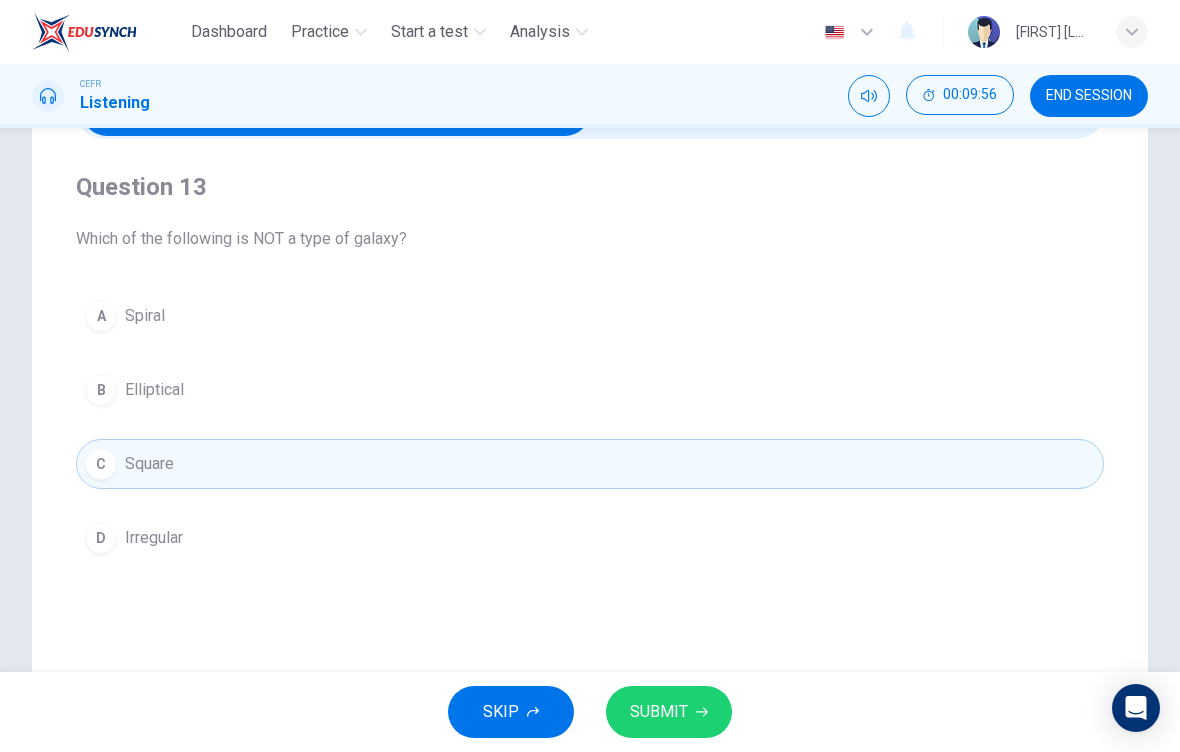 click on "SUBMIT" at bounding box center (659, 712) 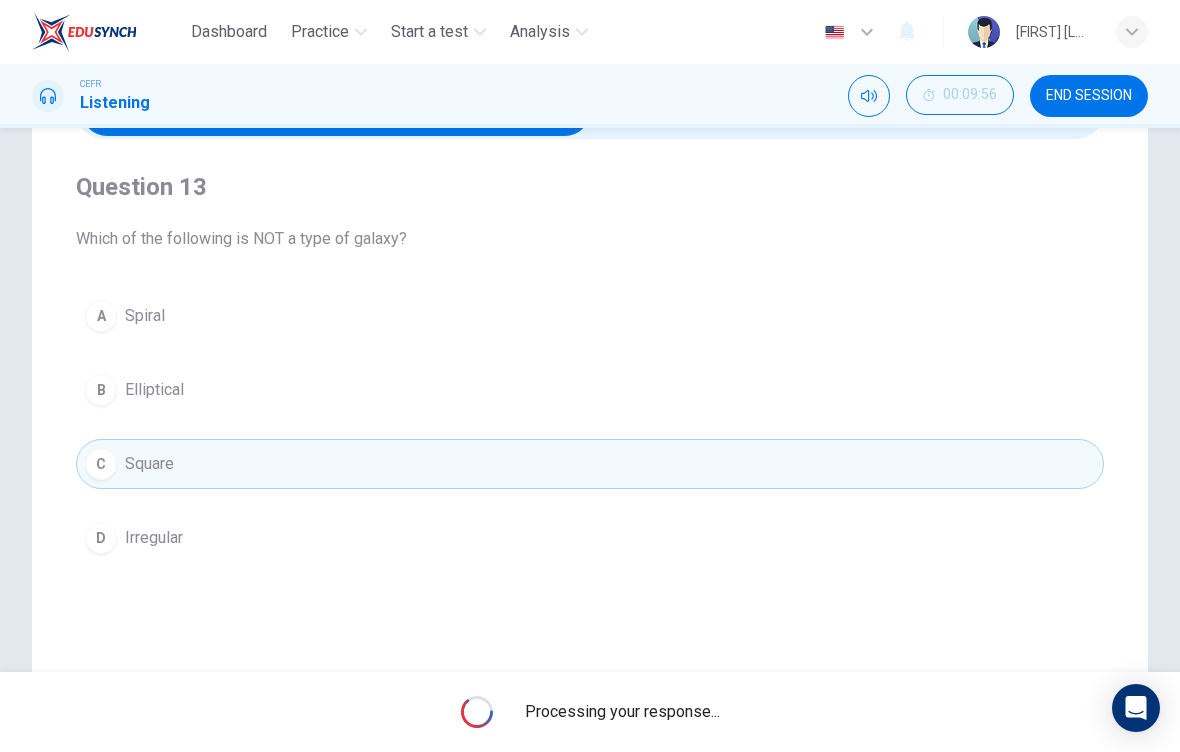 click on "Processing your response..." at bounding box center (622, 712) 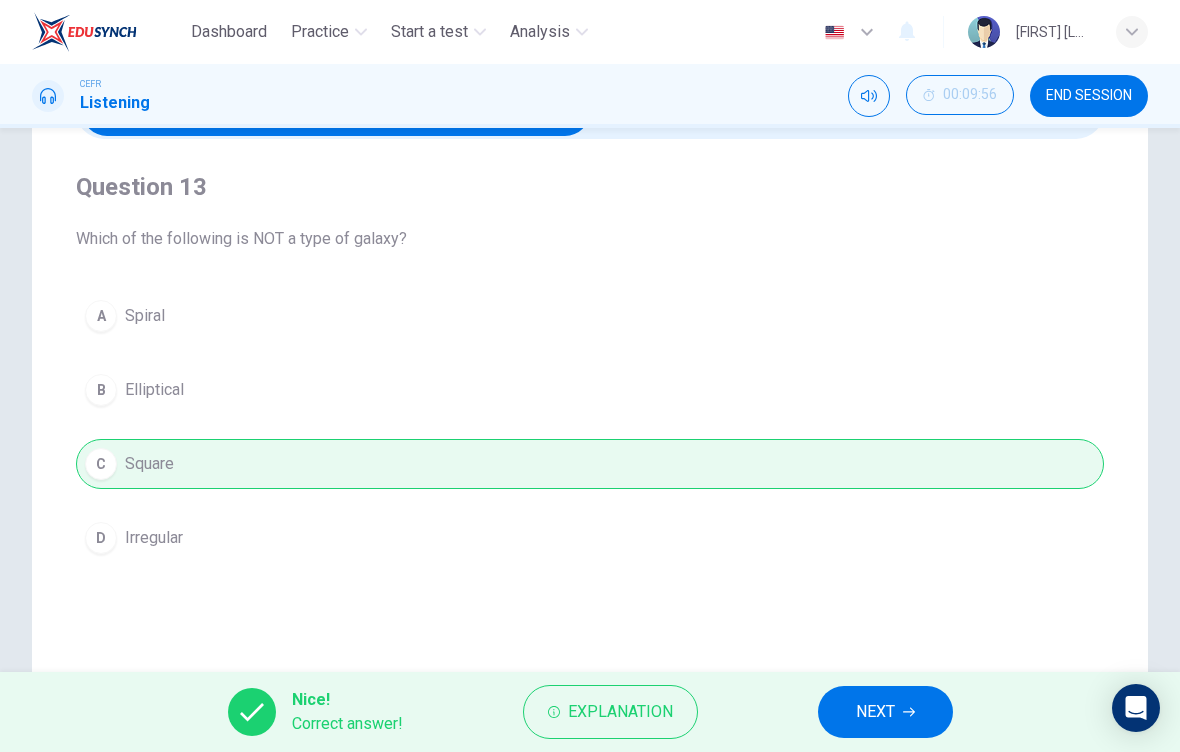 click on "Explanation" at bounding box center [620, 712] 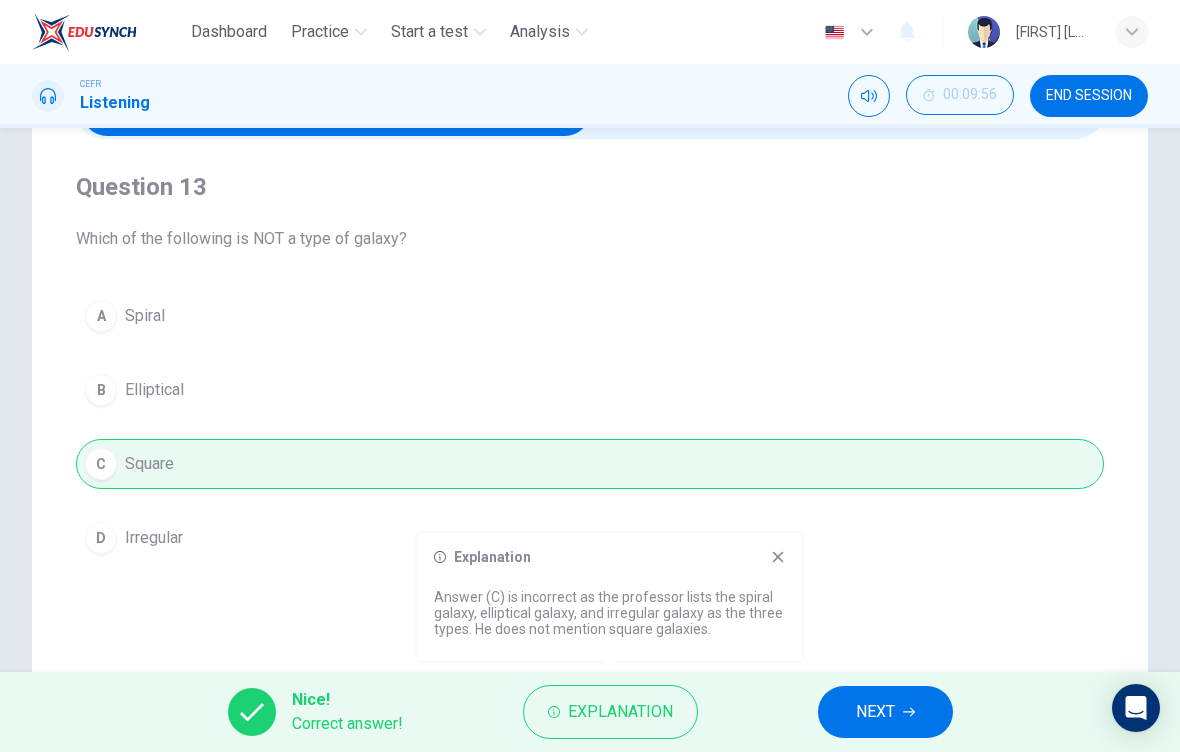 click on "NEXT" at bounding box center (885, 712) 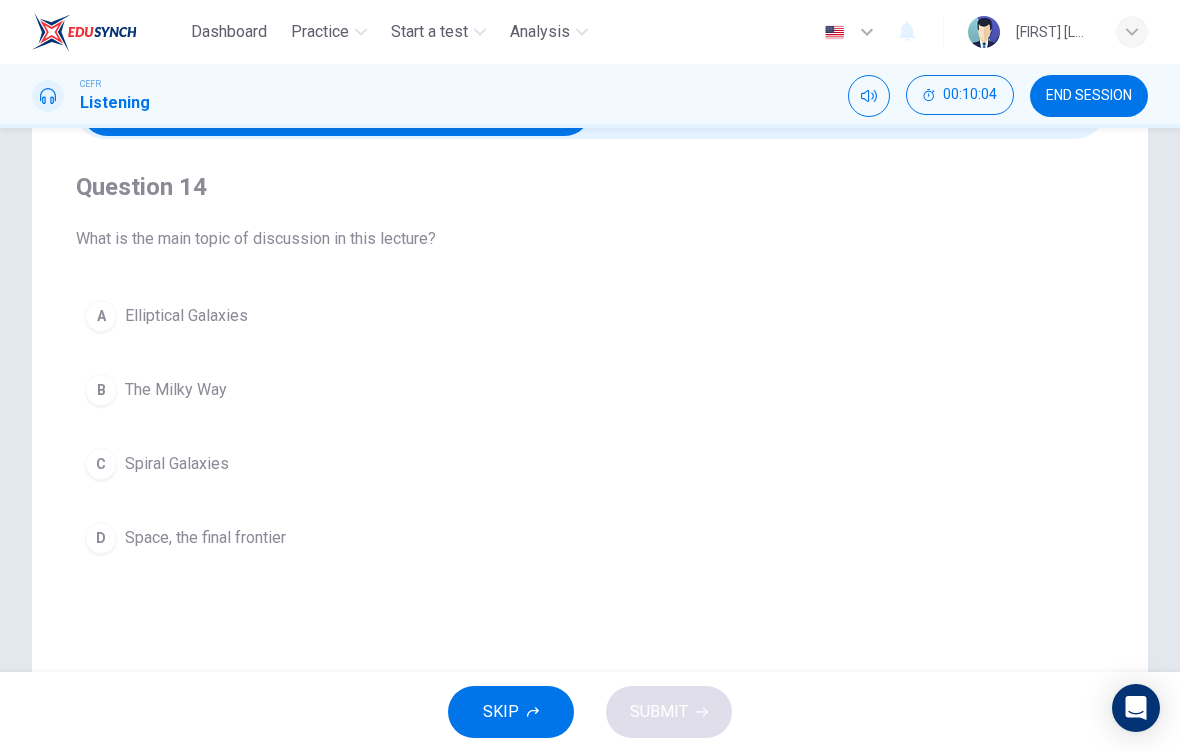 click on "Spiral Galaxies" at bounding box center [186, 316] 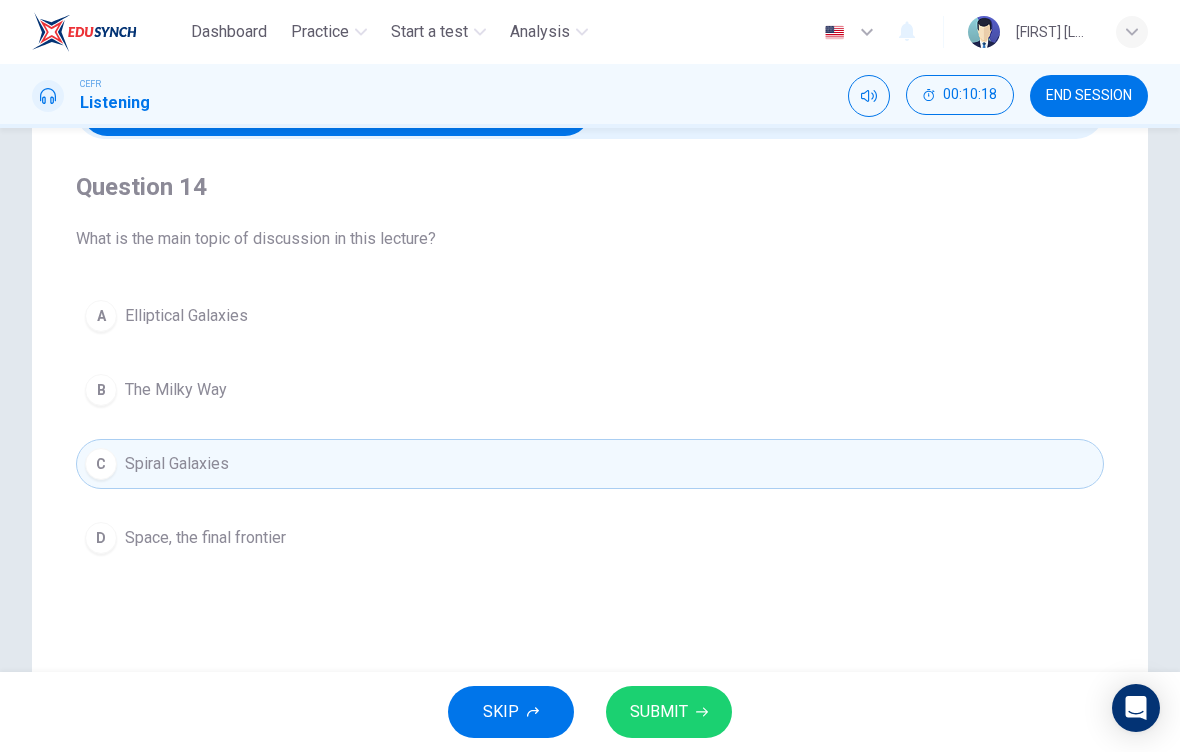 click on "SUBMIT" at bounding box center (659, 712) 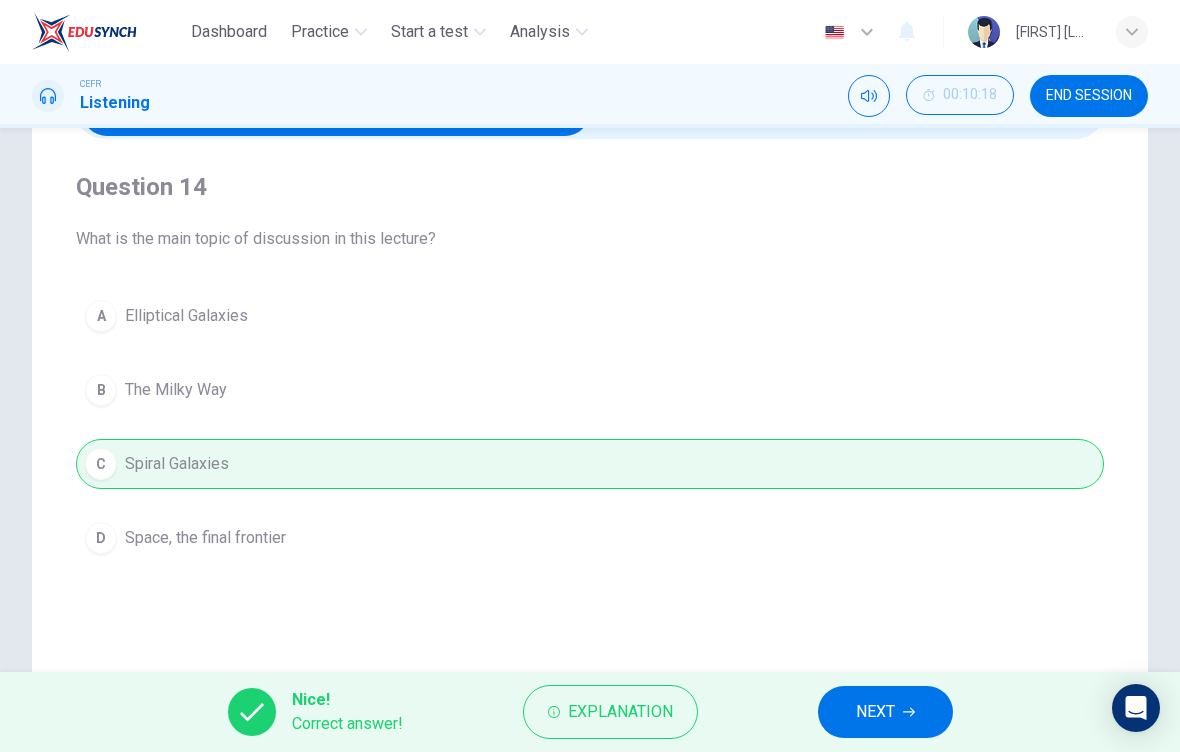 click on "Explanation" at bounding box center [620, 712] 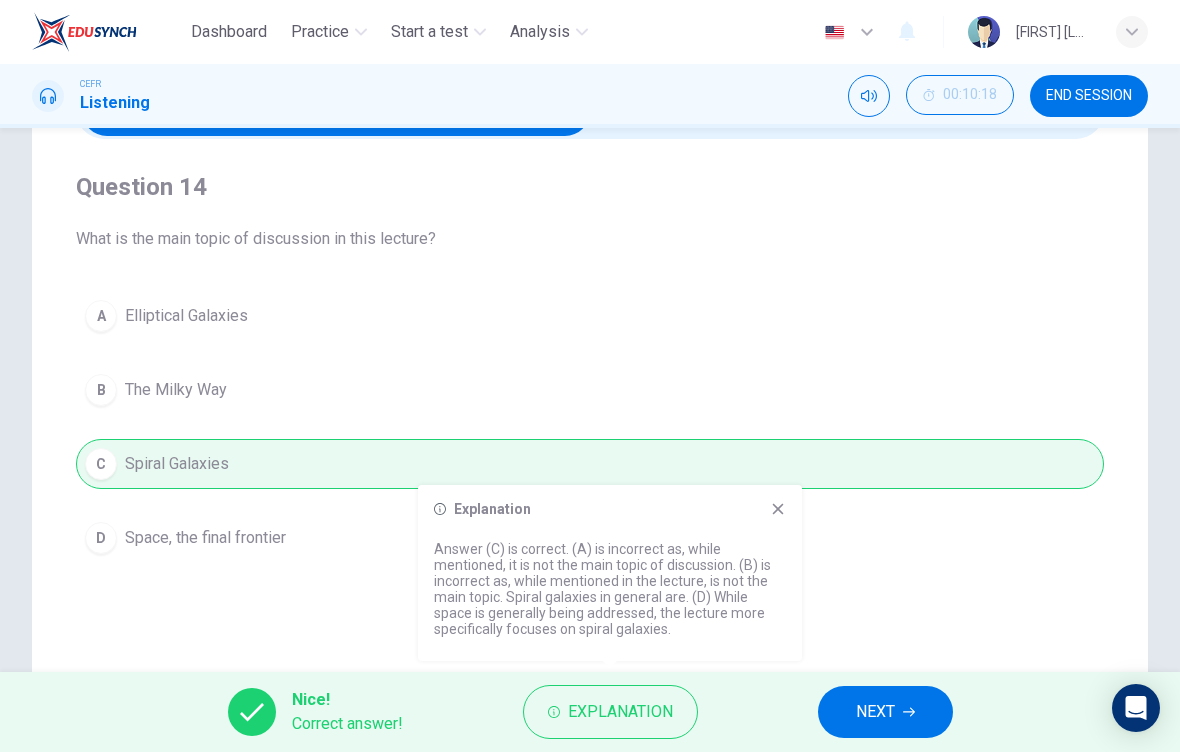 click on "NEXT" at bounding box center (885, 712) 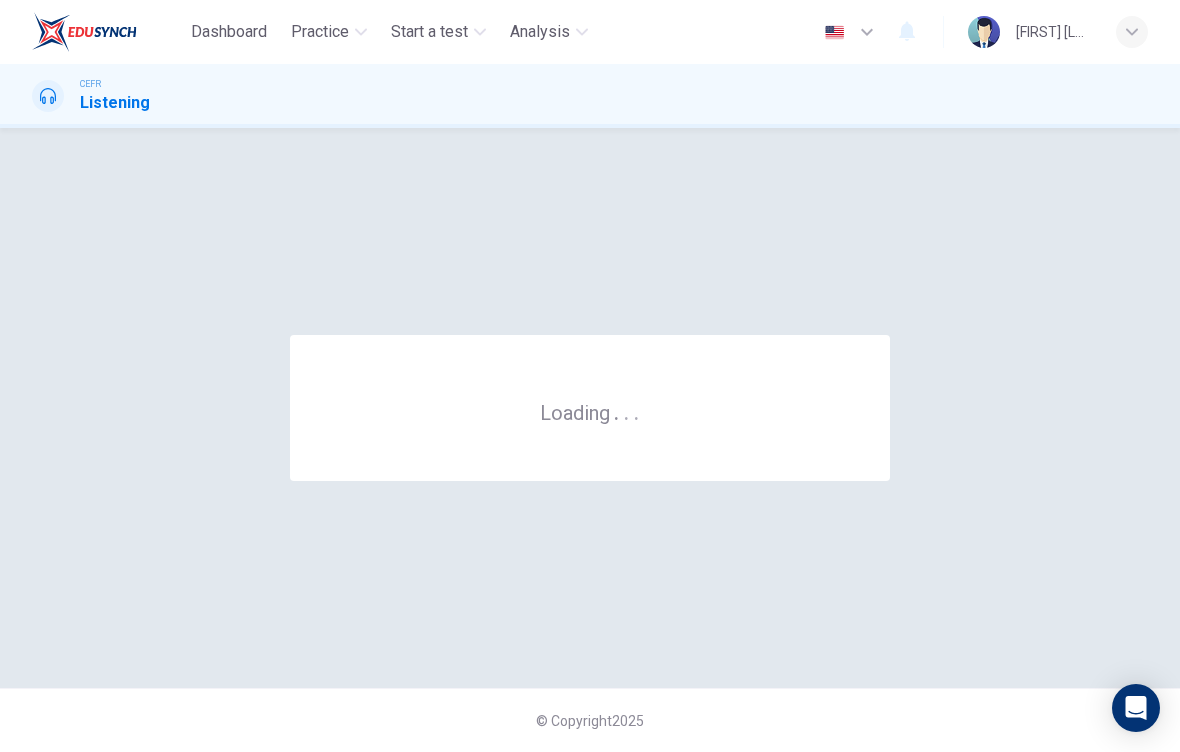 scroll, scrollTop: 0, scrollLeft: 0, axis: both 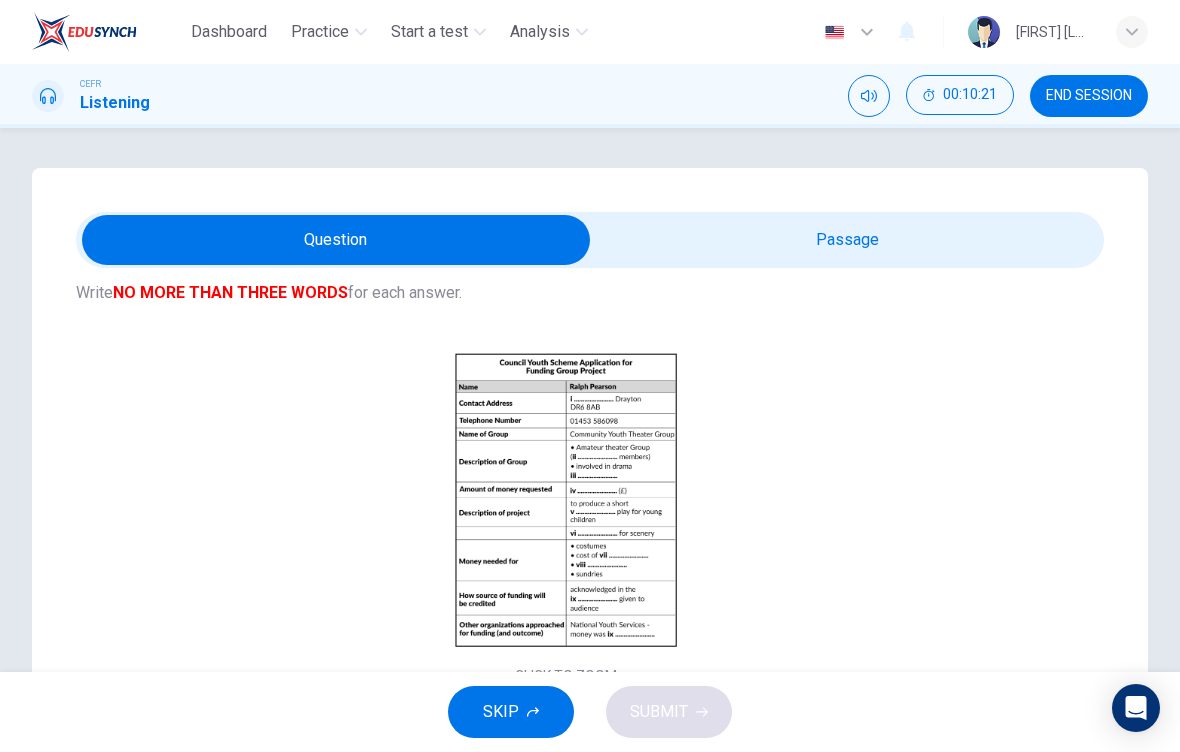 click on "Click to Zoom" at bounding box center [566, 517] 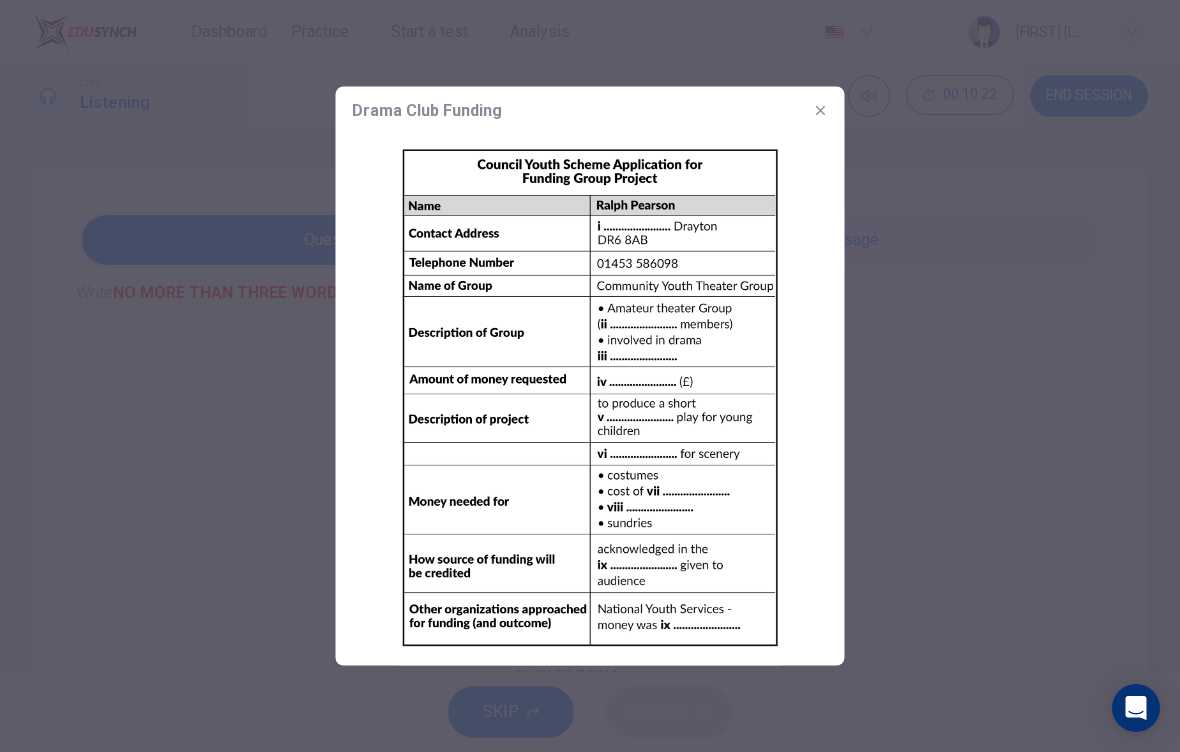 click at bounding box center (590, 376) 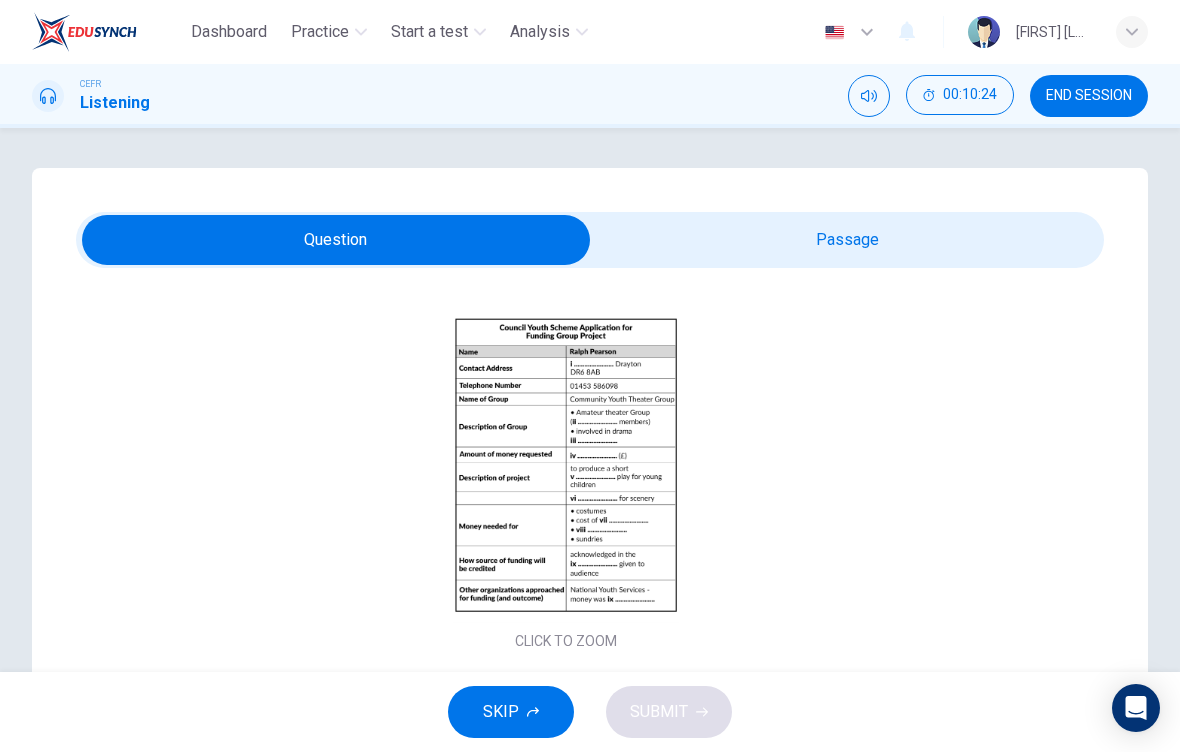 scroll, scrollTop: 137, scrollLeft: 0, axis: vertical 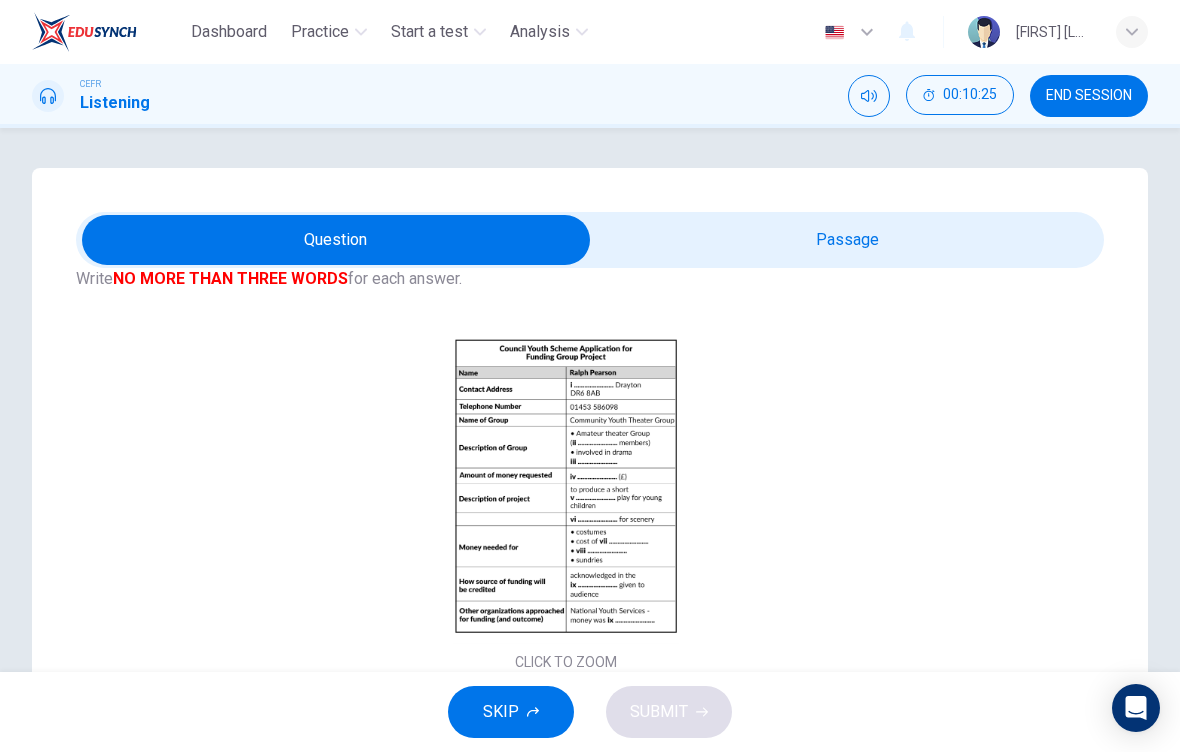 click on "Click to Zoom" at bounding box center [566, 503] 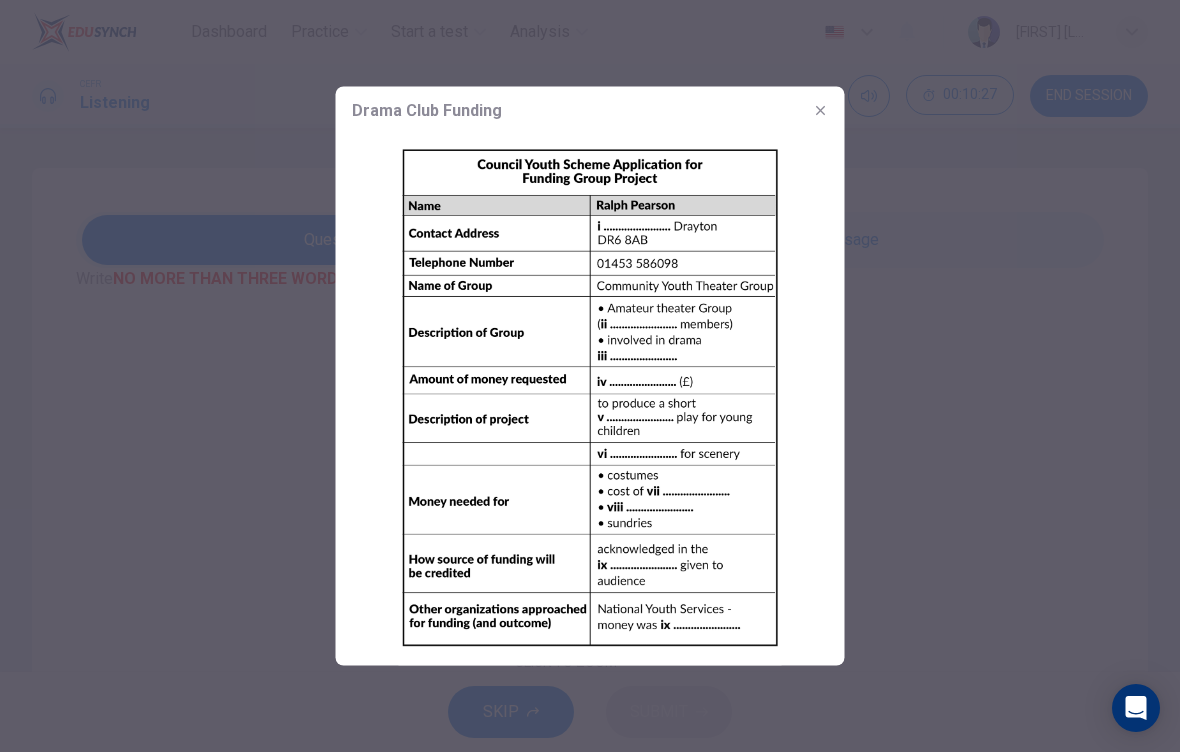 click at bounding box center [821, 111] 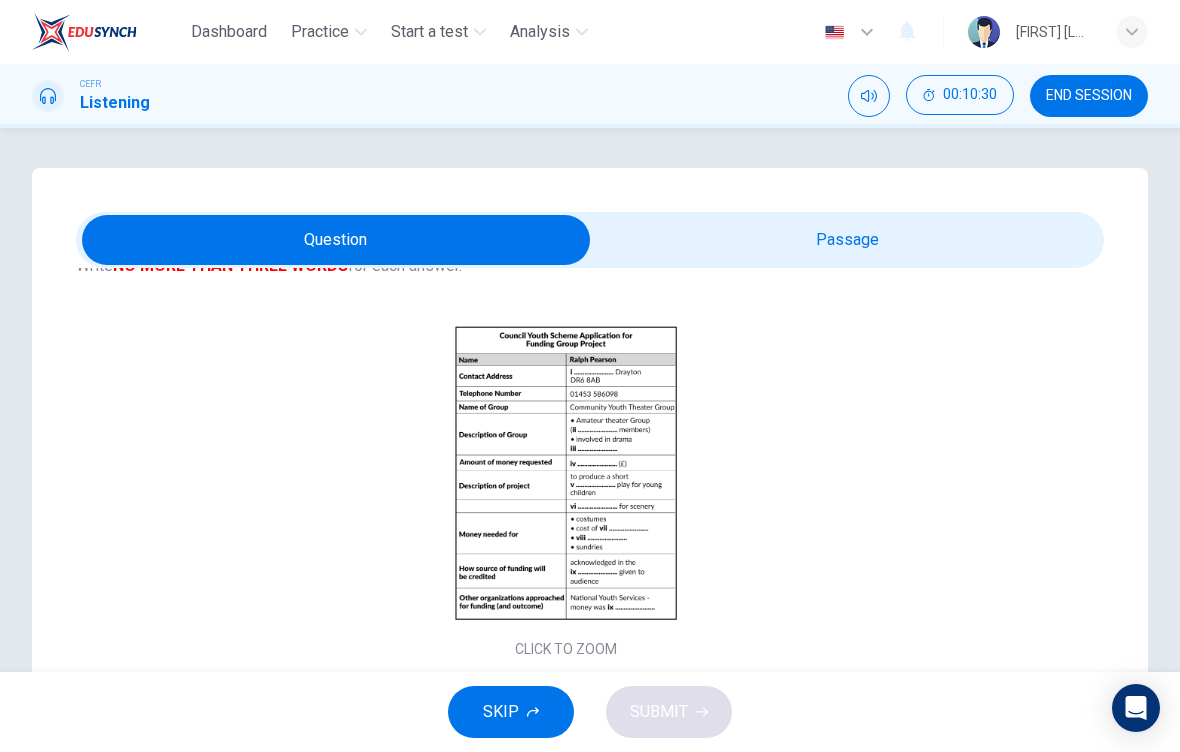 scroll, scrollTop: 152, scrollLeft: 0, axis: vertical 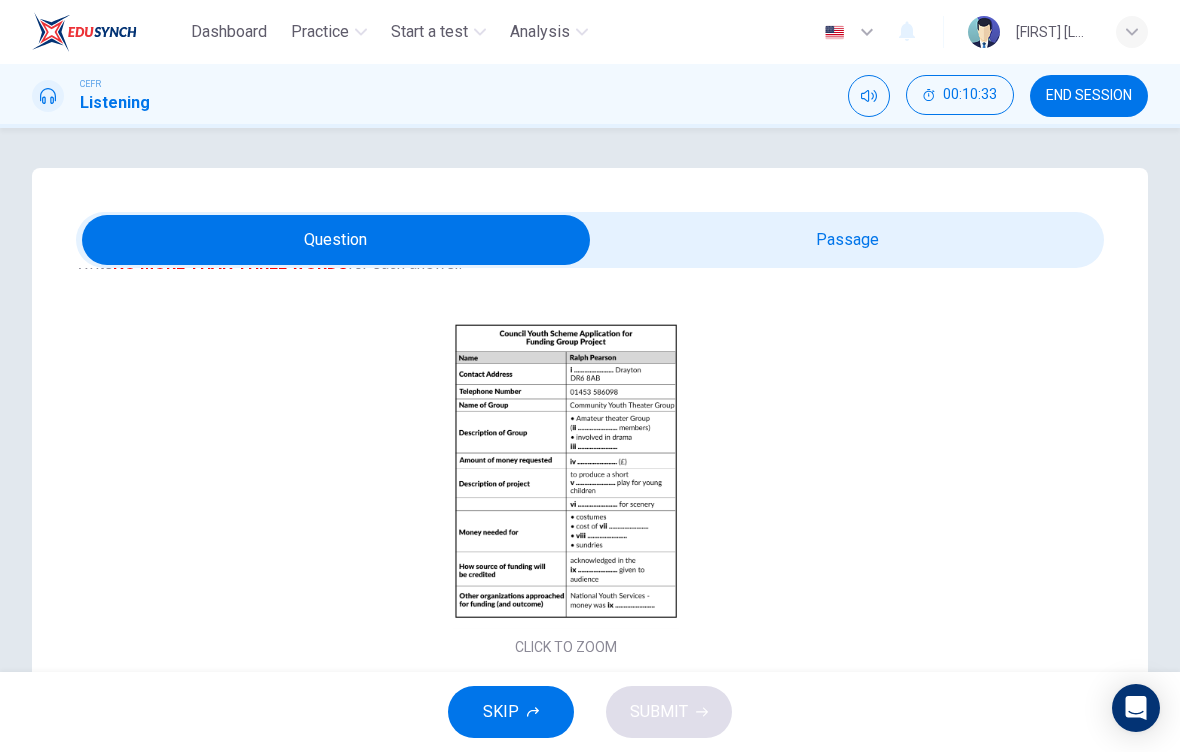 click on "Click to Zoom" at bounding box center (566, 488) 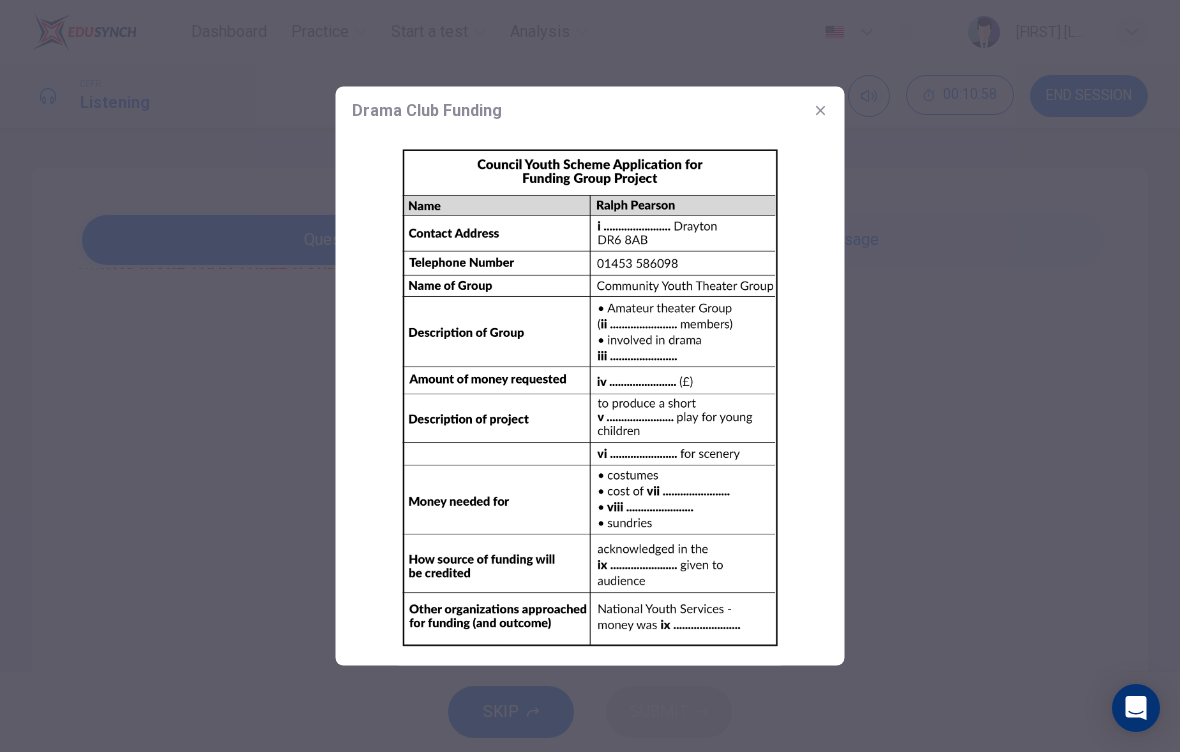 click at bounding box center [821, 111] 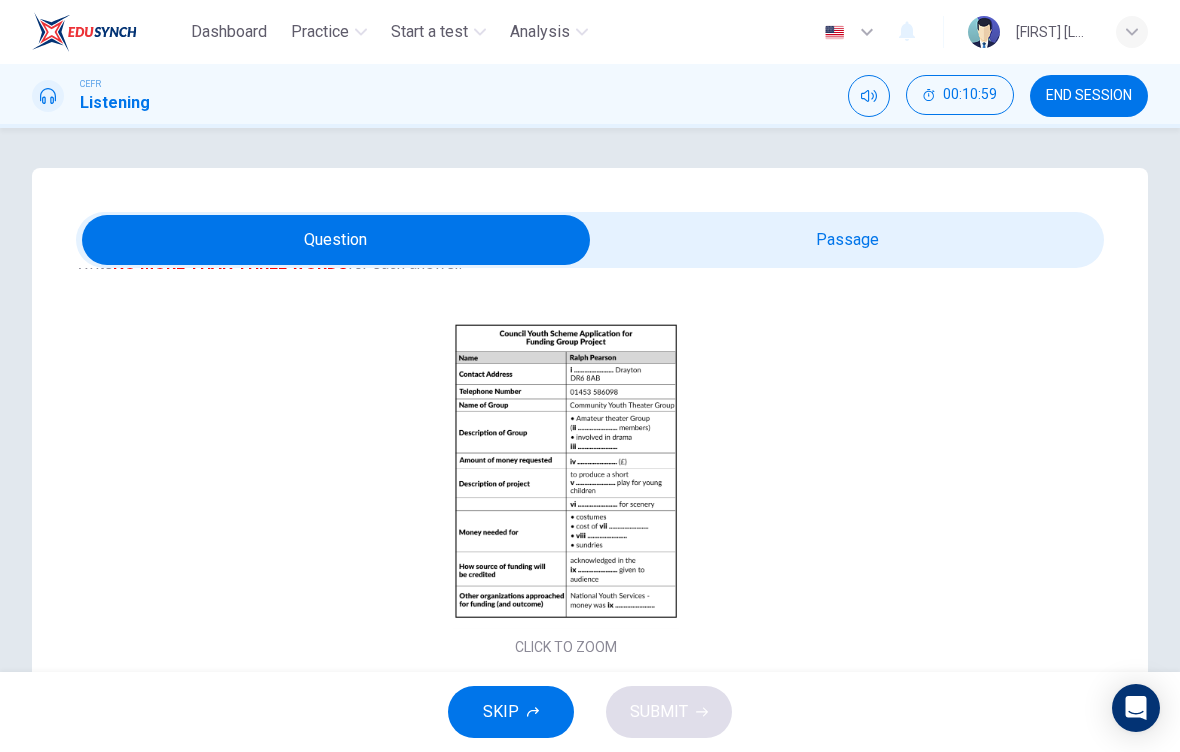 click at bounding box center [336, 240] 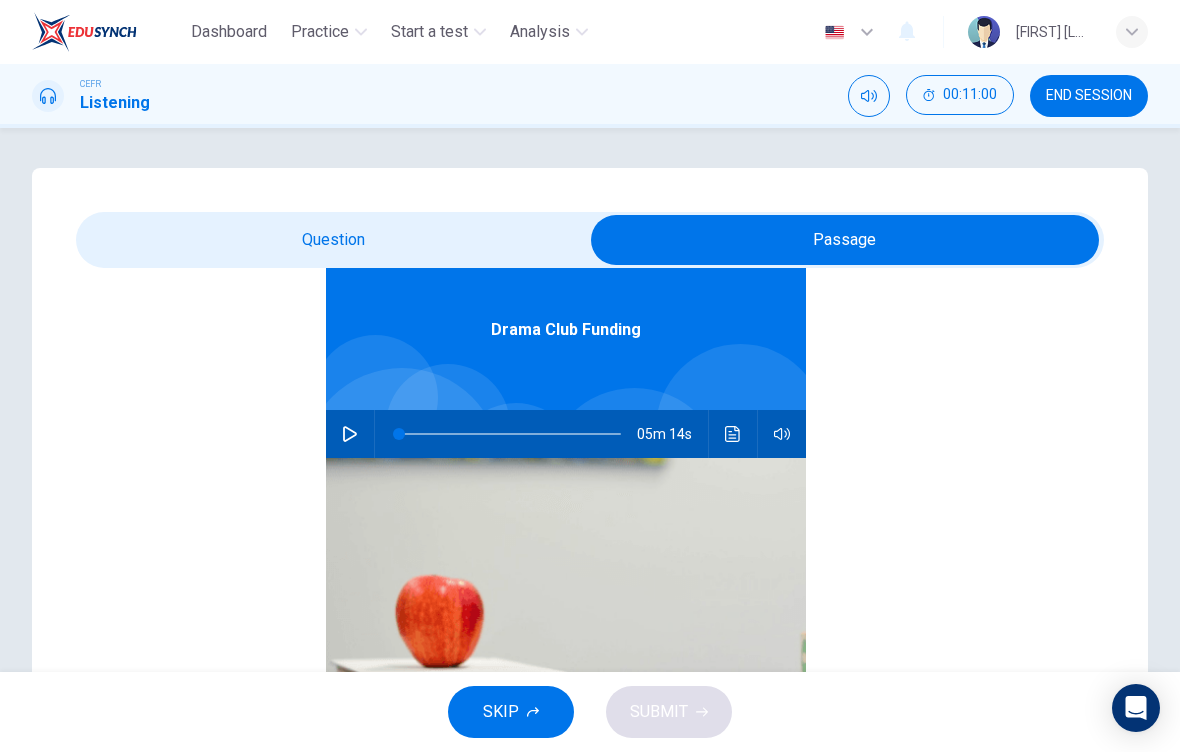 scroll, scrollTop: 112, scrollLeft: 0, axis: vertical 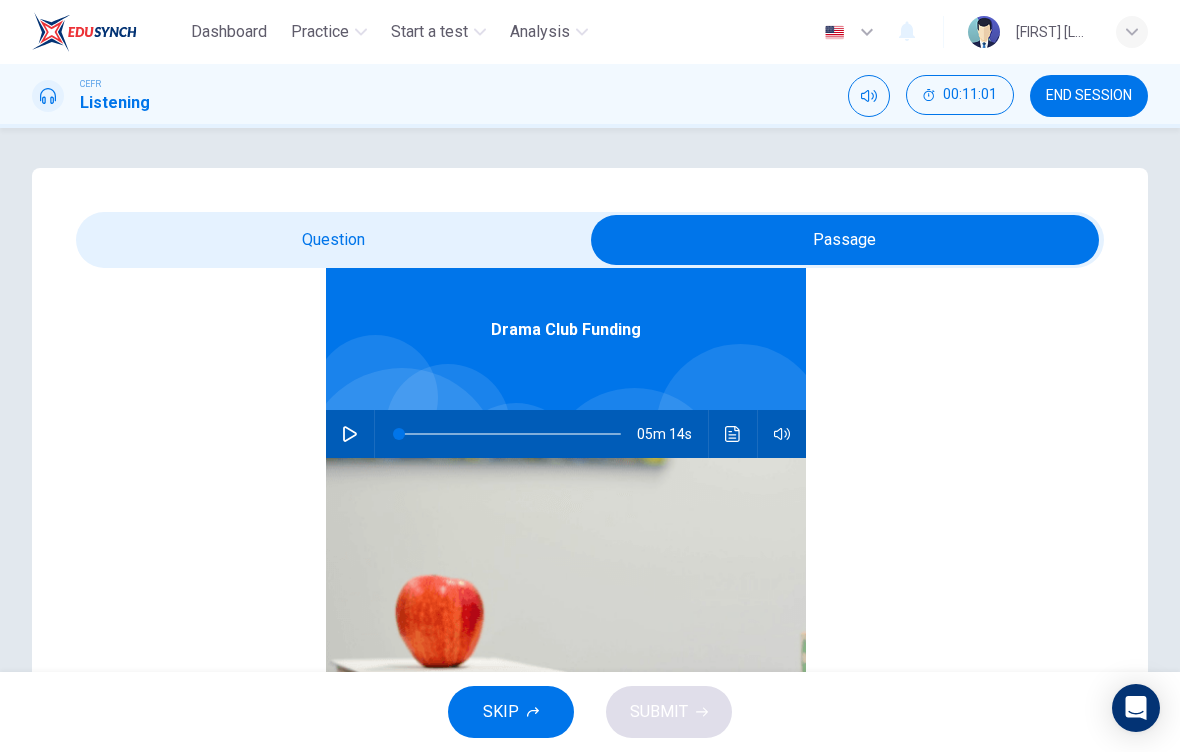 click at bounding box center (350, 434) 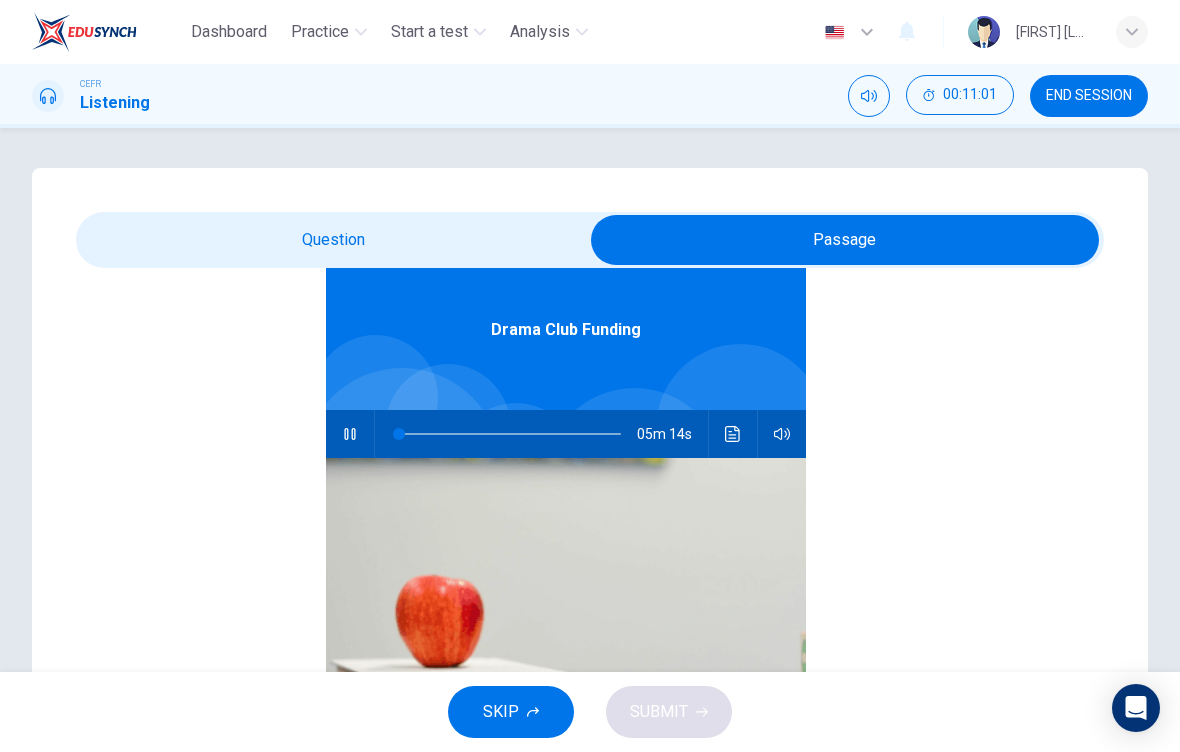 click at bounding box center [845, 240] 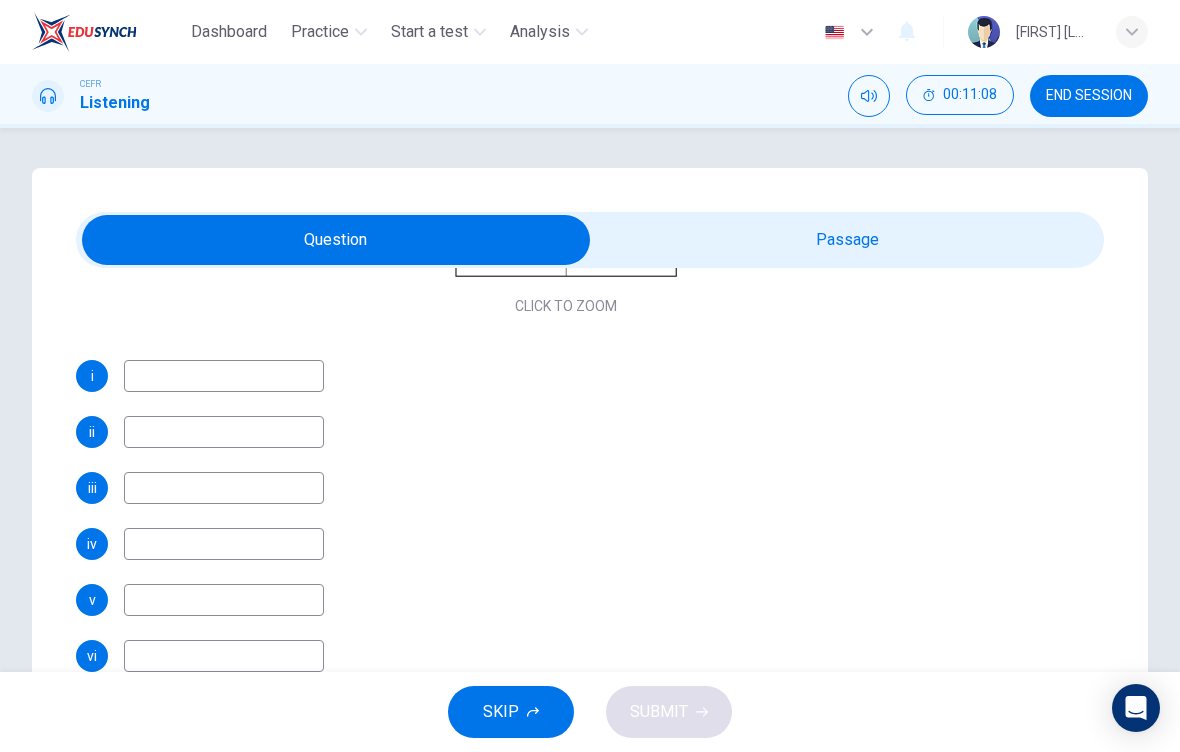 scroll, scrollTop: 493, scrollLeft: 0, axis: vertical 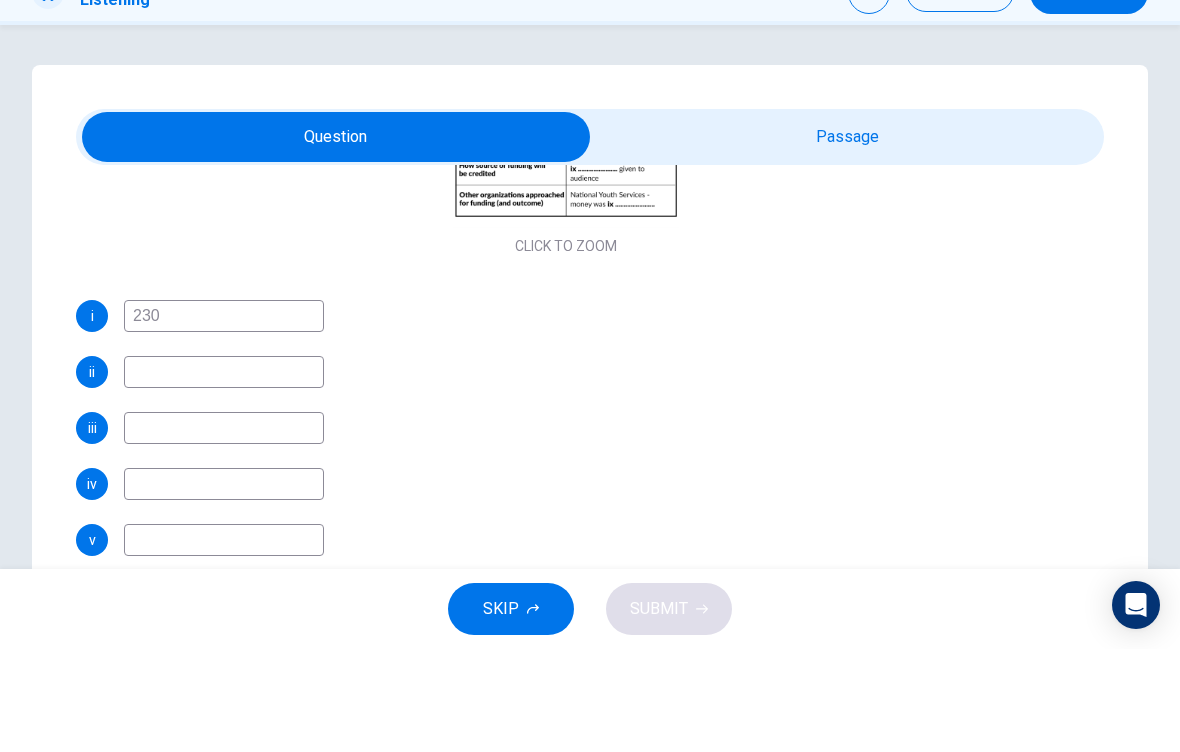 type on "230" 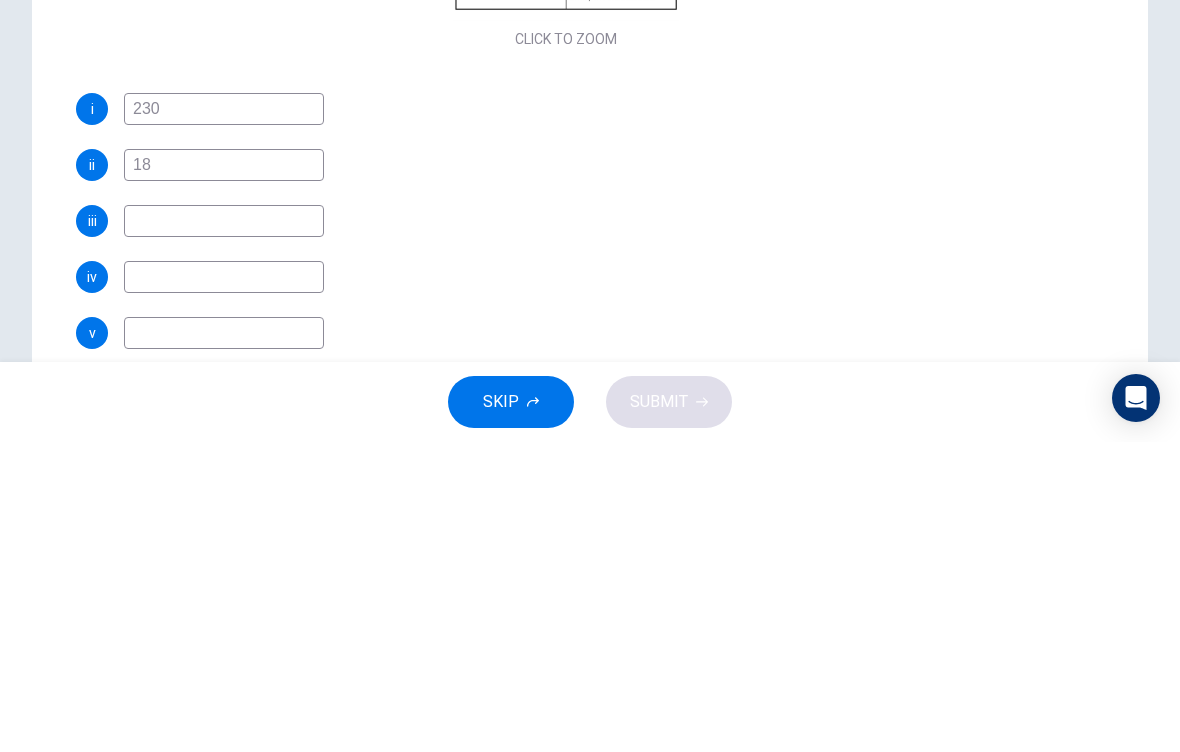 type on "18" 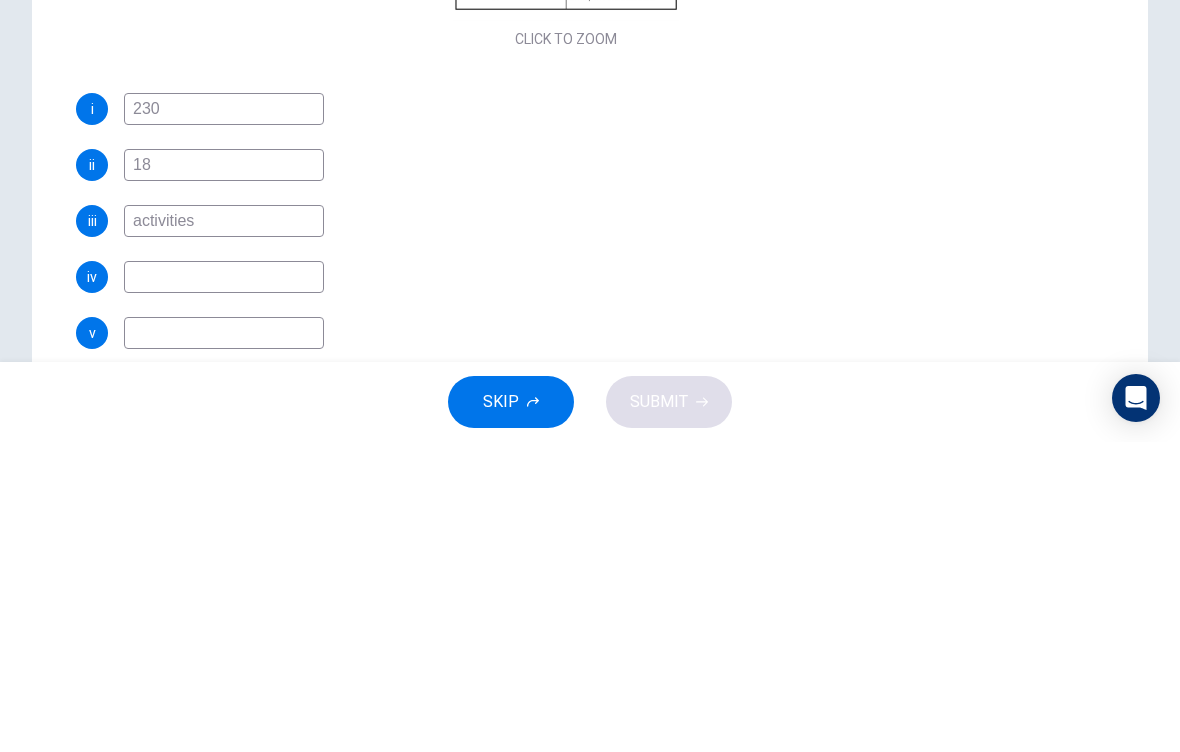 type on "activities" 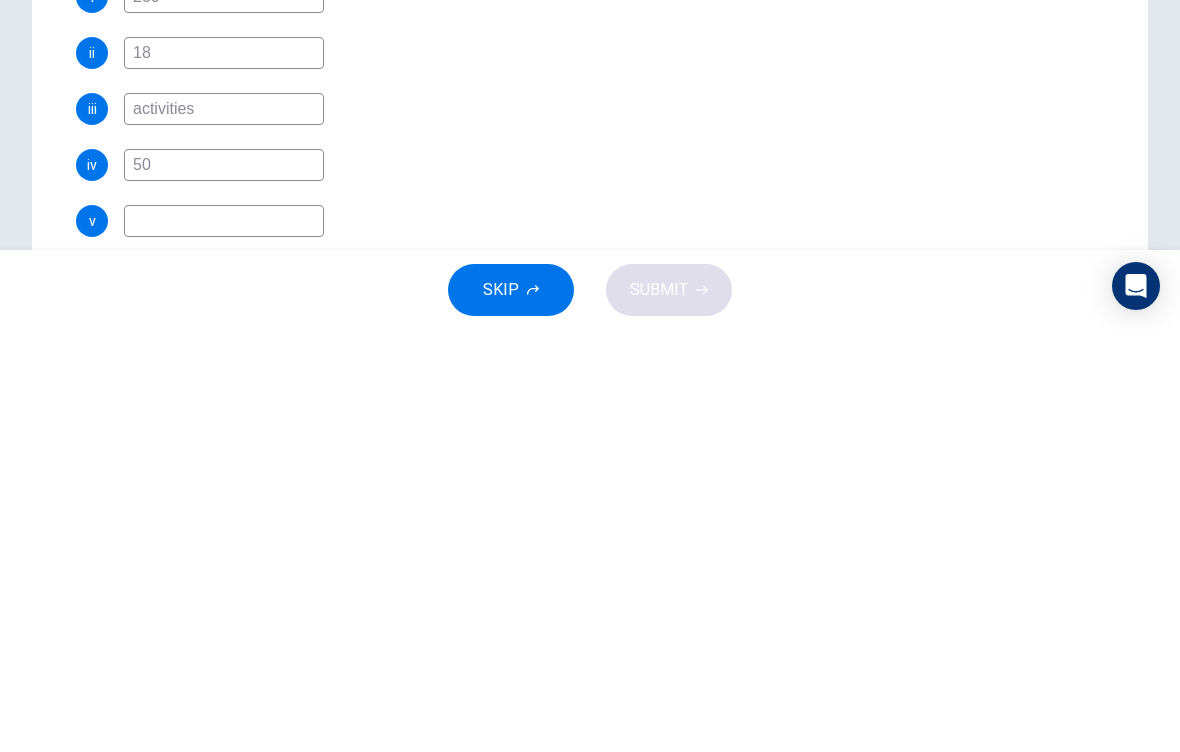 type on "50" 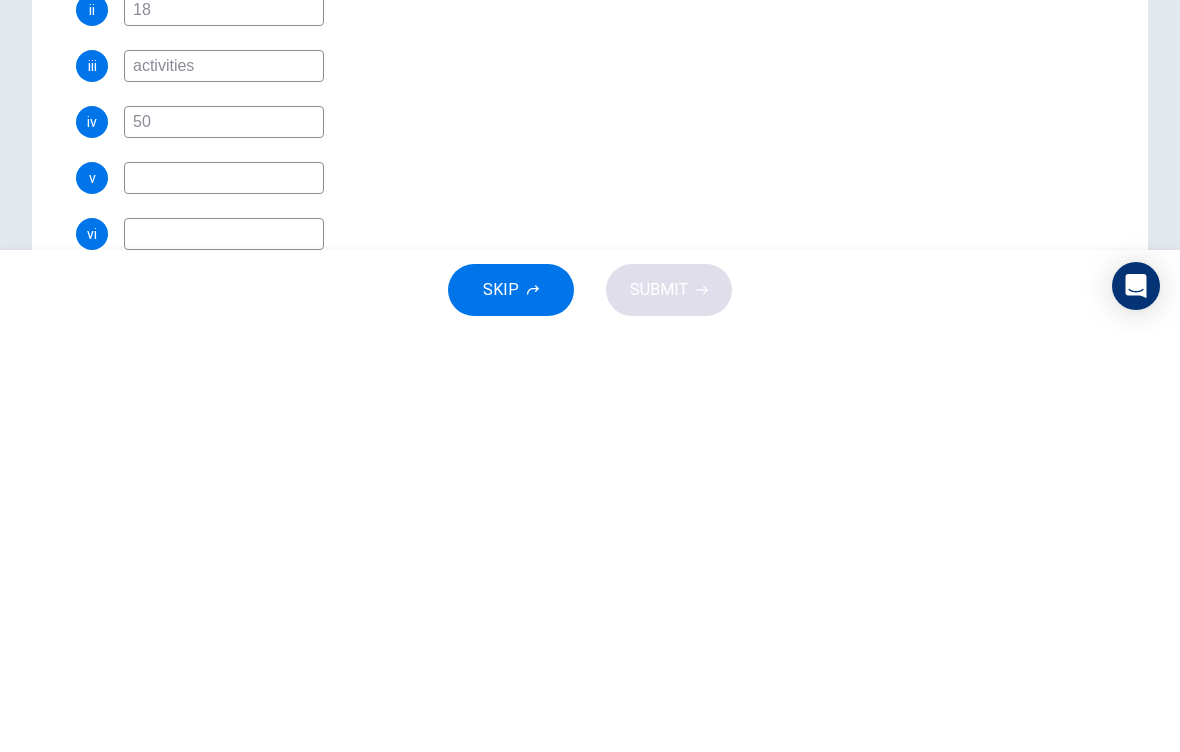 scroll, scrollTop: 493, scrollLeft: 0, axis: vertical 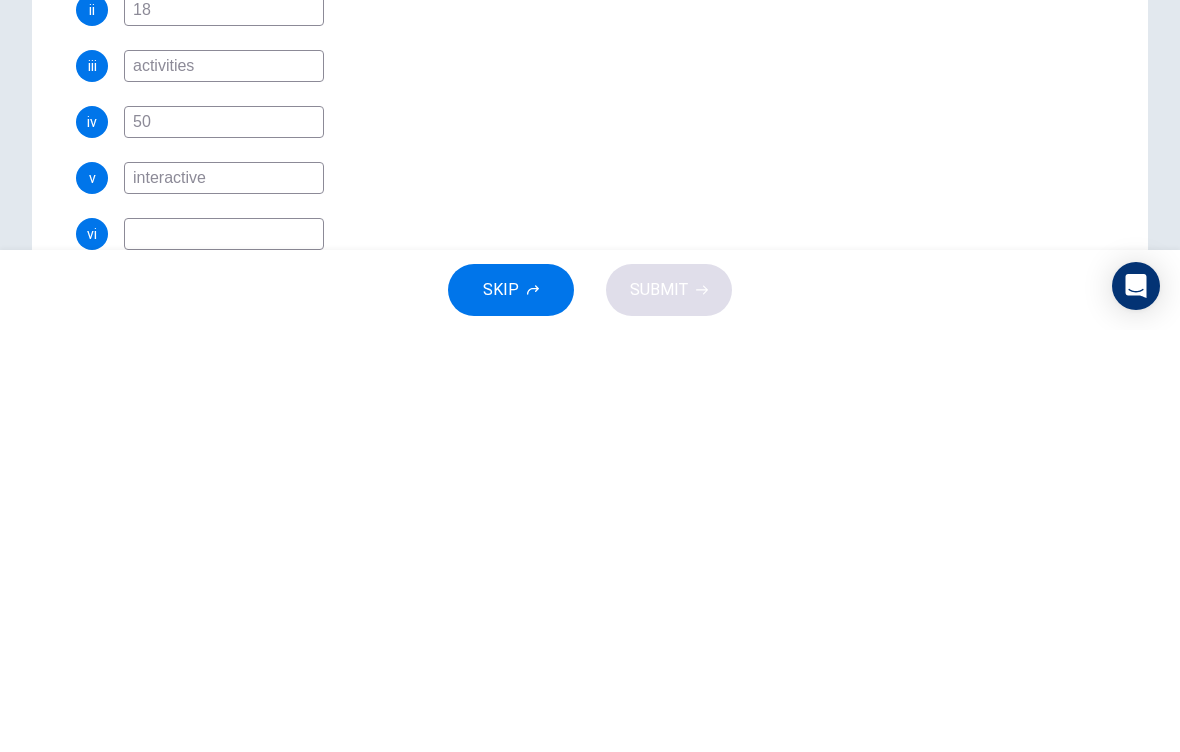 type on "interactive" 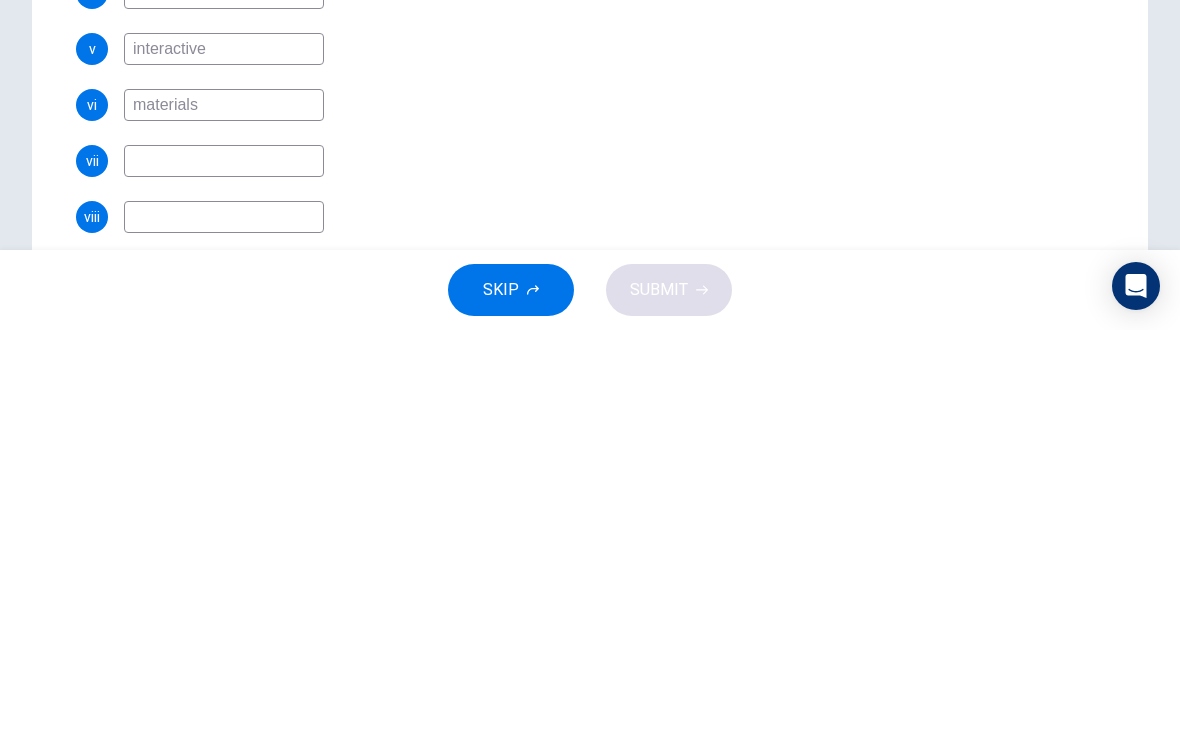 scroll, scrollTop: 133, scrollLeft: 0, axis: vertical 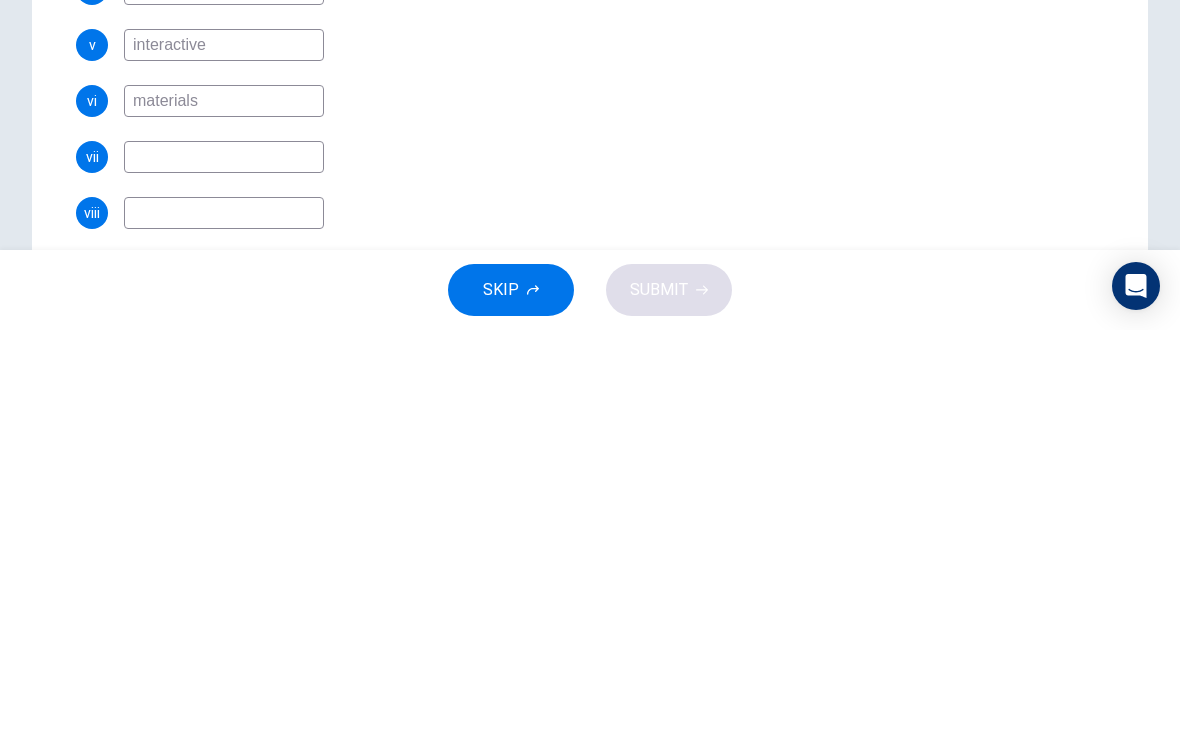 type on "materials" 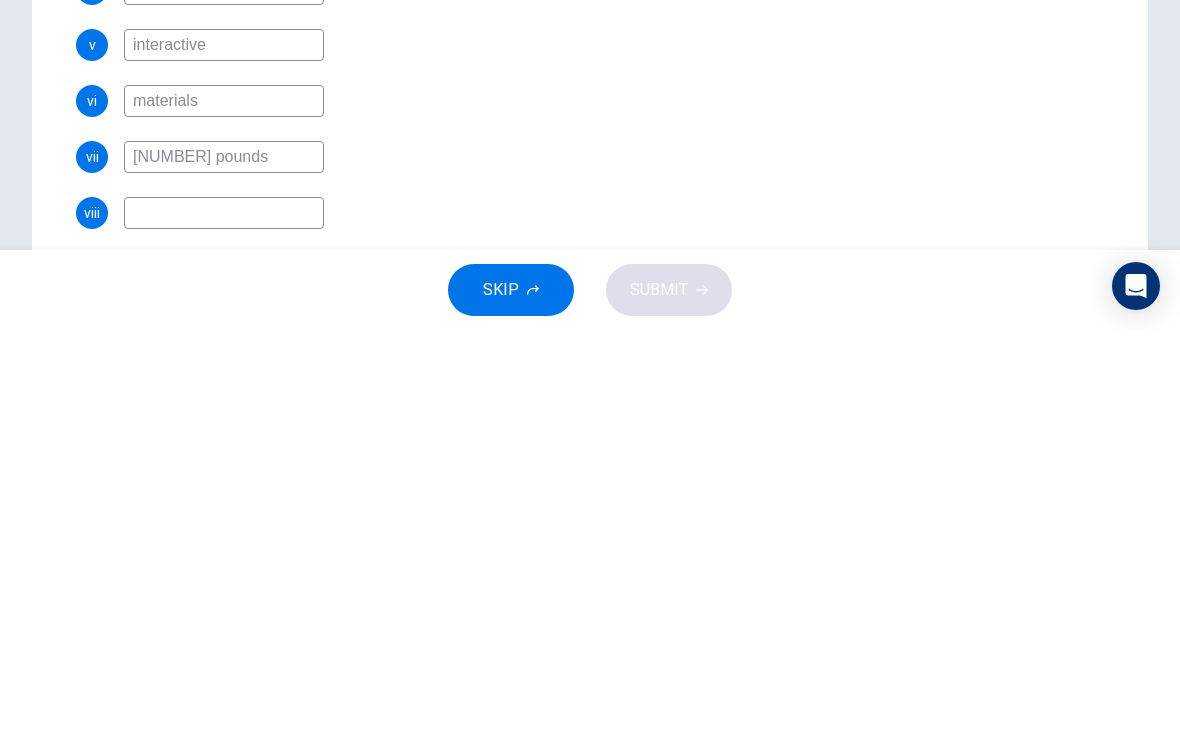 type on "[NUMBER] pounds" 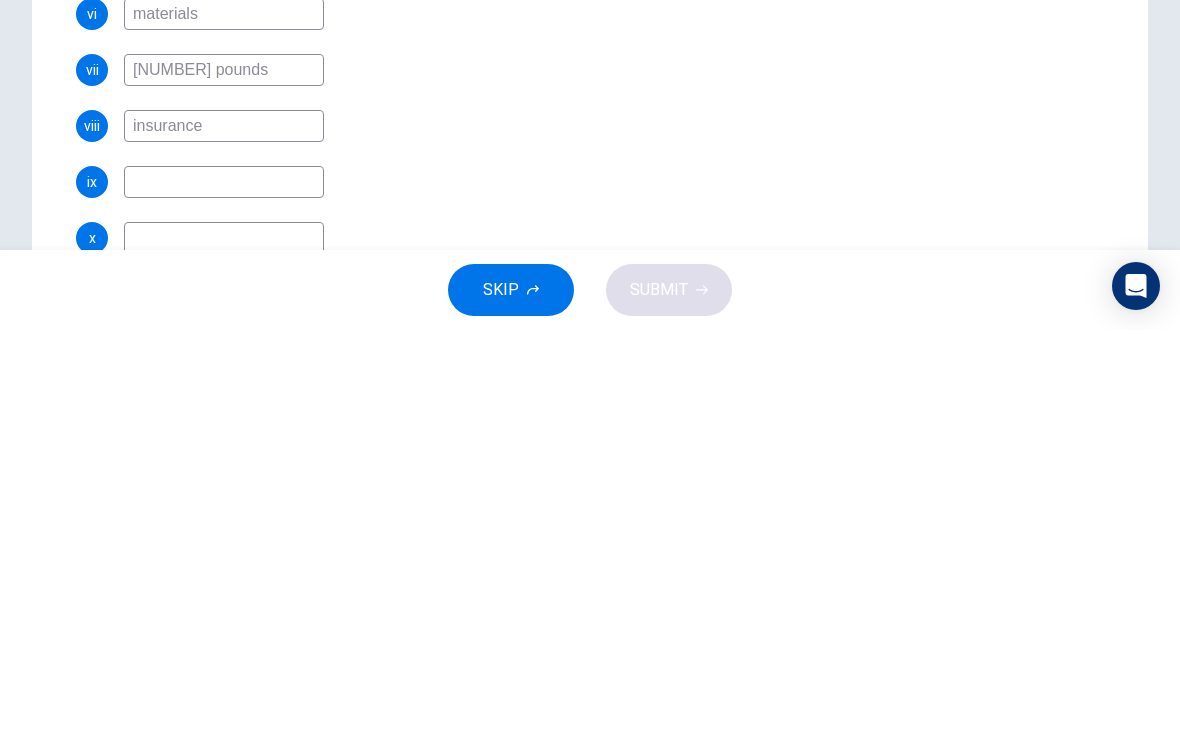 scroll, scrollTop: 238, scrollLeft: 0, axis: vertical 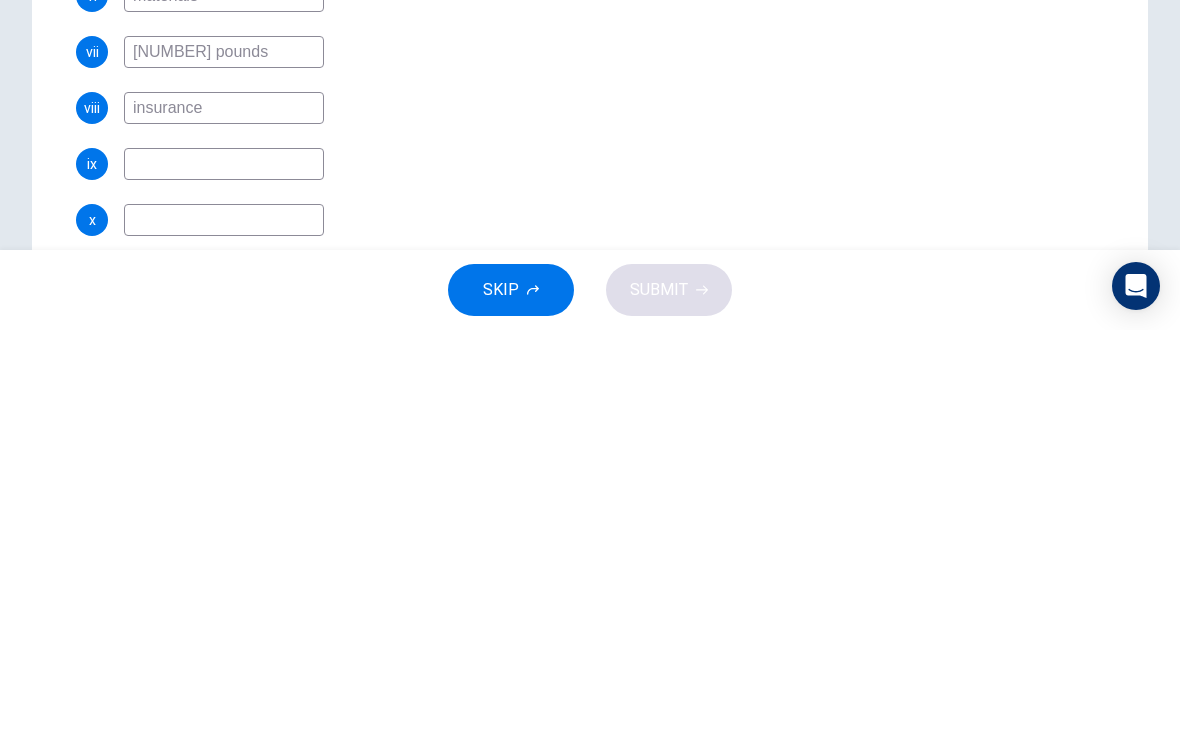 click at bounding box center [224, 138] 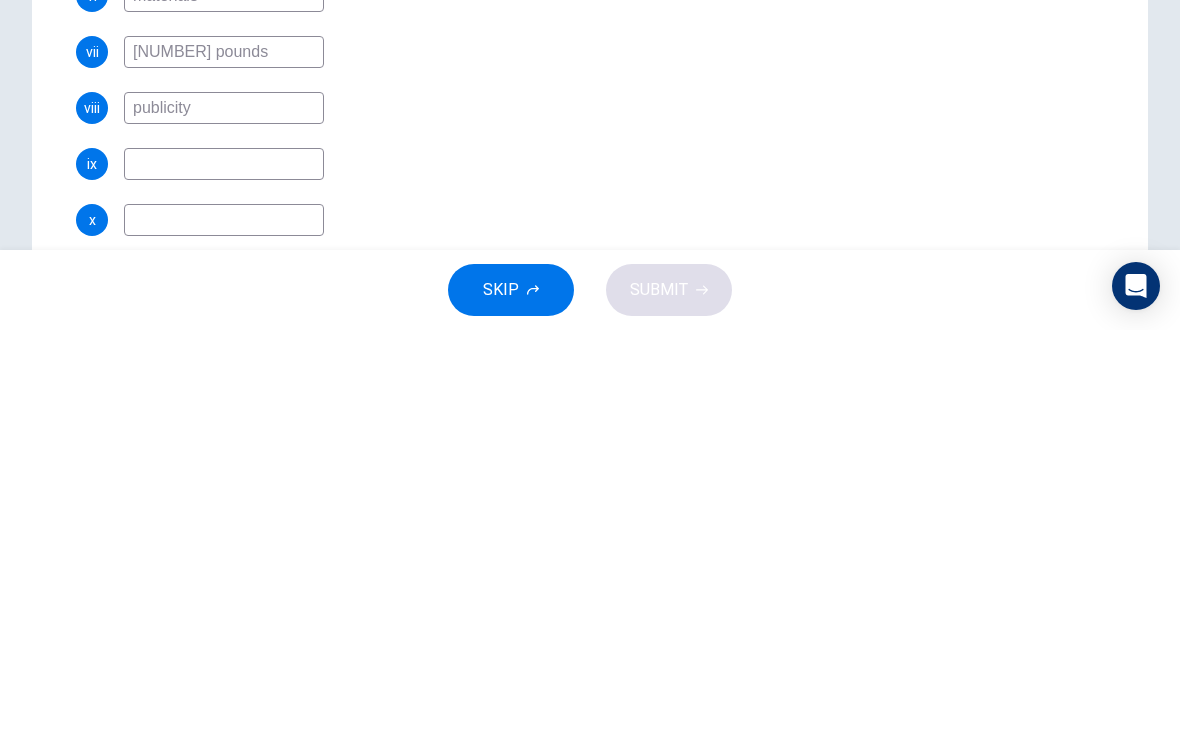 type on "publicity" 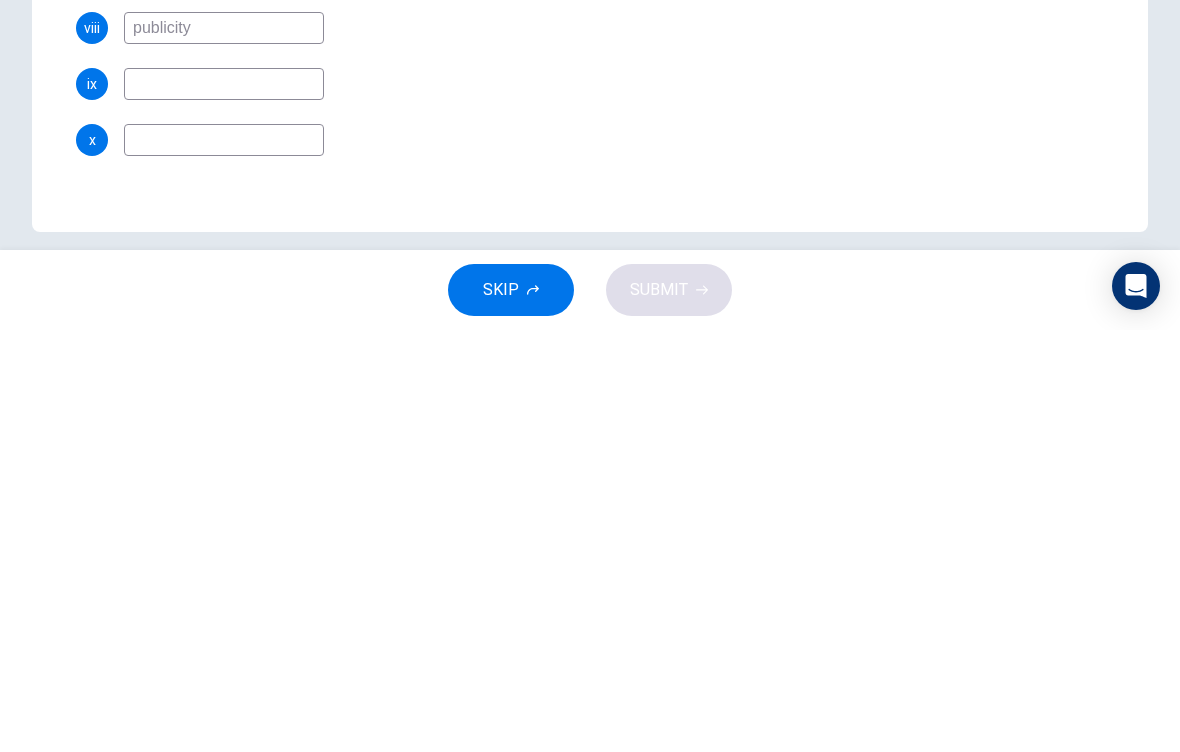 scroll, scrollTop: 320, scrollLeft: 0, axis: vertical 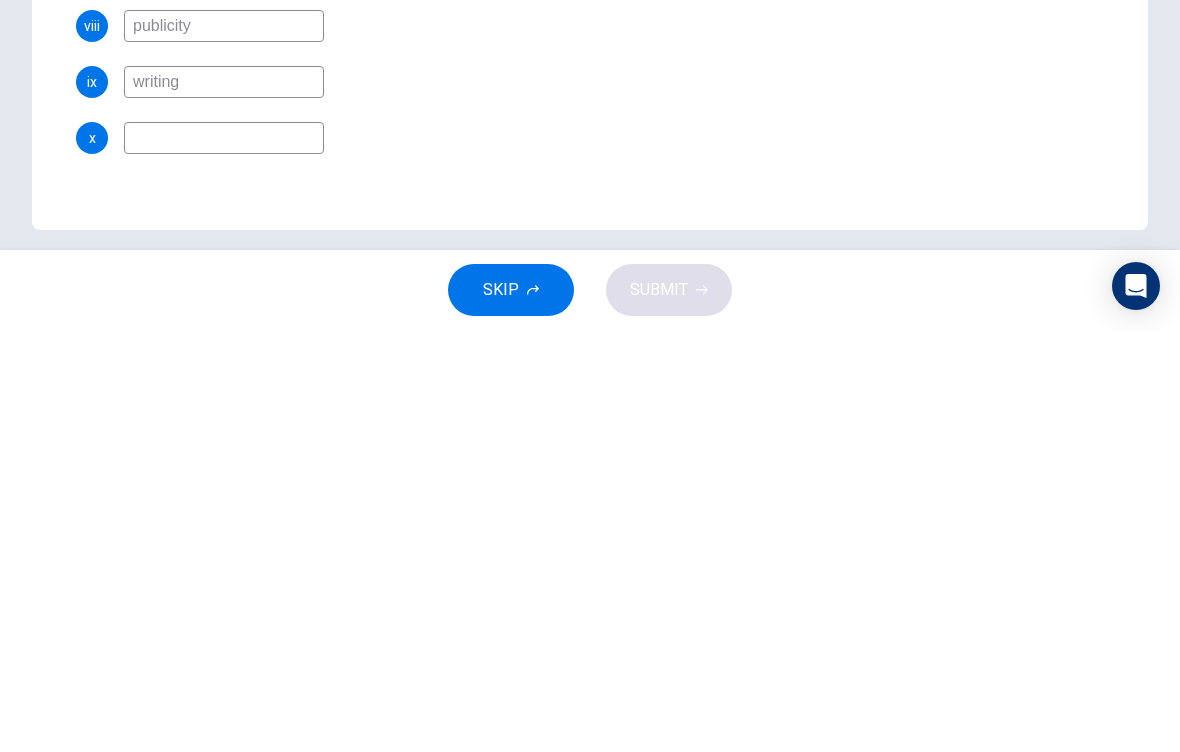 type on "writing" 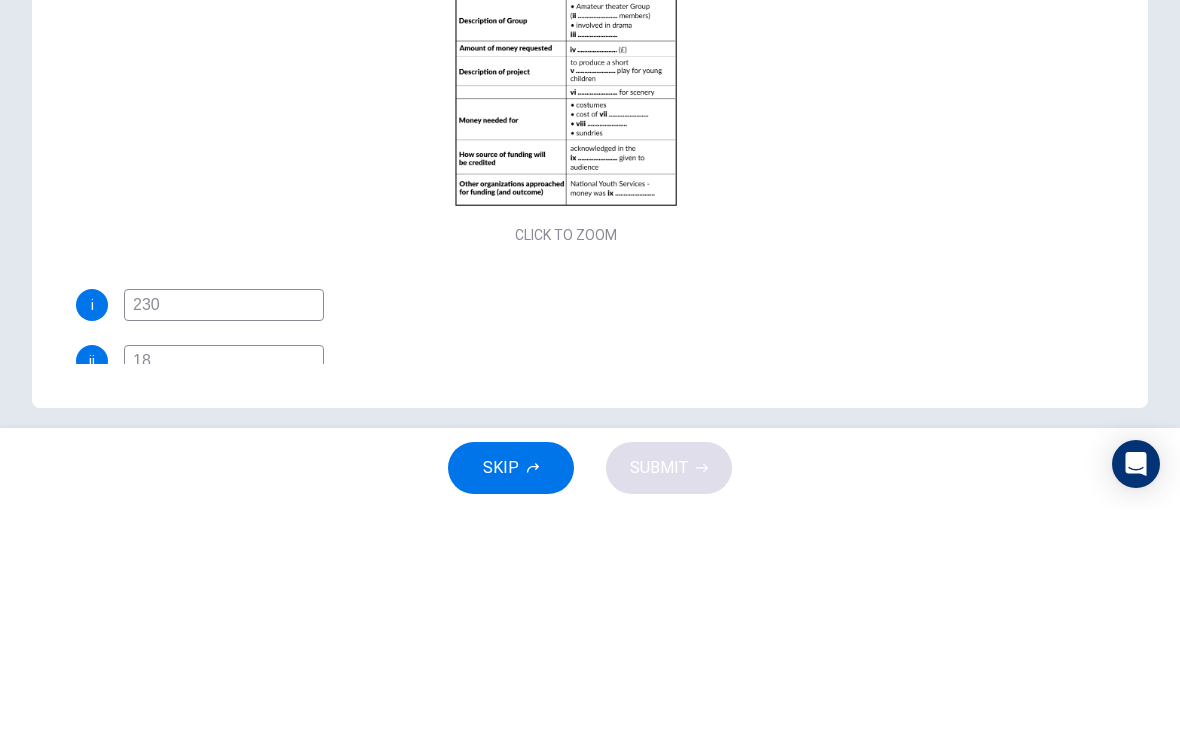 scroll, scrollTop: 0, scrollLeft: 0, axis: both 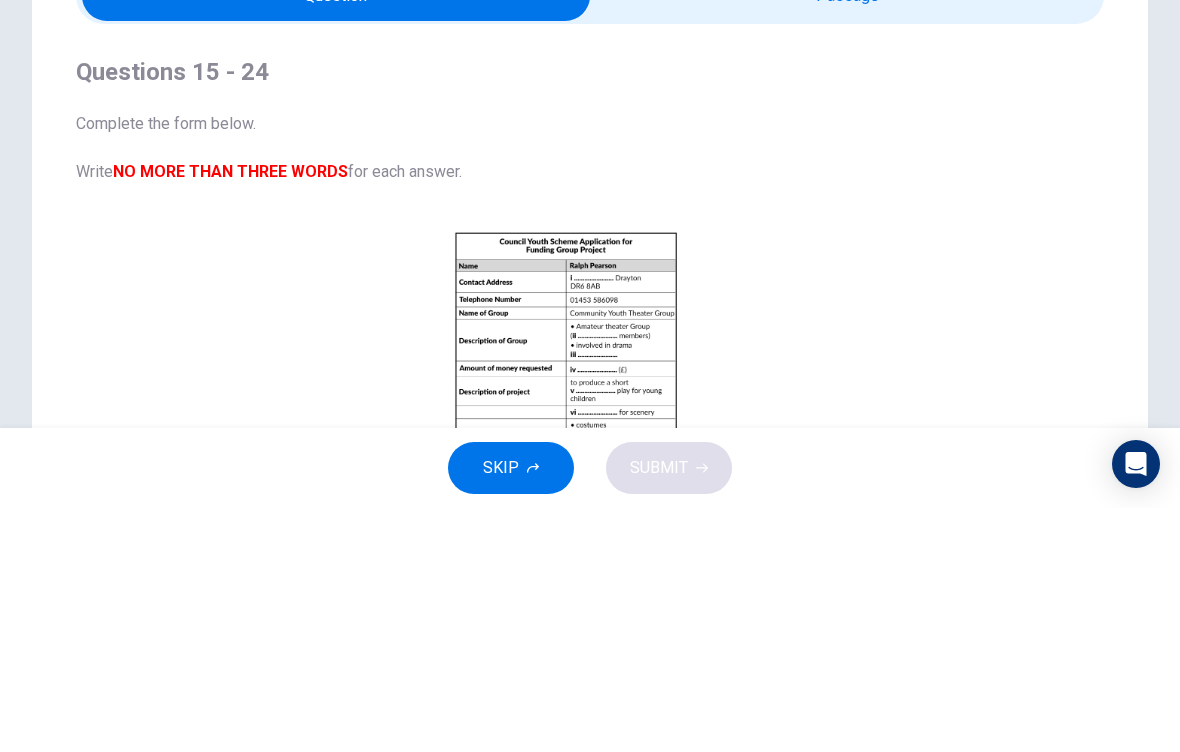 click at bounding box center (336, 240) 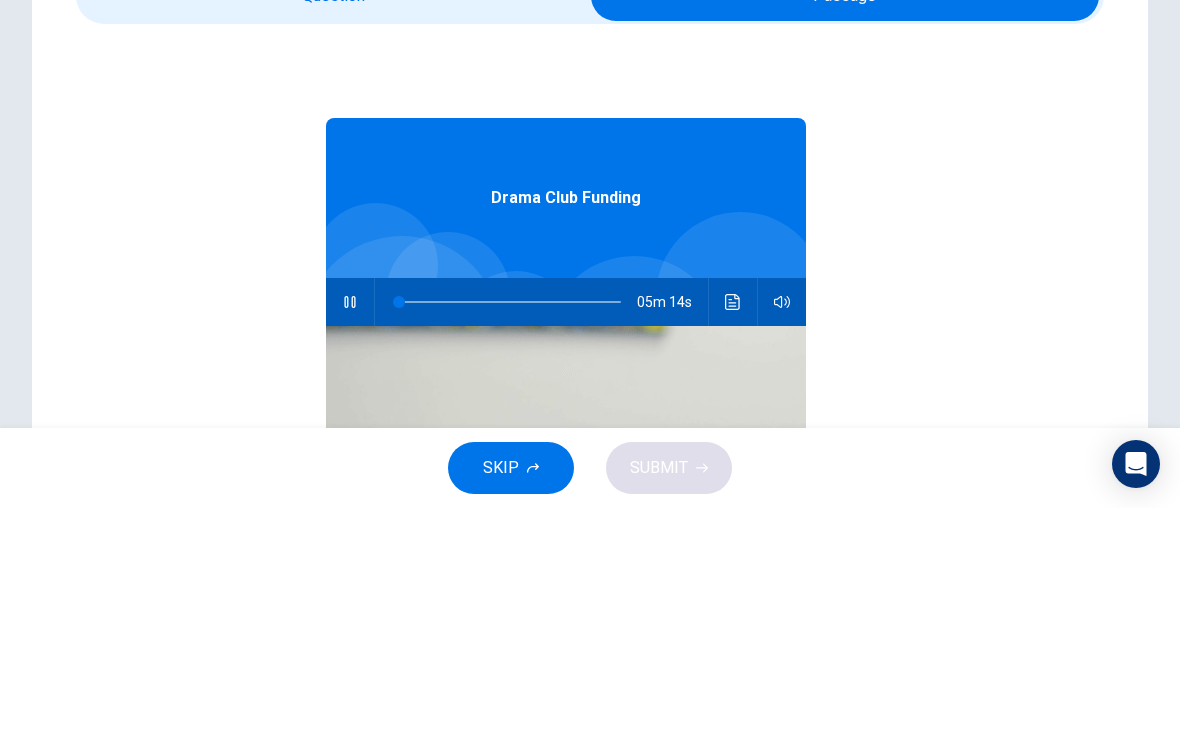 click at bounding box center [733, 546] 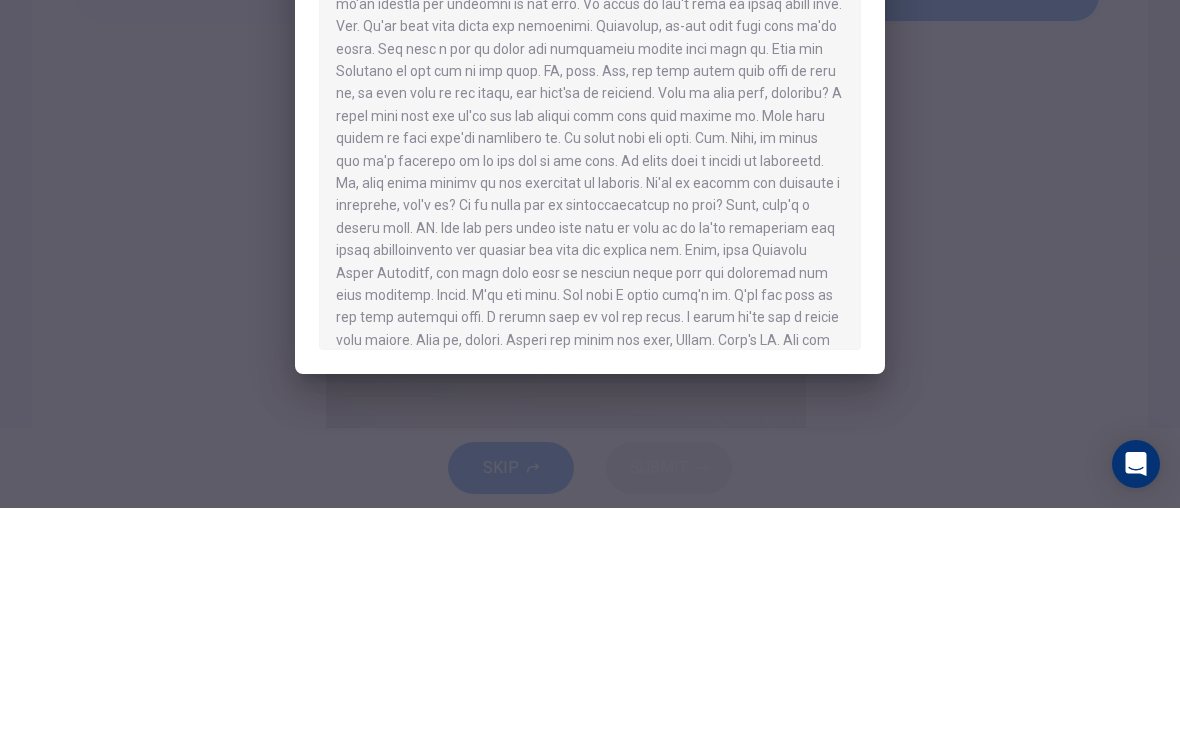 scroll, scrollTop: 732, scrollLeft: 0, axis: vertical 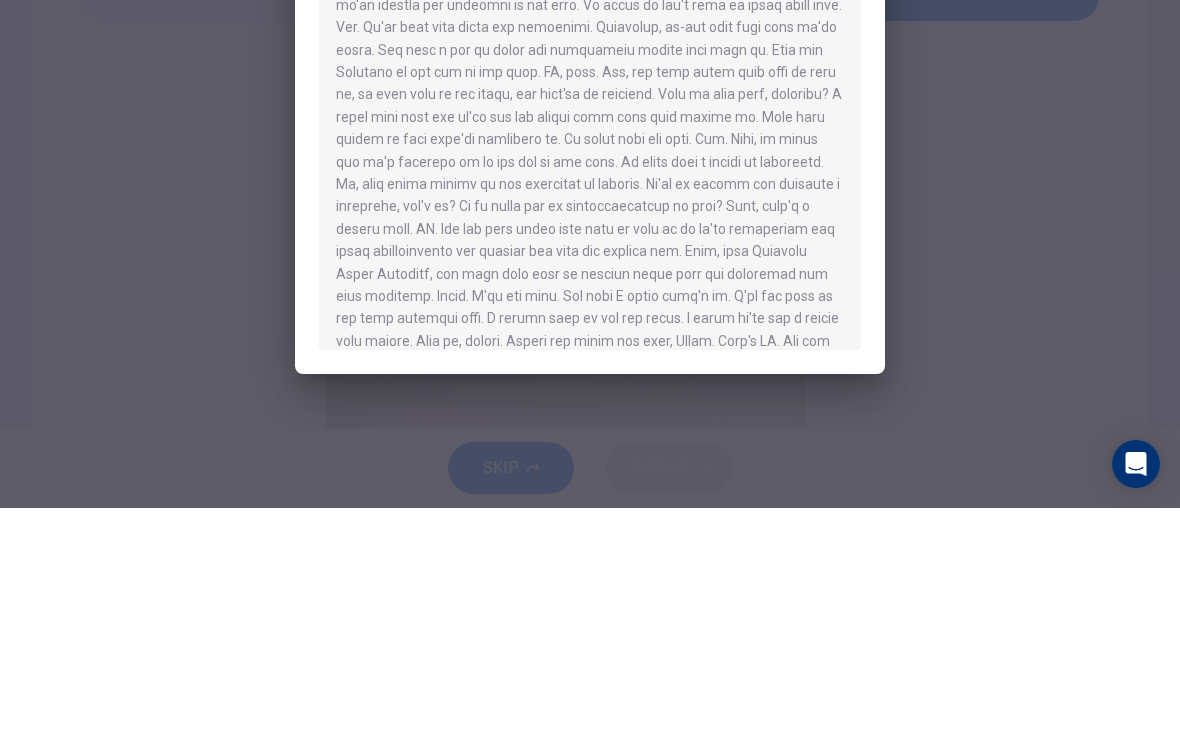 click on "Audio Transcription" at bounding box center (590, 376) 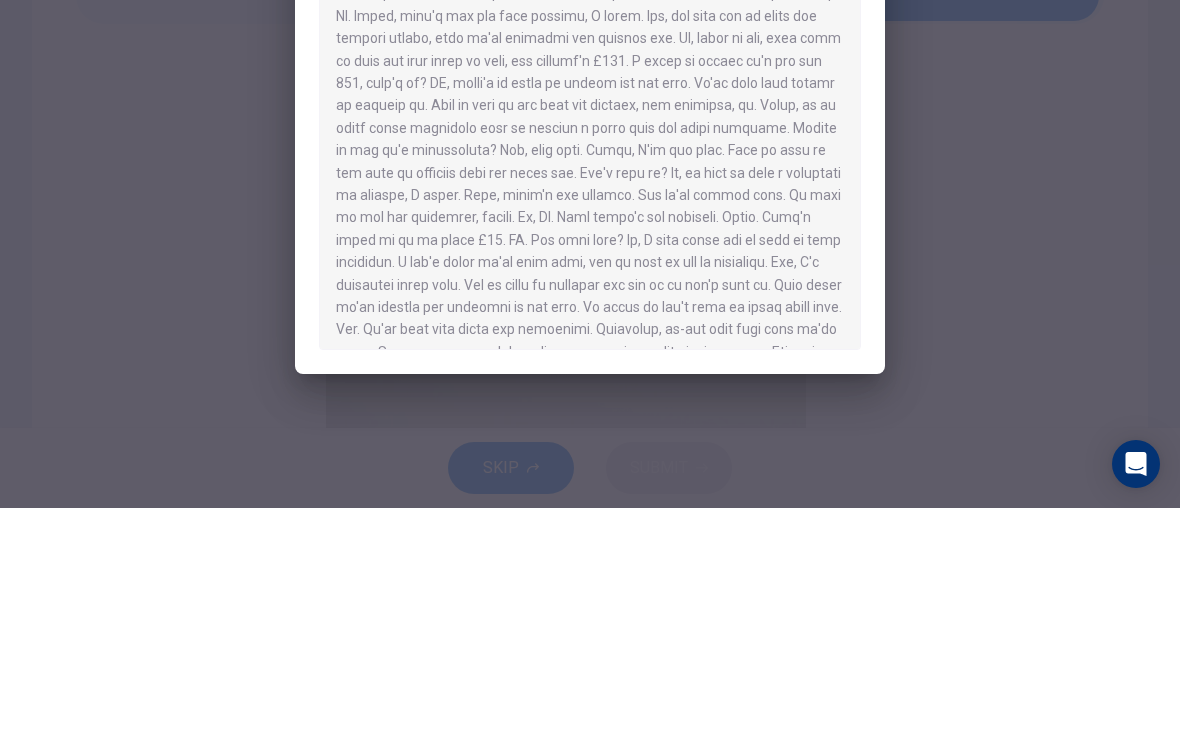 click at bounding box center (590, 404) 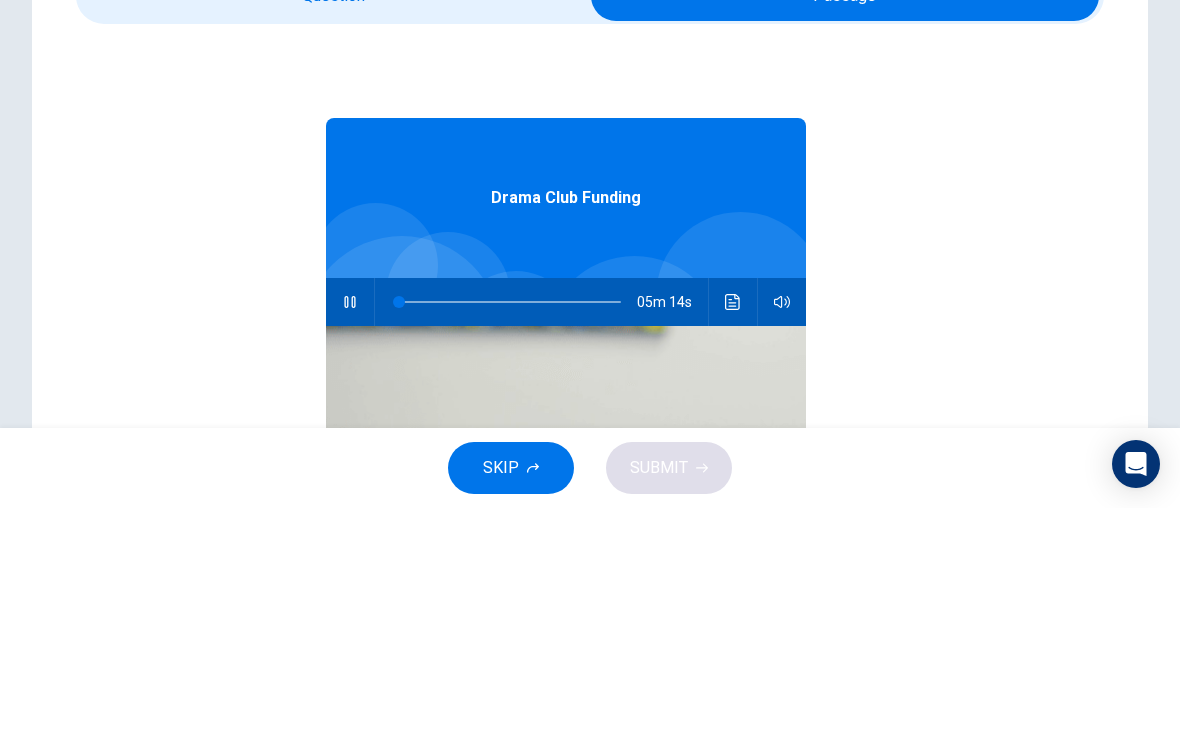 click on "Drama Club Funding 05m 14s" at bounding box center (566, 654) 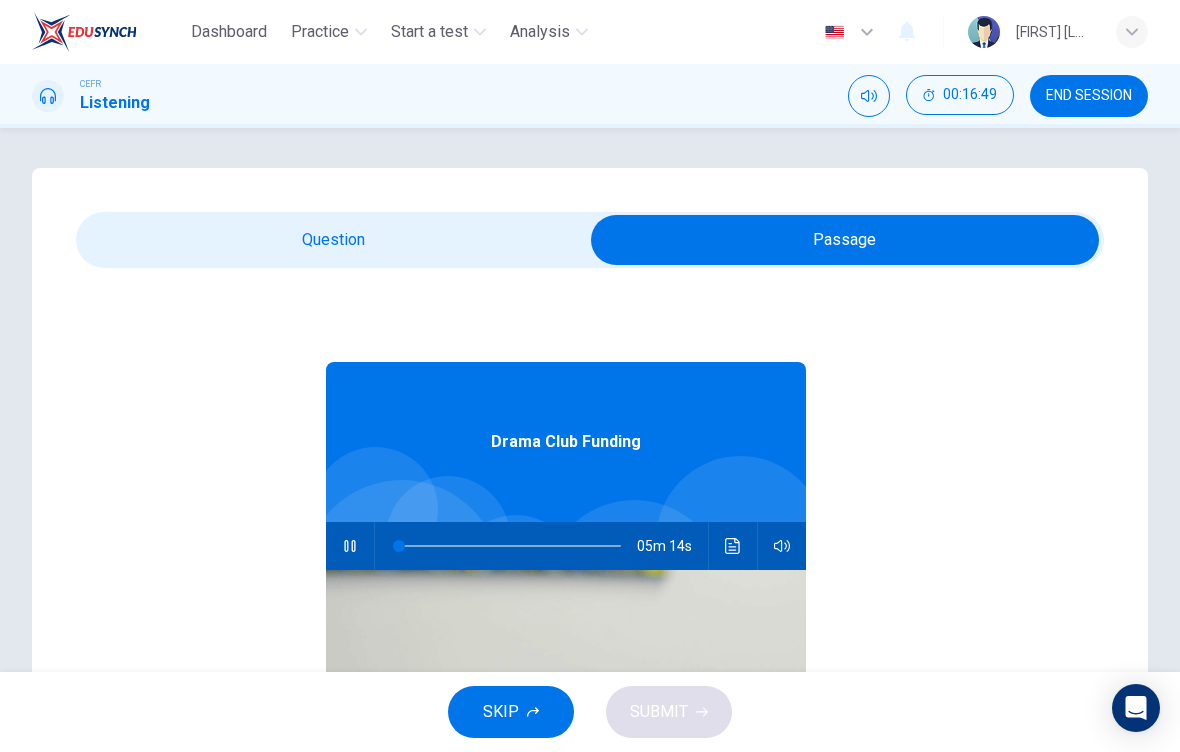 click at bounding box center (845, 240) 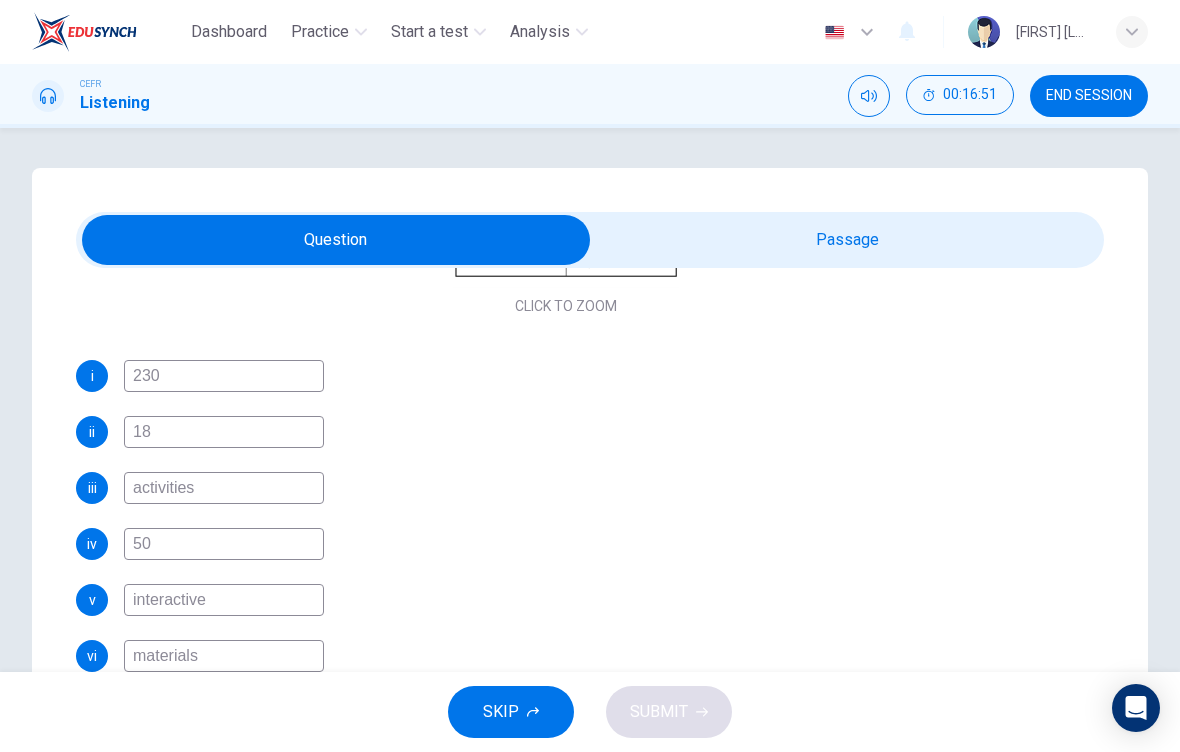 scroll, scrollTop: 493, scrollLeft: 0, axis: vertical 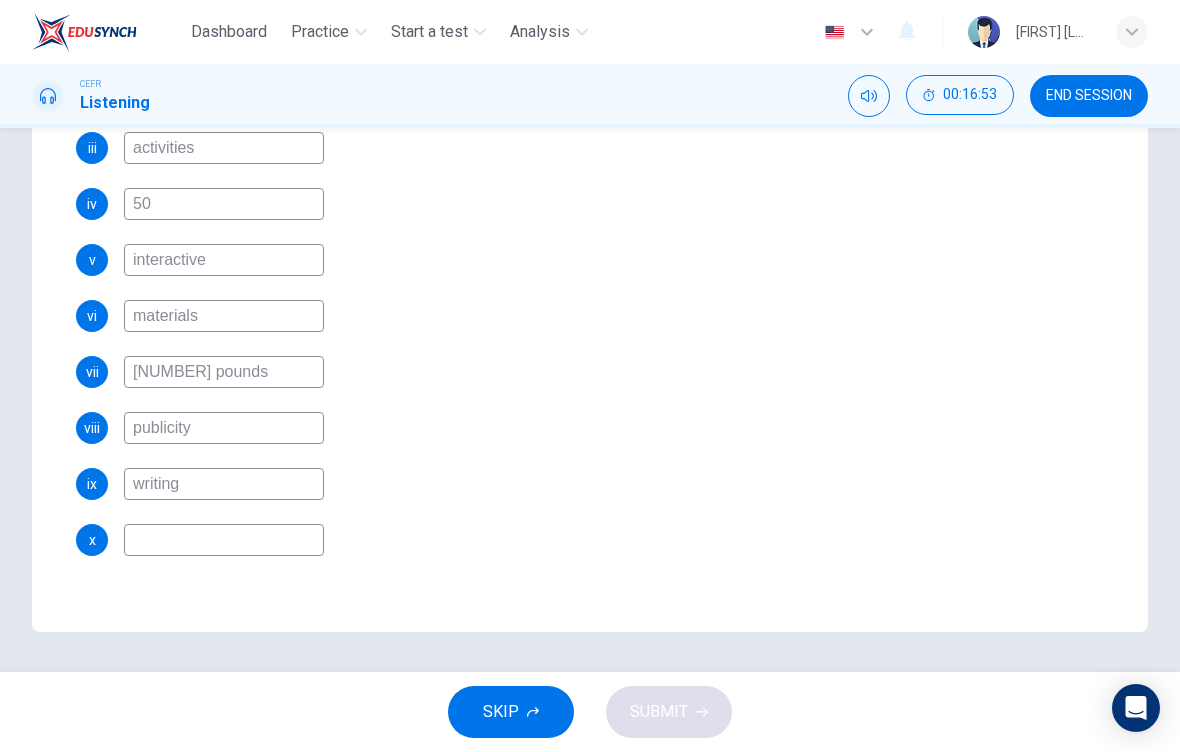 click on "[NUMBER] pounds" at bounding box center [224, 36] 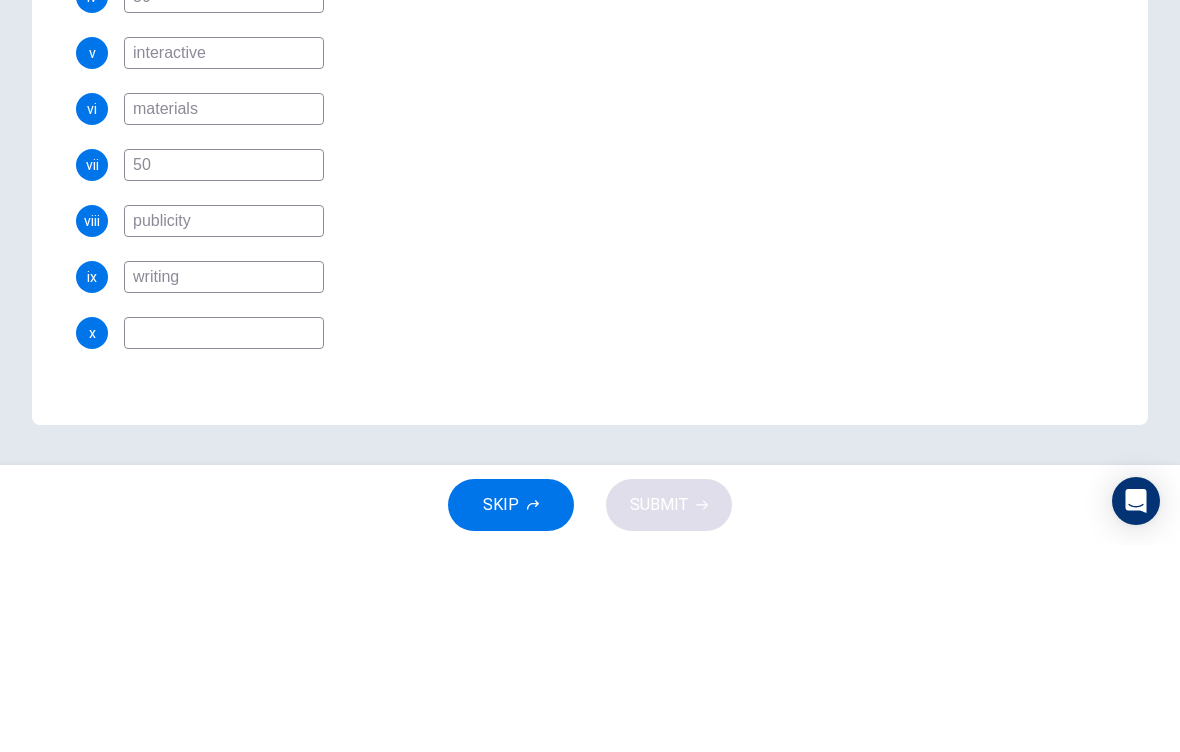 type on "5" 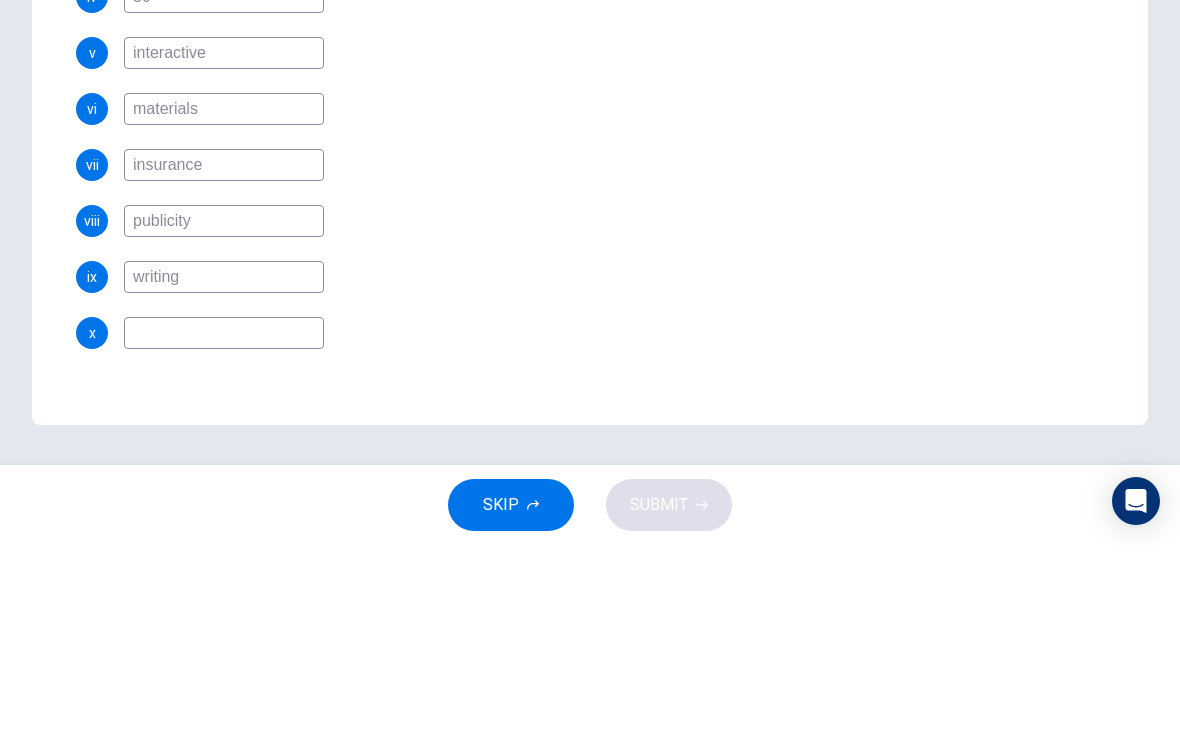 type on "insurance" 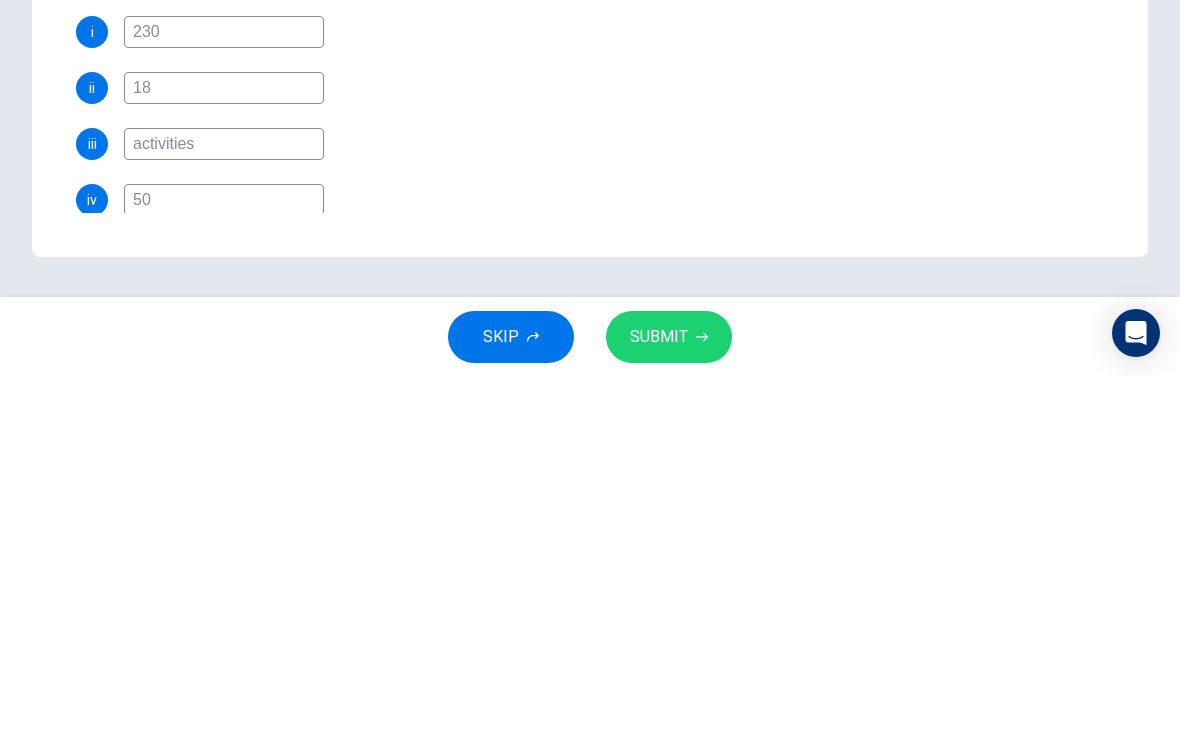 scroll, scrollTop: 117, scrollLeft: 0, axis: vertical 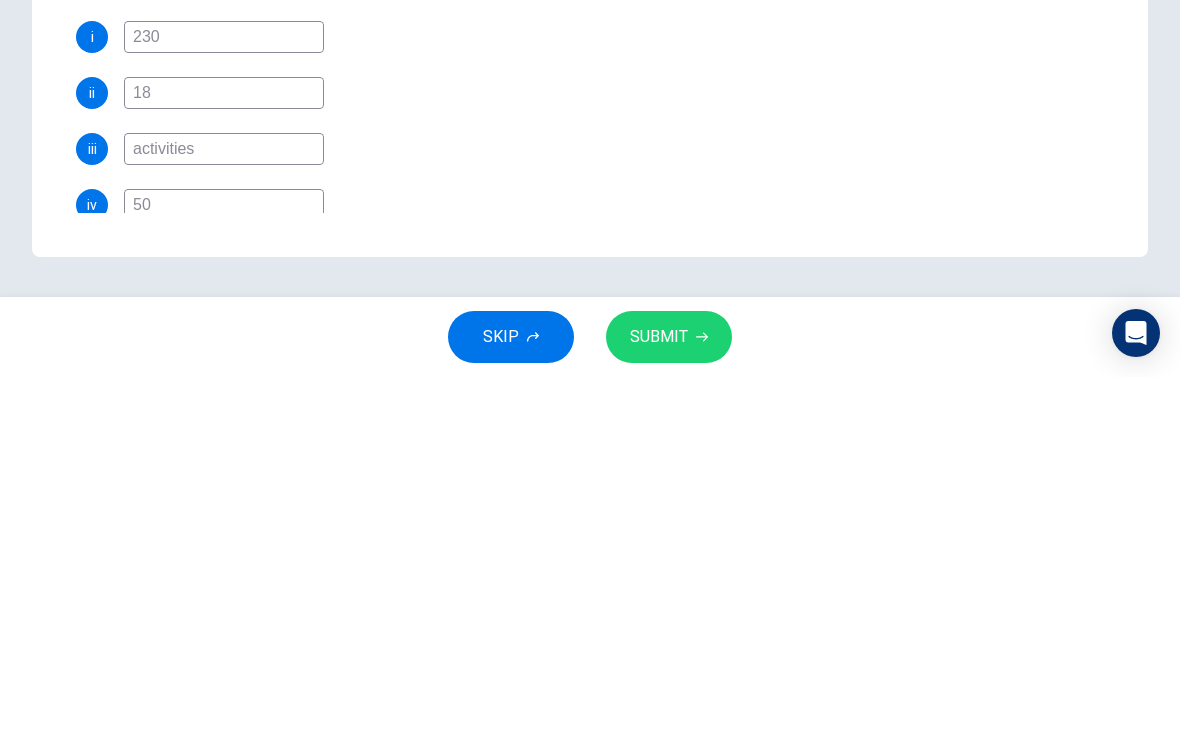type on "art projects" 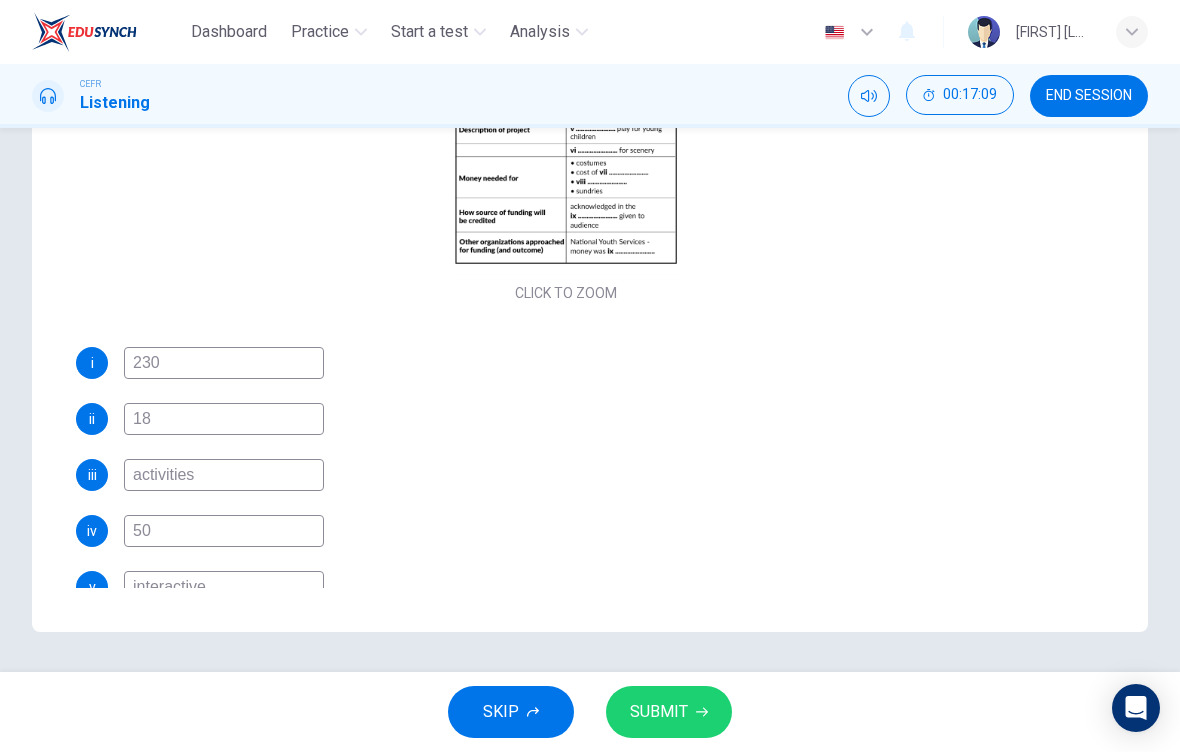 scroll, scrollTop: 166, scrollLeft: 0, axis: vertical 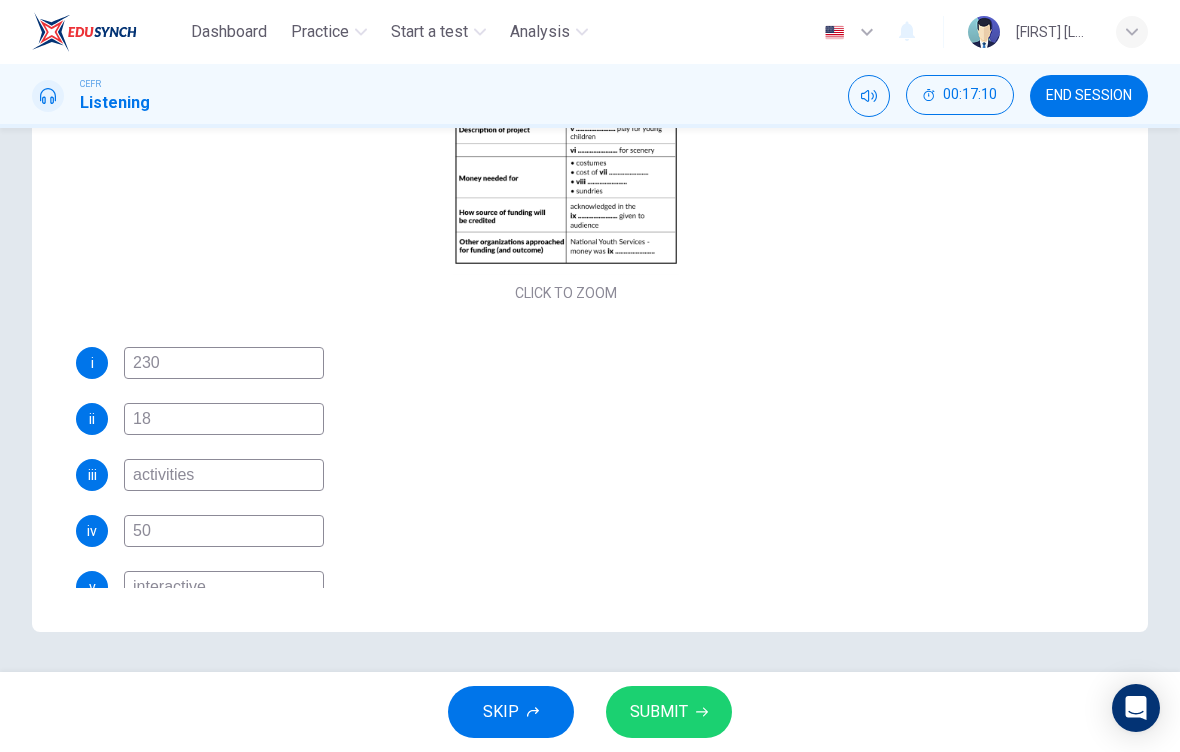 click on "50" at bounding box center [224, 363] 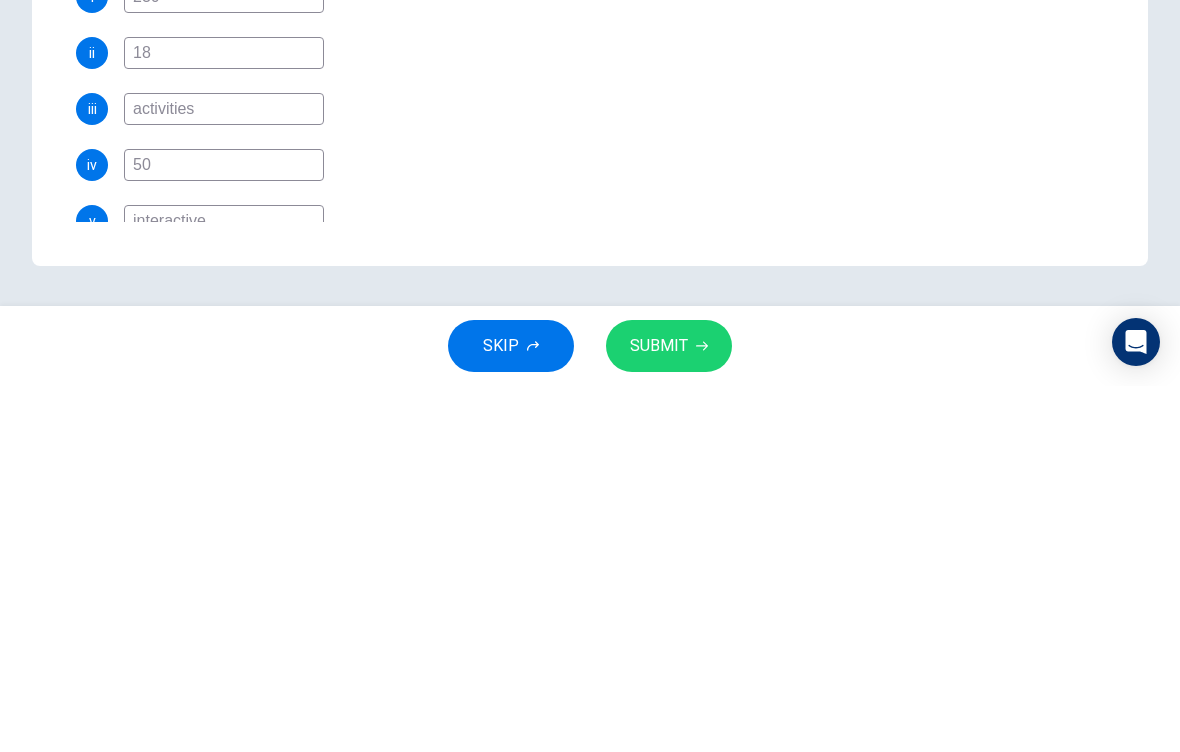 click on "50" at bounding box center (224, 363) 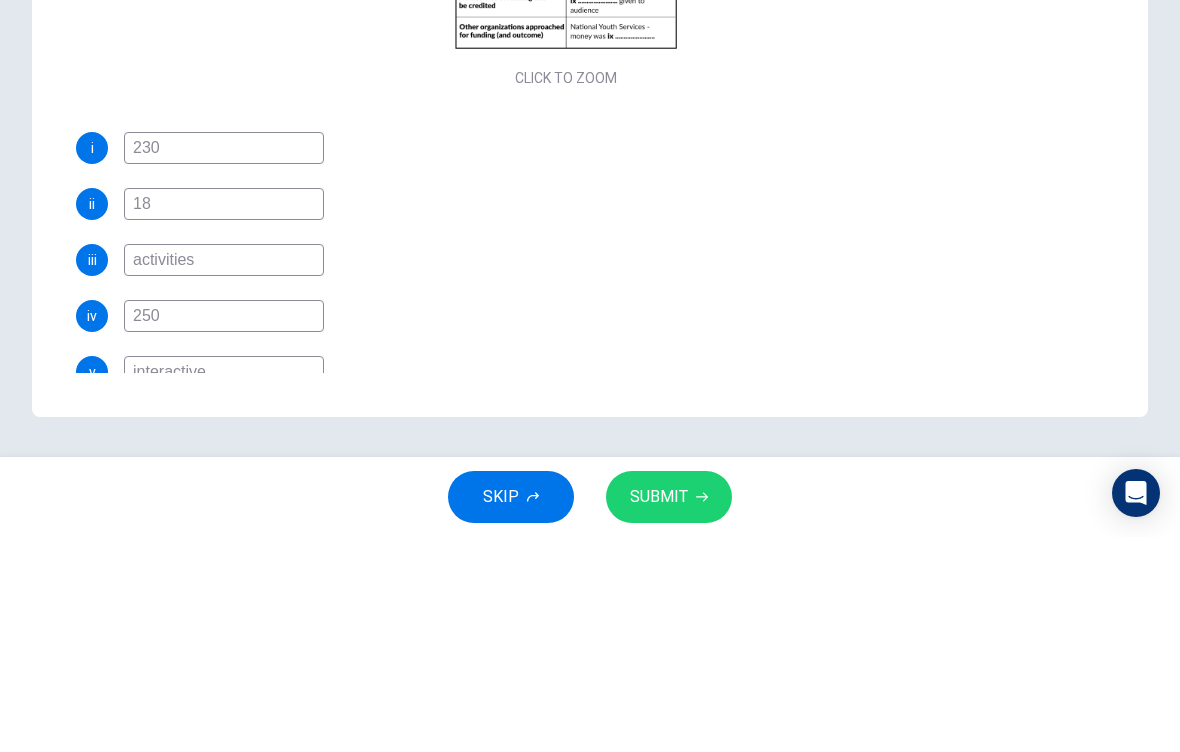 type on "250" 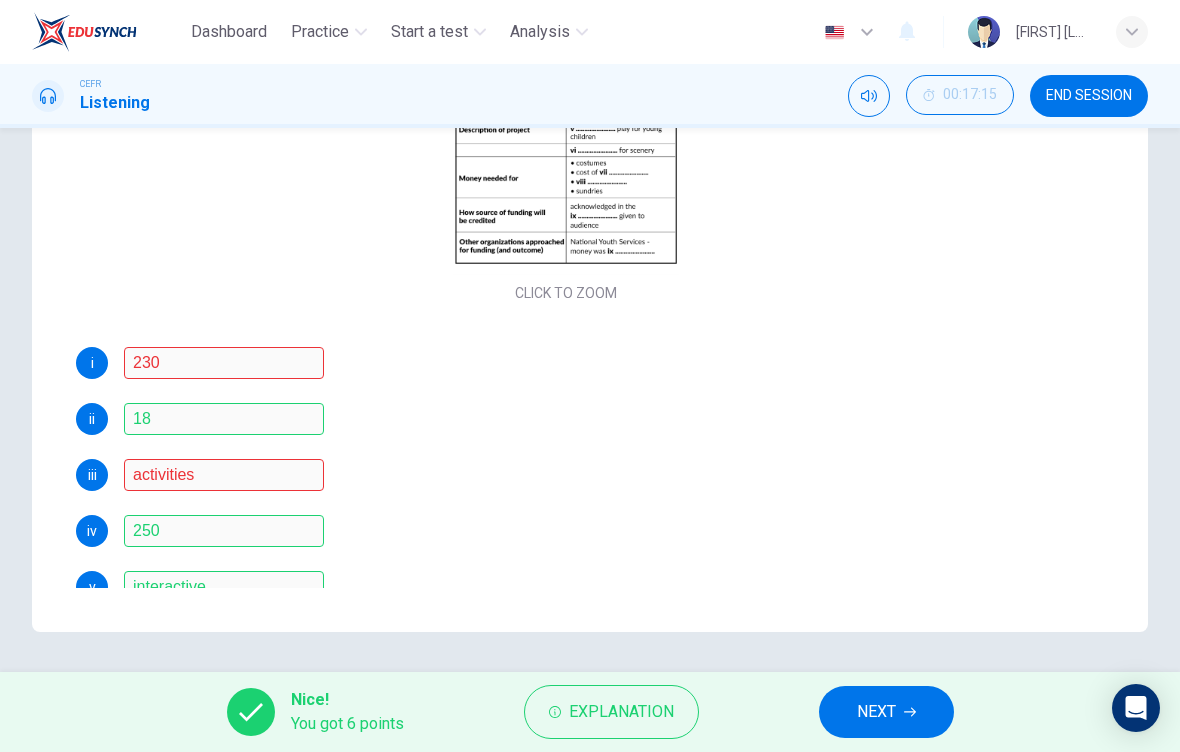 click on "Explanation" at bounding box center (621, 712) 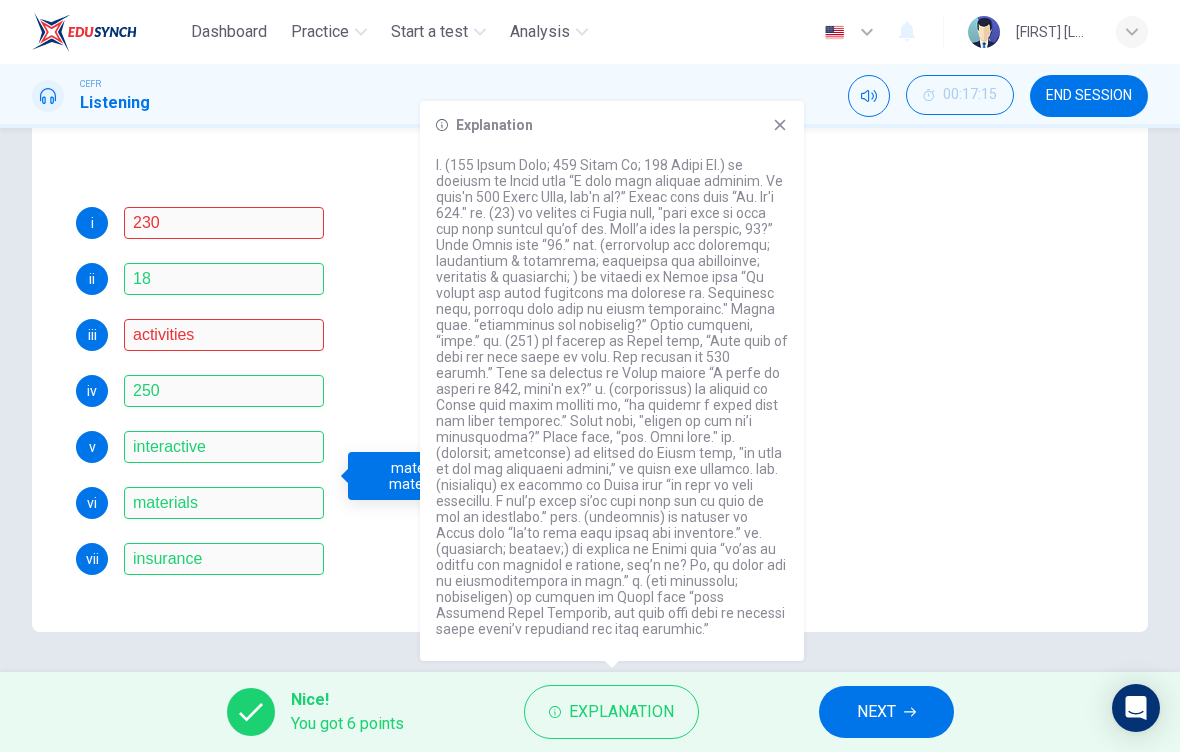 scroll, scrollTop: 343, scrollLeft: 0, axis: vertical 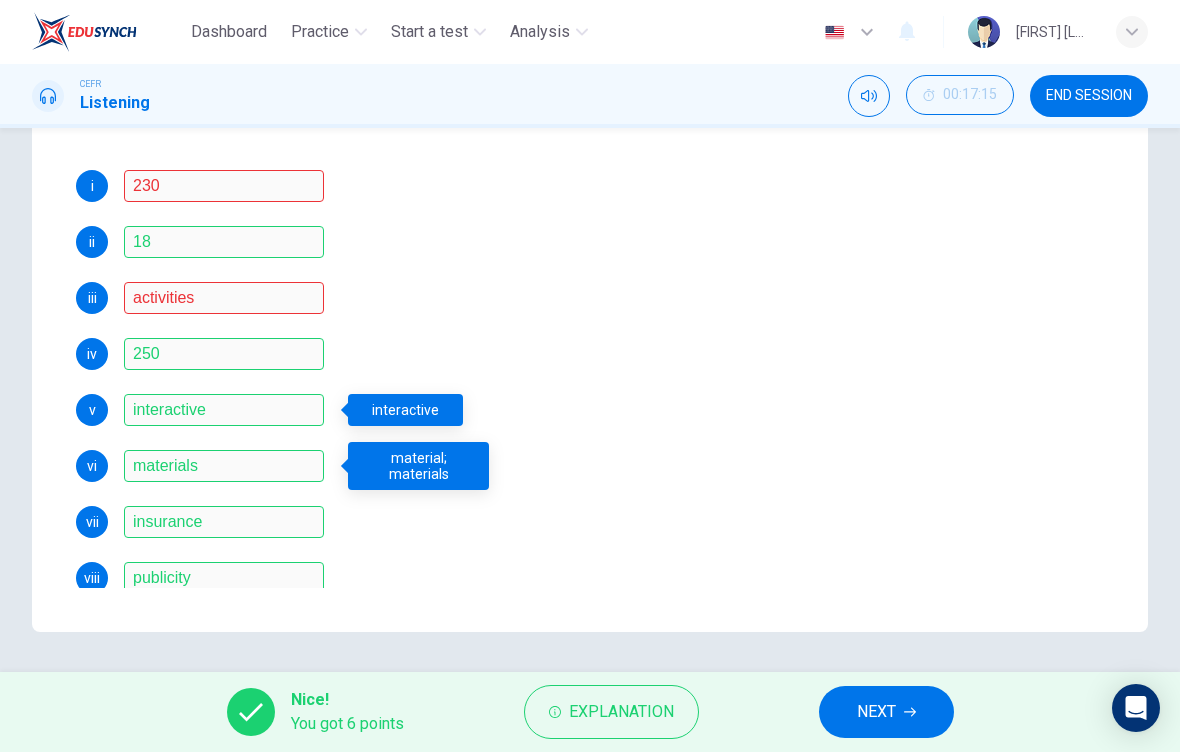 click on "interactive" at bounding box center (224, 410) 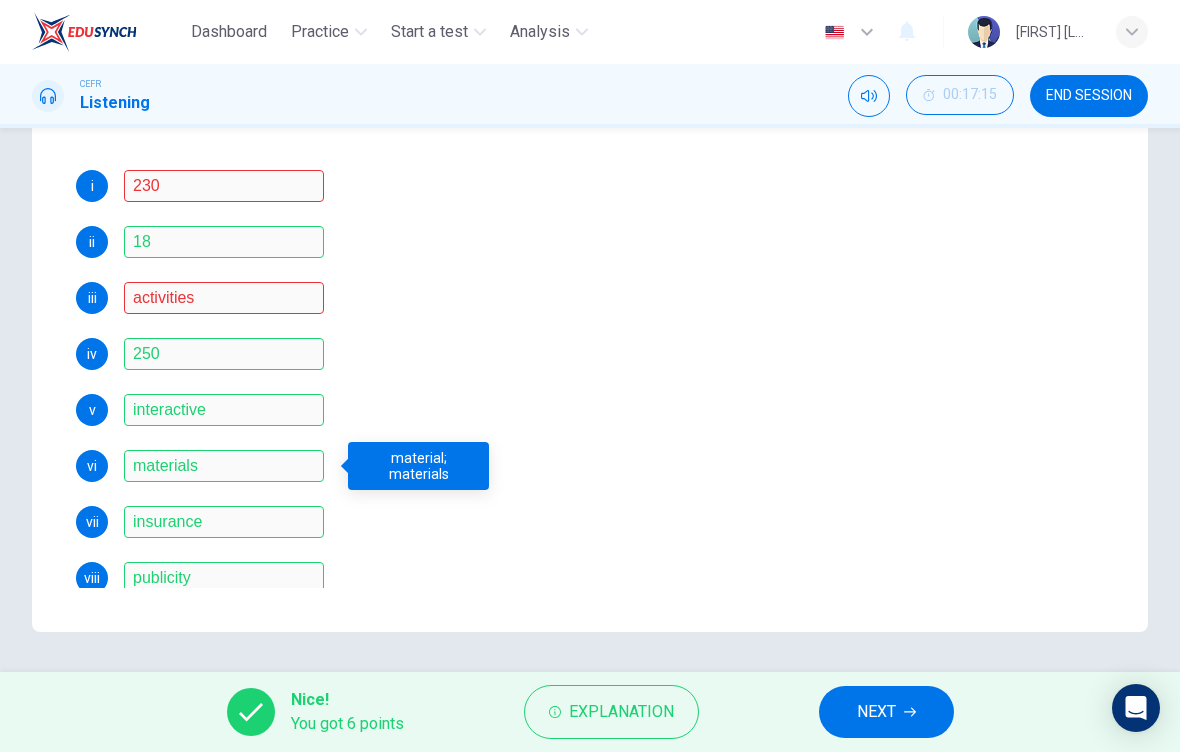 click on "Explanation" at bounding box center (621, 712) 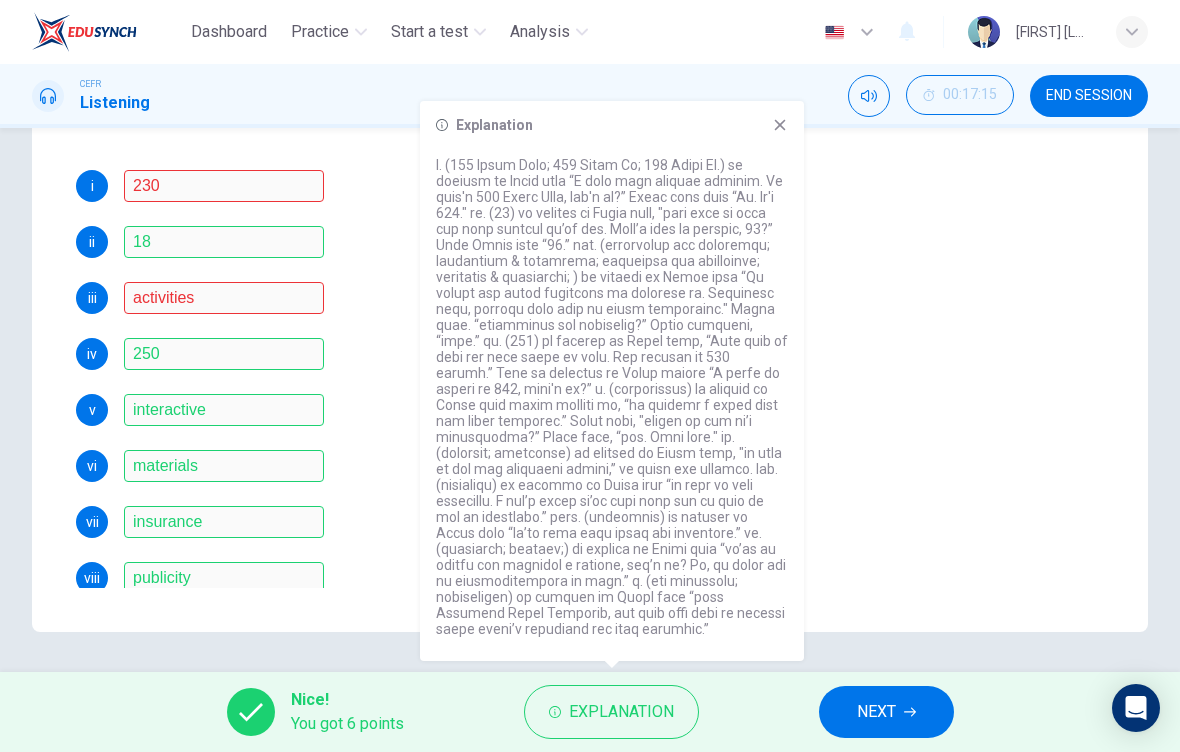 click on "Explanation" at bounding box center [612, 381] 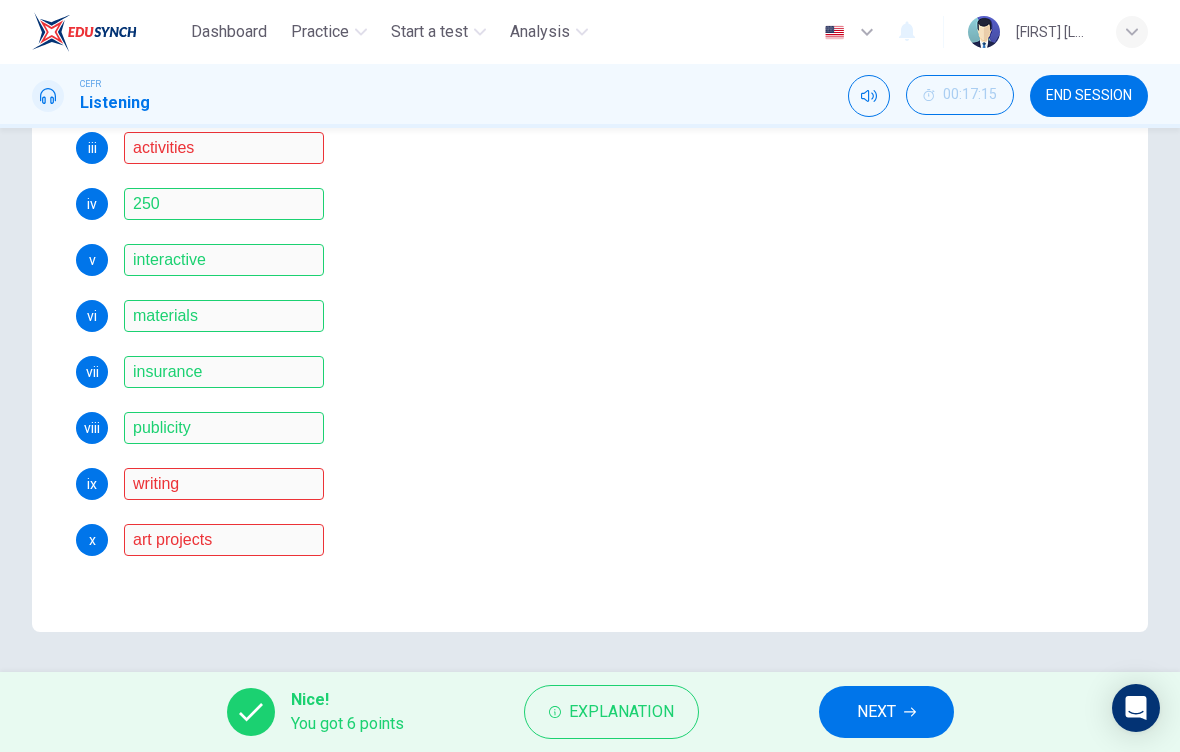 click on "Explanation" at bounding box center [611, 712] 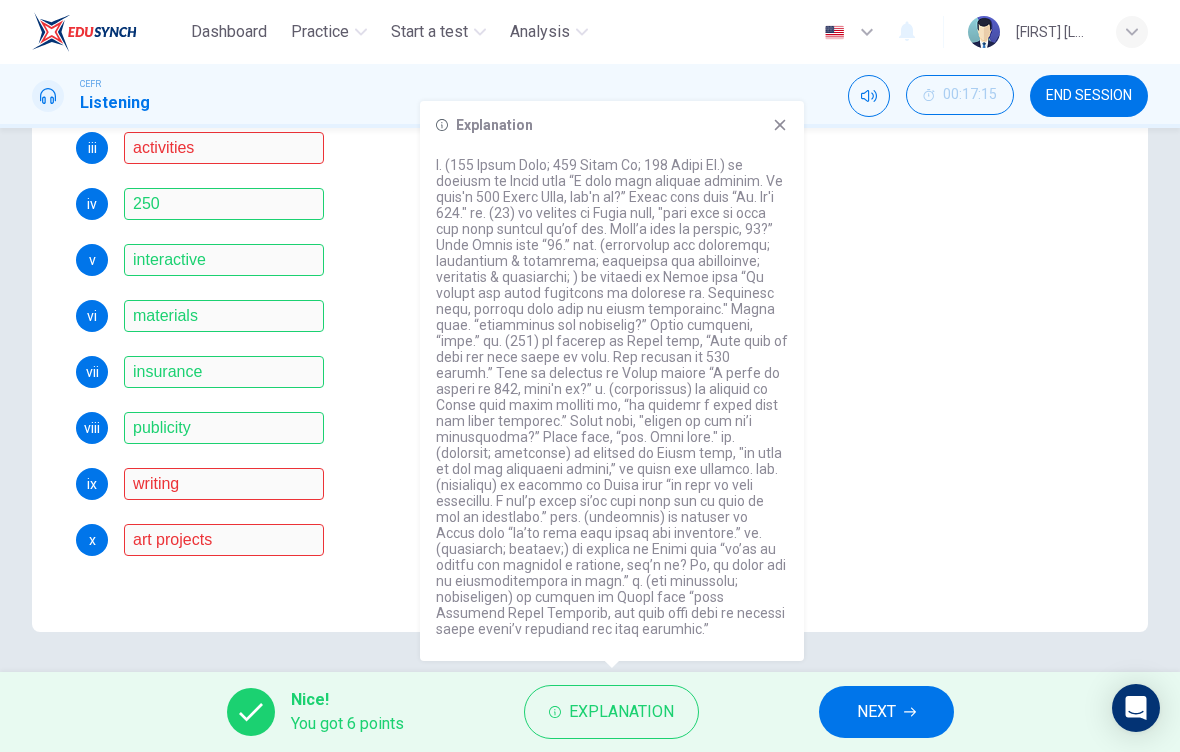 click on "Explanation" at bounding box center (612, 381) 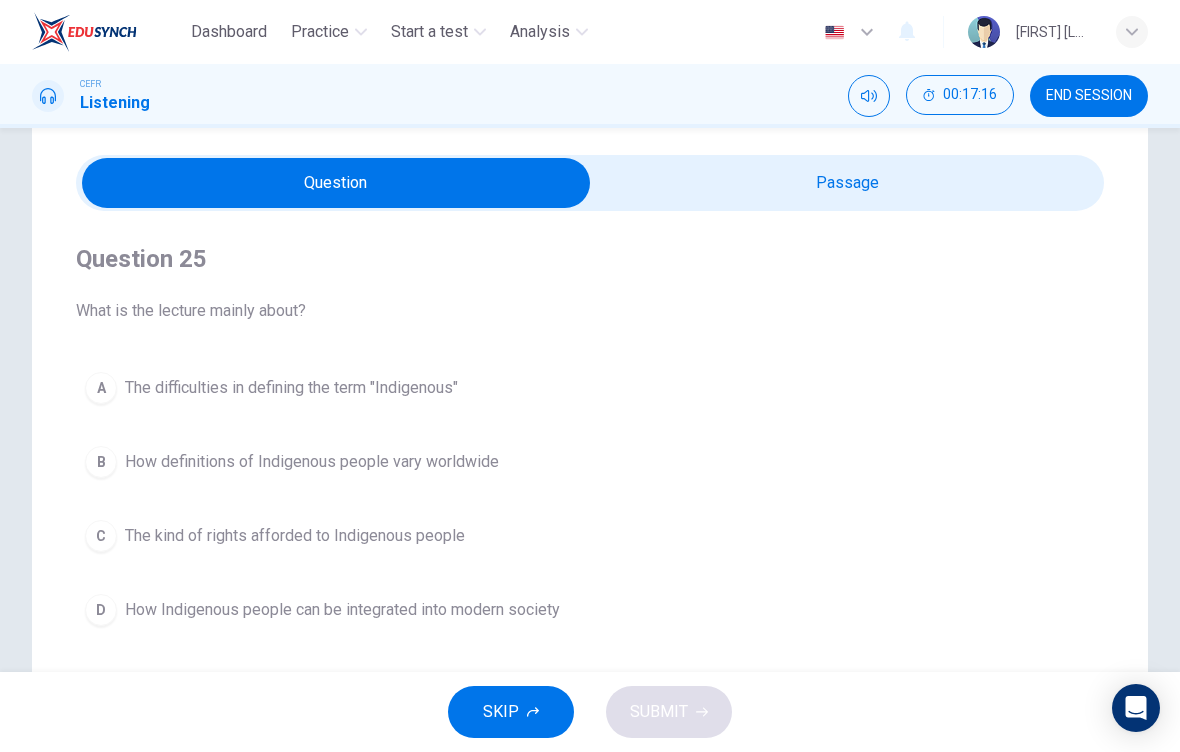 scroll, scrollTop: 64, scrollLeft: 0, axis: vertical 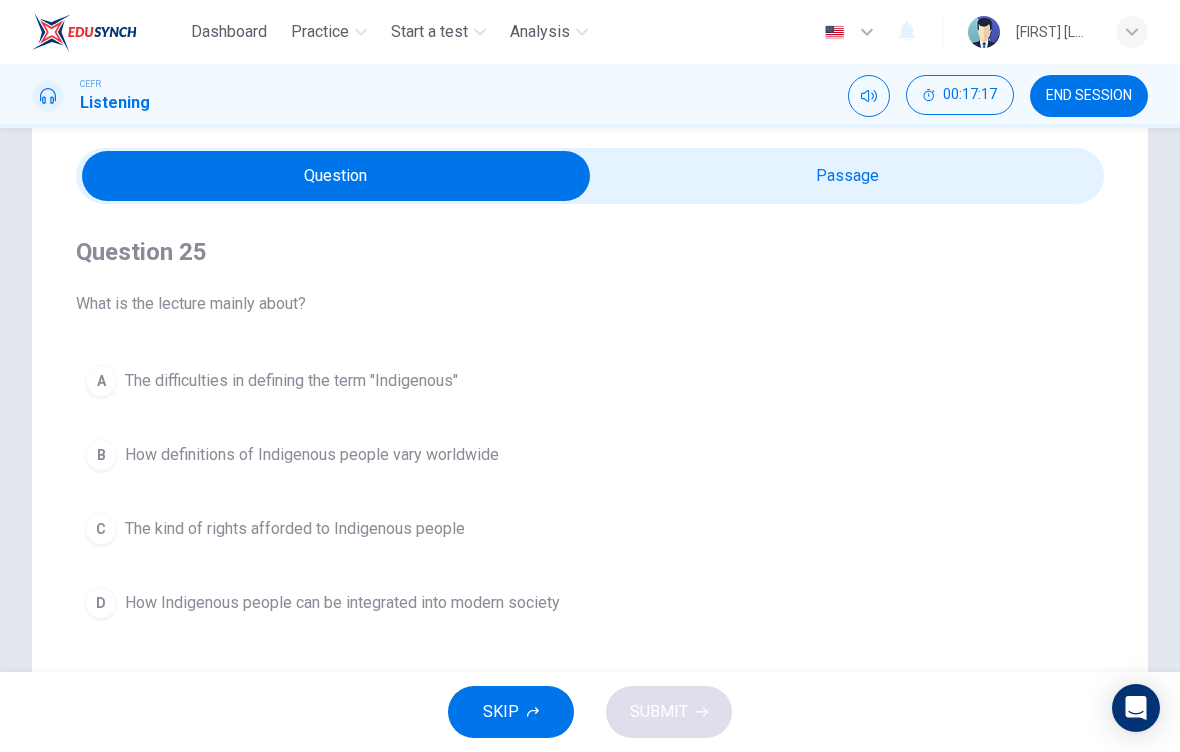 click at bounding box center (336, 176) 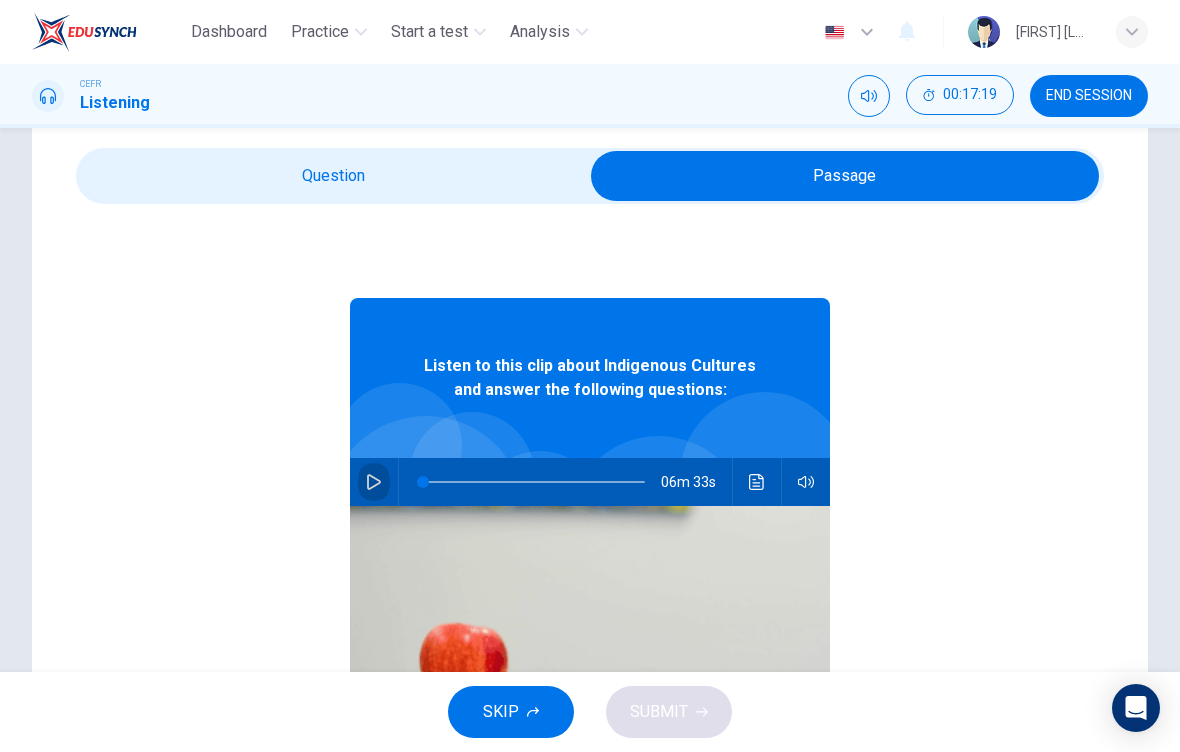 click at bounding box center [374, 482] 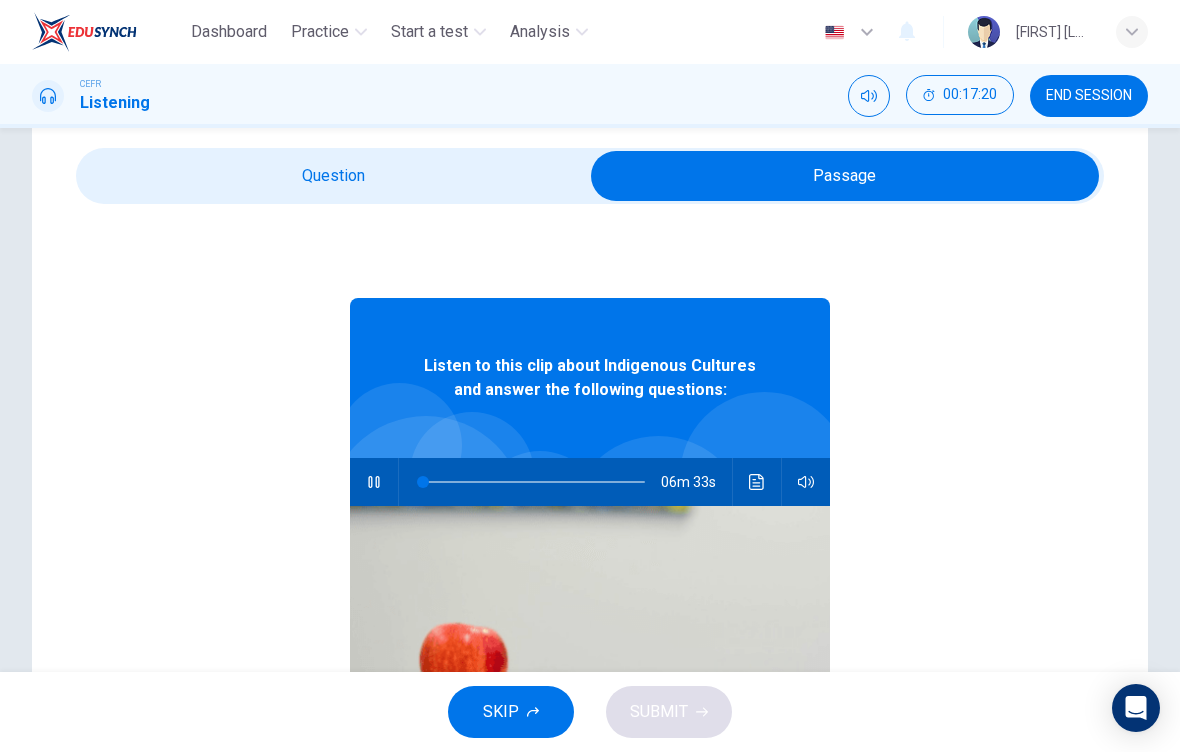 click at bounding box center (845, 176) 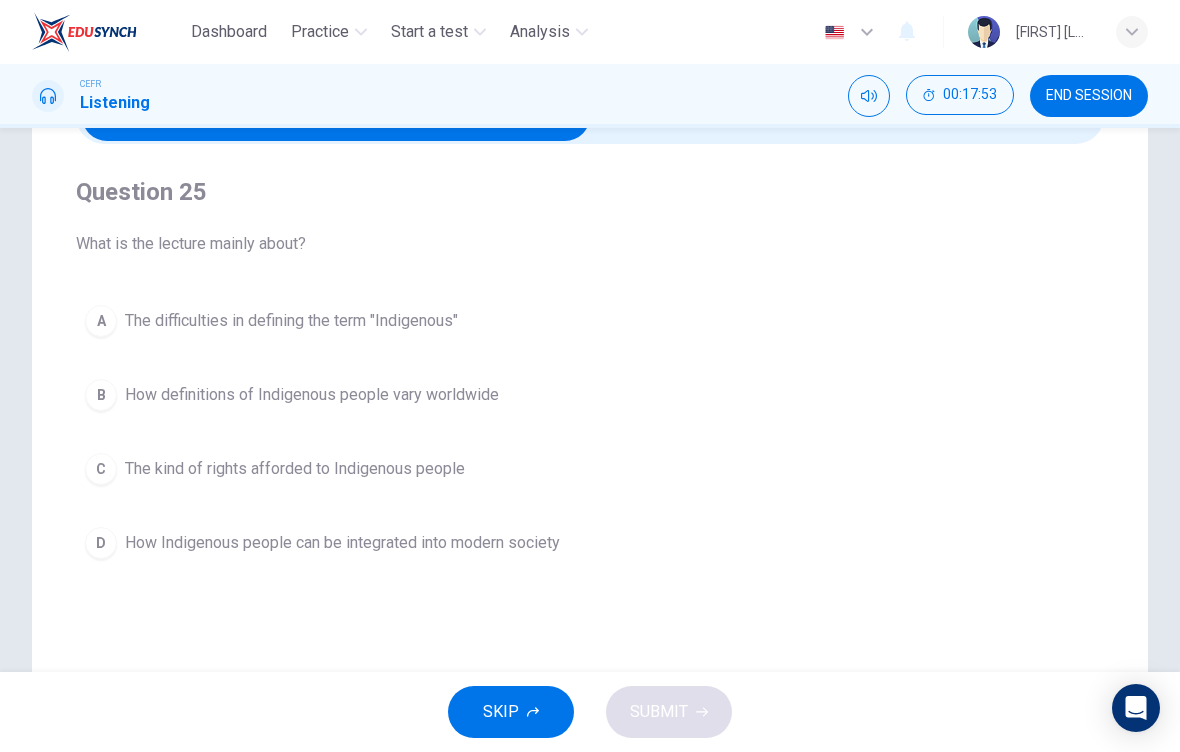 scroll, scrollTop: 165, scrollLeft: 0, axis: vertical 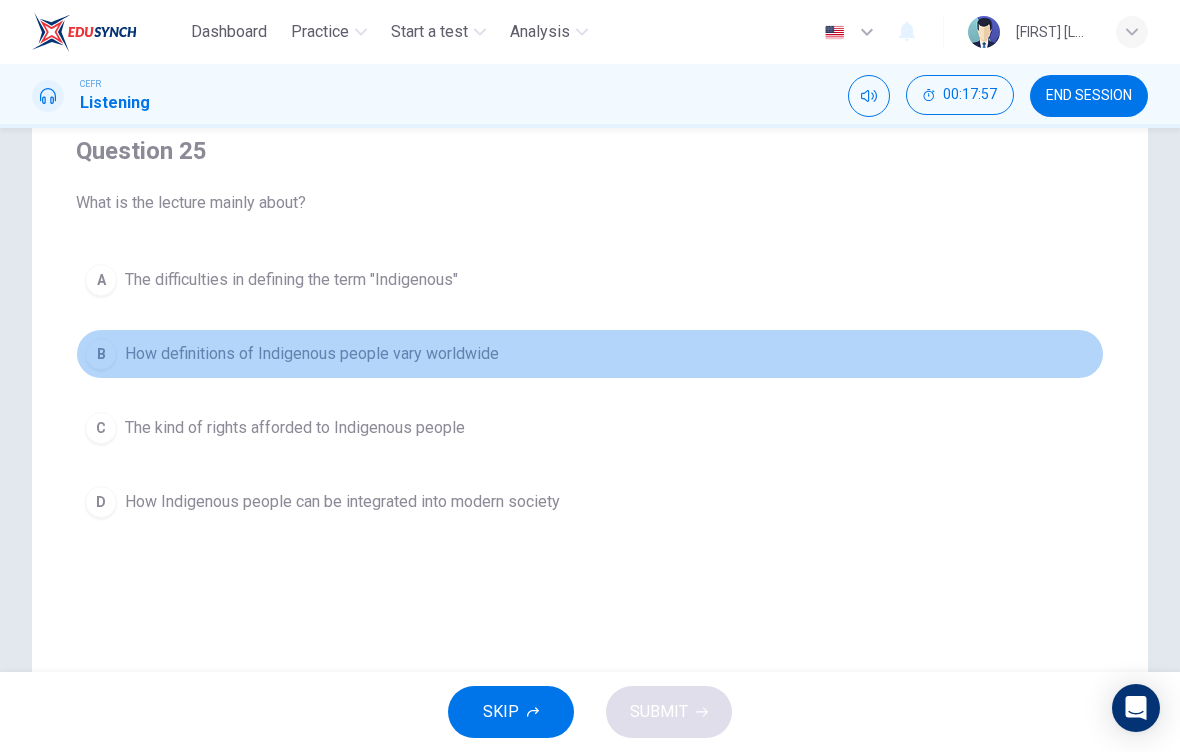 click on "How definitions of Indigenous people vary worldwide" at bounding box center (291, 280) 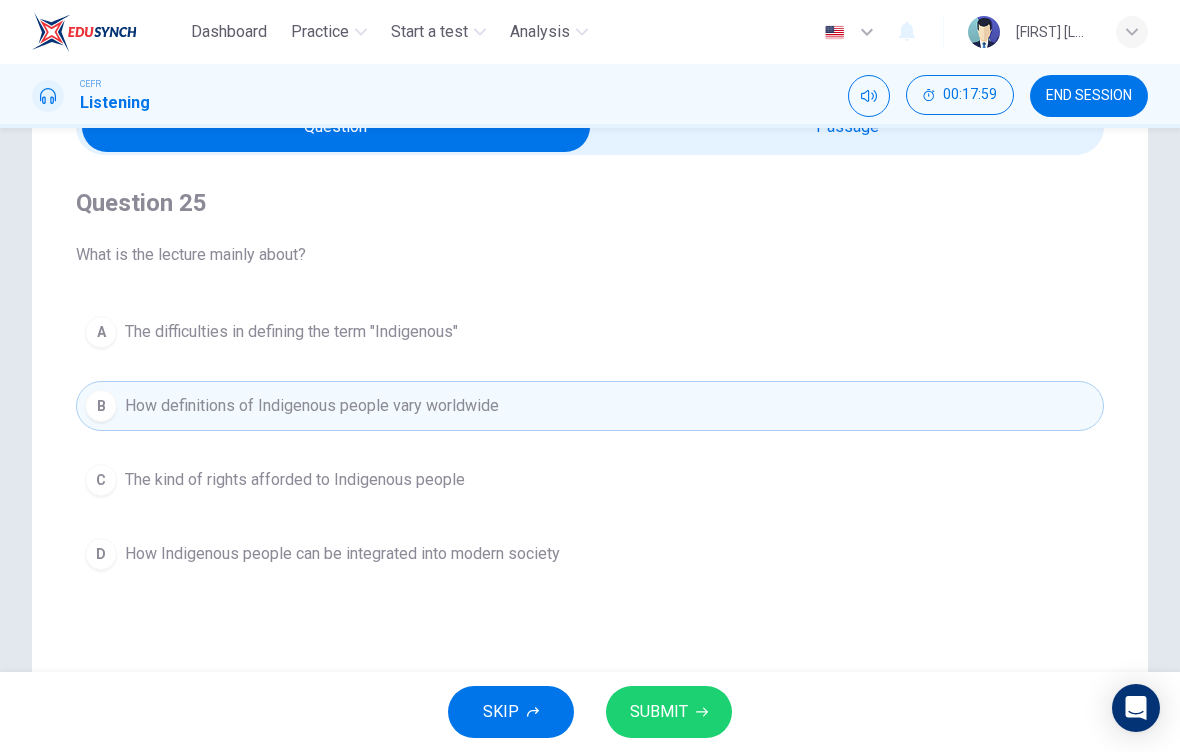 scroll, scrollTop: 120, scrollLeft: 0, axis: vertical 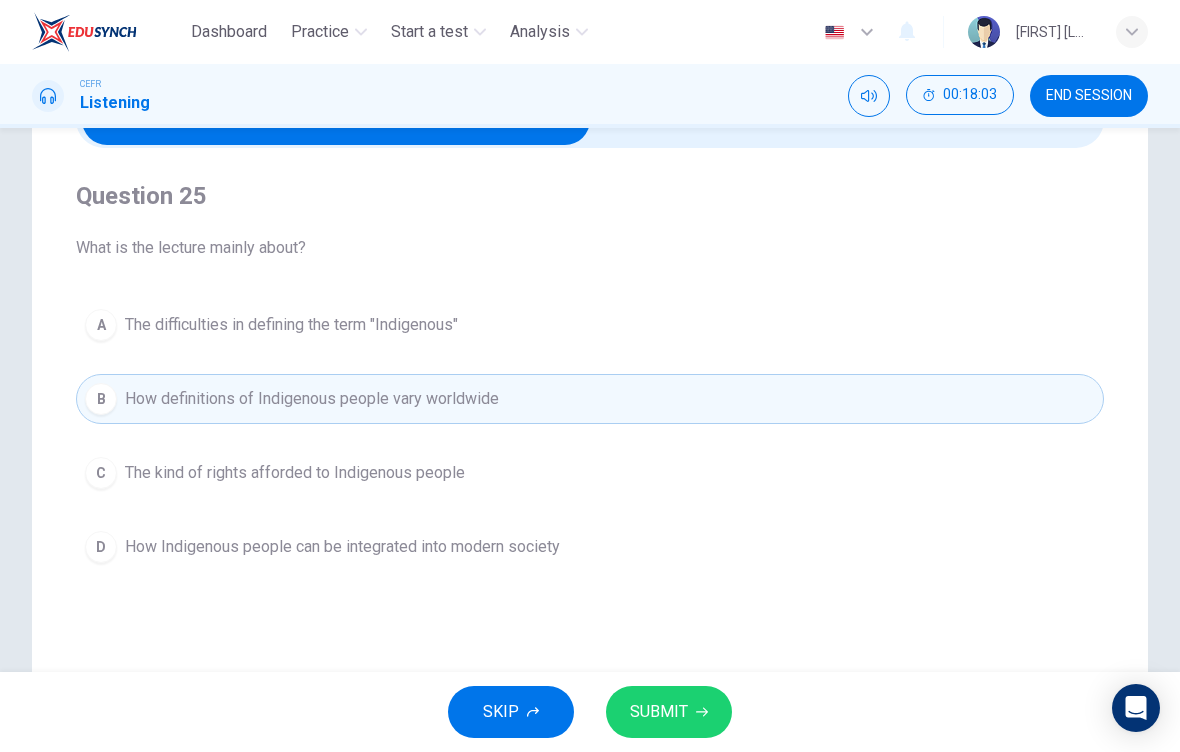 click on "SUBMIT" at bounding box center (659, 712) 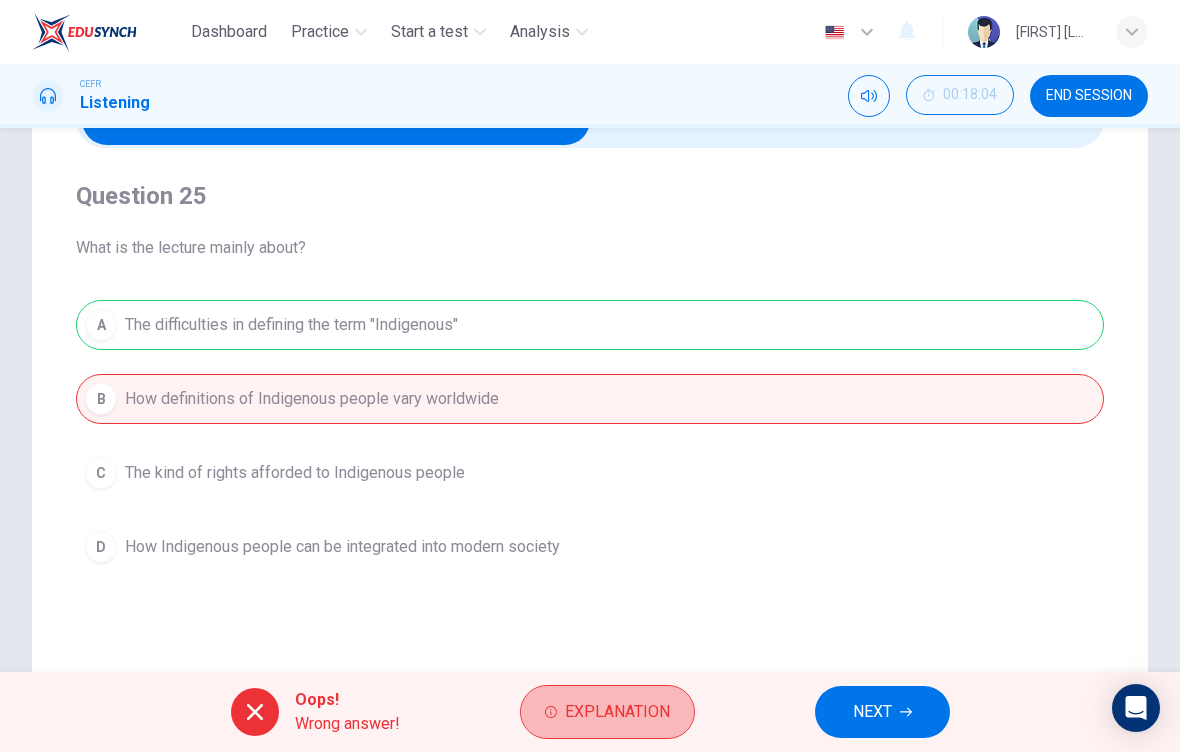 click on "Explanation" at bounding box center [617, 712] 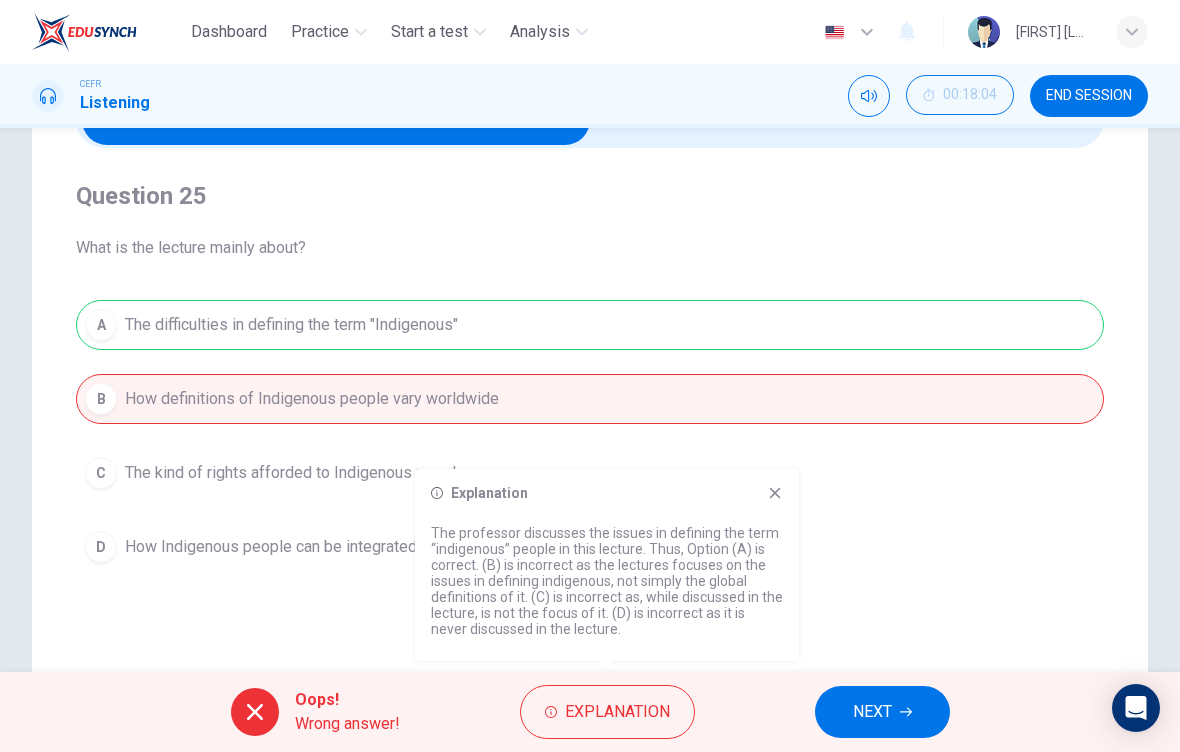 click on "NEXT" at bounding box center (882, 712) 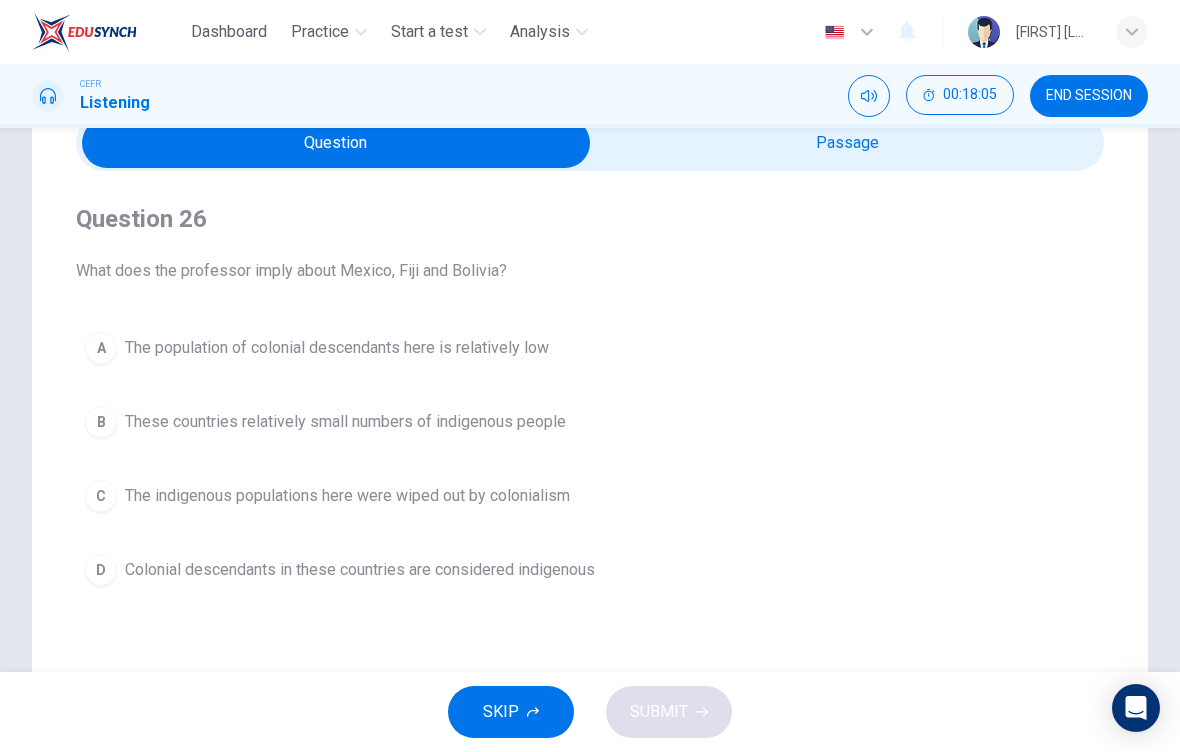 scroll, scrollTop: 95, scrollLeft: 0, axis: vertical 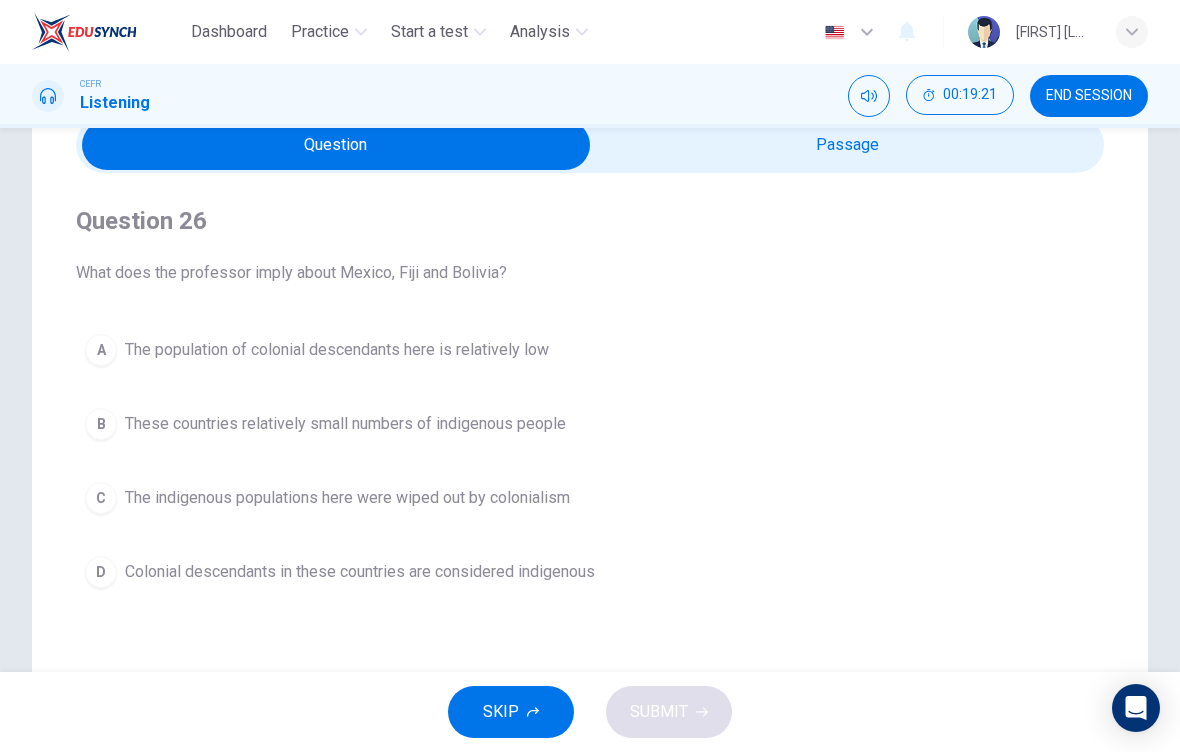 click on "These countries relatively small numbers of indigenous people" at bounding box center (337, 350) 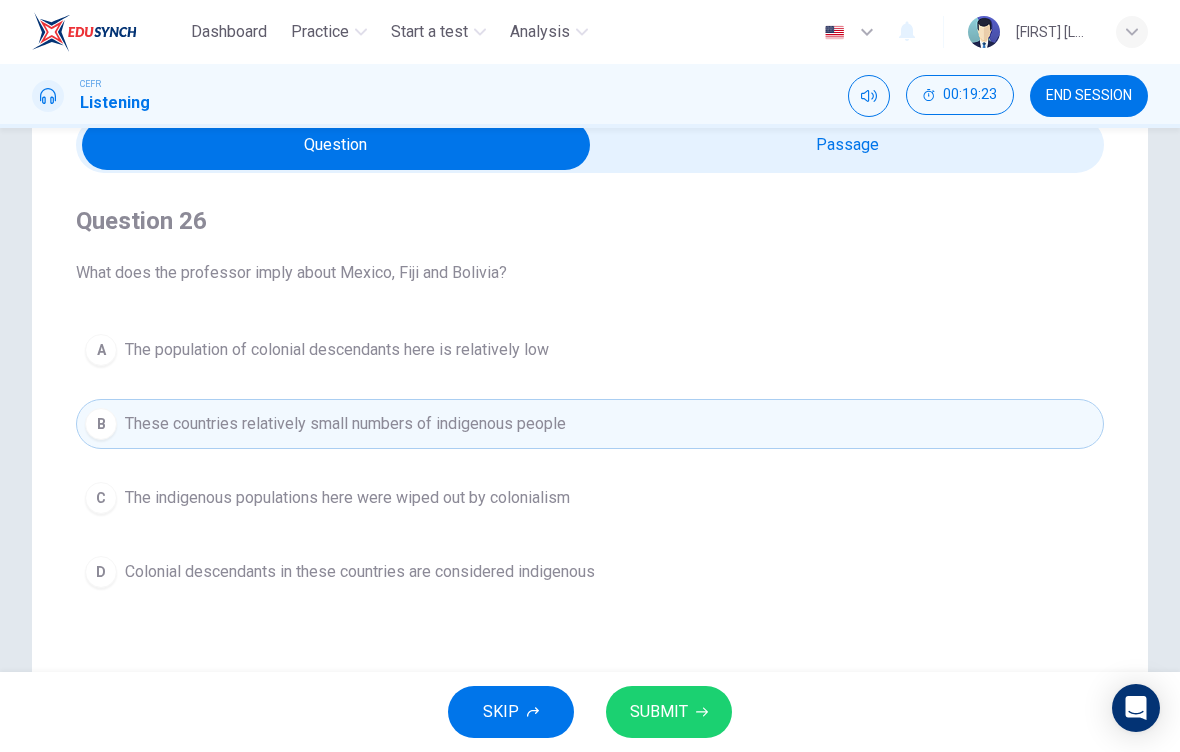 click on "SUBMIT" at bounding box center (659, 712) 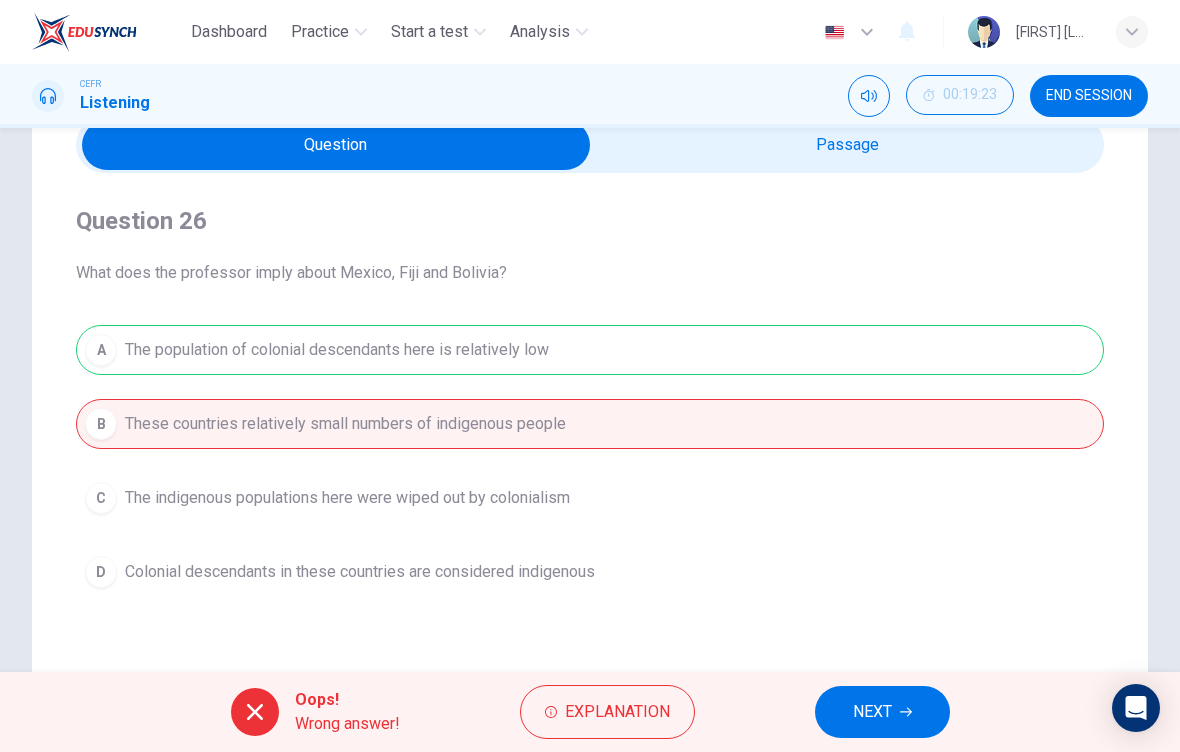 click on "NEXT" at bounding box center (872, 712) 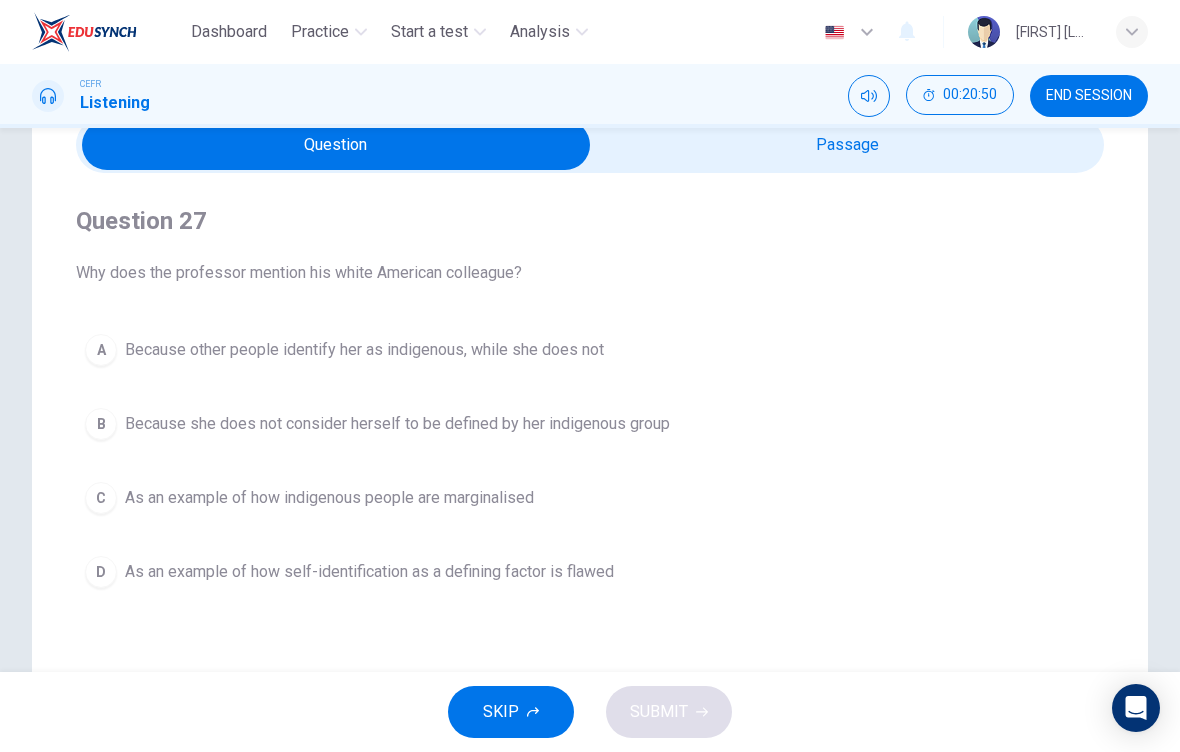 click on "A" at bounding box center (101, 350) 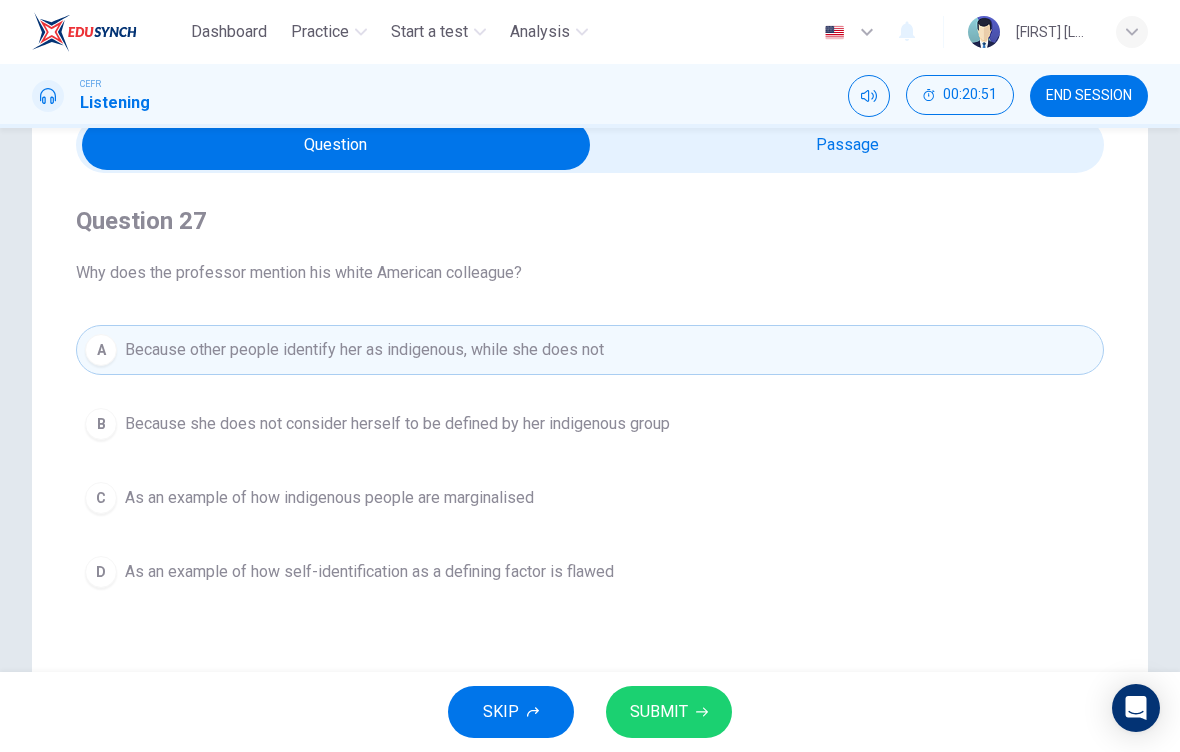 click on "SUBMIT" at bounding box center [659, 712] 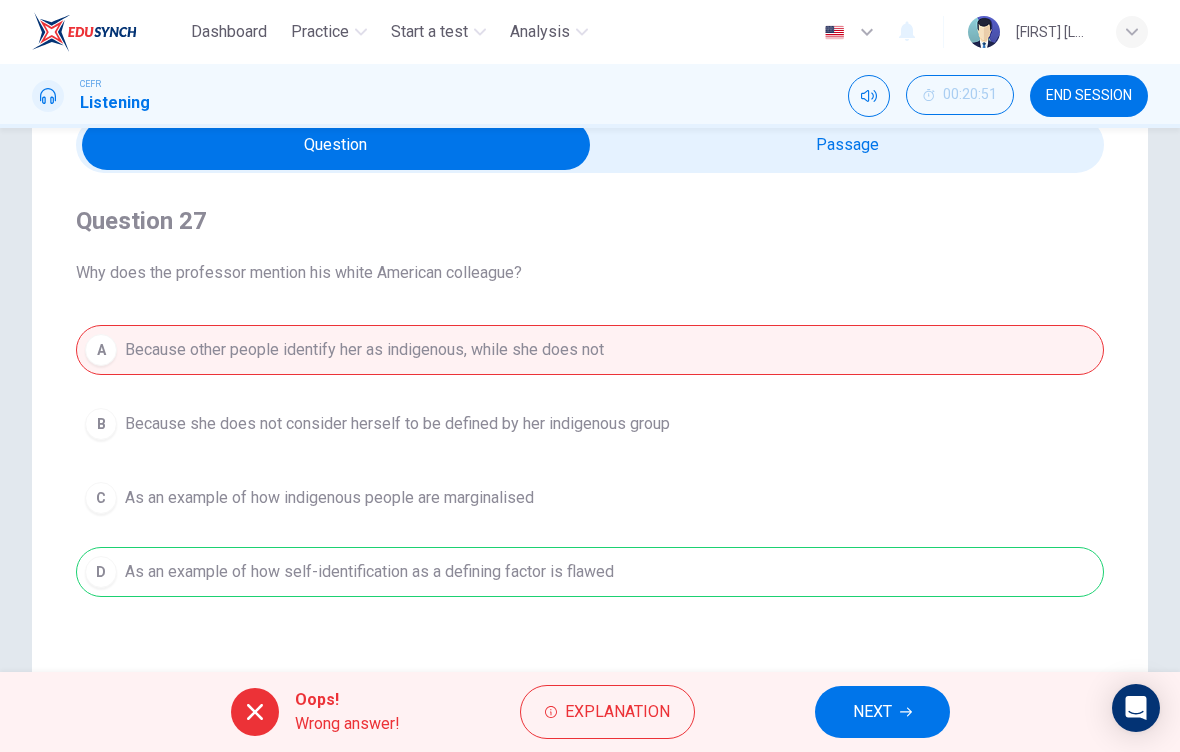 click on "Explanation" at bounding box center (617, 712) 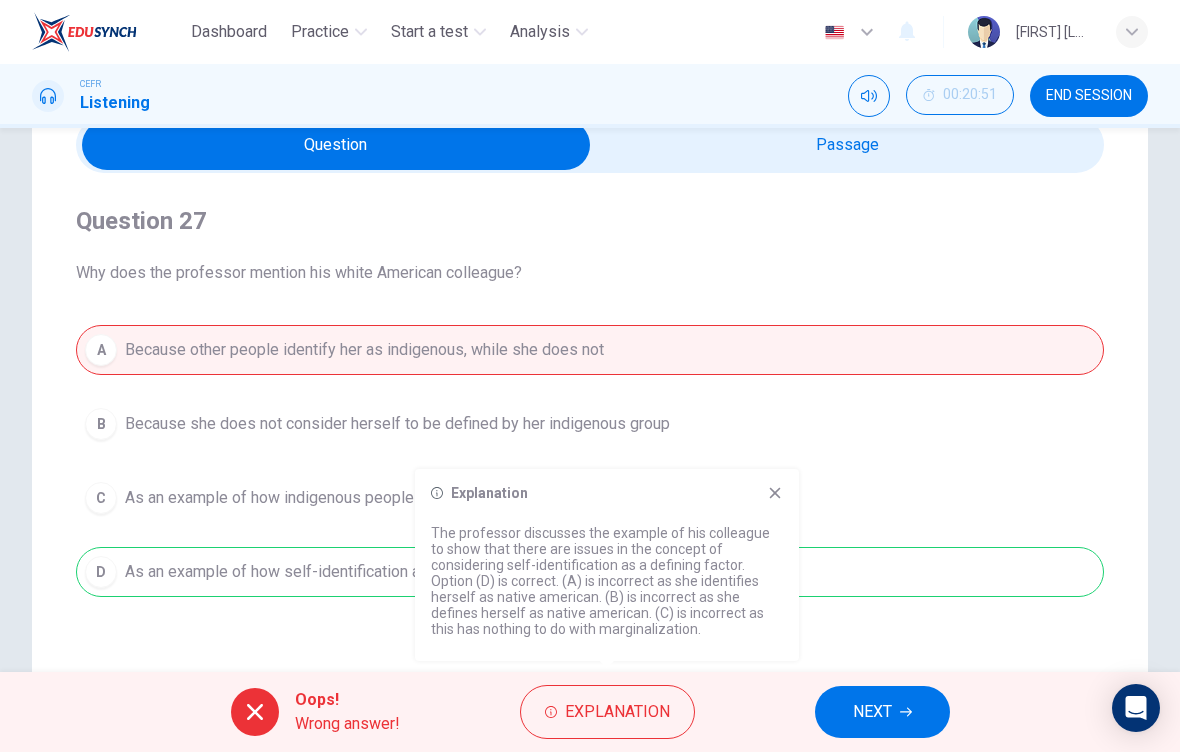 click on "Oops! Wrong answer! Explanation NEXT" at bounding box center [590, 712] 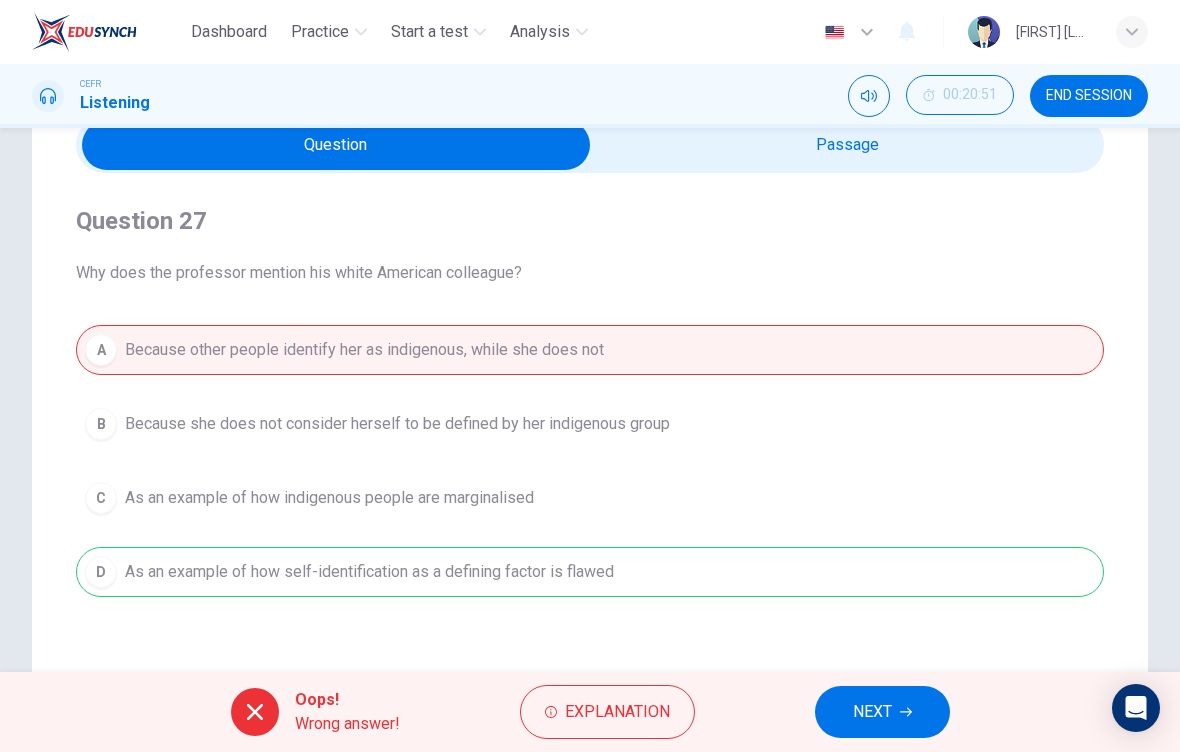 click on "NEXT" at bounding box center [882, 712] 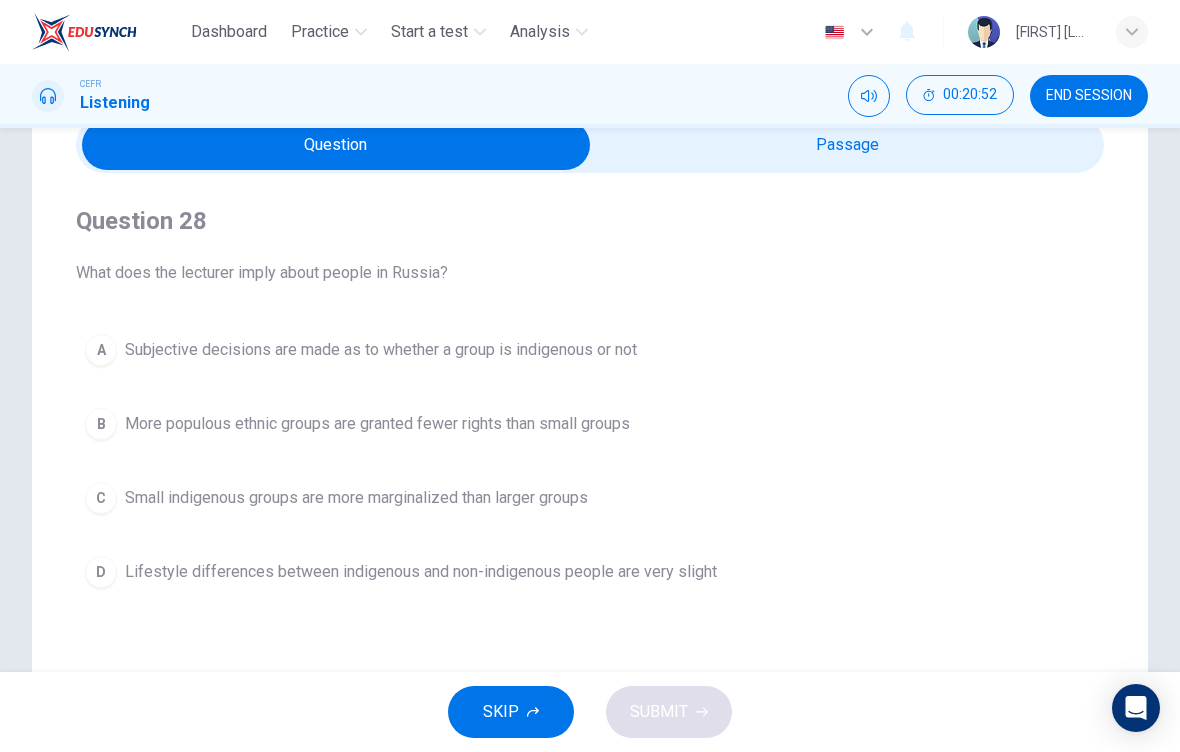 scroll, scrollTop: 97, scrollLeft: 0, axis: vertical 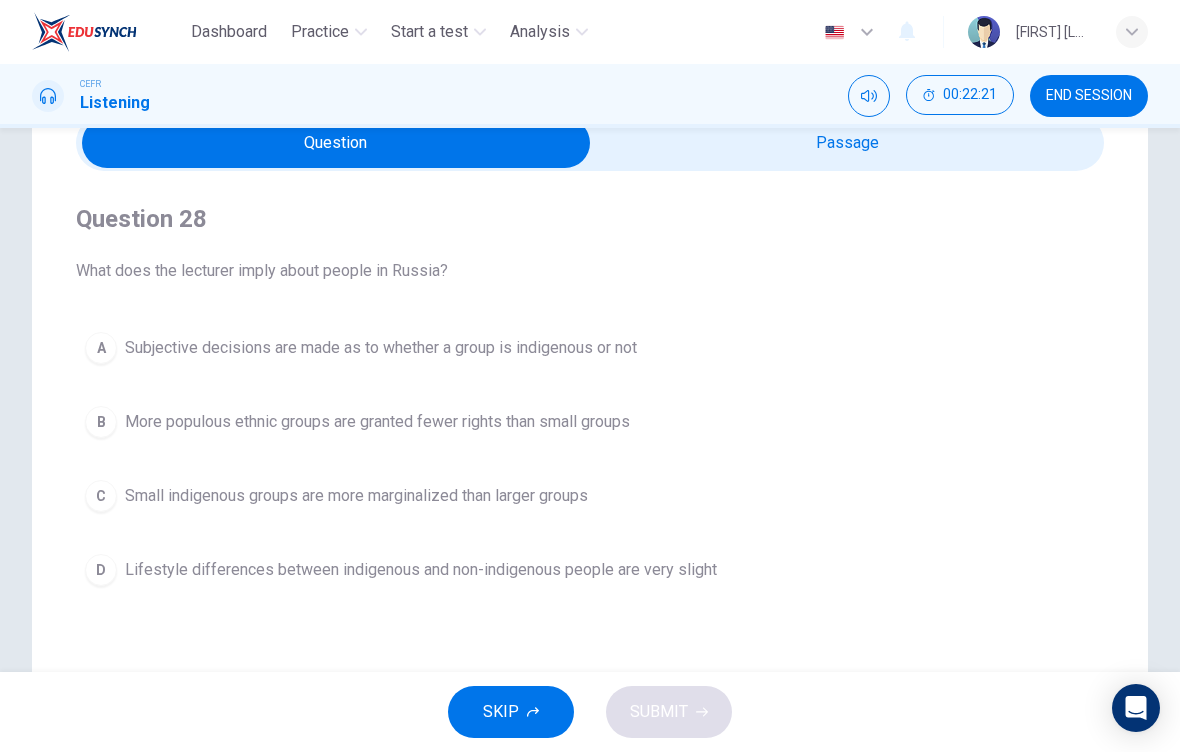 click on "More populous ethnic groups are granted fewer rights than small groups" at bounding box center [381, 348] 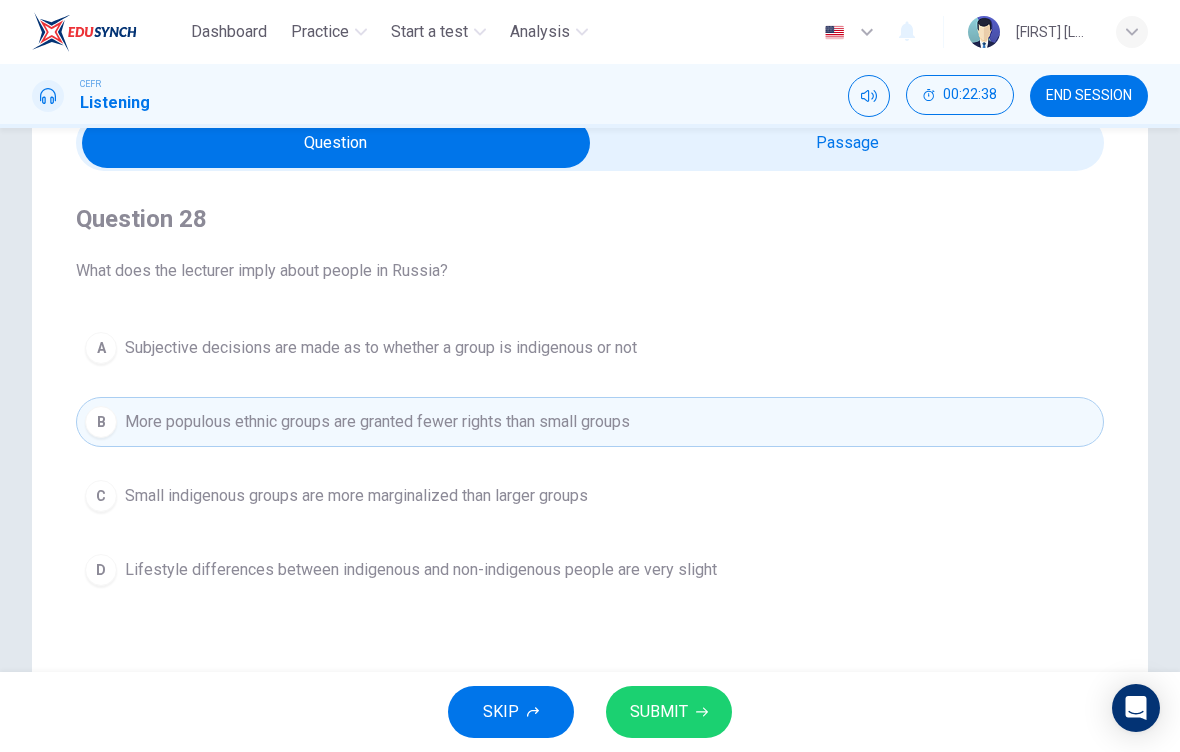 click on "SUBMIT" at bounding box center (659, 712) 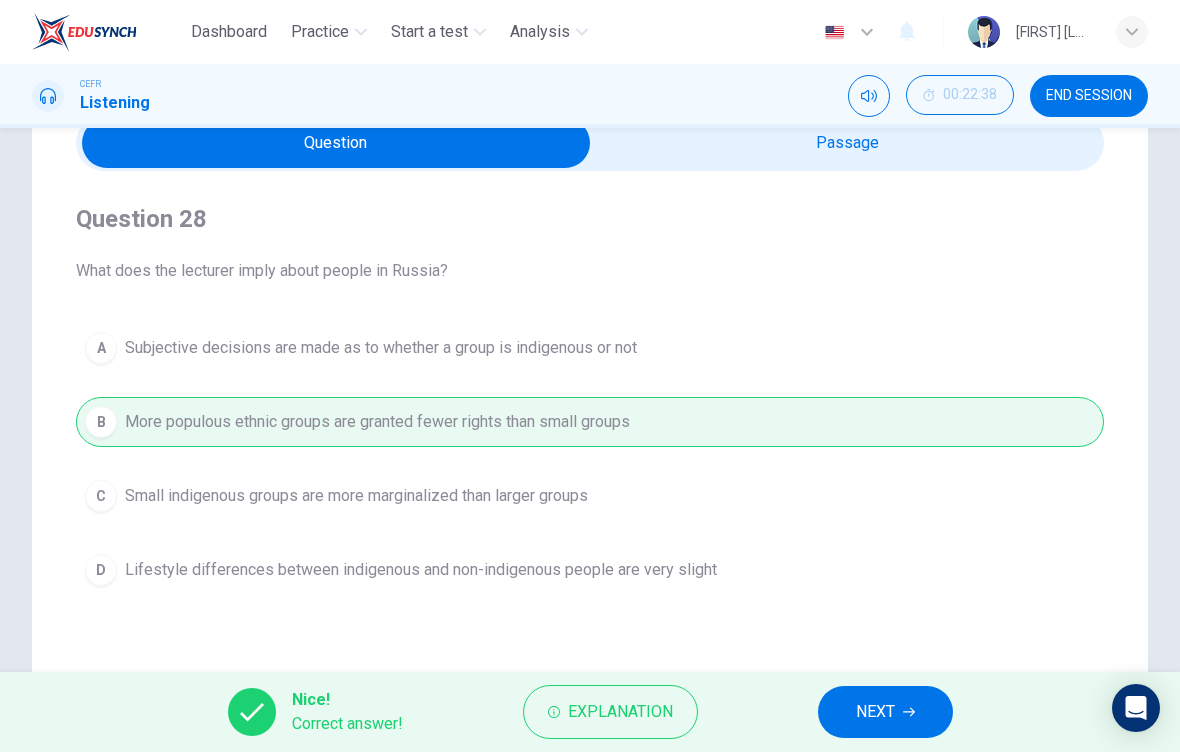 click on "NEXT" at bounding box center [885, 712] 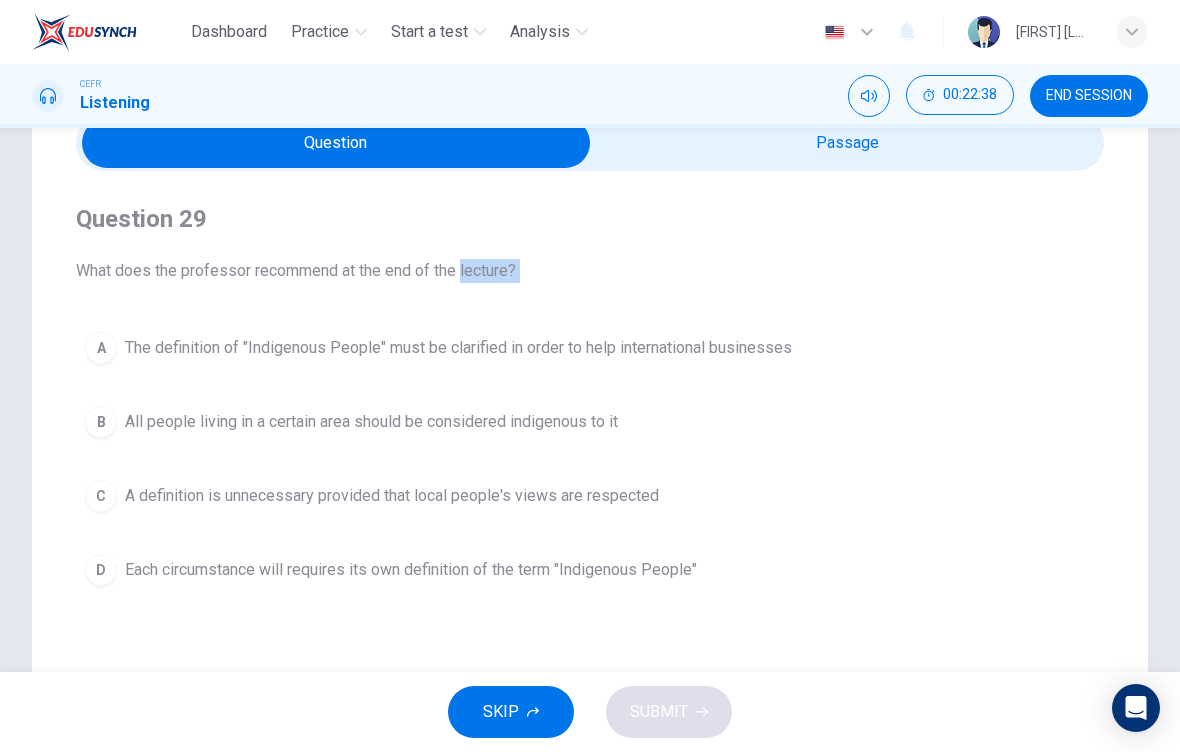 scroll, scrollTop: 132, scrollLeft: 0, axis: vertical 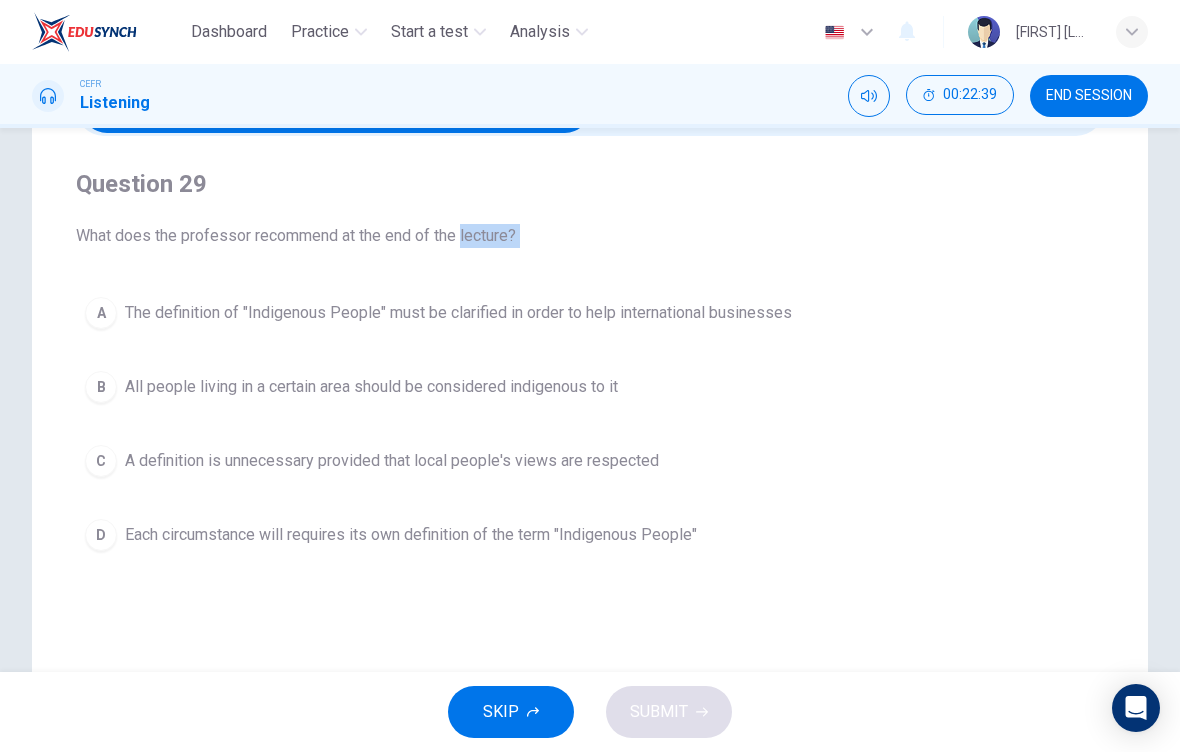 click on "Question Passage Question 29 What does the professor recommend at the end of the lecture? A The definition of "Indigenous People" must be clarified in order to help international businesses B All people living in a certain area should be considered indigenous to it C A definition is unnecessary provided that local people's views are respected D Each circumstance will requires its own definition of the term "Indigenous People" Listen to this clip about Indigenous Cultures and answer the following questions: 00m 52s" at bounding box center [590, 438] 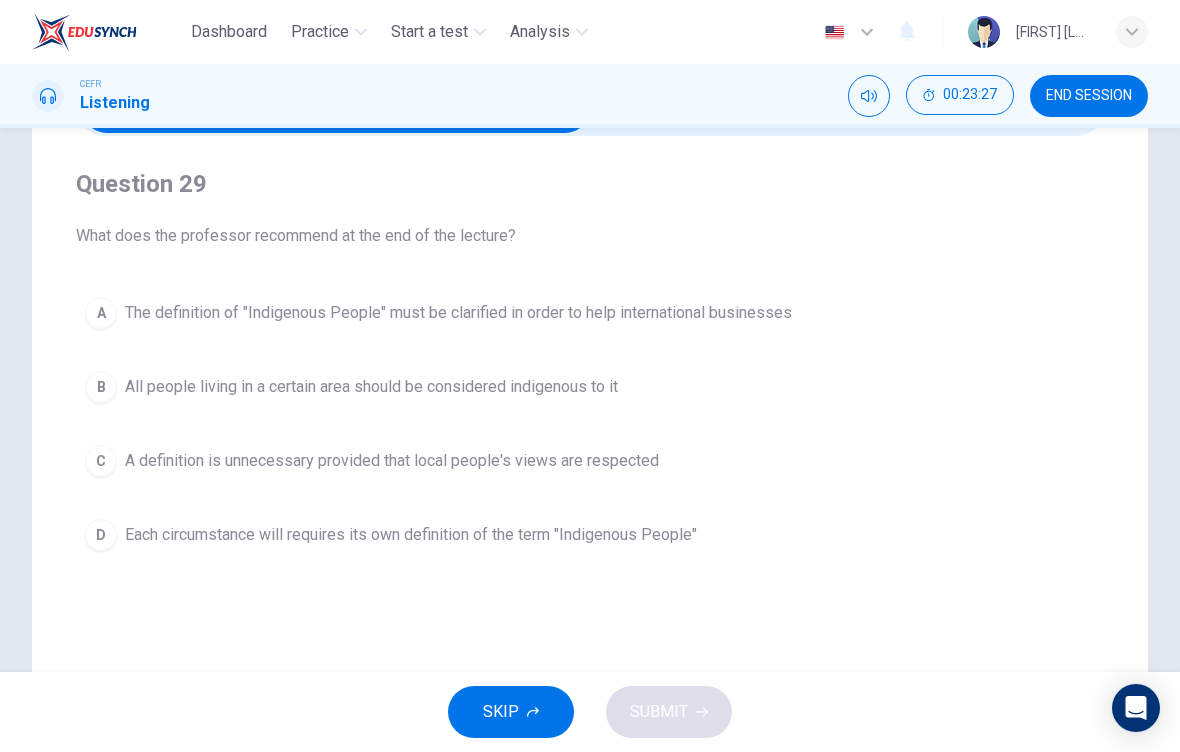 click on "A definition is unnecessary provided that local people's views are respected" at bounding box center [458, 313] 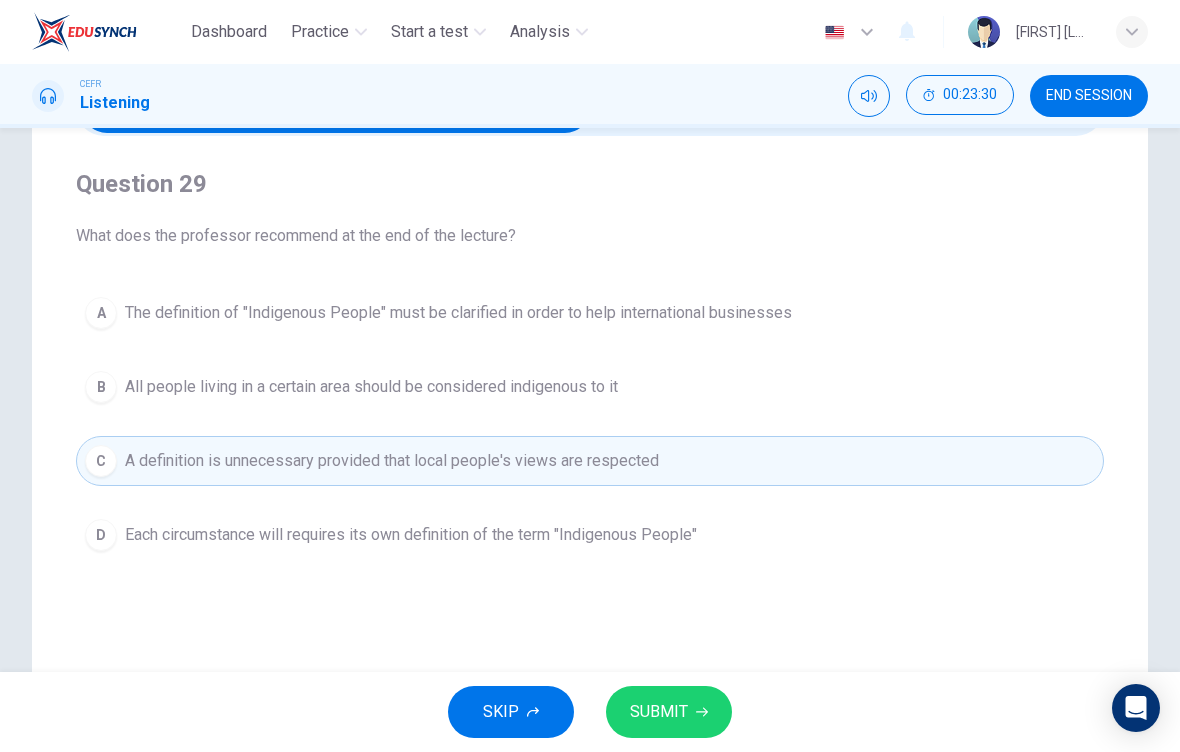 click on "SUBMIT" at bounding box center [659, 712] 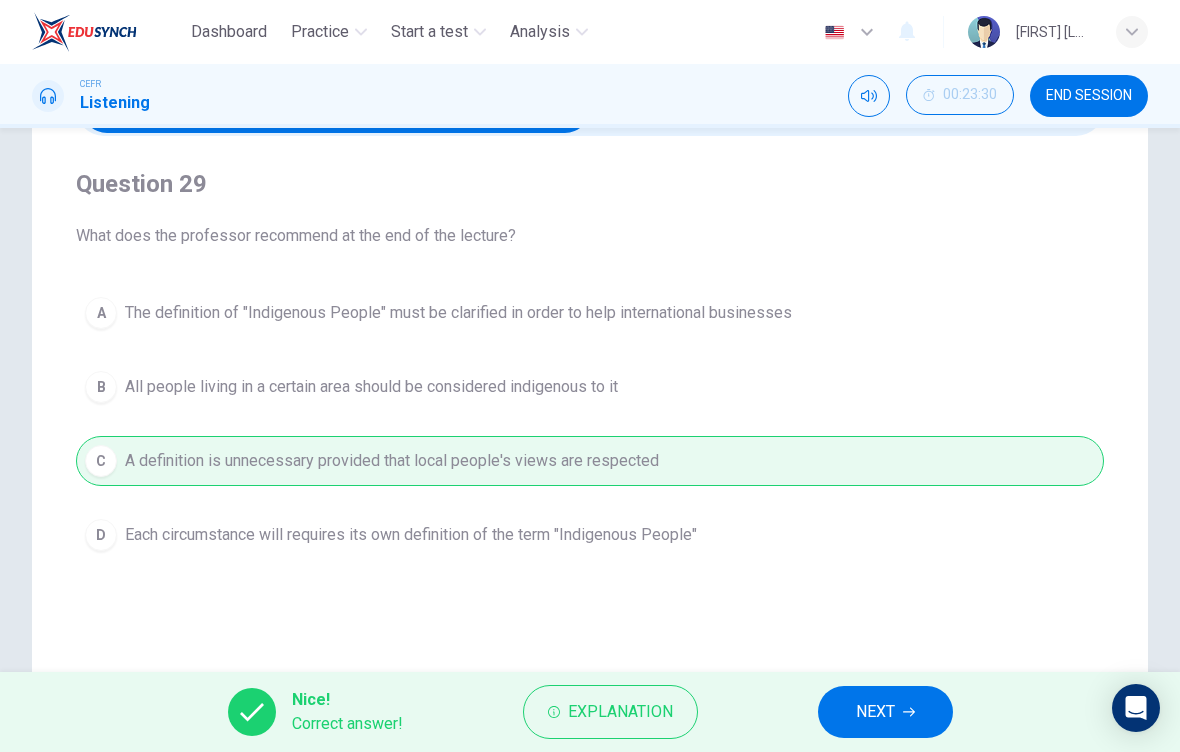click on "NEXT" at bounding box center (885, 712) 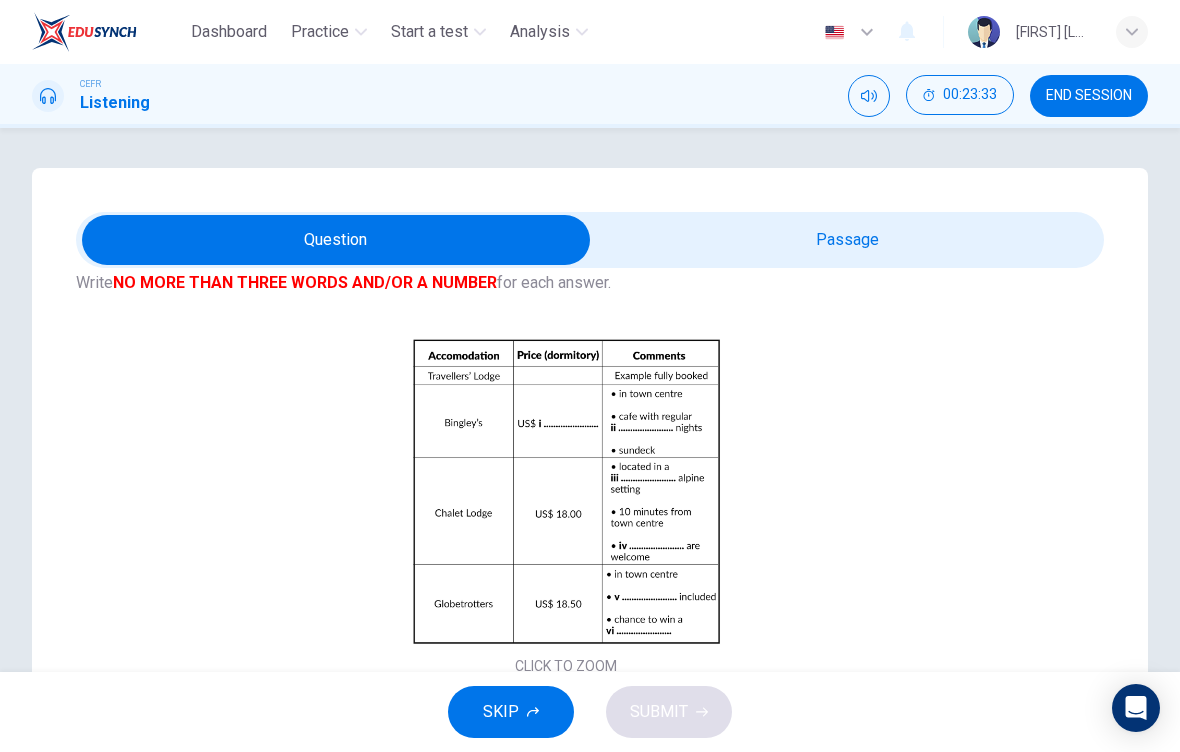 scroll, scrollTop: 112, scrollLeft: 0, axis: vertical 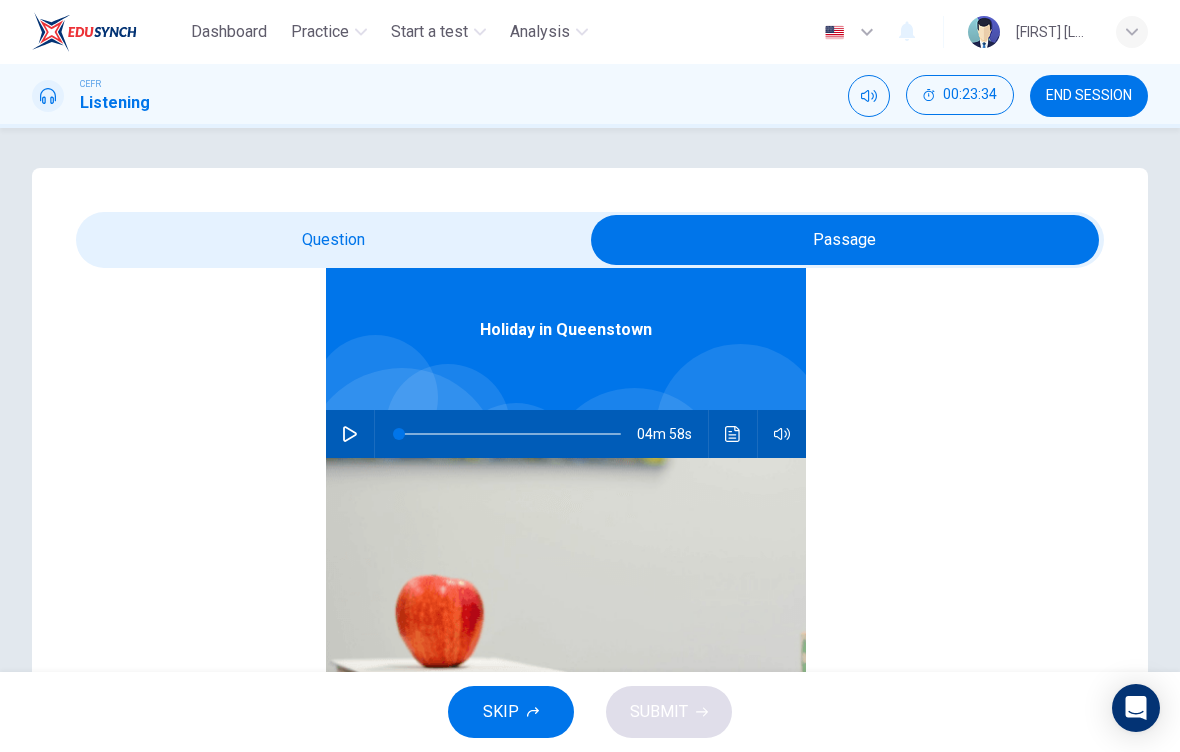 click at bounding box center [845, 240] 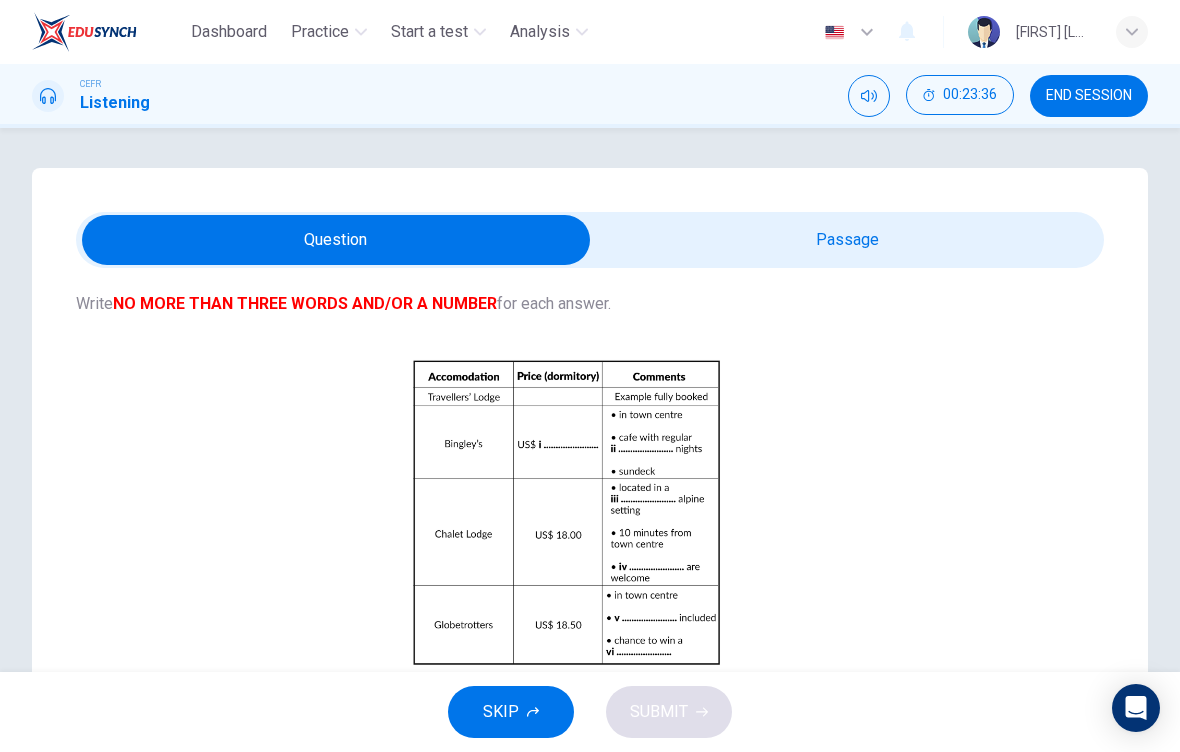 click on "Click to Zoom" at bounding box center [566, 529] 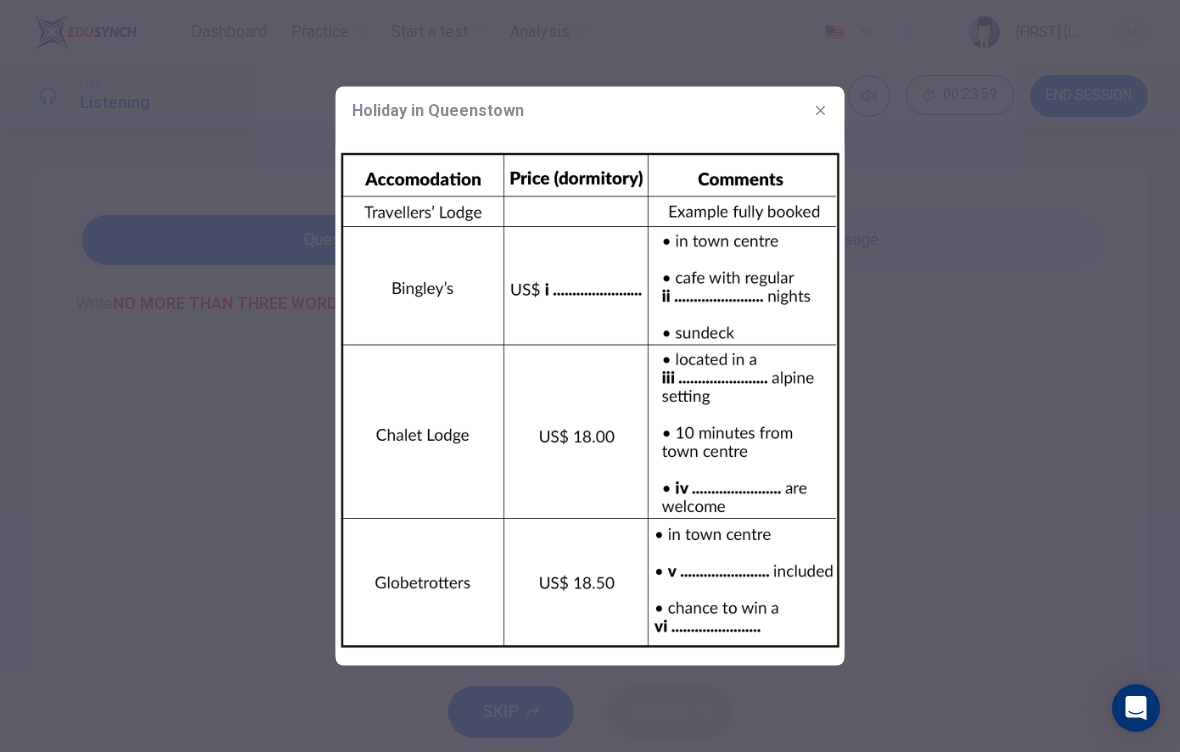 click at bounding box center [821, 111] 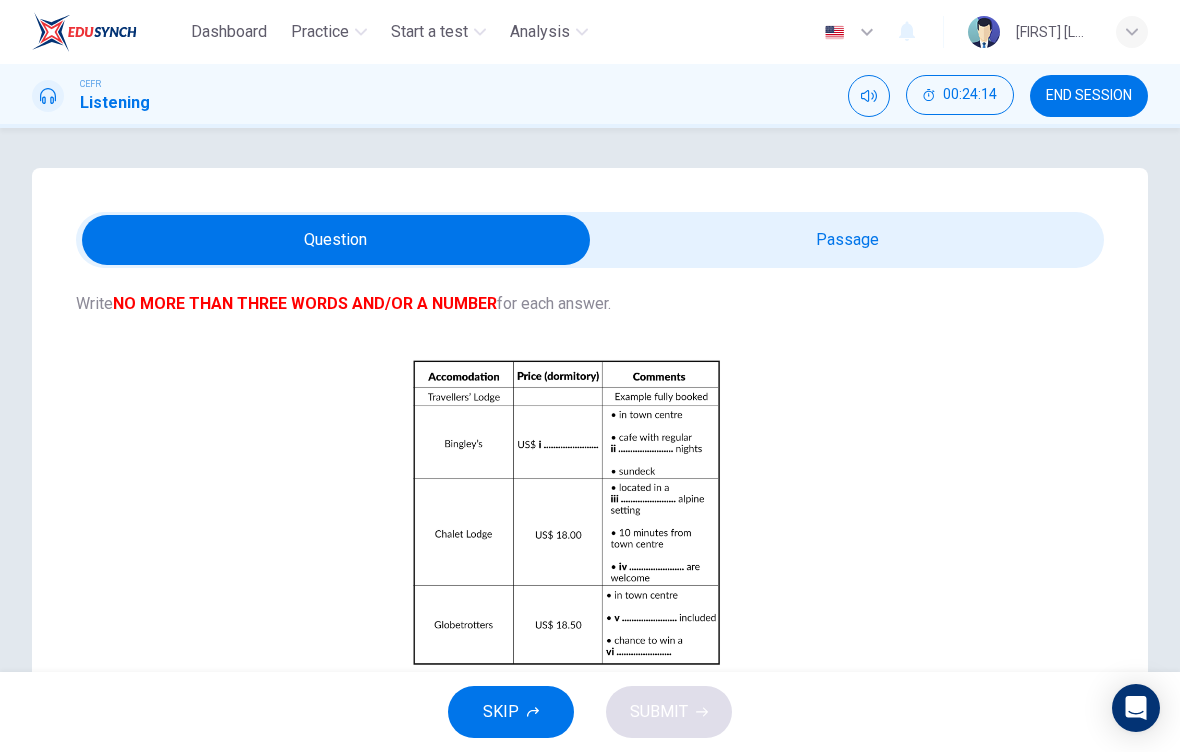 click on "00:24:14" at bounding box center (960, 95) 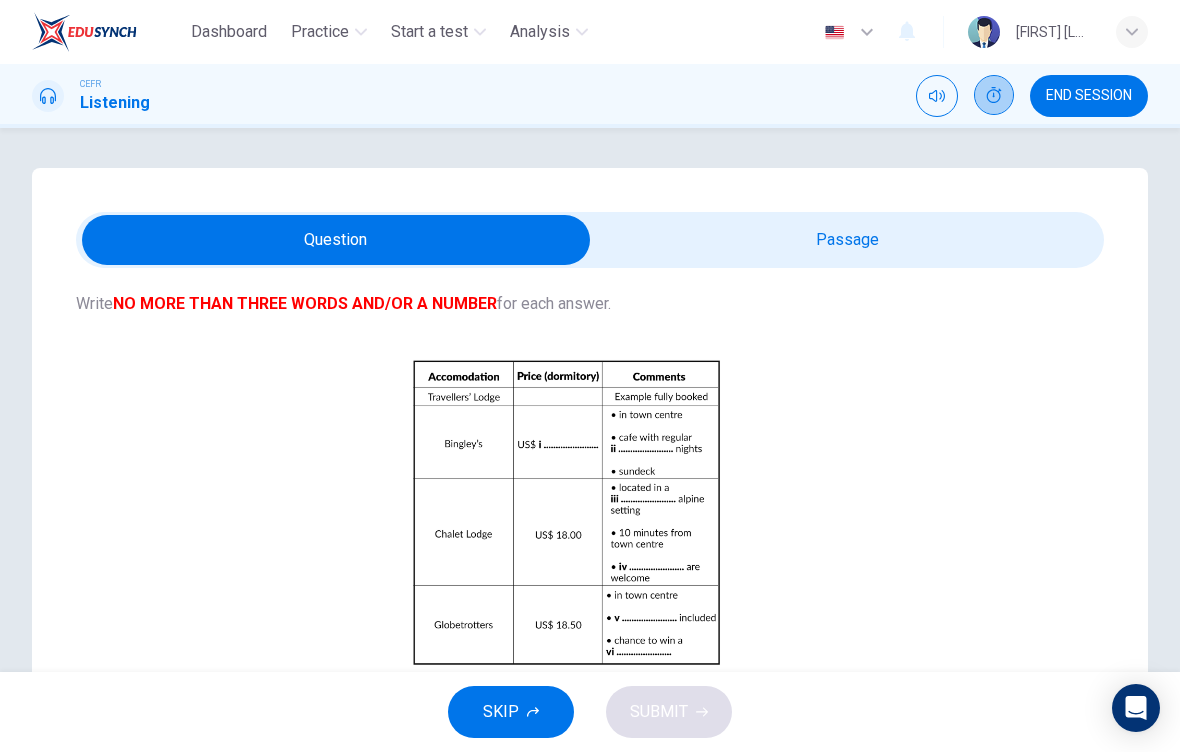 click at bounding box center [994, 95] 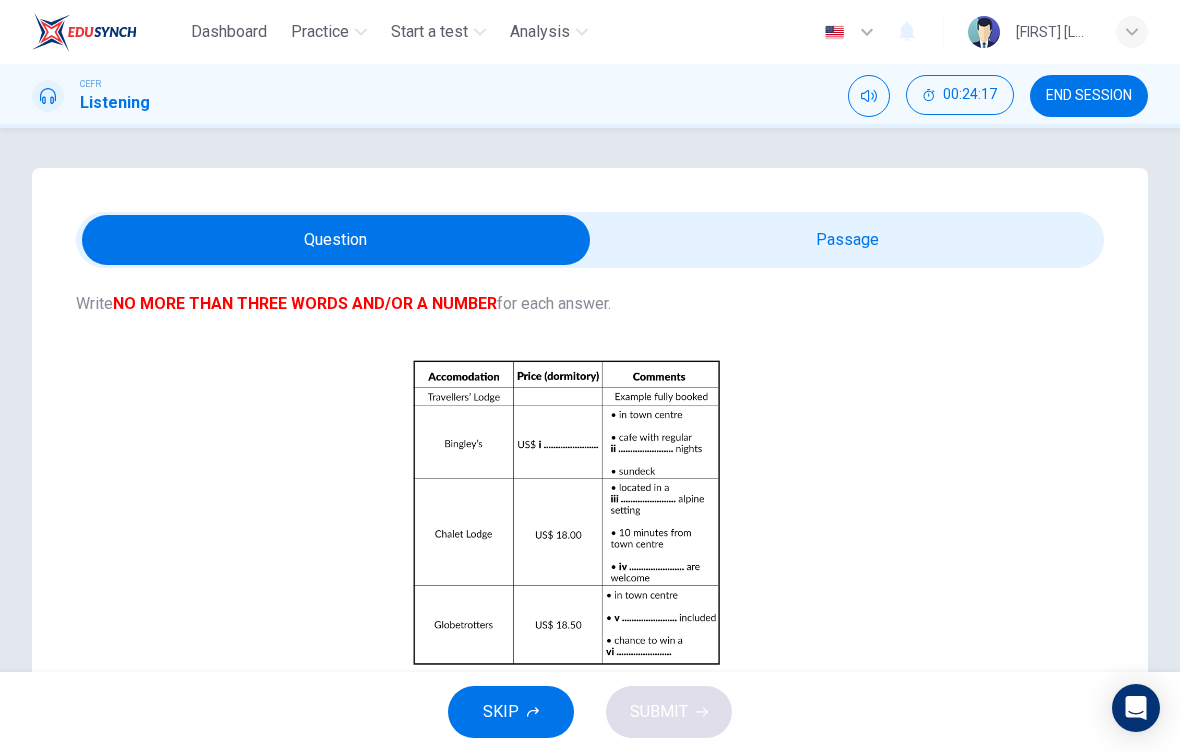 click at bounding box center [336, 240] 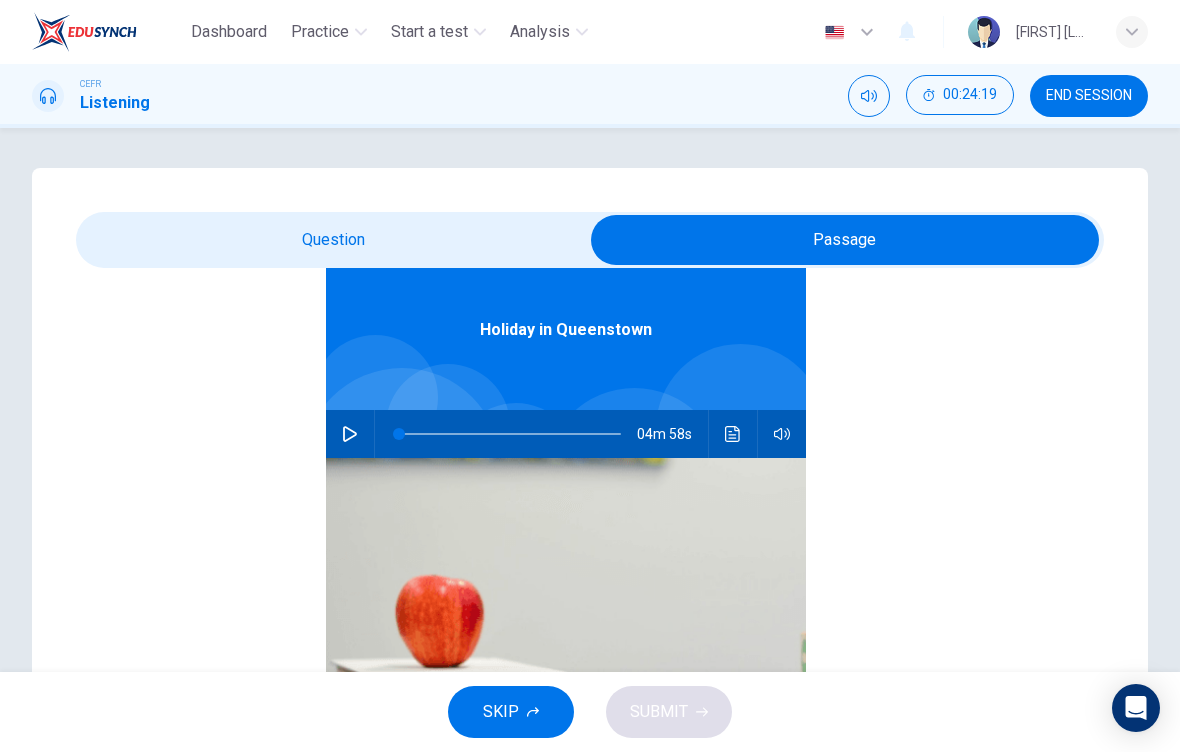 click at bounding box center [350, 434] 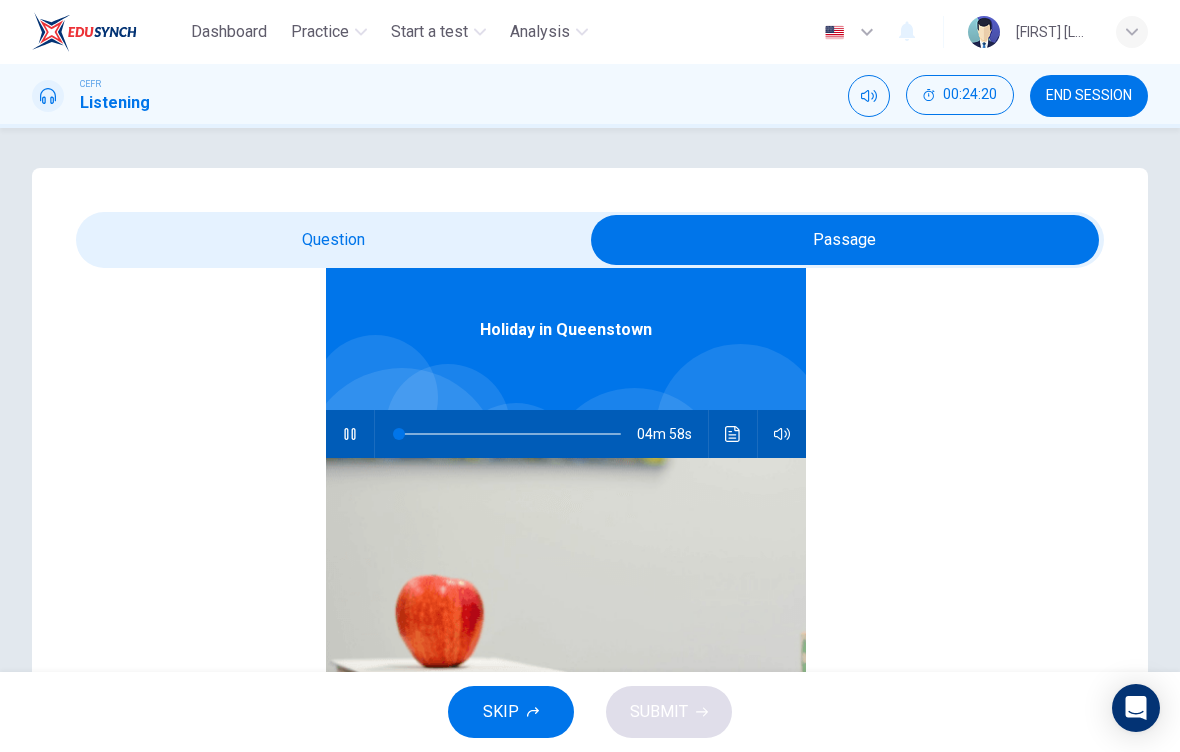 click at bounding box center [845, 240] 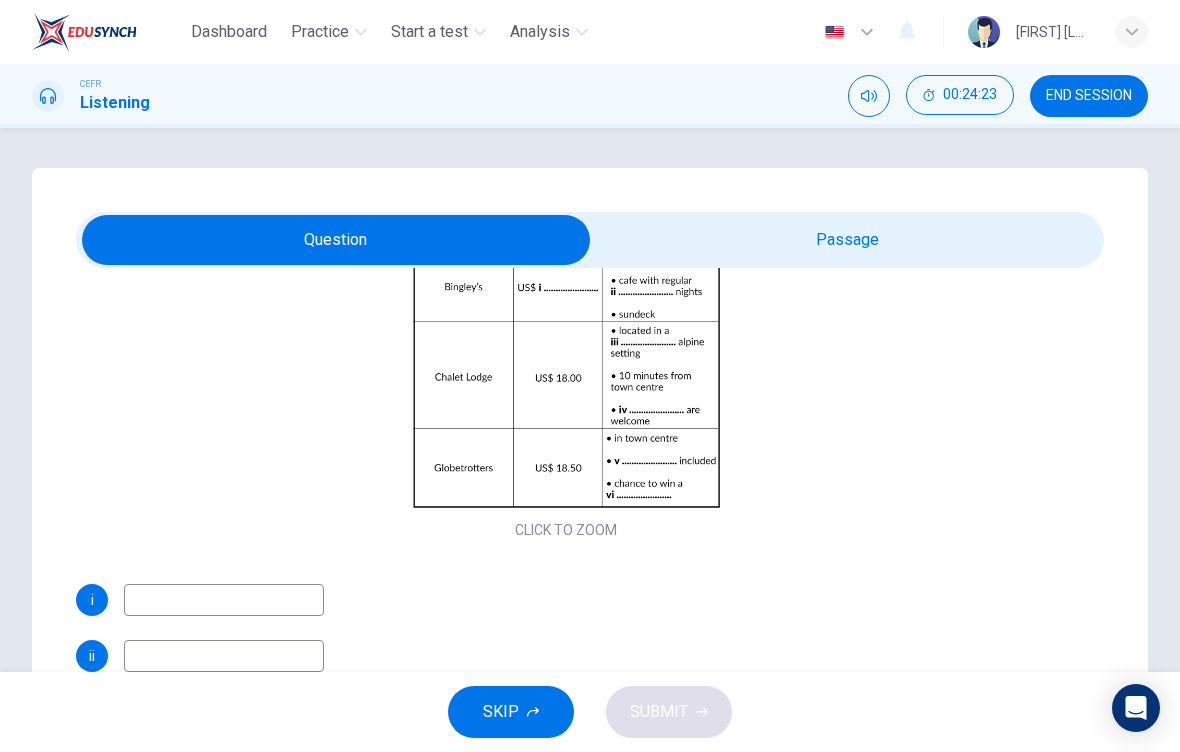scroll, scrollTop: 269, scrollLeft: 0, axis: vertical 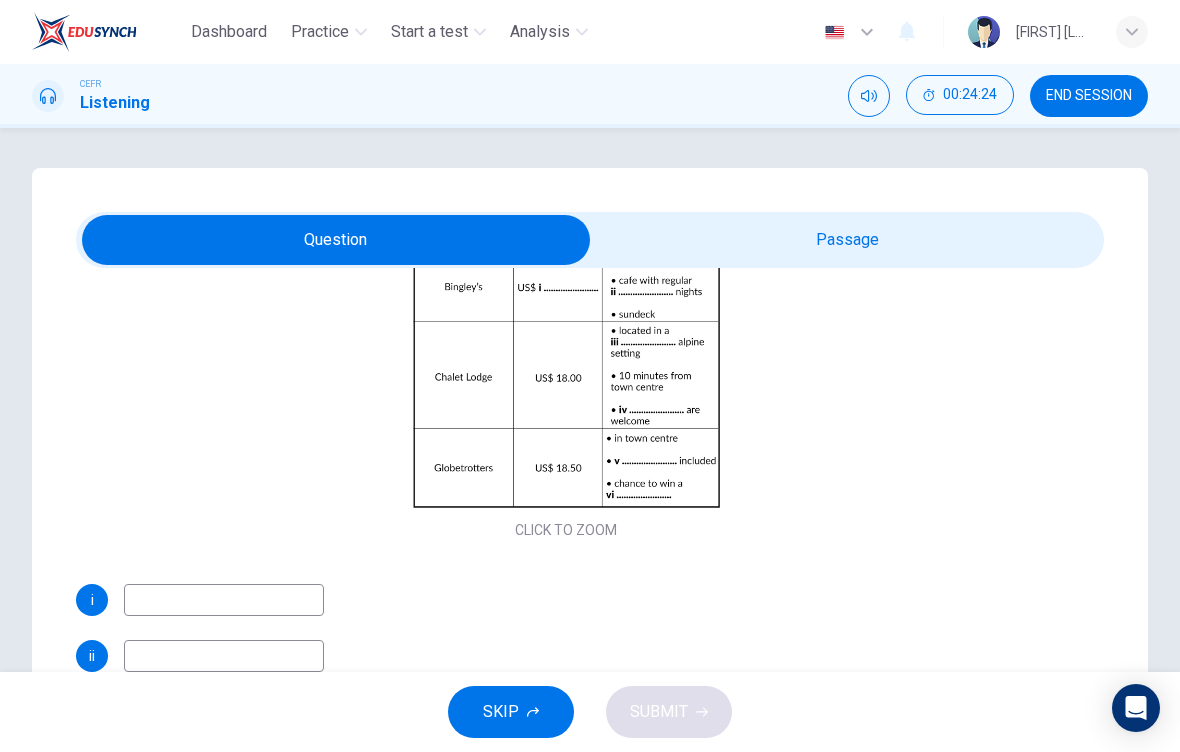 click at bounding box center (224, 600) 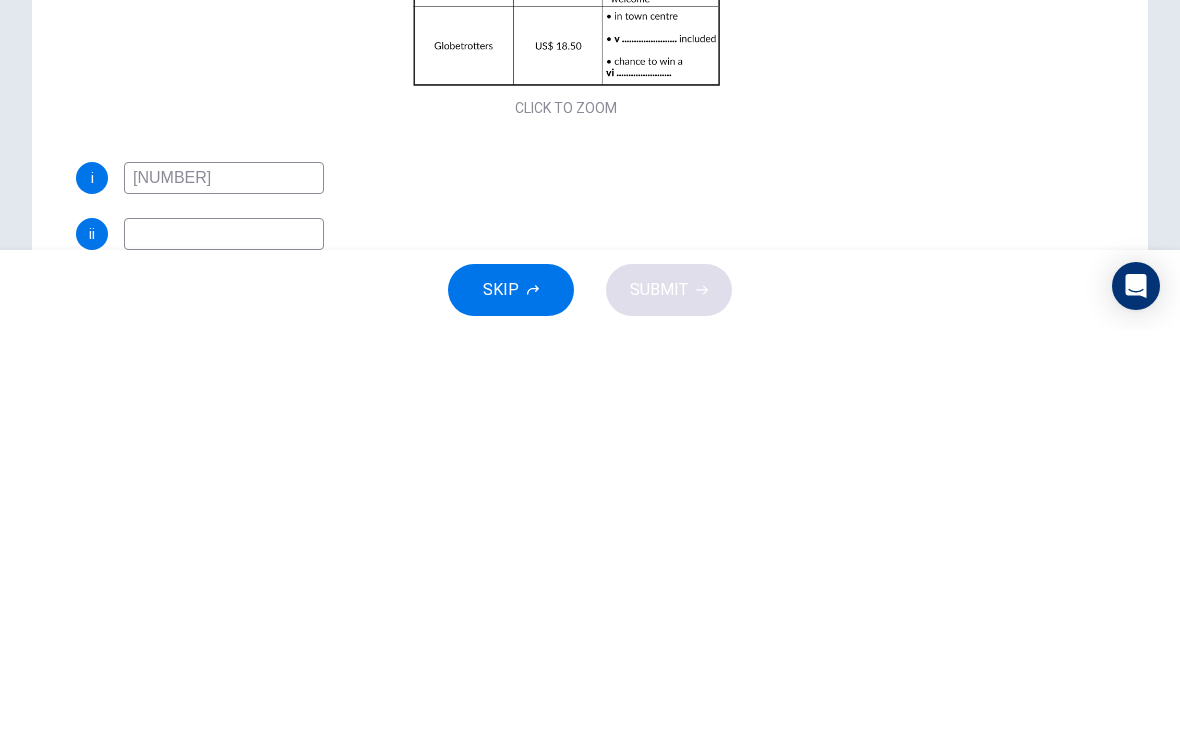 type on "[NUMBER]" 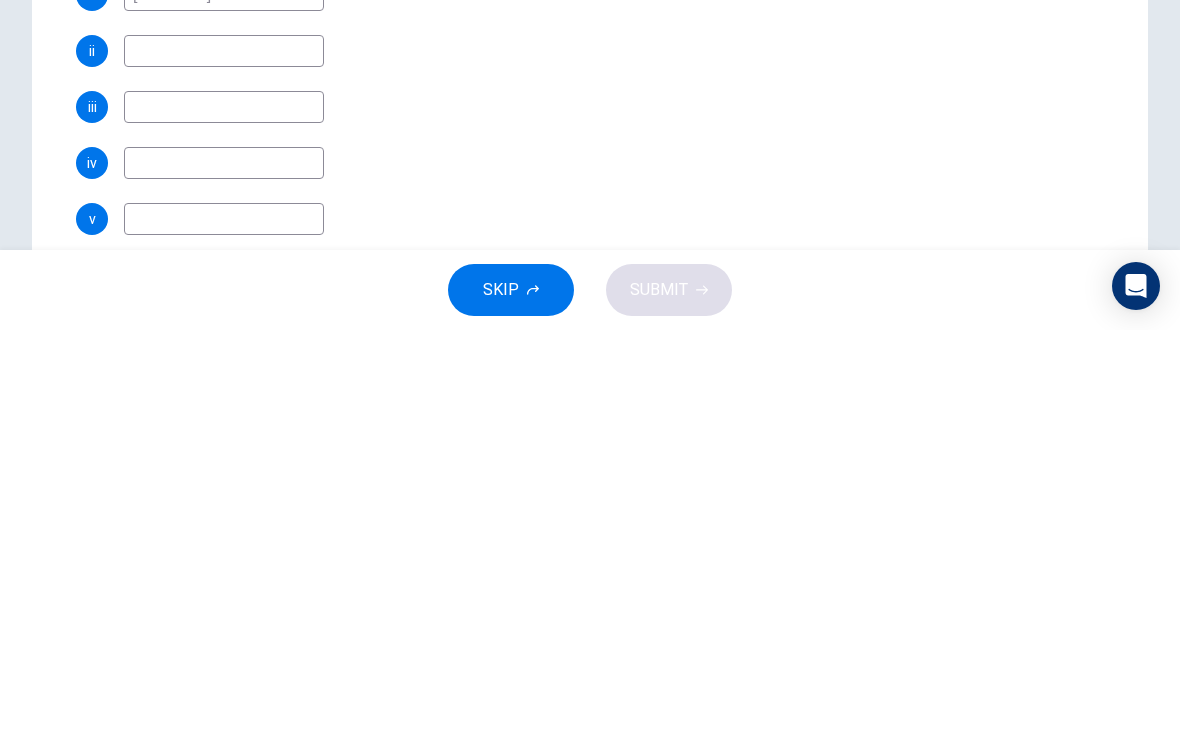 scroll, scrollTop: 186, scrollLeft: 0, axis: vertical 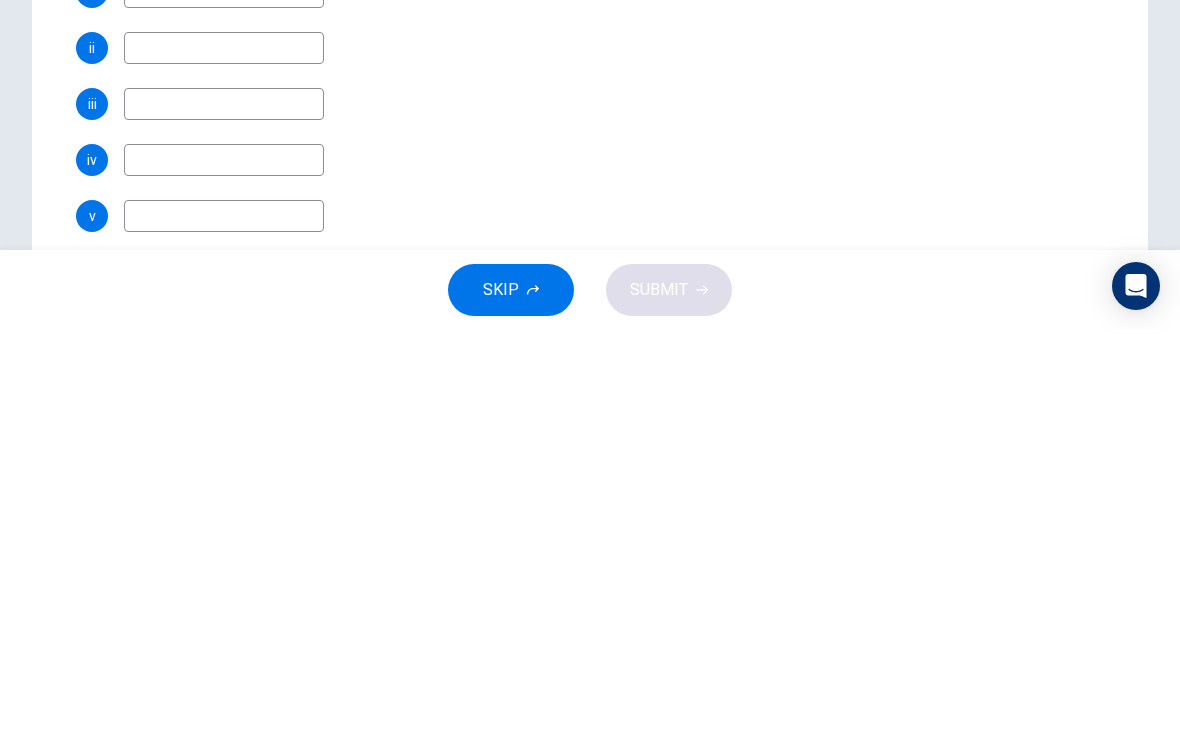 click at bounding box center (224, 414) 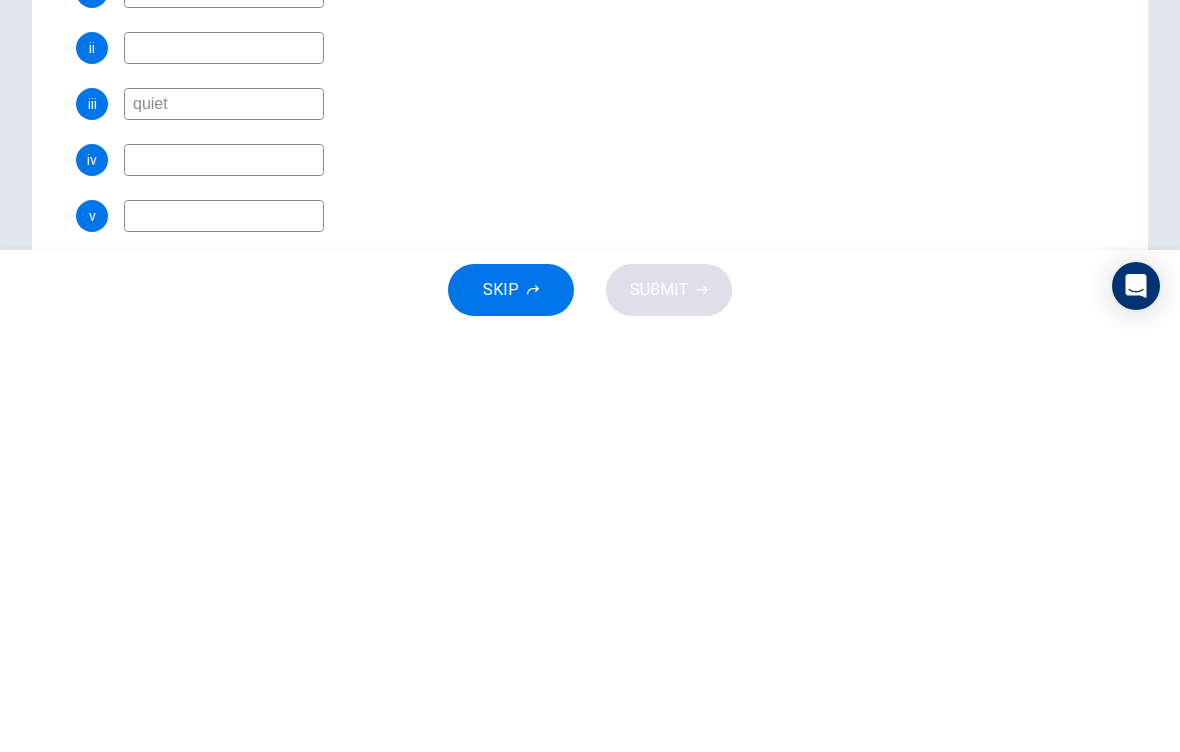 type on "quiet" 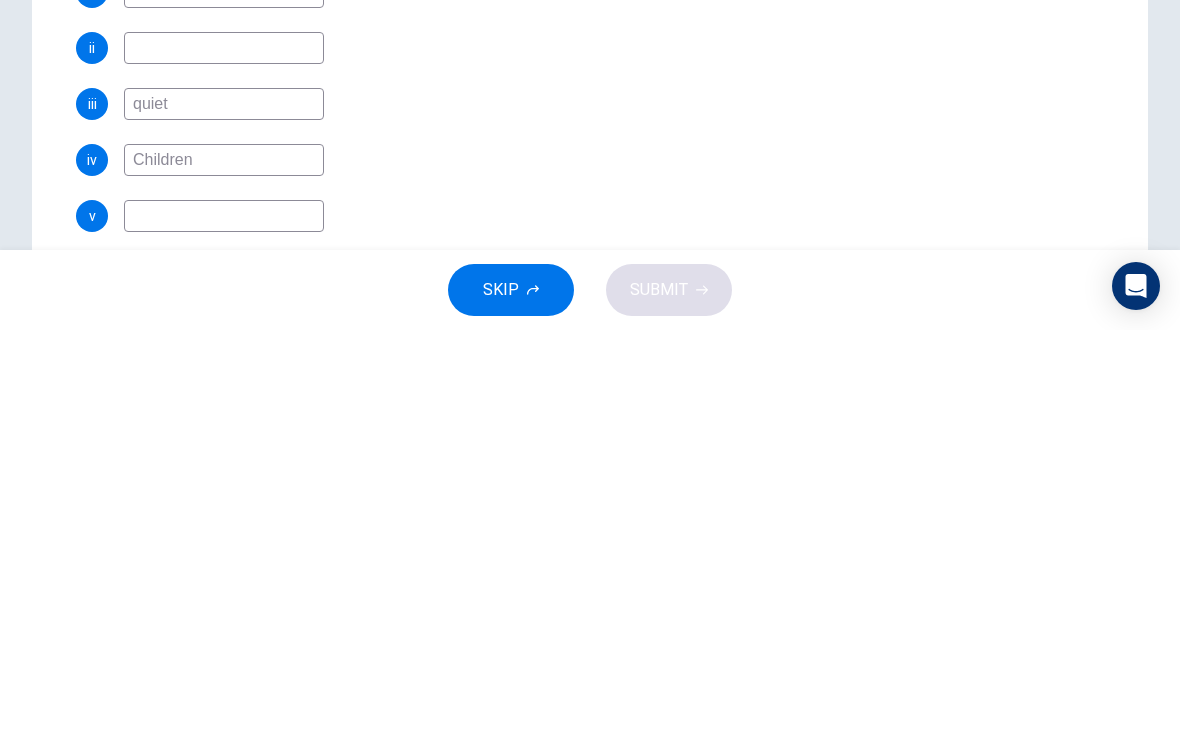 type on "Children" 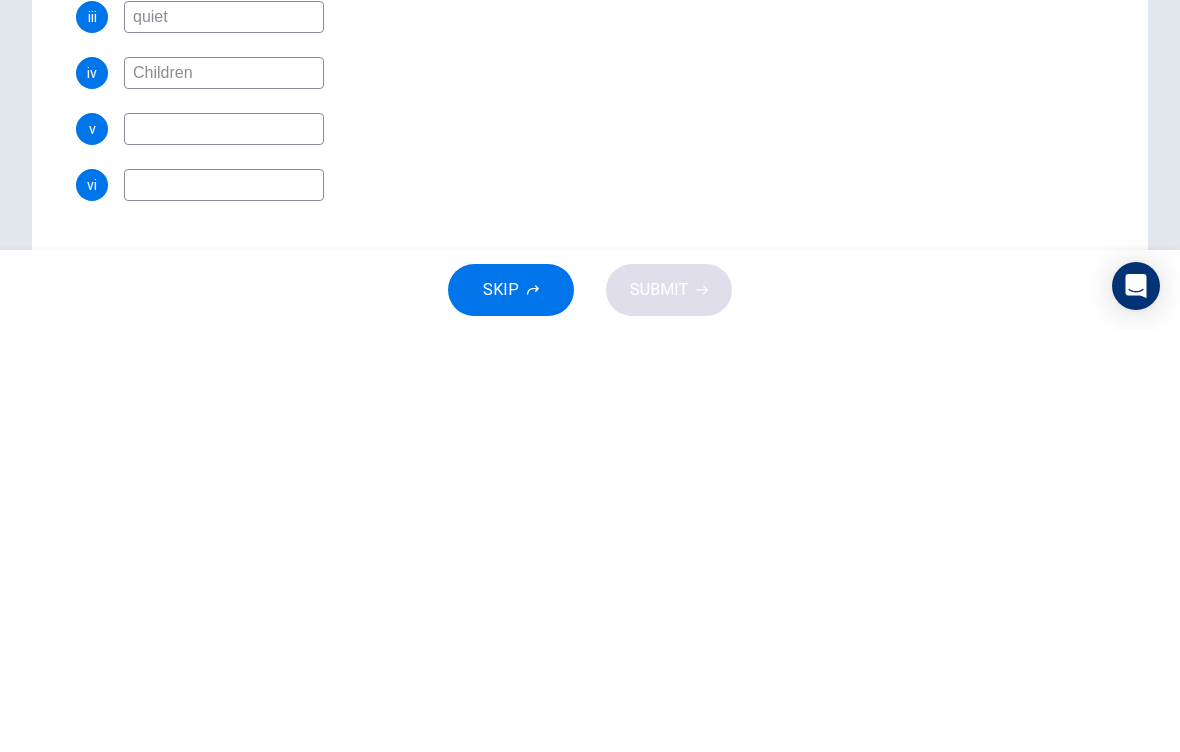 scroll, scrollTop: 299, scrollLeft: 0, axis: vertical 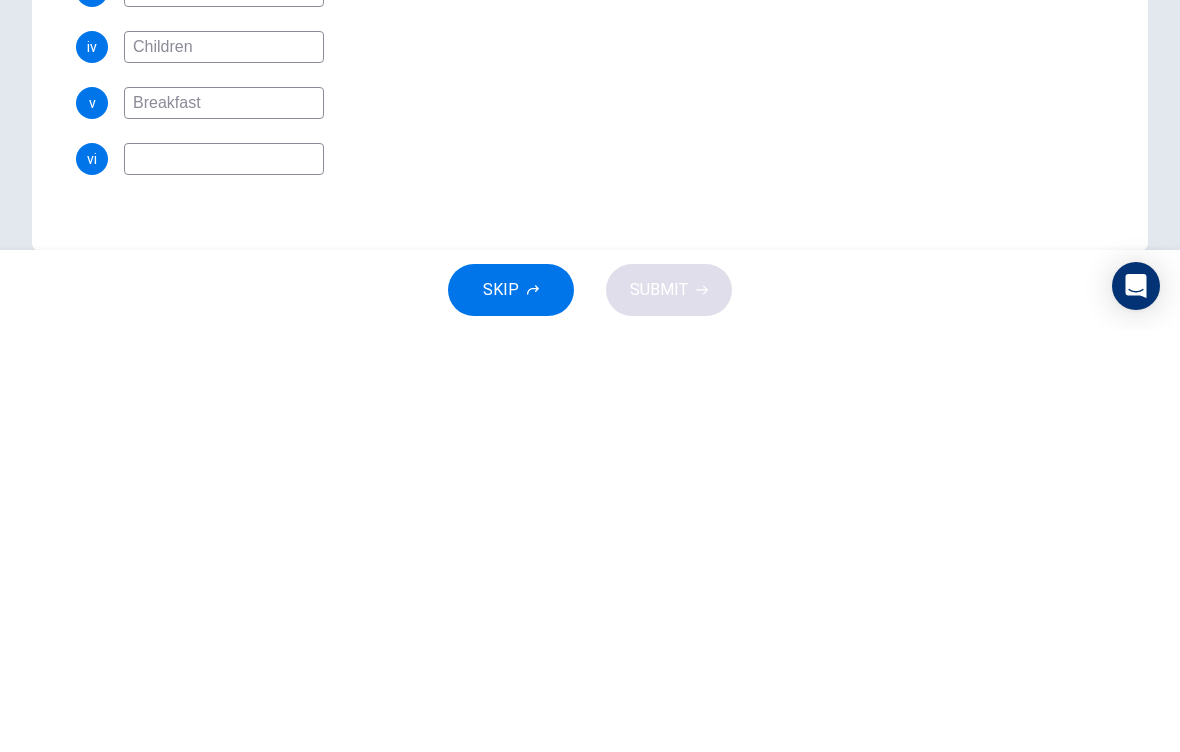 type on "Breakfast" 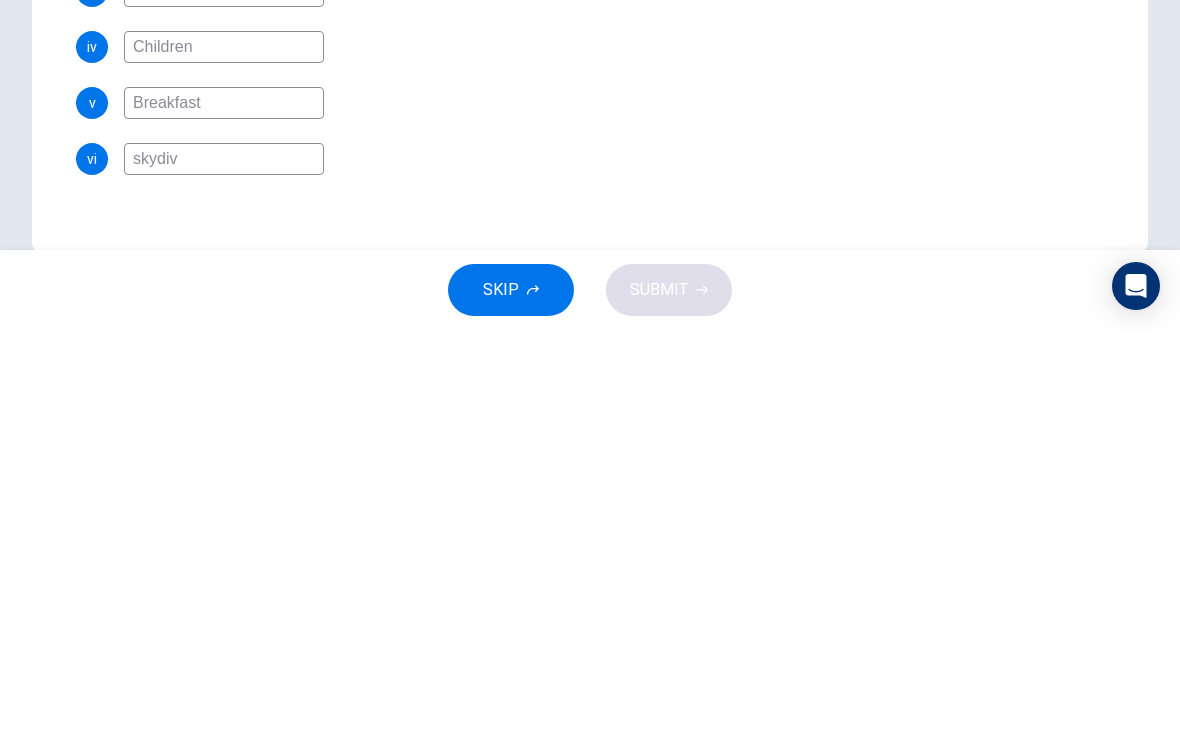 type on "skydive" 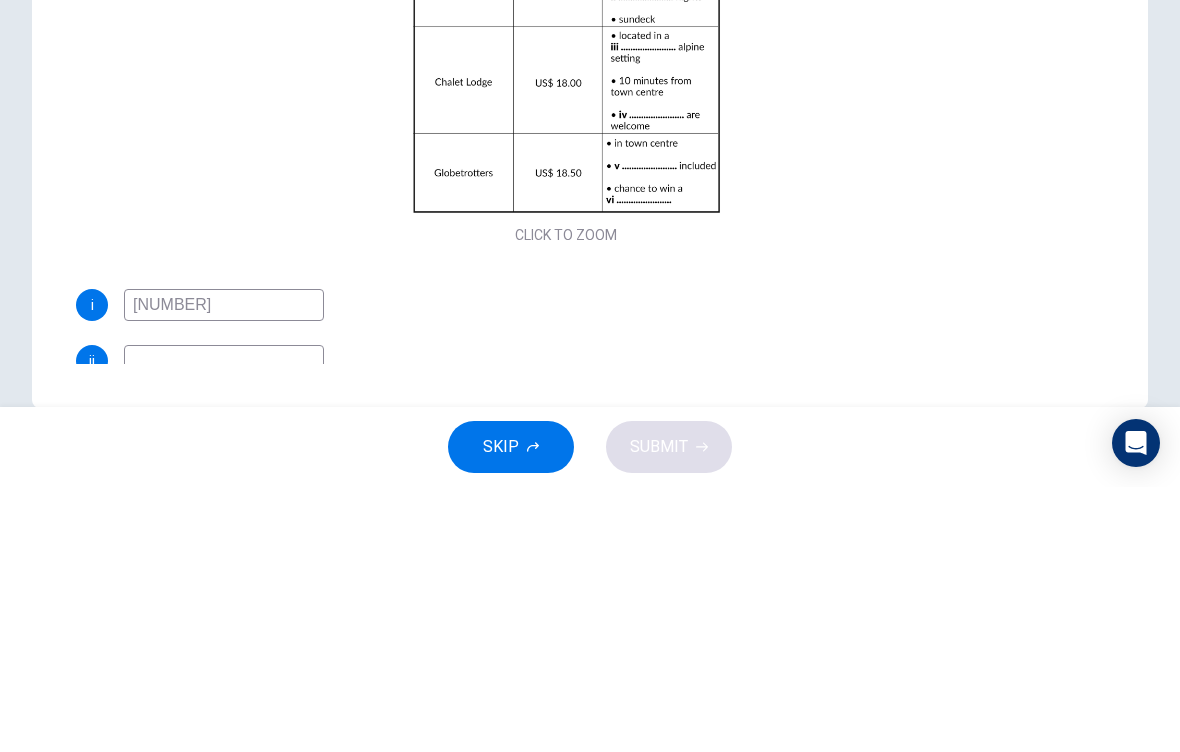 scroll, scrollTop: 0, scrollLeft: 0, axis: both 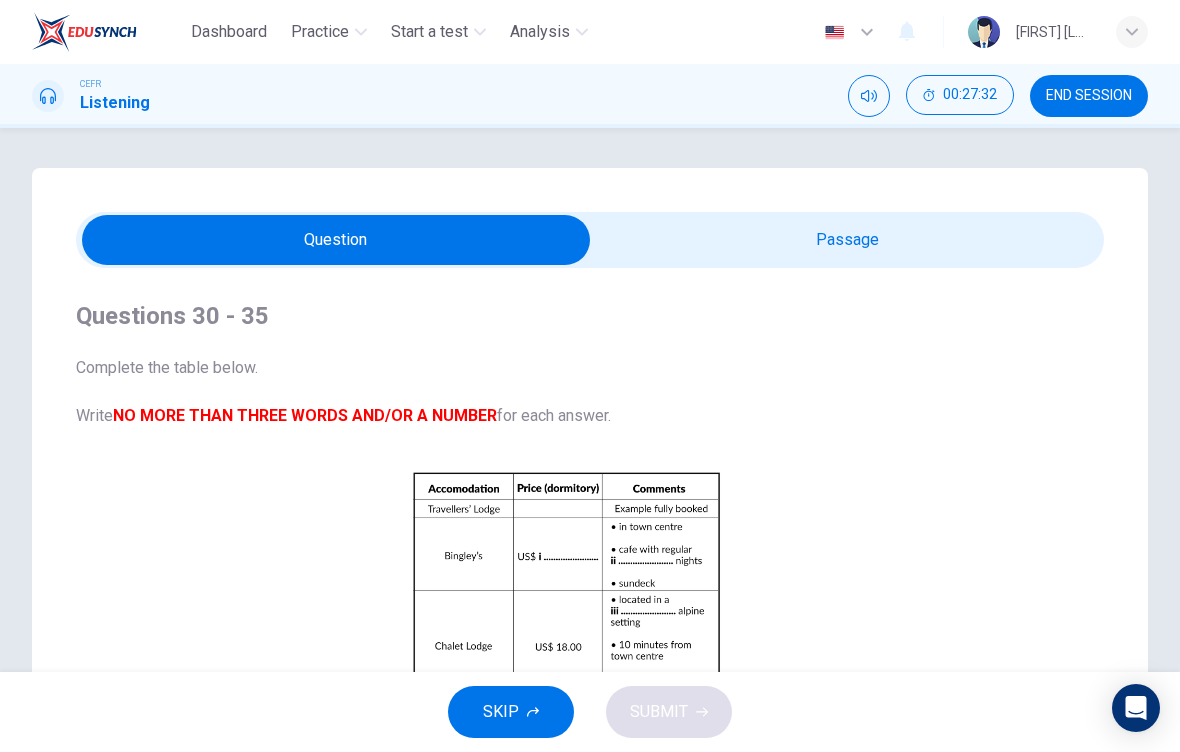 click at bounding box center (336, 240) 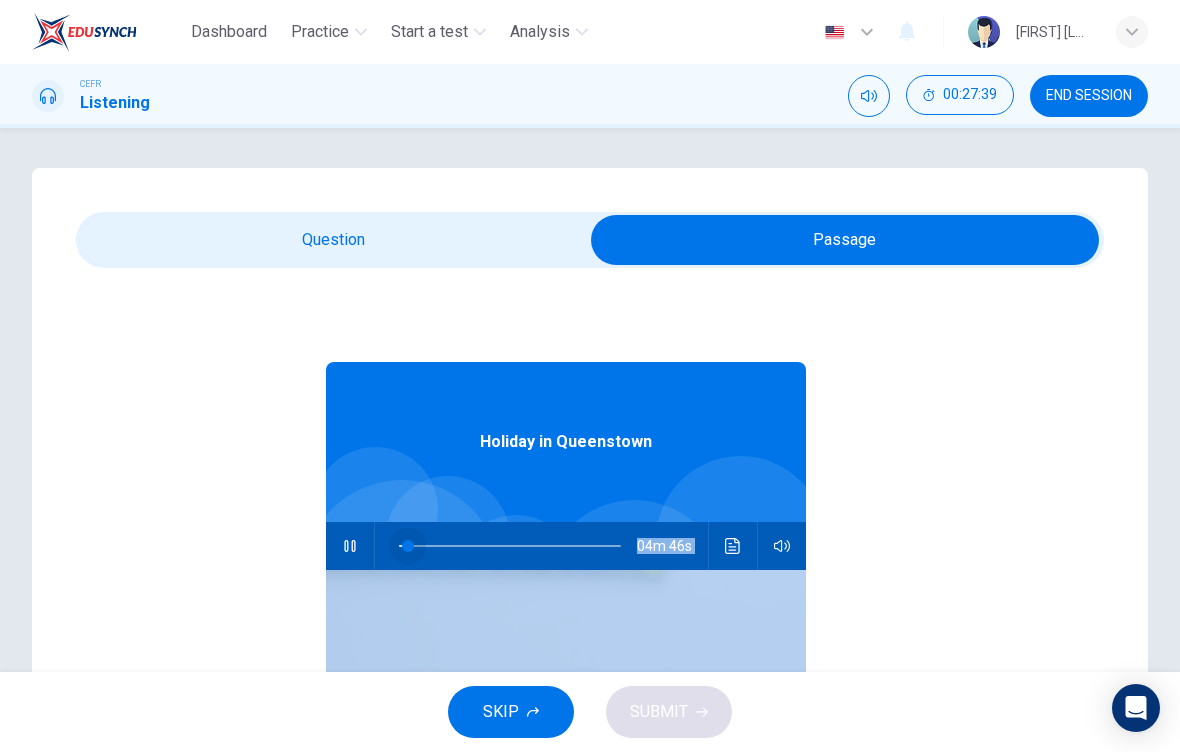 click at bounding box center [408, 546] 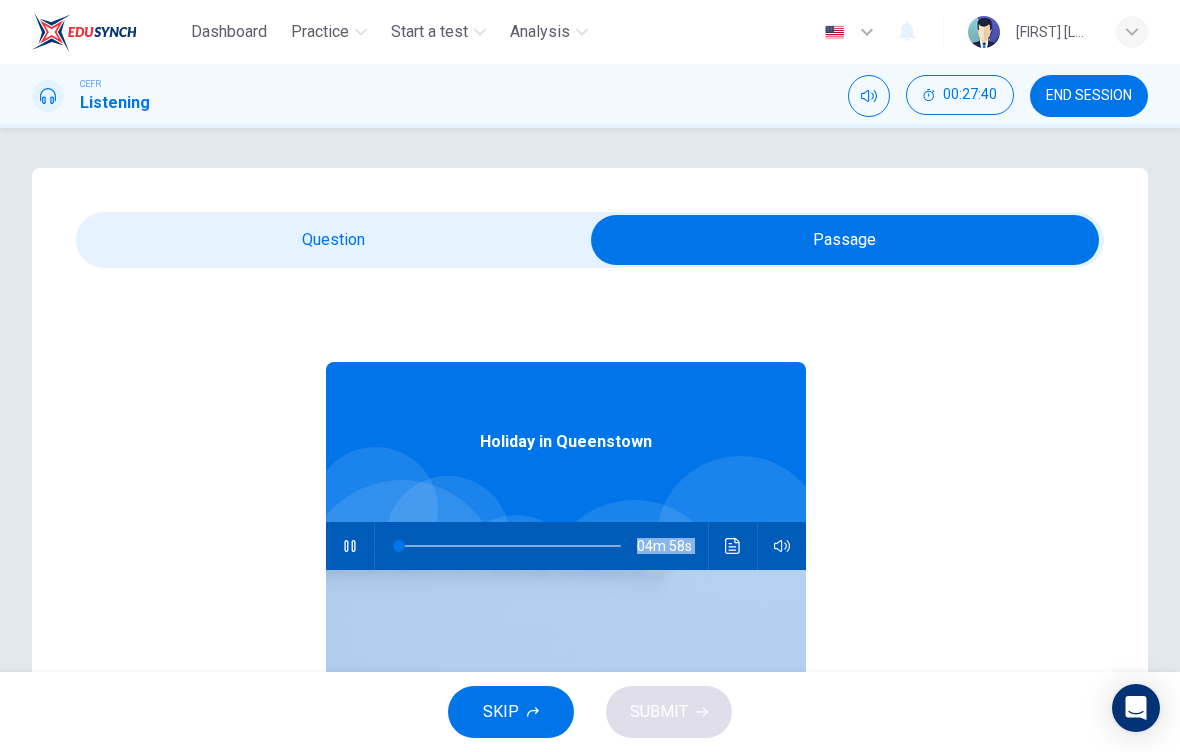 click at bounding box center (845, 240) 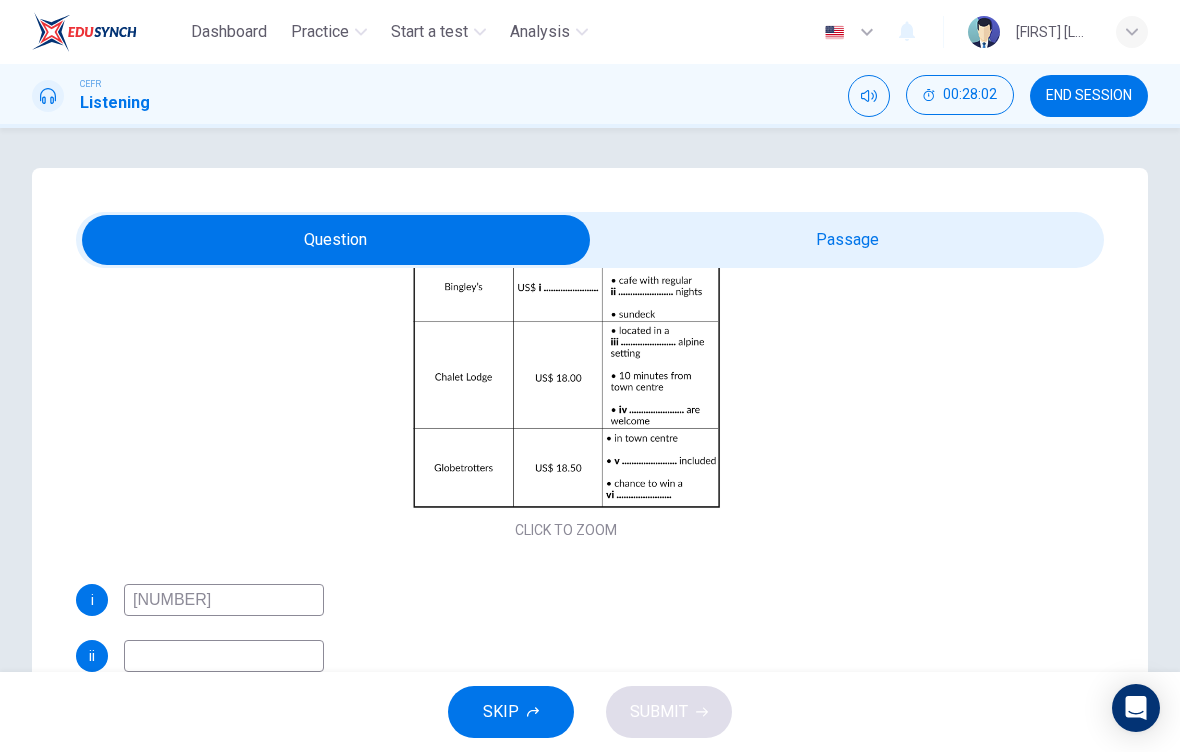 scroll, scrollTop: 269, scrollLeft: 0, axis: vertical 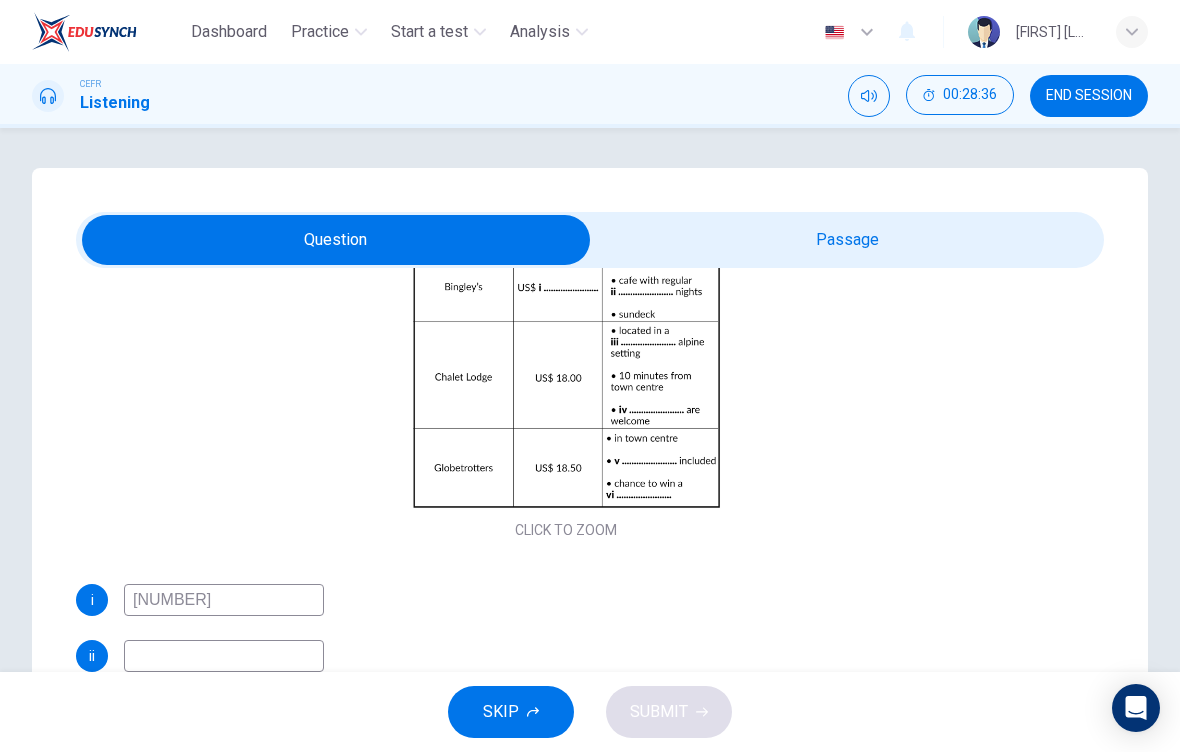click at bounding box center [224, 600] 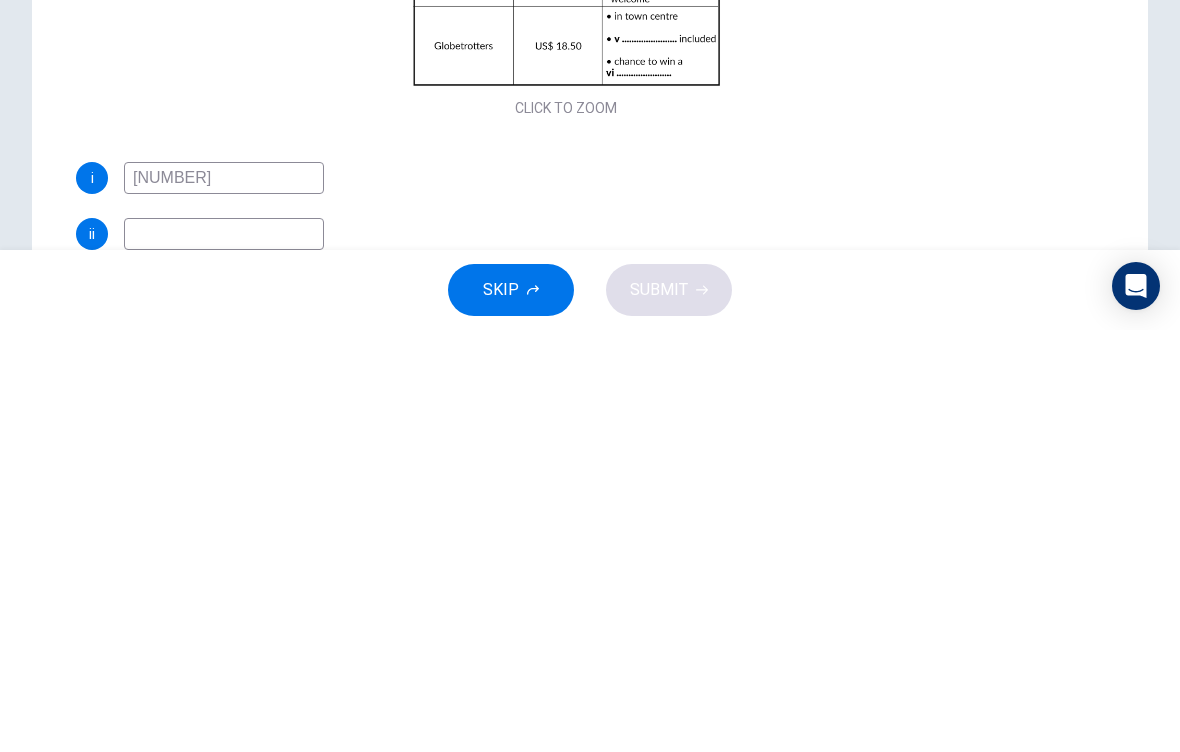 click on "[NUMBER]" at bounding box center [224, 600] 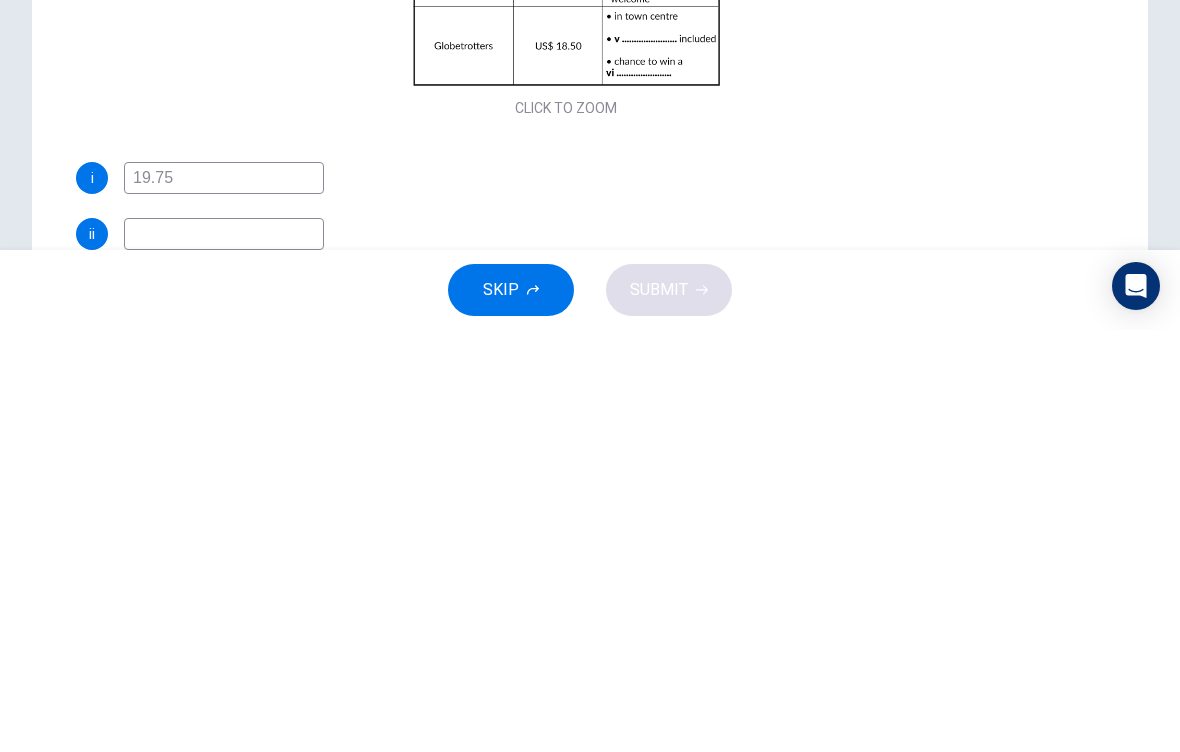type on "19.75" 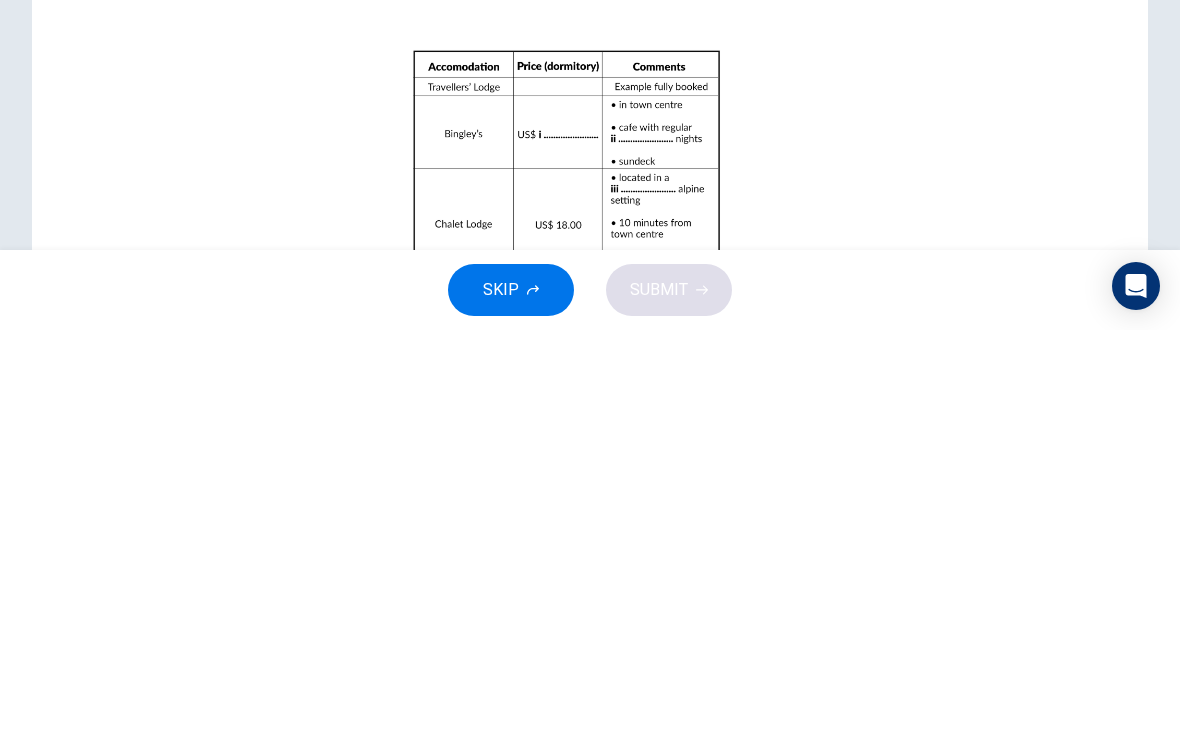scroll, scrollTop: 0, scrollLeft: 0, axis: both 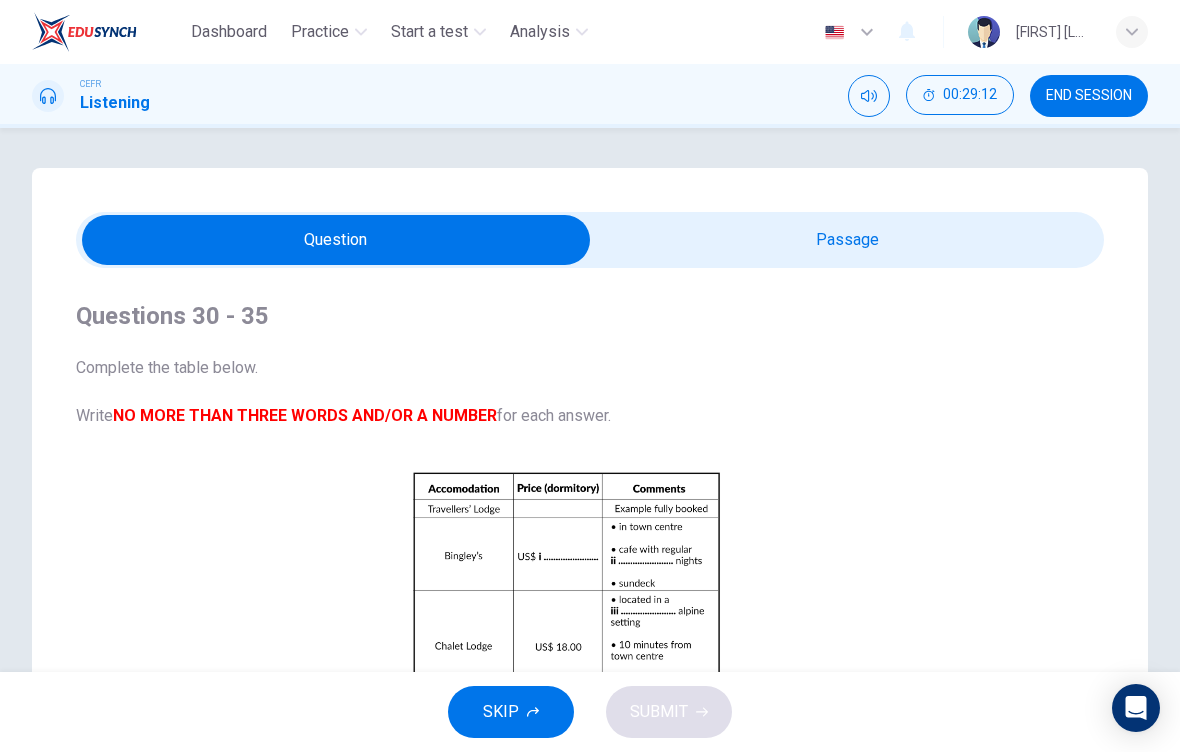 click at bounding box center [336, 240] 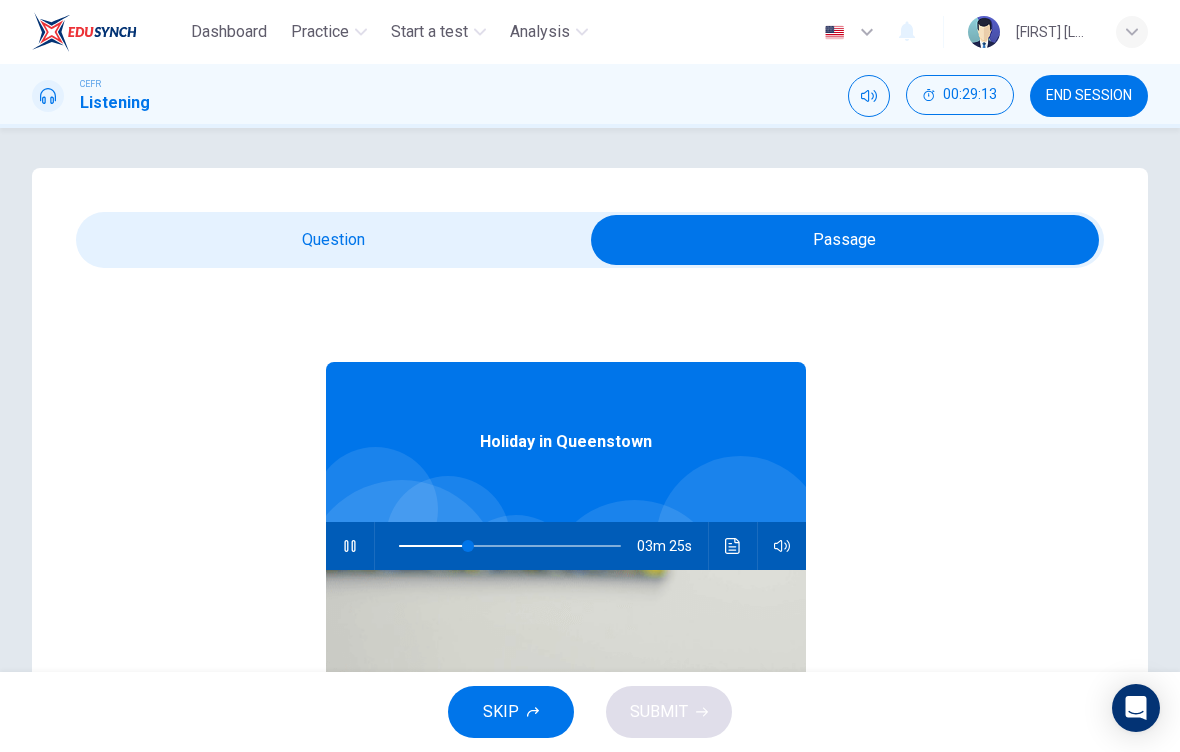 click at bounding box center (733, 546) 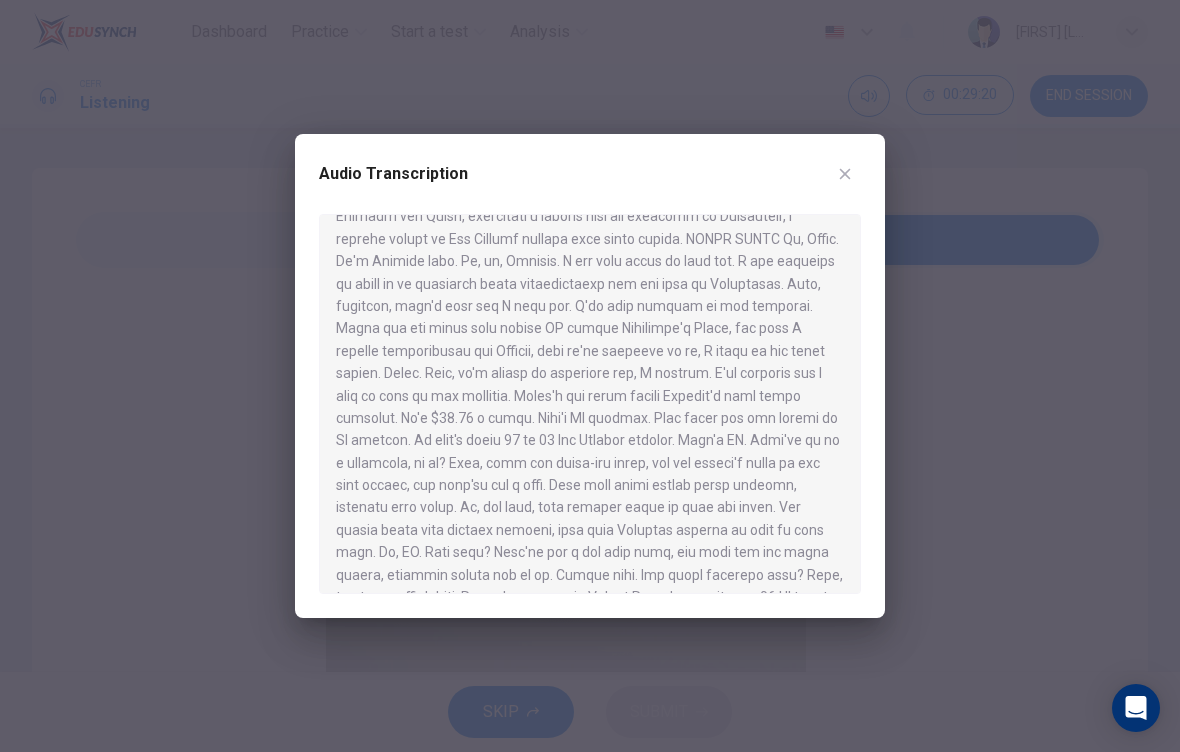 scroll, scrollTop: 51, scrollLeft: 0, axis: vertical 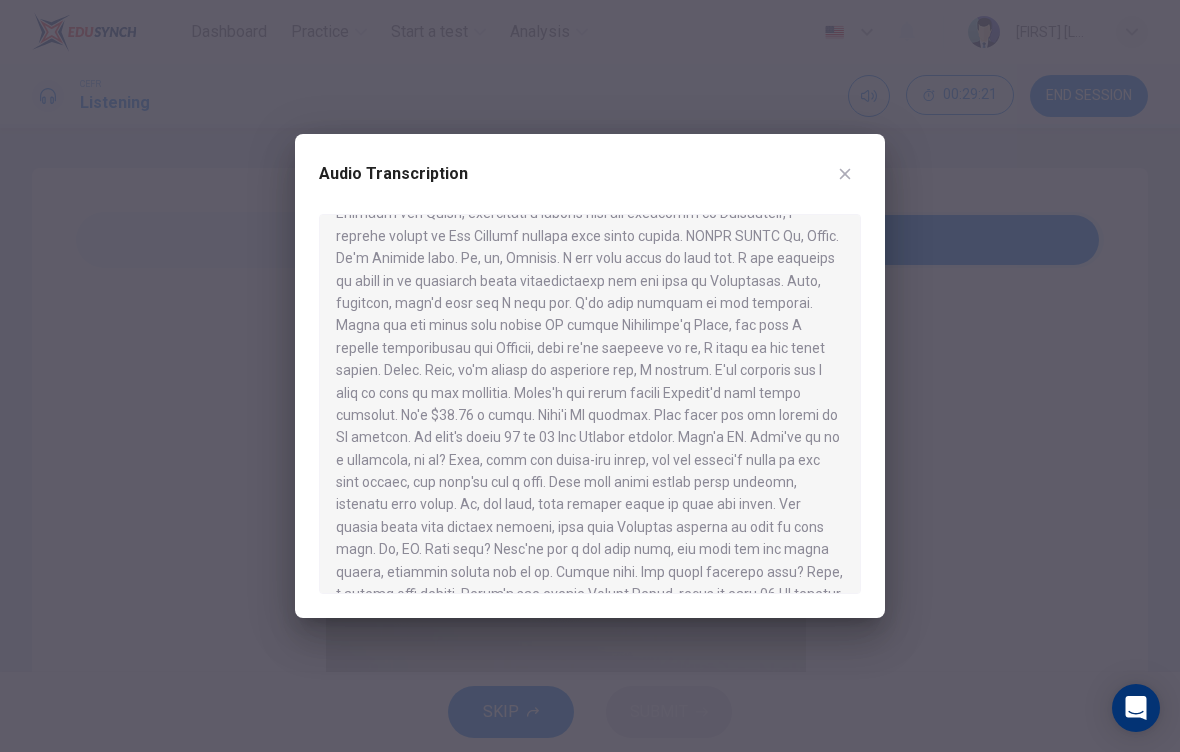 click at bounding box center [845, 174] 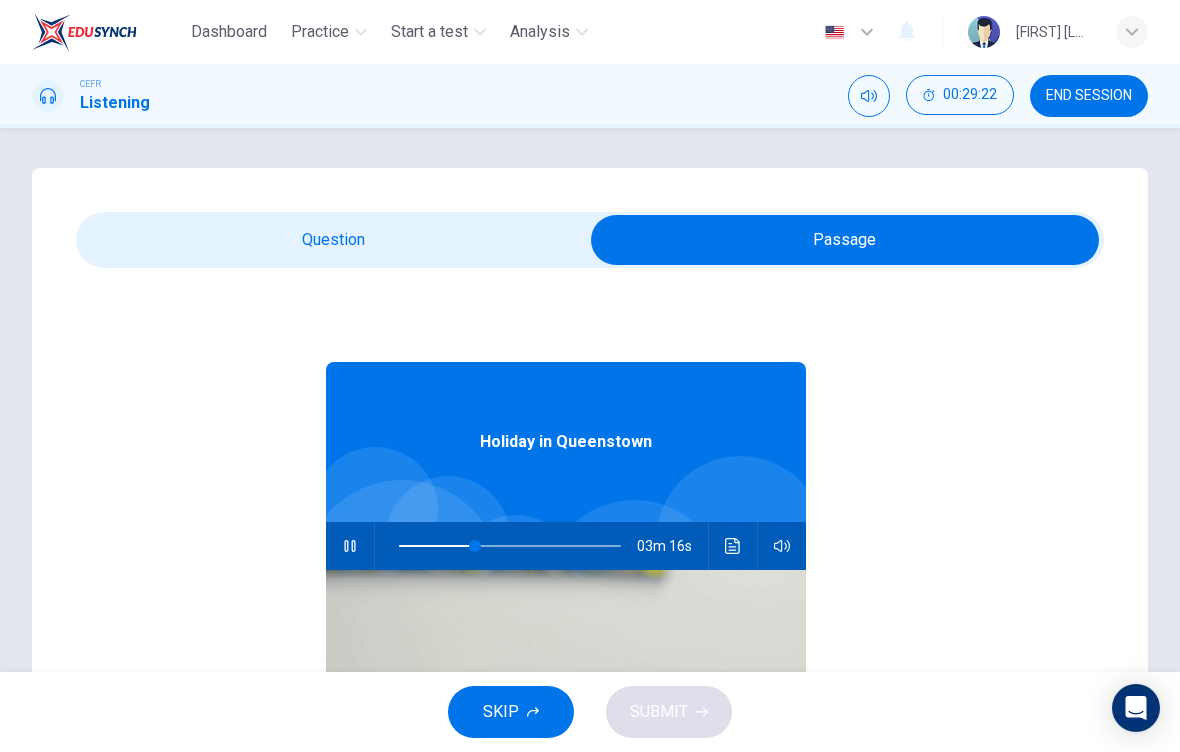 click at bounding box center (845, 240) 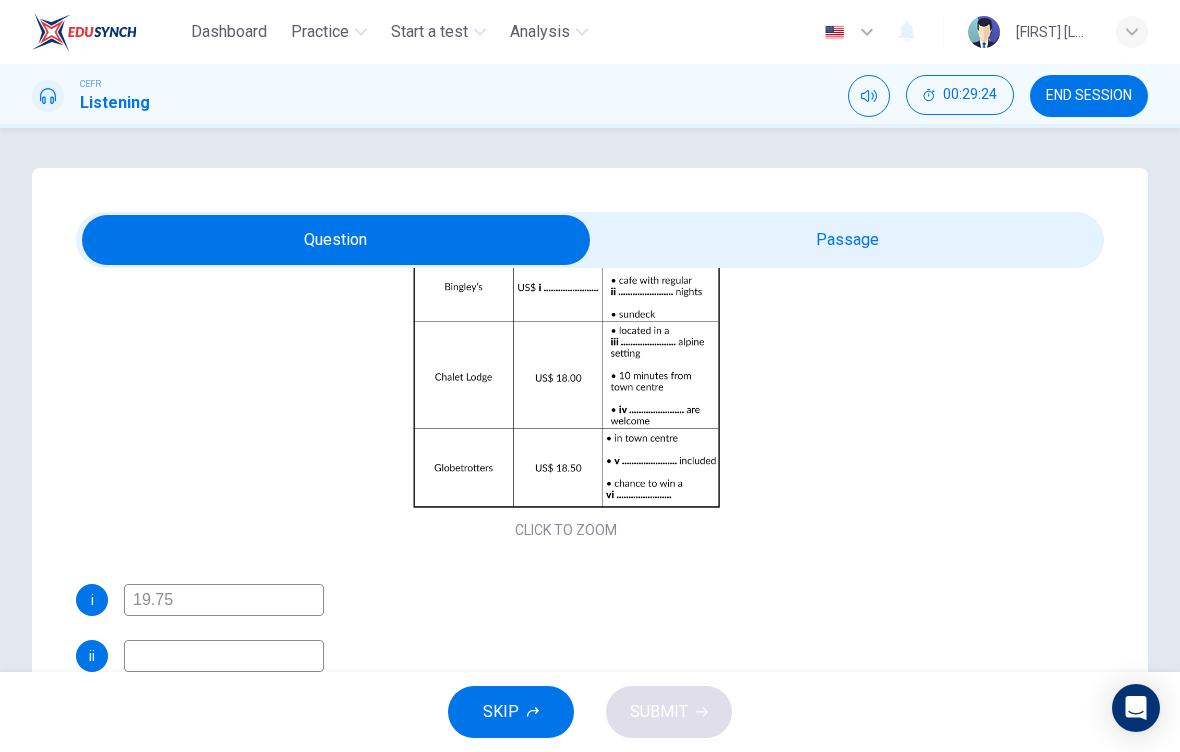 scroll, scrollTop: 269, scrollLeft: 0, axis: vertical 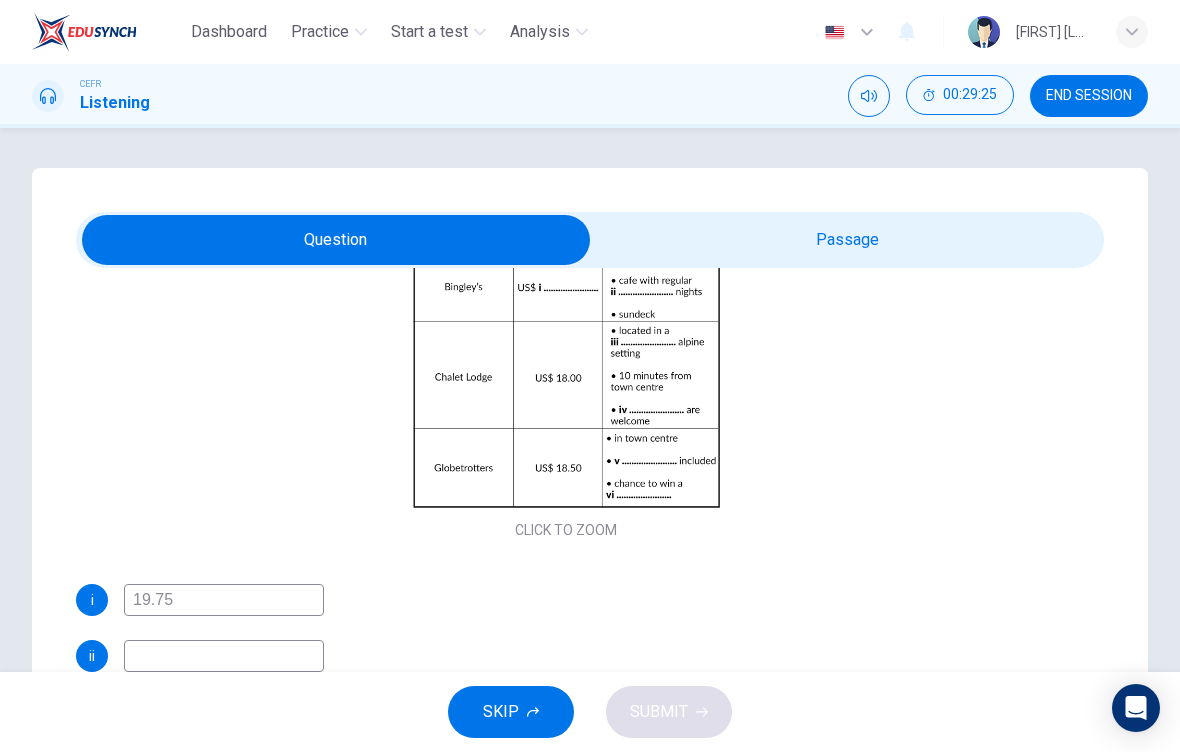 click at bounding box center (224, 600) 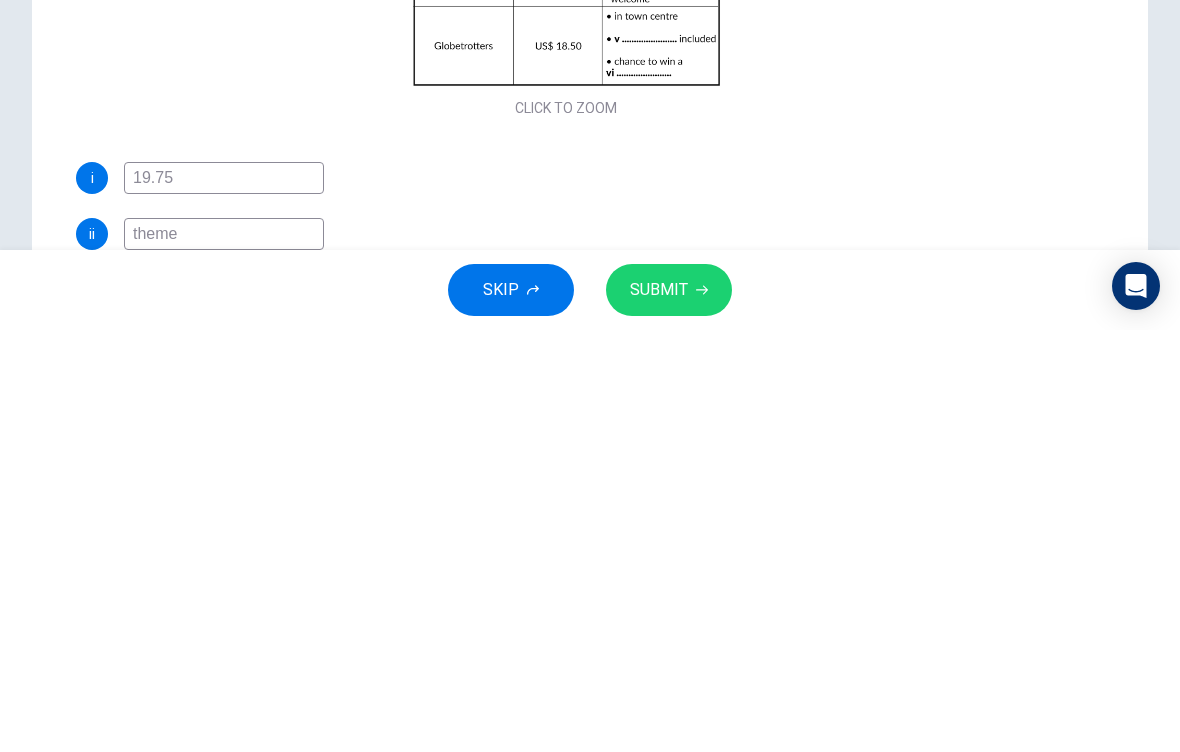 type on "theme" 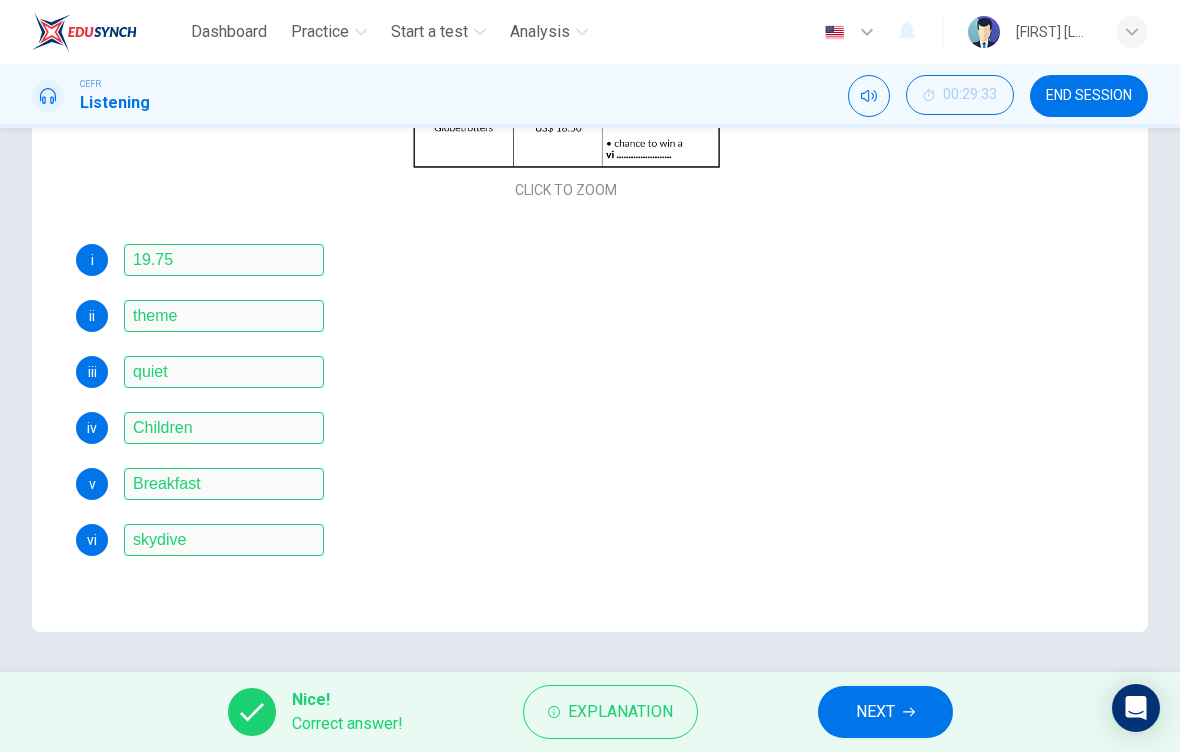 scroll, scrollTop: 340, scrollLeft: 0, axis: vertical 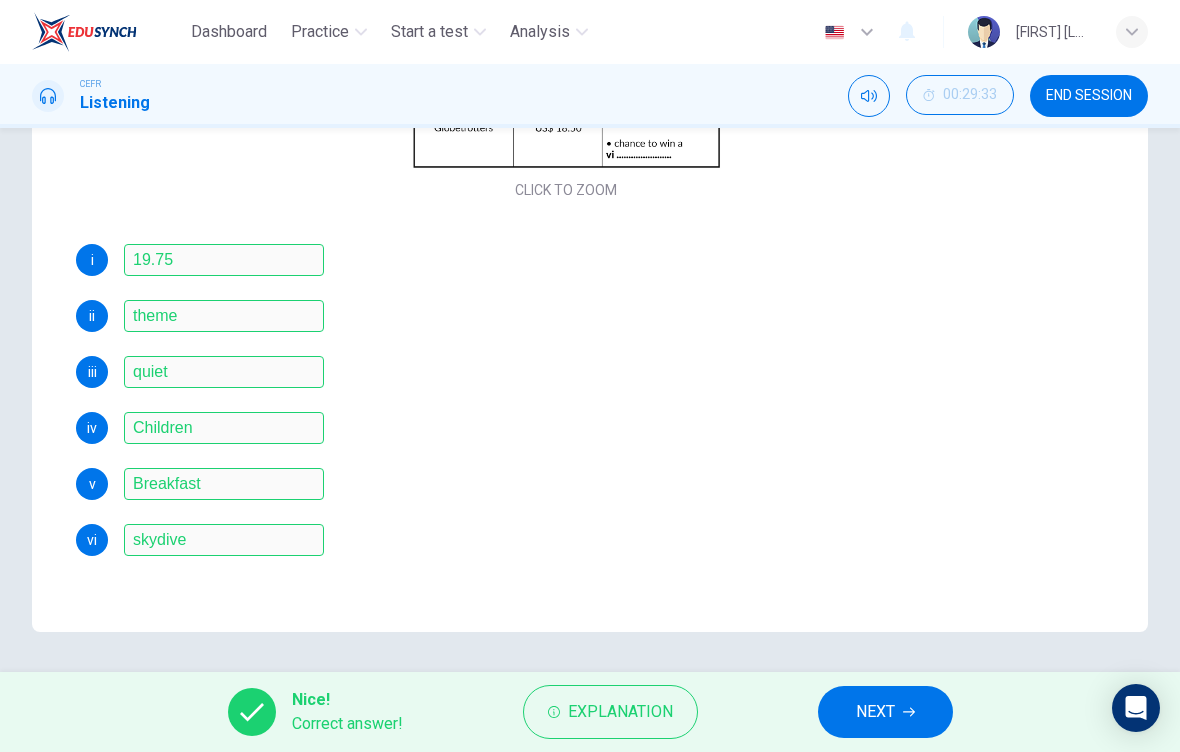 click on "NEXT" at bounding box center [885, 712] 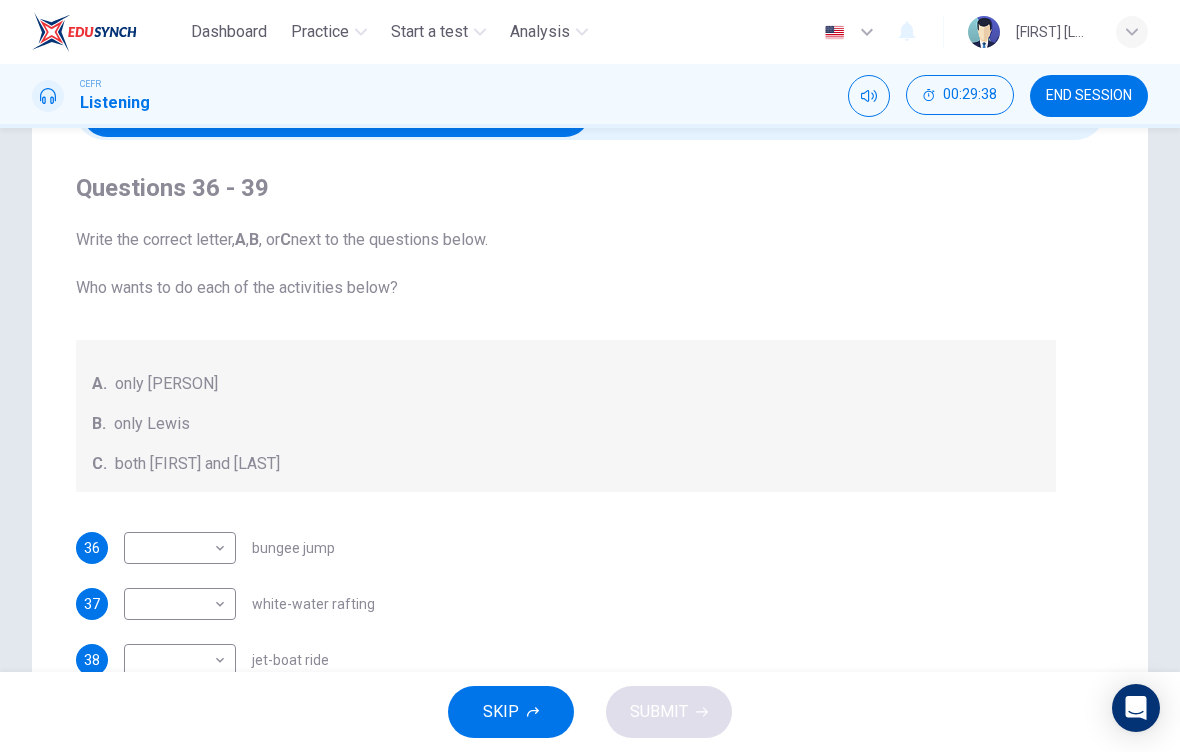 scroll, scrollTop: 126, scrollLeft: 0, axis: vertical 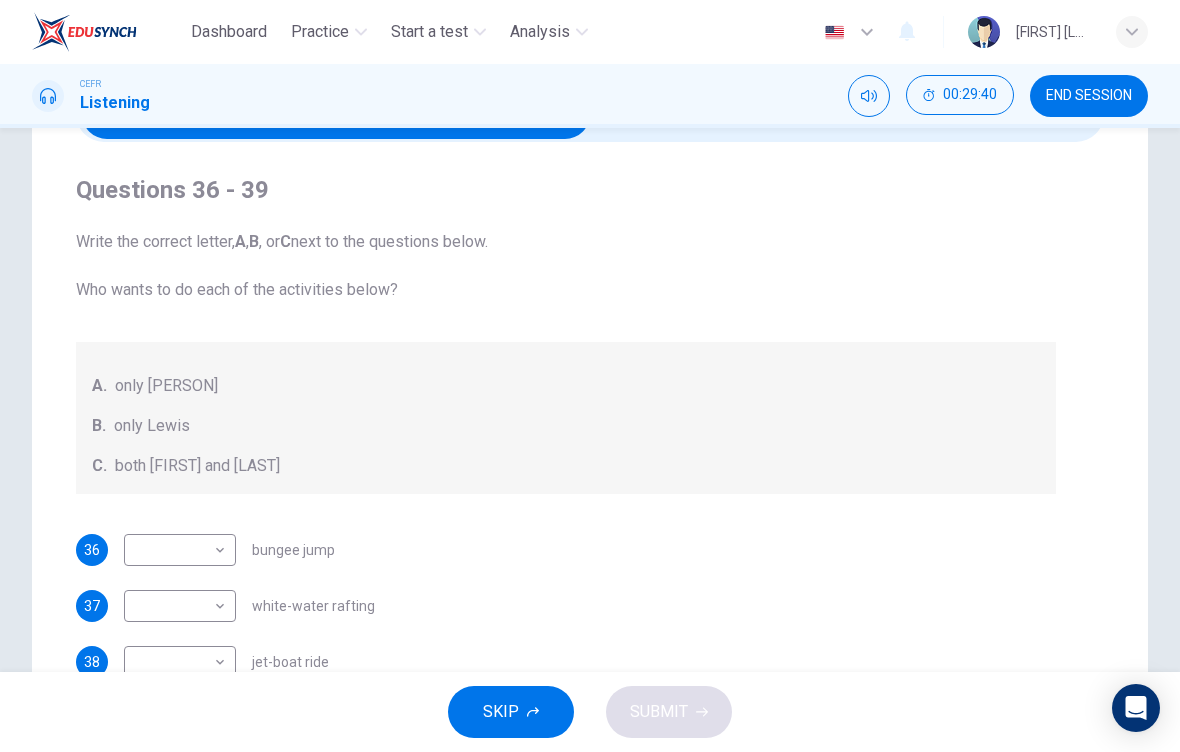 click at bounding box center [336, 114] 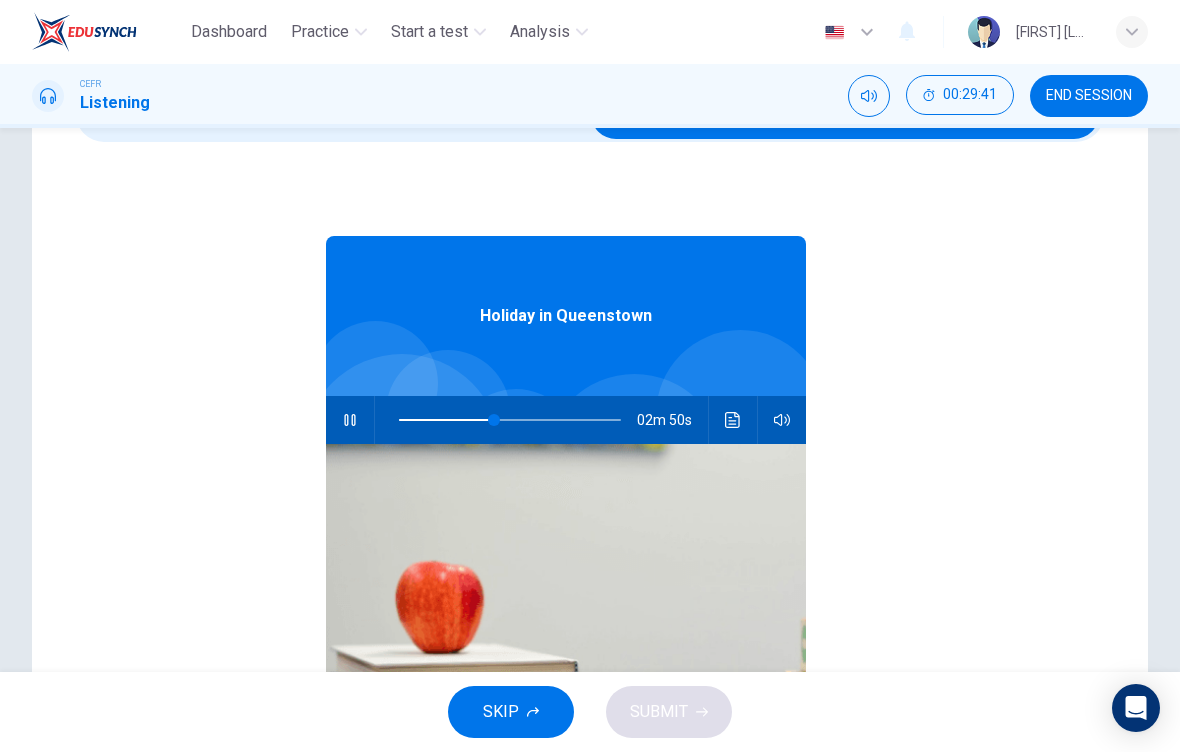 click at bounding box center (845, 114) 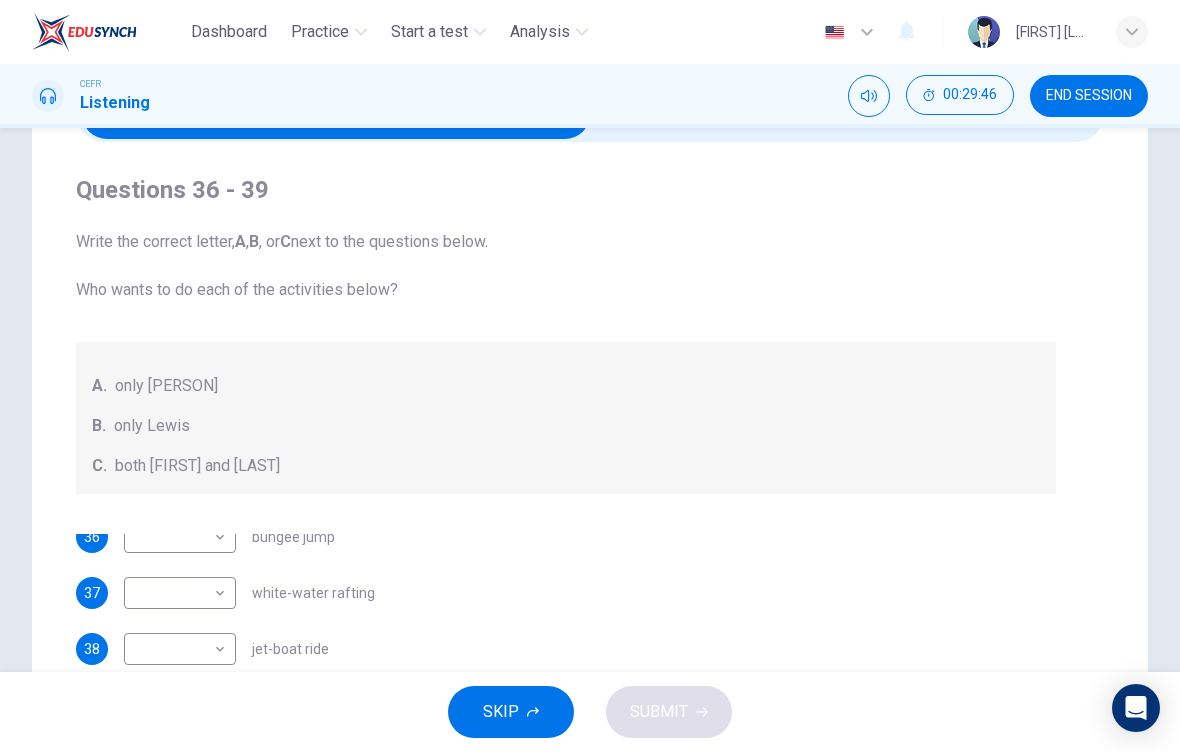 scroll, scrollTop: 13, scrollLeft: 0, axis: vertical 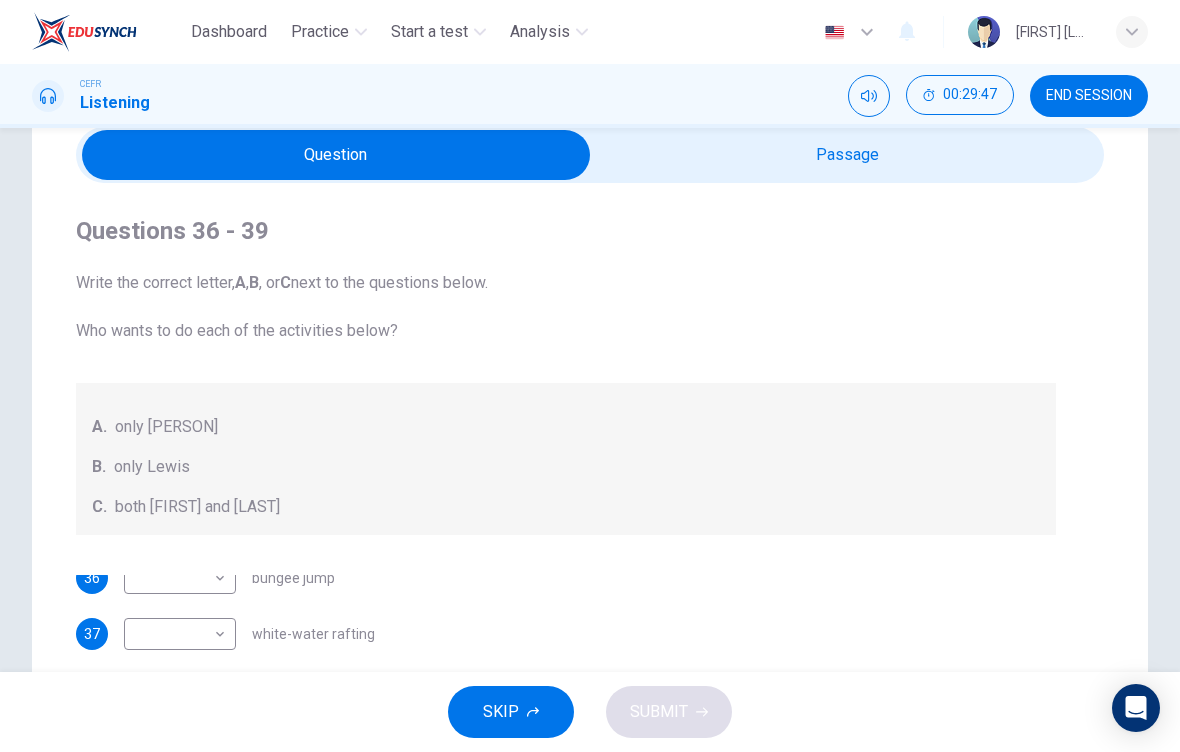click at bounding box center (336, 155) 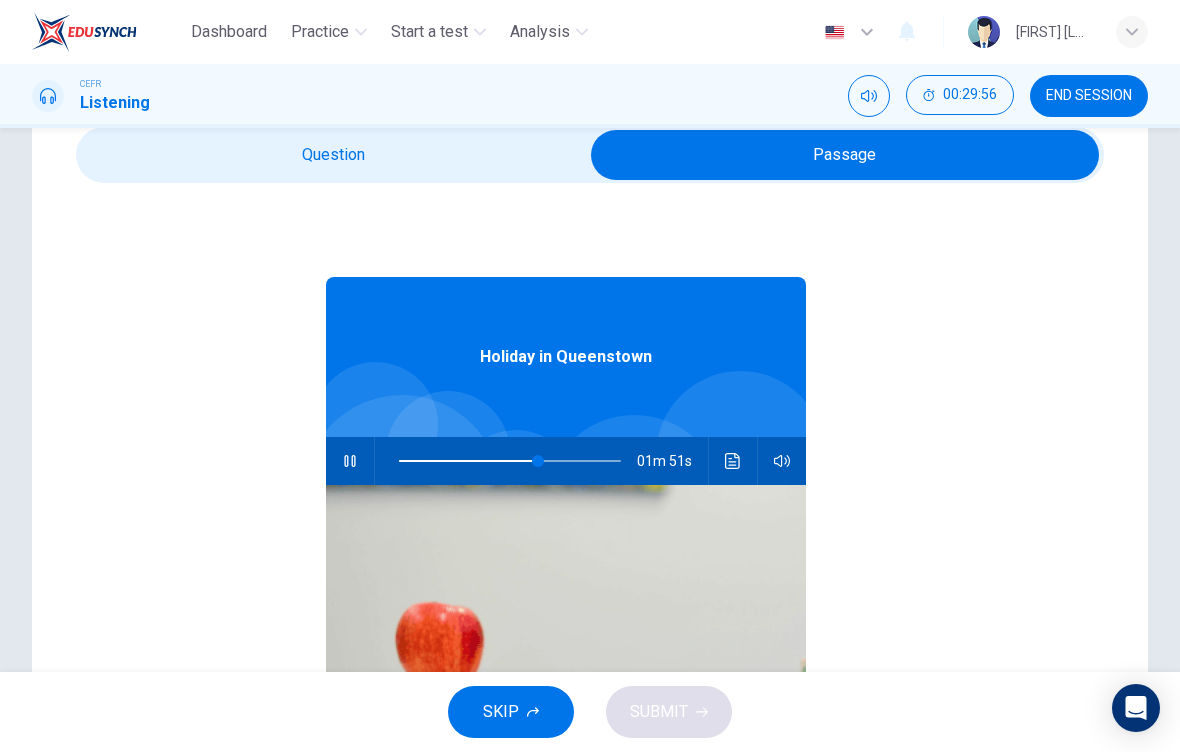 click at bounding box center (845, 155) 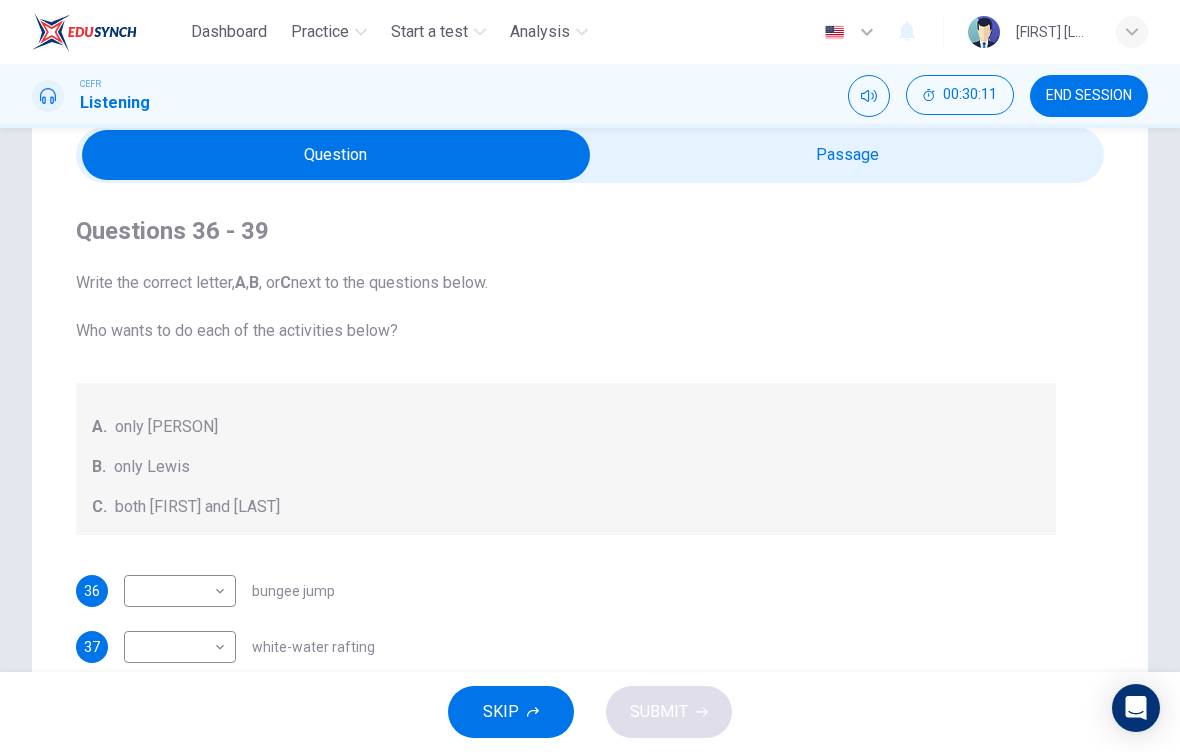 scroll, scrollTop: 0, scrollLeft: 0, axis: both 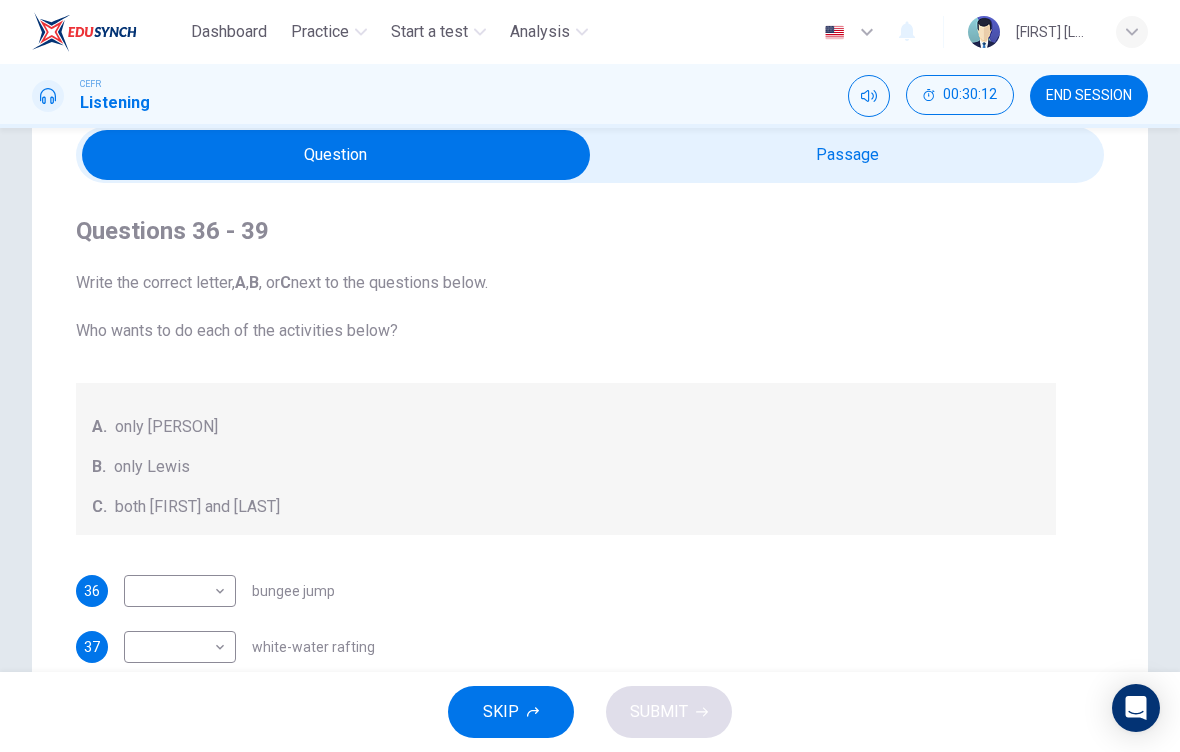 click on "Dashboard Practice Start a test Analysis English en ​ EMMY WONG JECK MIING CEFR Listening 00:30:12 END SESSION Question Passage Questions 36 - 39 Write the correct letter,  A ,  B , or  C  next to the questions below.
Who wants to do each of the activities below? A. only Jacinta B. only Lewis C. both Jacinta and Lewis 36 ​ ​ bungee jump 37 ​ ​ white-water rafting 38 ​ ​ jet-boat ride 39 ​ ​ trekking on wilderness trail Holiday in Queenstown 01m 34s SKIP SUBMIT EduSynch - Online Language Proficiency Testing
Dashboard Practice Start a test Analysis Notifications © Copyright  2025" at bounding box center [590, 376] 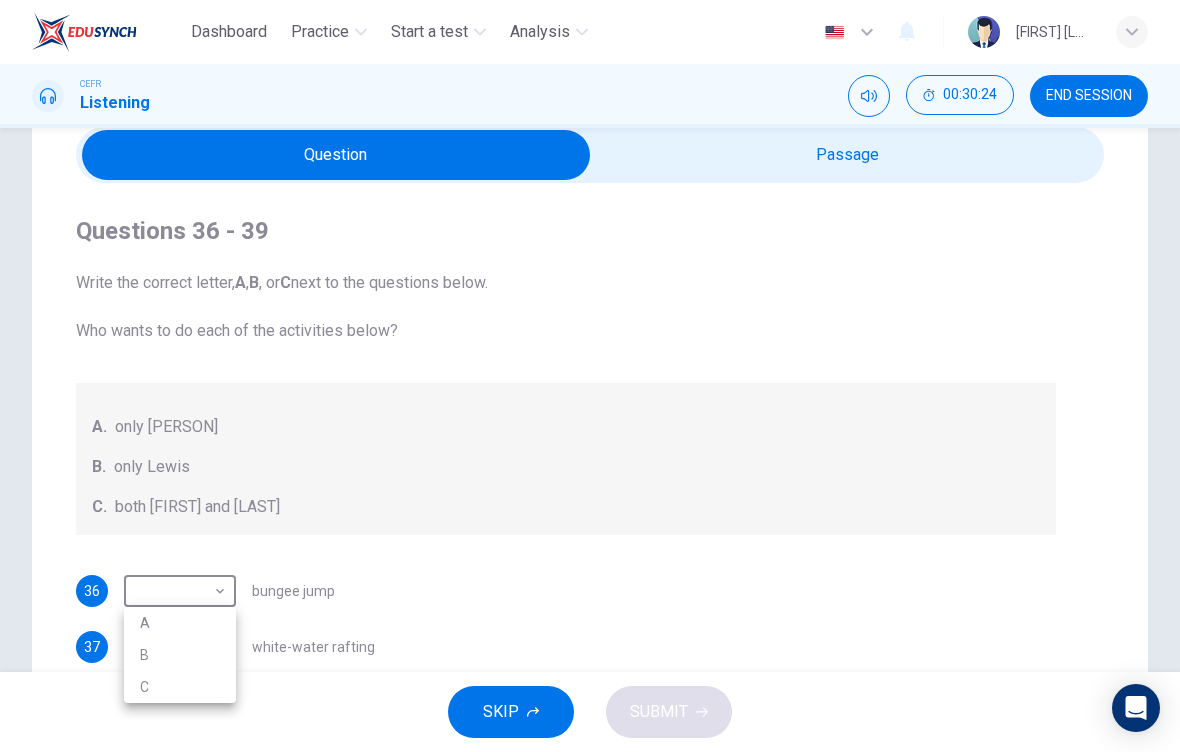 click on "A" at bounding box center (180, 623) 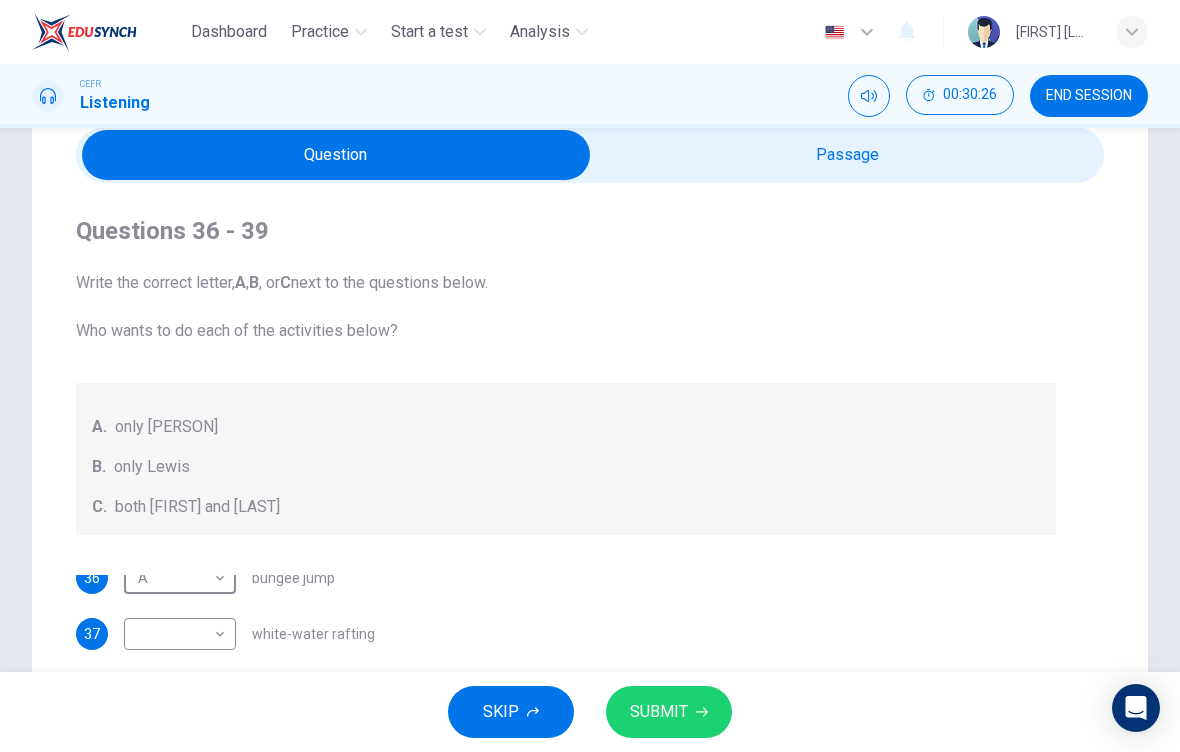 scroll, scrollTop: 13, scrollLeft: 0, axis: vertical 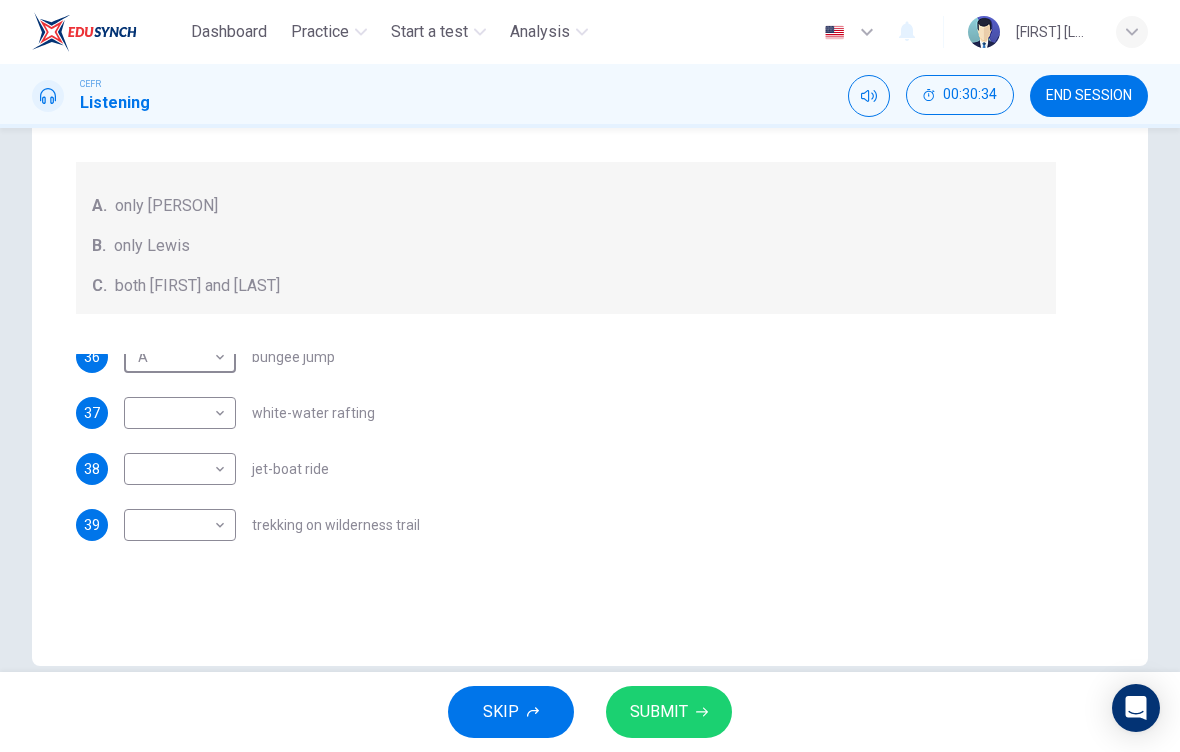 click on "Dashboard Practice Start a test Analysis English en ​ EMMY WONG JECK MIING CEFR Listening 00:30:34 END SESSION Question Passage Questions 36 - 39 Write the correct letter,  A ,  B , or  C  next to the questions below.
Who wants to do each of the activities below? A. only Jacinta B. only Lewis C. both Jacinta and Lewis 36 A A ​ bungee jump 37 ​ ​ white-water rafting 38 ​ ​ jet-boat ride 39 ​ ​ trekking on wilderness trail Holiday in Queenstown 01m 13s SKIP SUBMIT EduSynch - Online Language Proficiency Testing
Dashboard Practice Start a test Analysis Notifications © Copyright  2025" at bounding box center (590, 376) 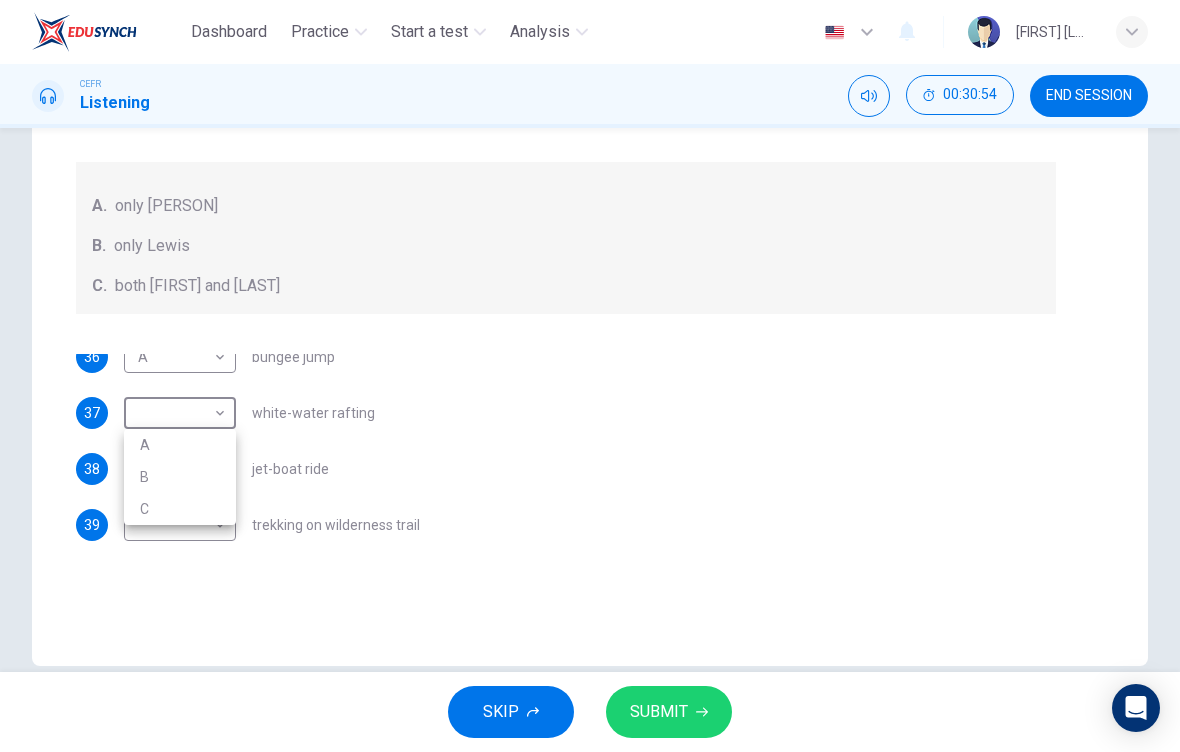 click on "C" at bounding box center [180, 509] 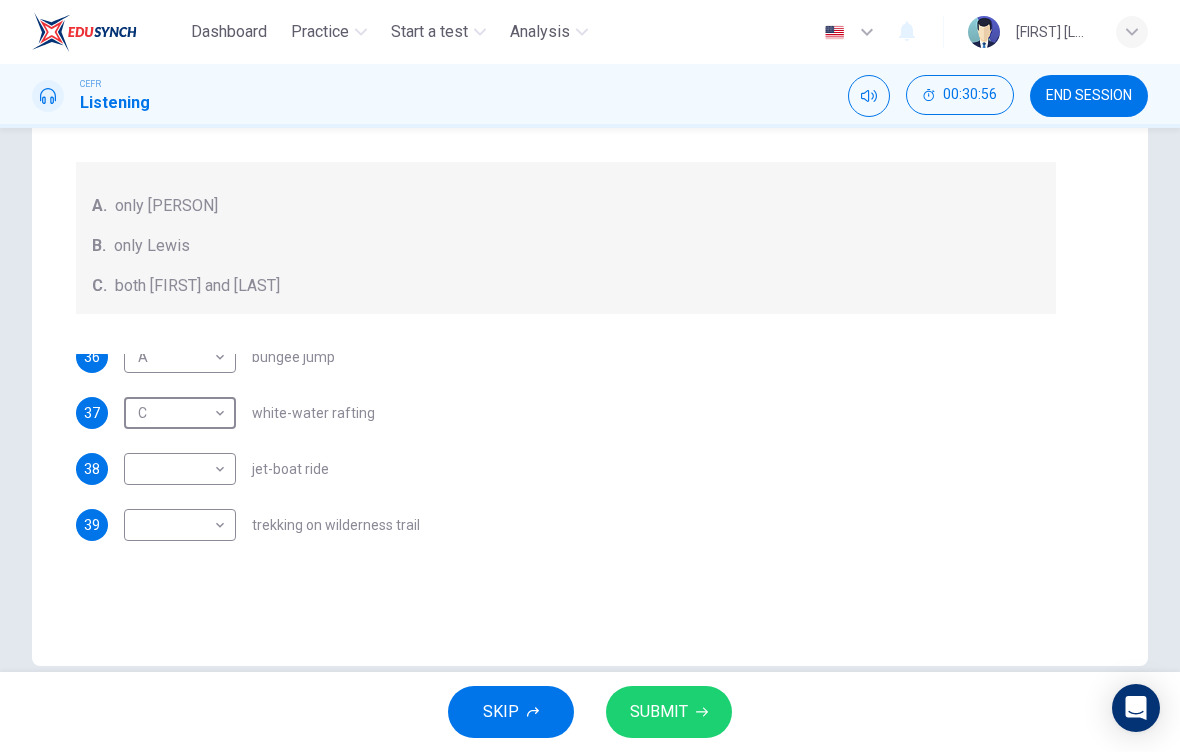 click on "Dashboard Practice Start a test Analysis English en ​ EMMY WONG JECK MIING CEFR Listening 00:30:56 END SESSION Question Passage Questions 36 - 39 Write the correct letter,  A ,  B , or  C  next to the questions below.
Who wants to do each of the activities below? A. only Jacinta B. only Lewis C. both Jacinta and Lewis 36 A A ​ bungee jump 37 C C ​ white-water rafting 38 ​ ​ jet-boat ride 39 ​ ​ trekking on wilderness trail Holiday in Queenstown 00m 50s SKIP SUBMIT EduSynch - Online Language Proficiency Testing
Dashboard Practice Start a test Analysis Notifications © Copyright  2025" at bounding box center (590, 376) 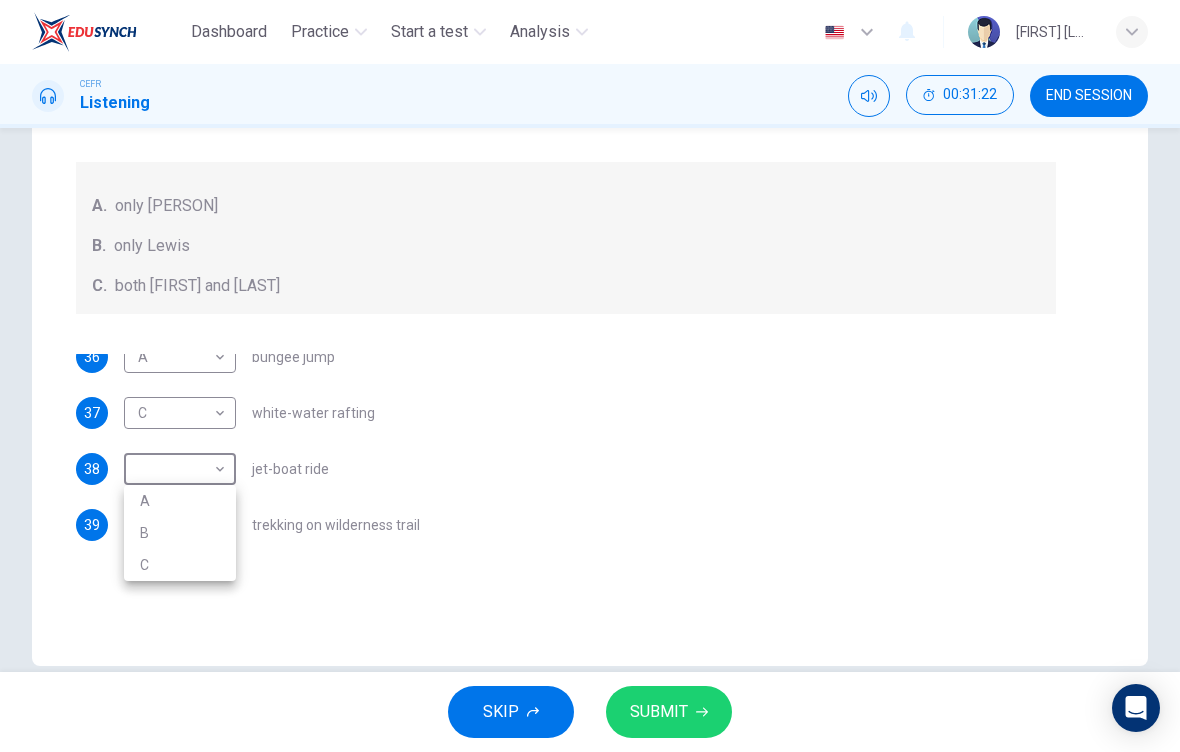 click on "B" at bounding box center (180, 533) 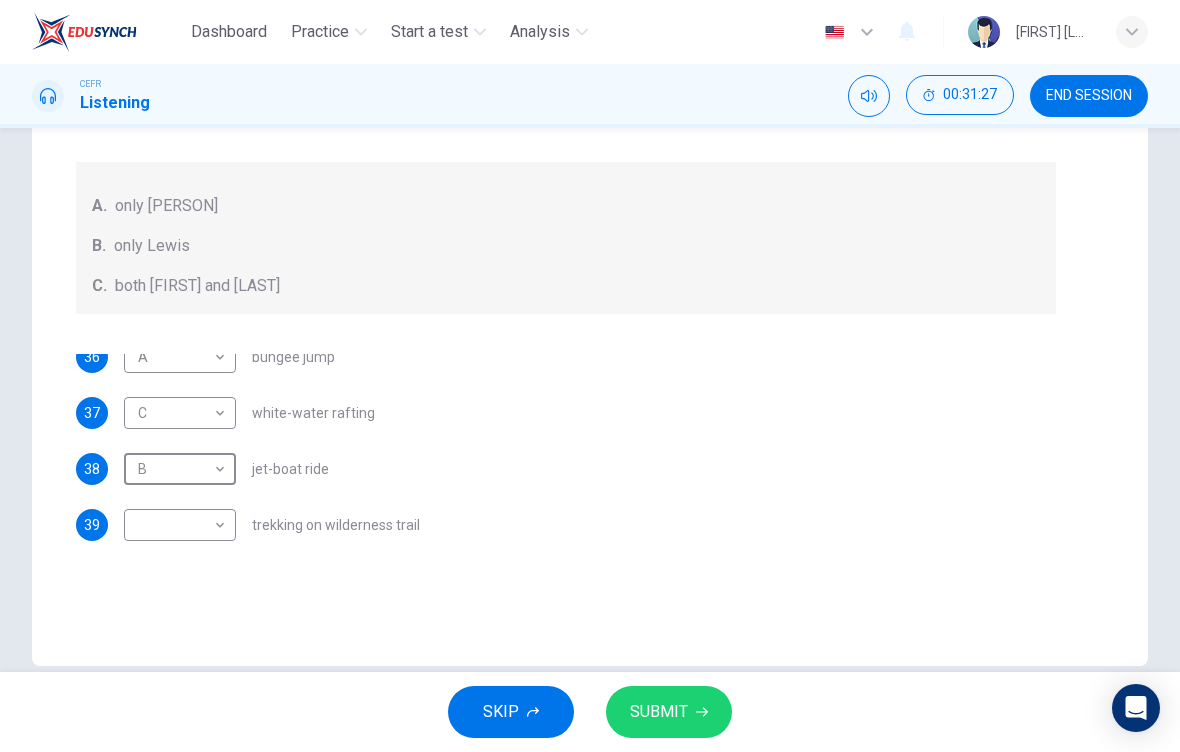click on "Dashboard Practice Start a test Analysis English en ​ [FIRST] [LAST] [LAST] CEFR Listening 00:31:27 END SESSION Question Passage Questions 36 - 39 Write the correct letter,  A ,  B , or  C  next to the questions below.
Who wants to do each of the activities below? A. only Jacinta B. only Lewis C. both Jacinta and Lewis 36 A A ​ bungee jump 37 C C ​ white-water rafting 38 B B ​ jet-boat ride 39 ​ ​ trekking on wilderness trail Holiday in Queenstown 00m 19s SKIP SUBMIT EduSynch - Online Language Proficiency Testing
Dashboard Practice Start a test Analysis Notifications © Copyright  2025" at bounding box center (590, 376) 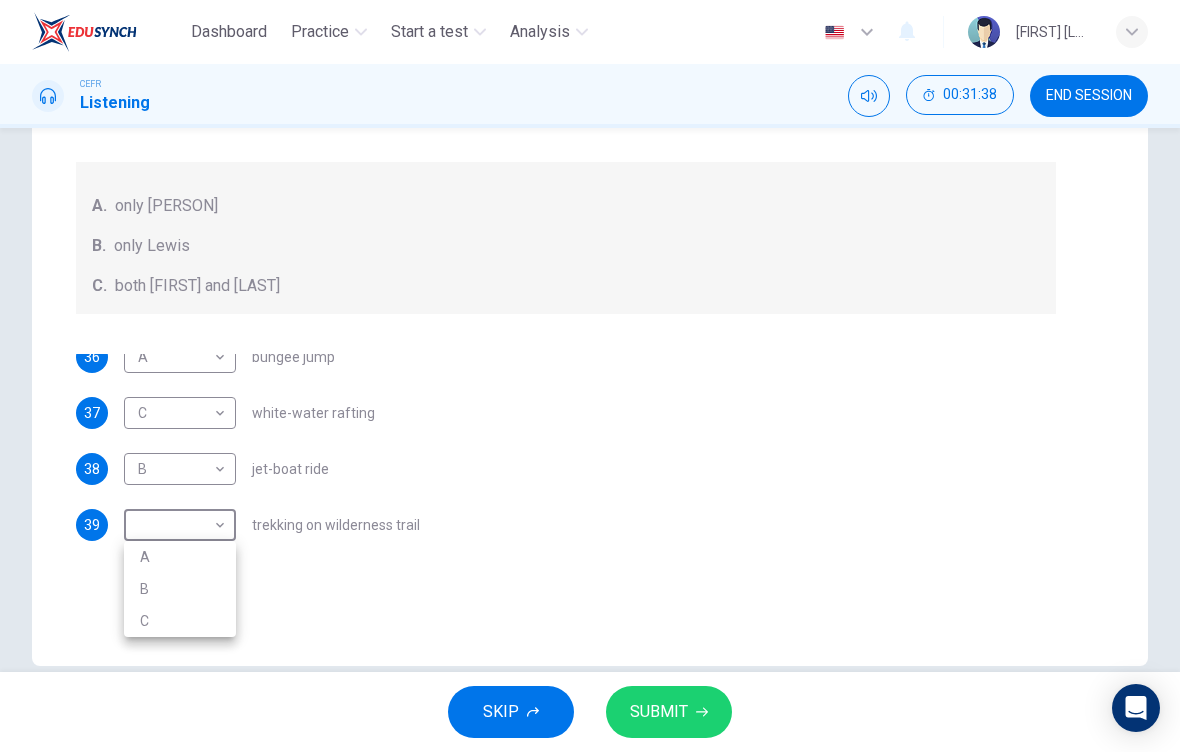 click on "C" at bounding box center [180, 621] 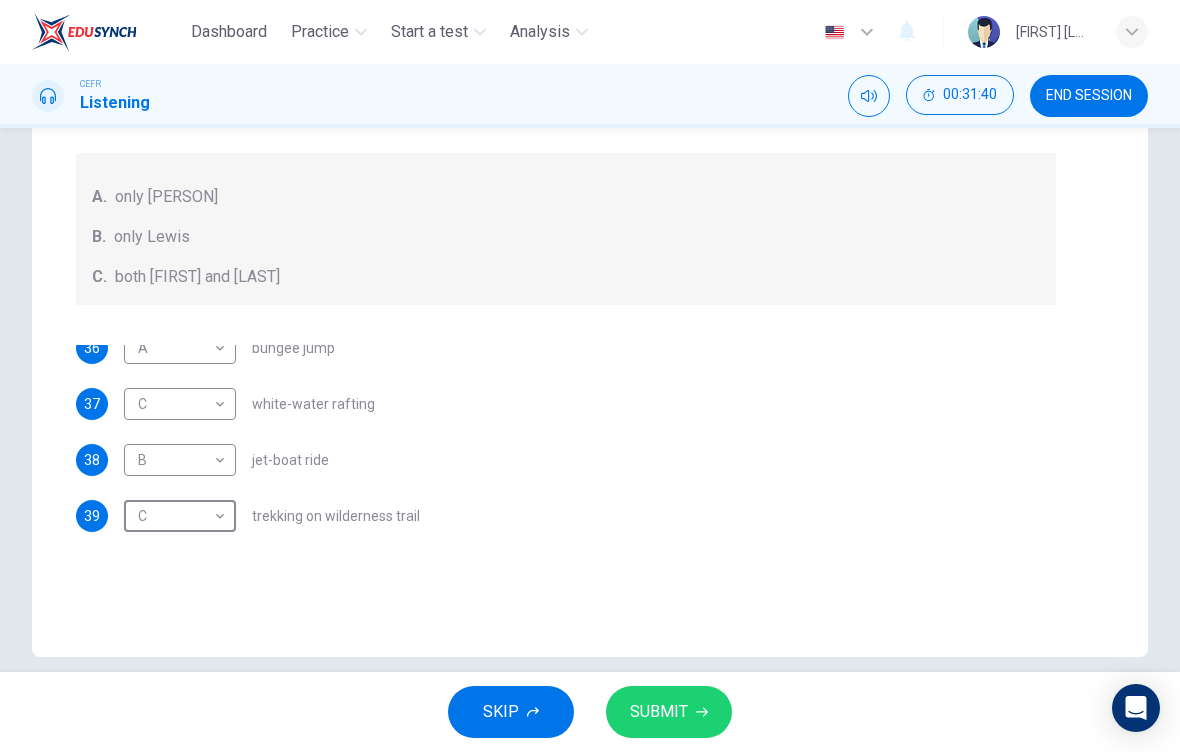 scroll, scrollTop: 316, scrollLeft: 0, axis: vertical 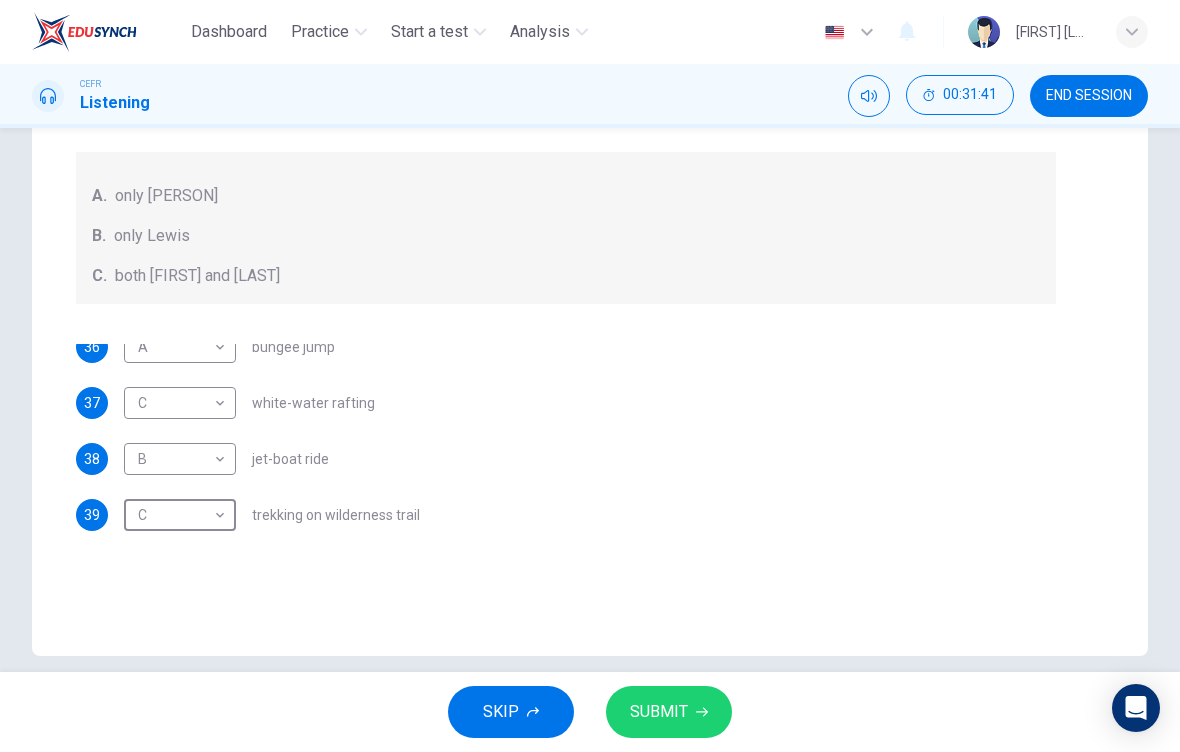 click on "SUBMIT" at bounding box center (659, 712) 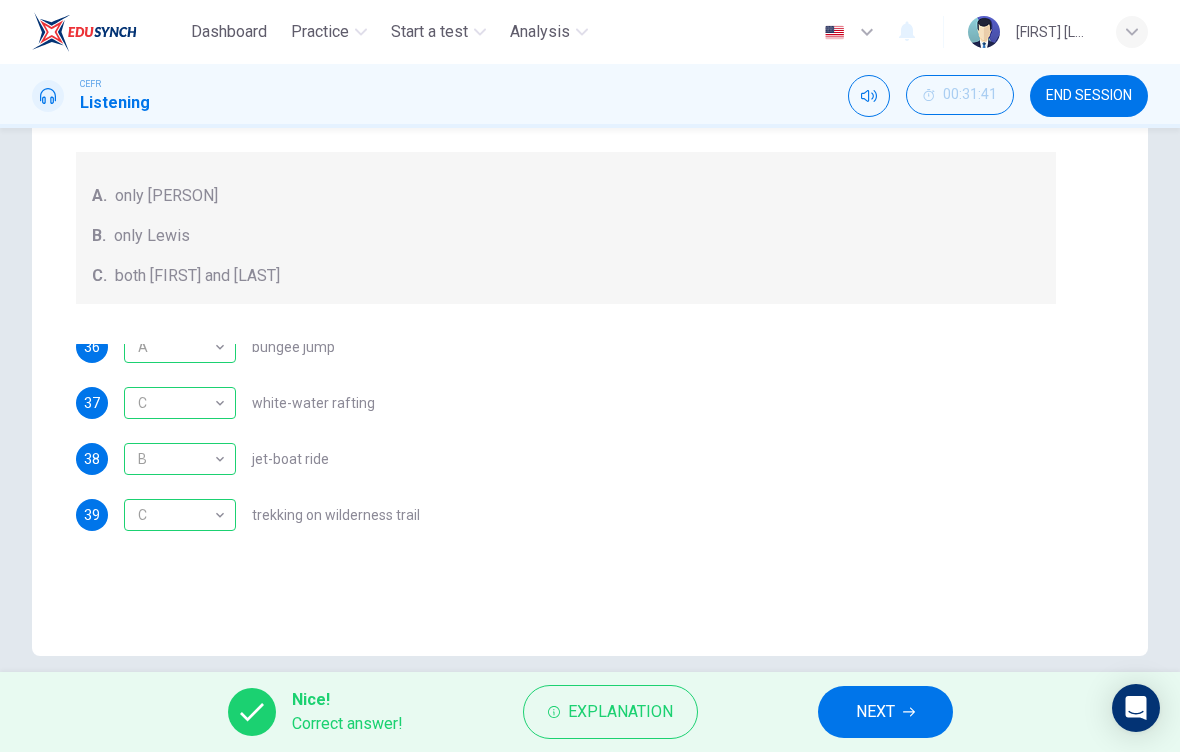 scroll, scrollTop: 14, scrollLeft: 0, axis: vertical 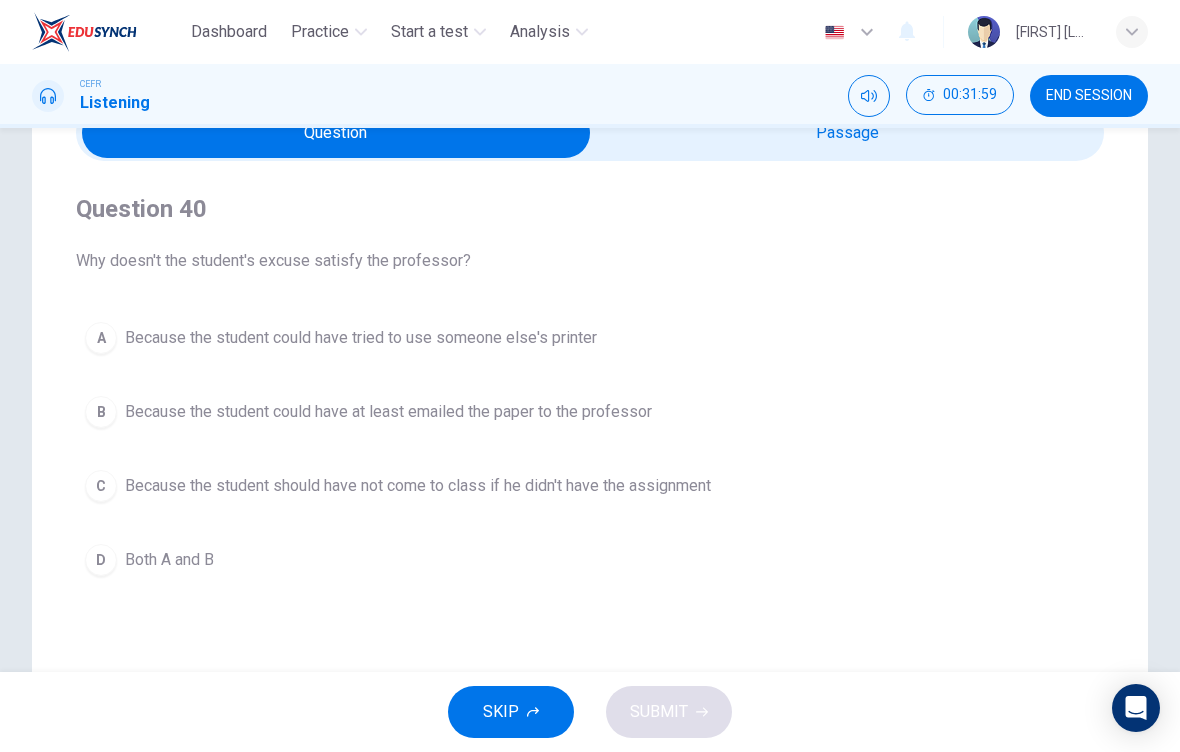 click at bounding box center [336, 133] 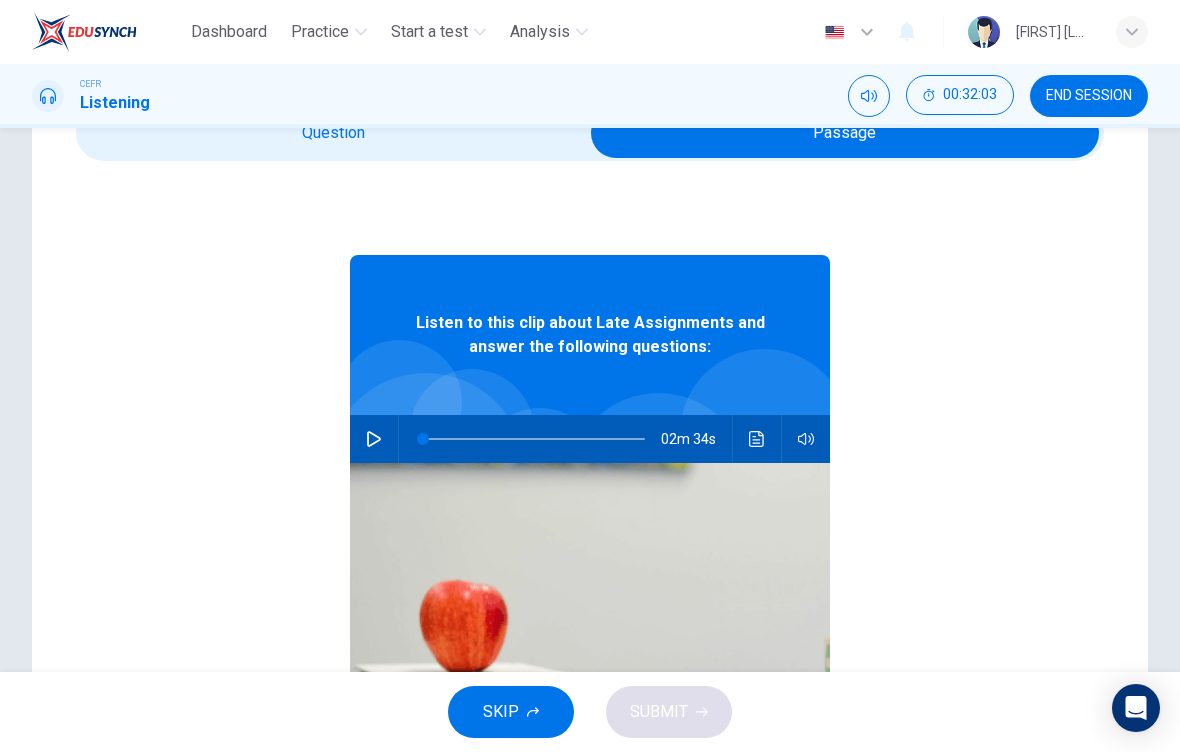 scroll, scrollTop: 0, scrollLeft: 0, axis: both 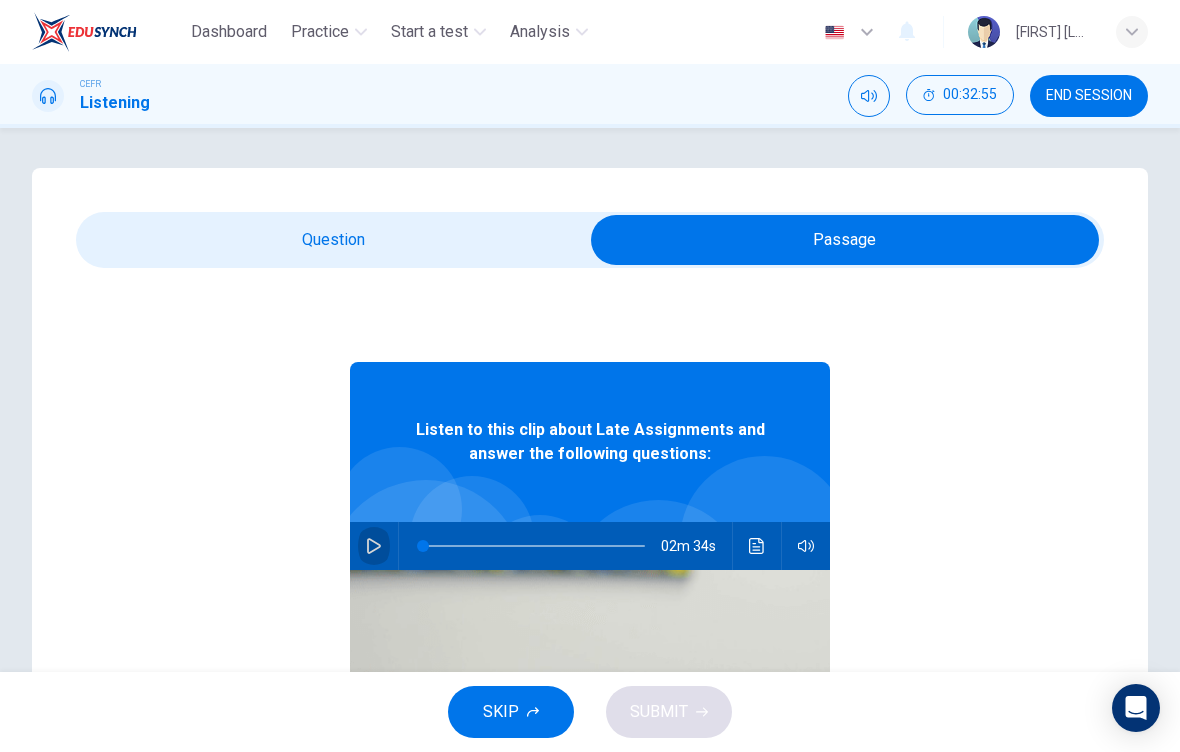 click at bounding box center [374, 546] 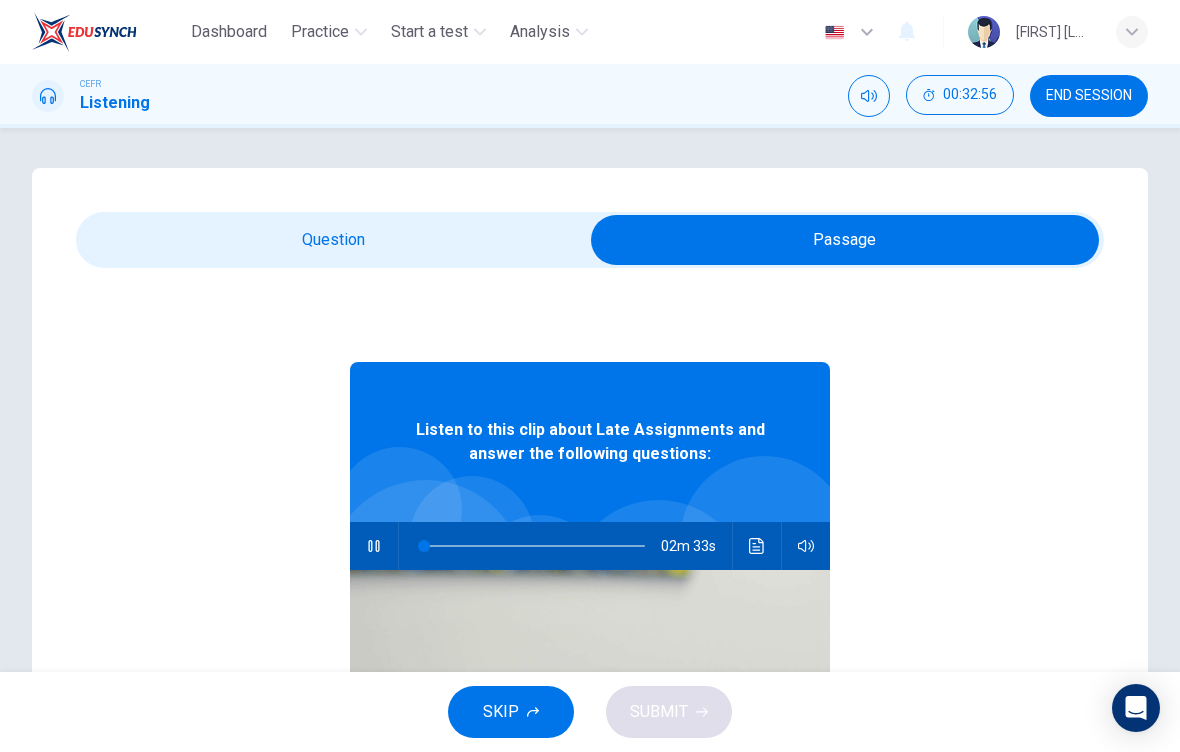 click at bounding box center (845, 240) 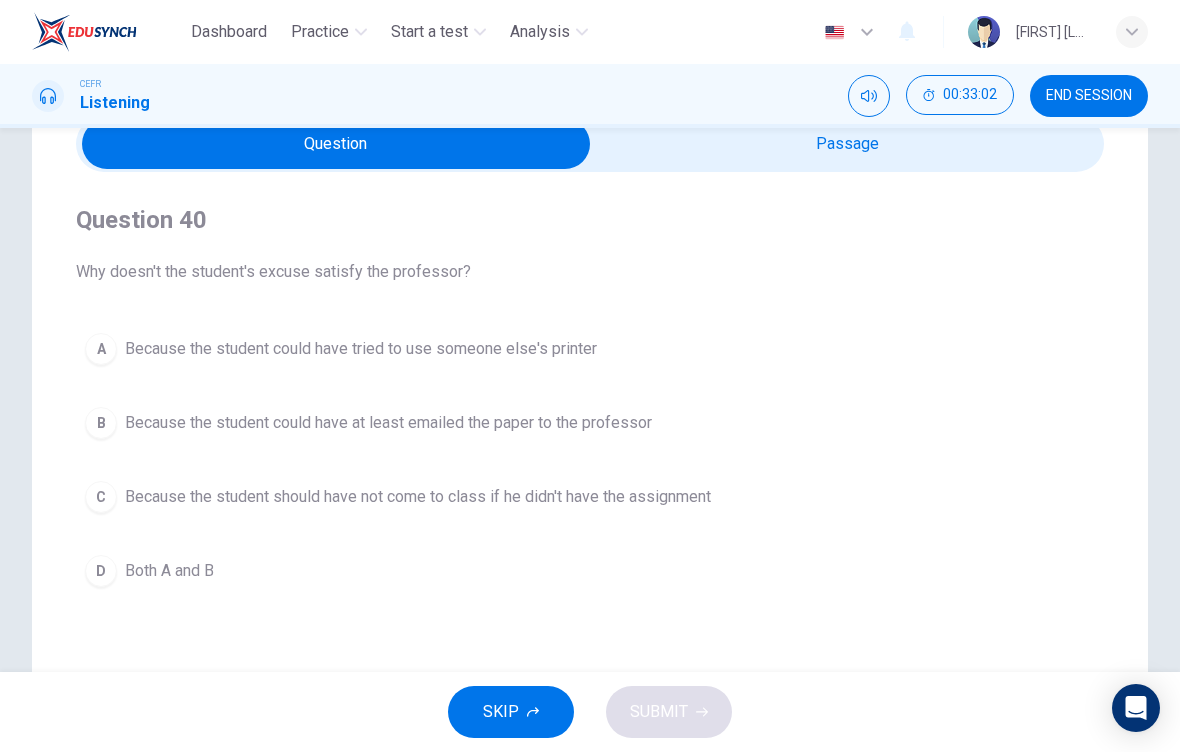 scroll, scrollTop: 101, scrollLeft: 0, axis: vertical 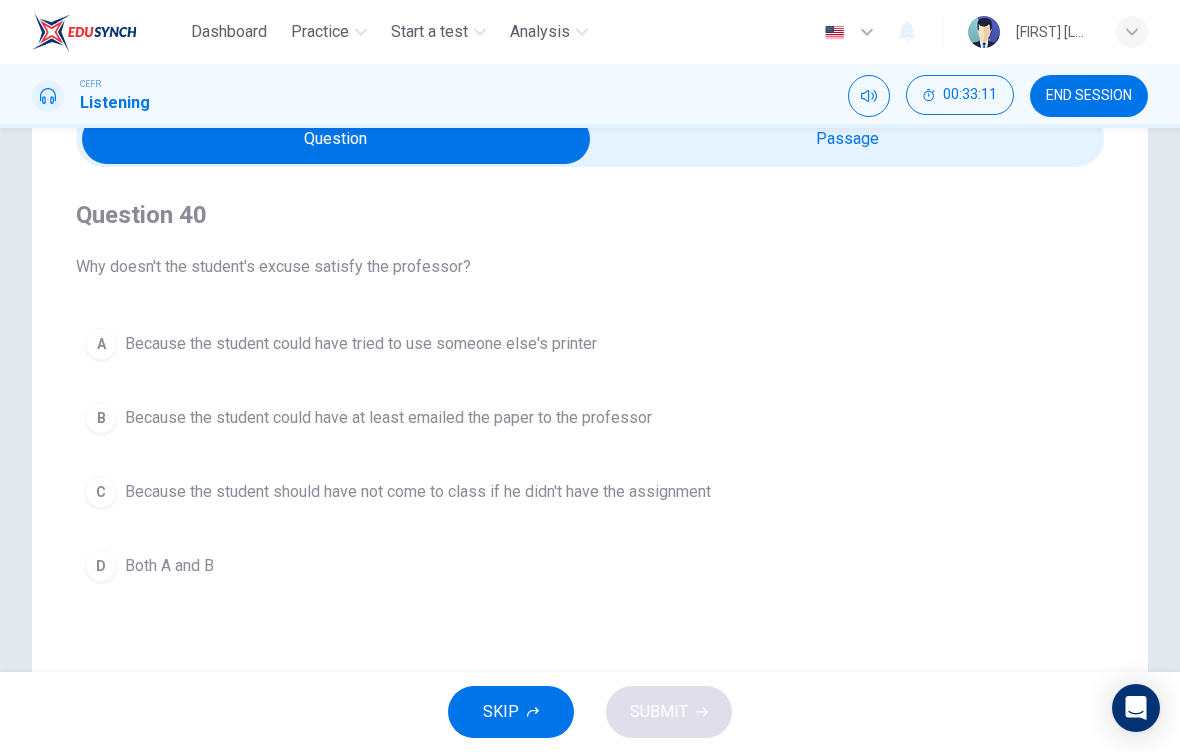 click on "Because the student could have tried to use someone else's printer" at bounding box center (361, 344) 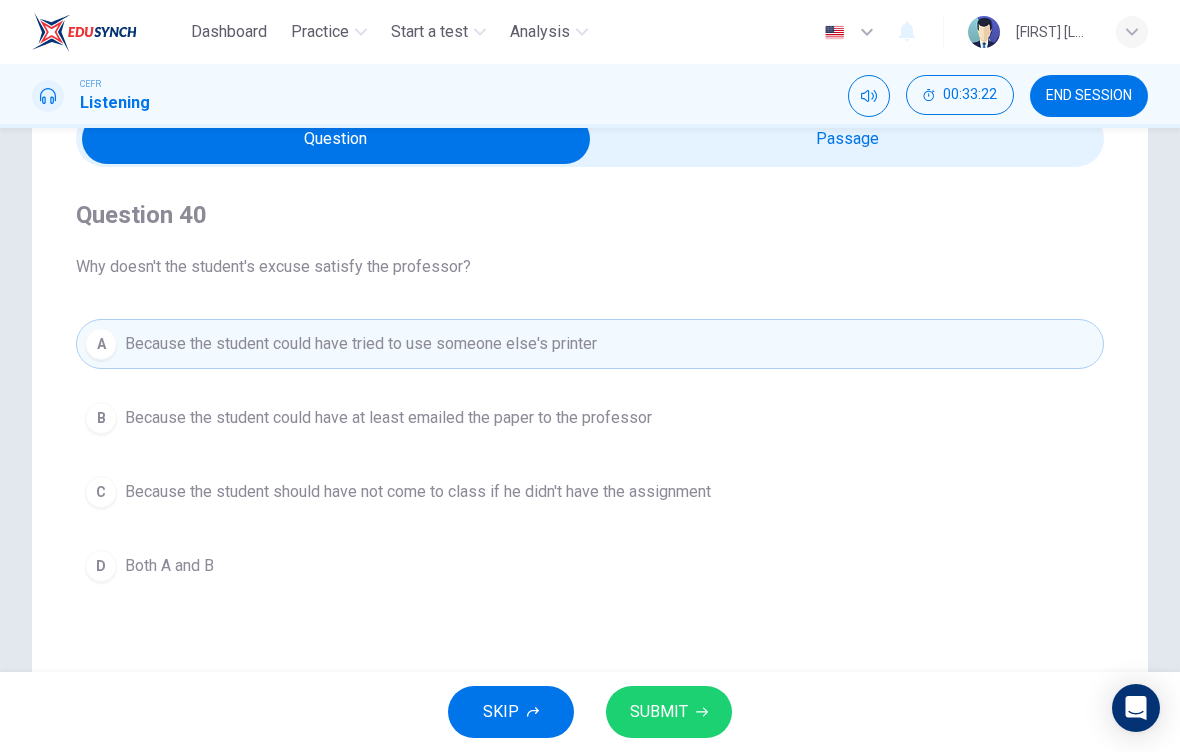 click on "Because the student could have tried to use someone else's printer" at bounding box center (361, 344) 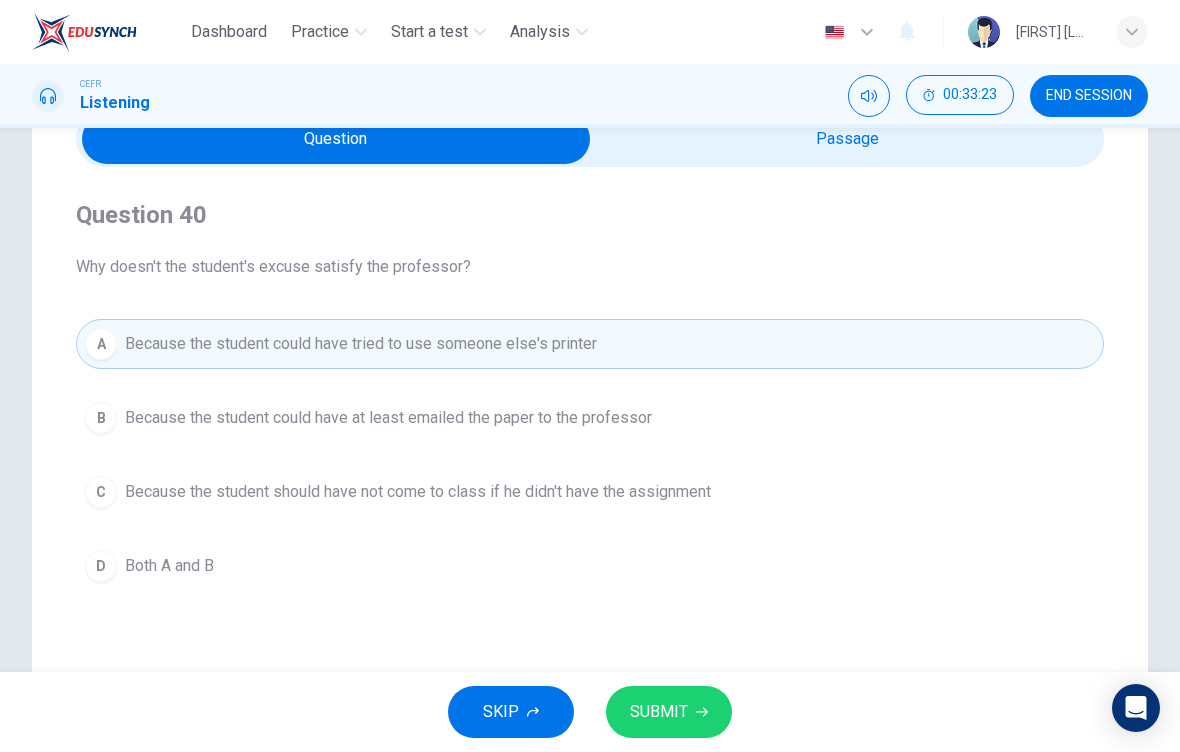 click on "Because the student should have not come to class if he didn't have the assignment" at bounding box center (388, 418) 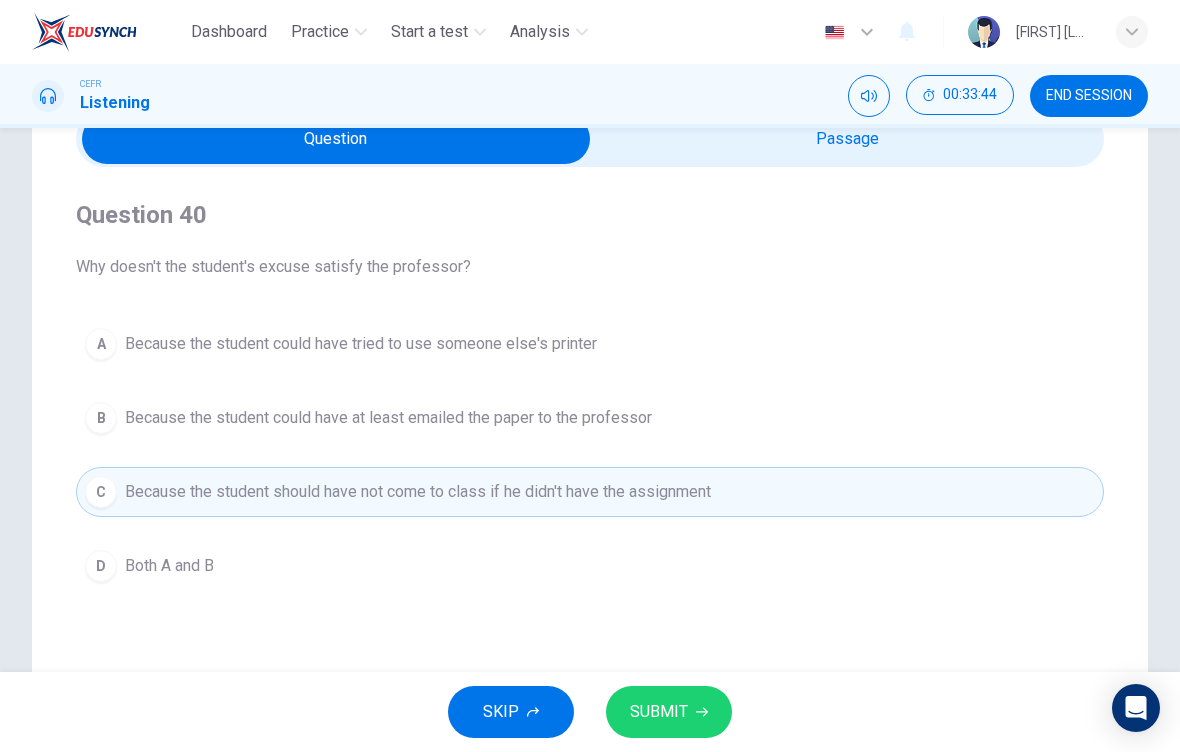 click on "D Both A and B" at bounding box center [590, 566] 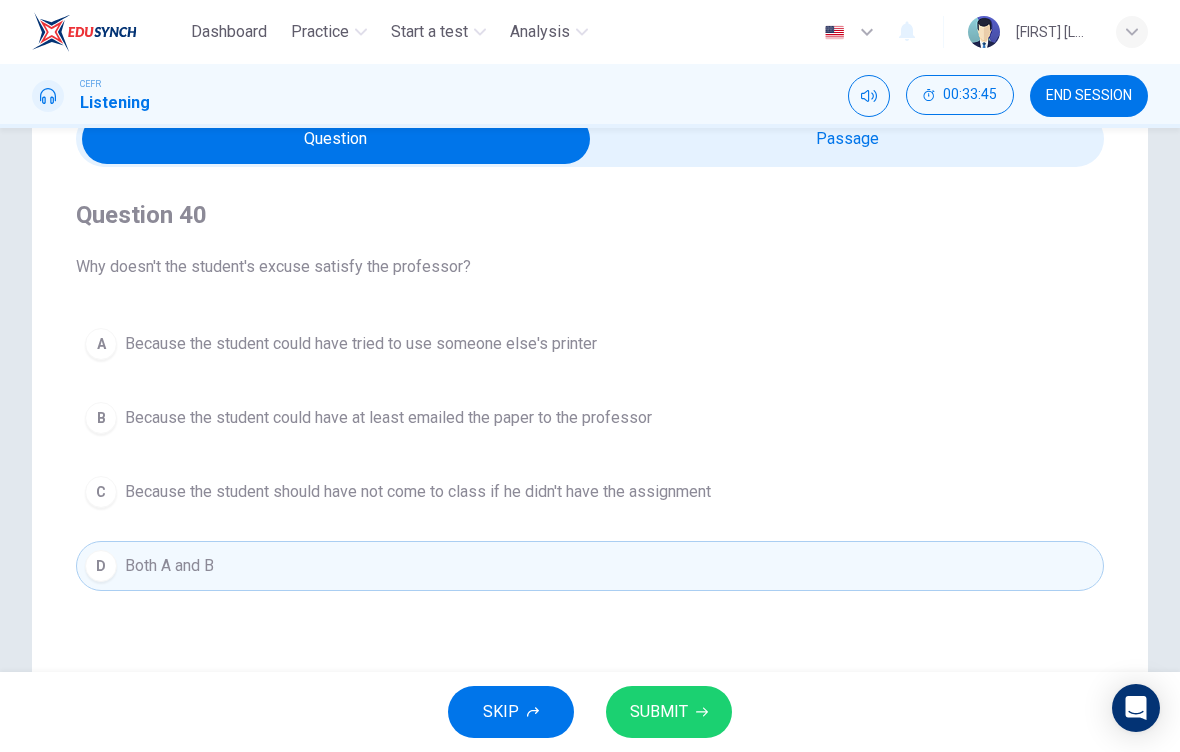 click on "SUBMIT" at bounding box center [669, 712] 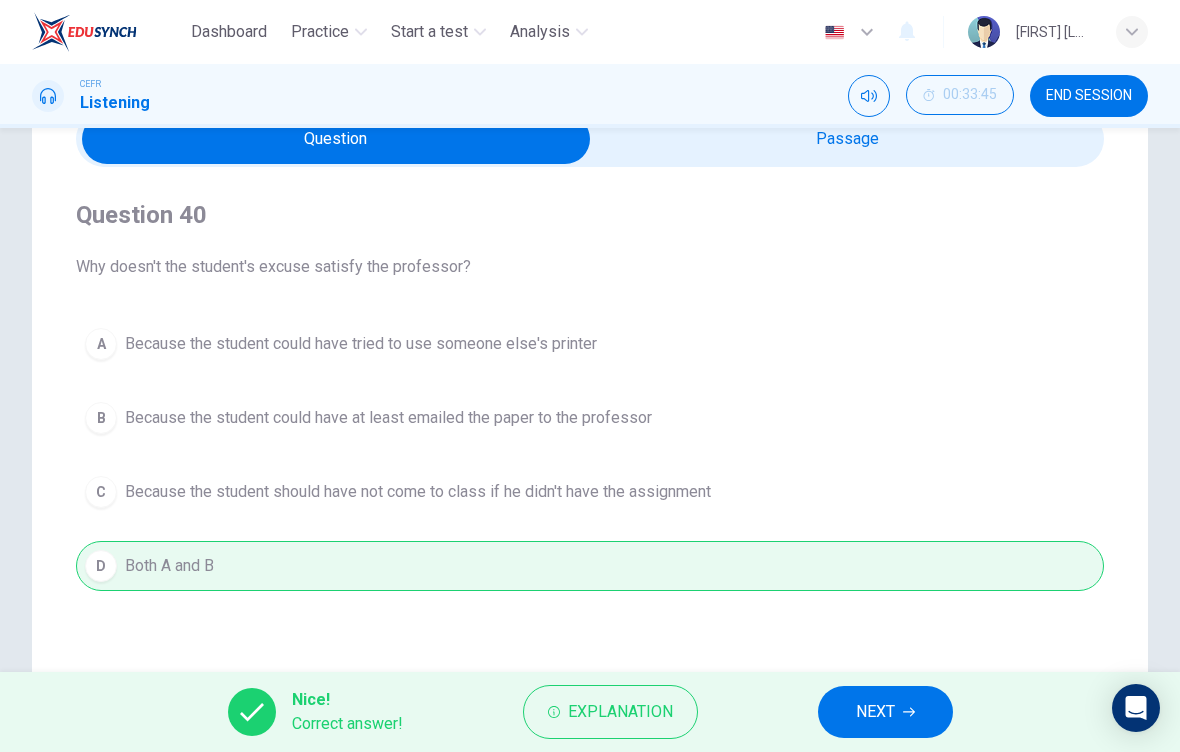 click on "NEXT" at bounding box center [885, 712] 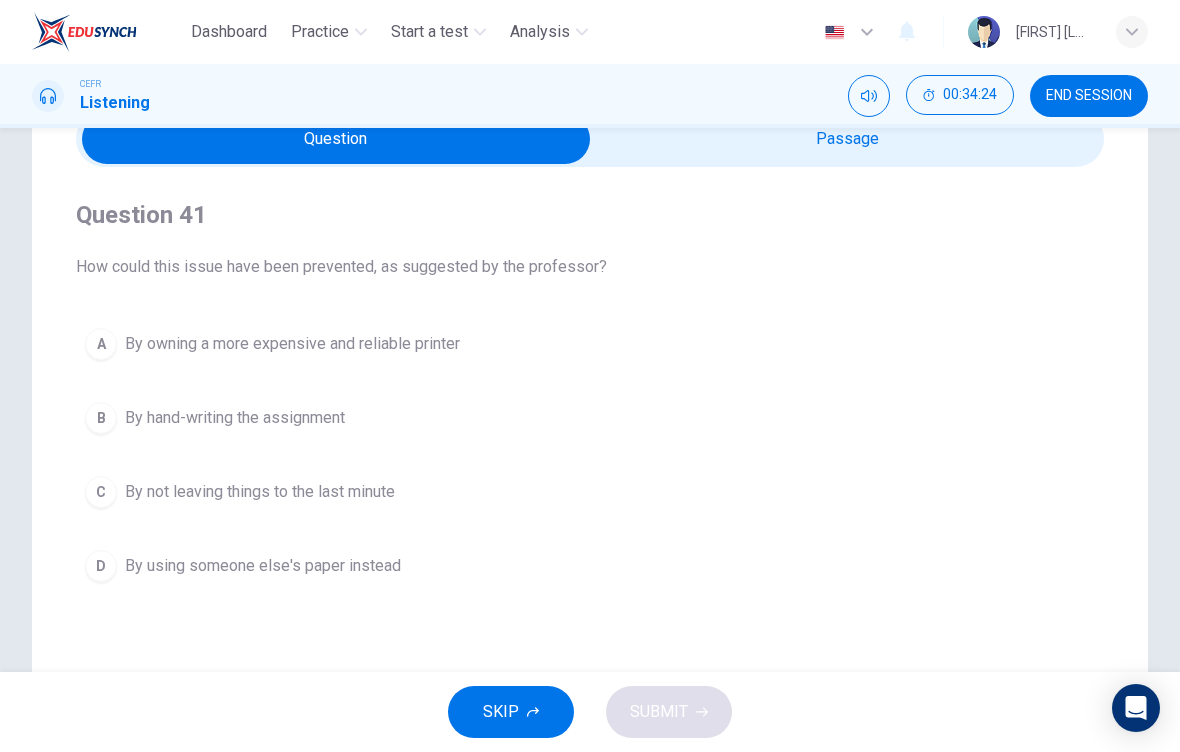 click on "By not leaving things to the last minute" at bounding box center (292, 344) 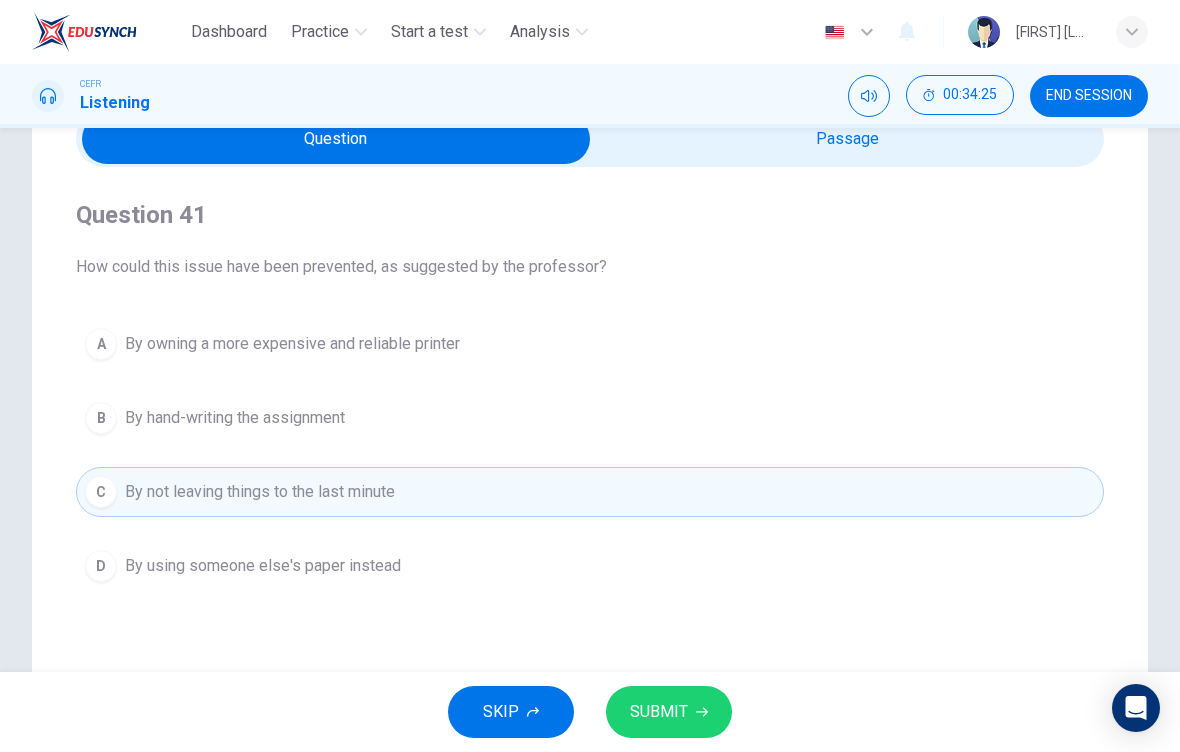 click on "SUBMIT" at bounding box center (659, 712) 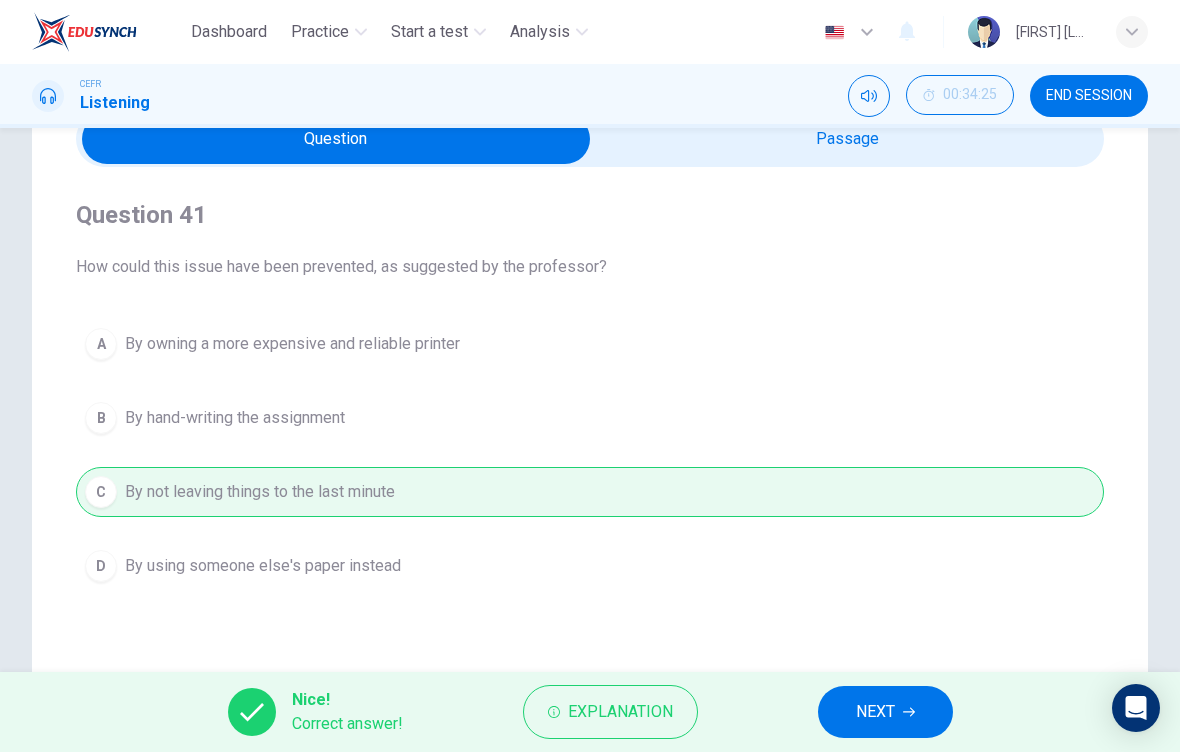click on "NEXT" at bounding box center [875, 712] 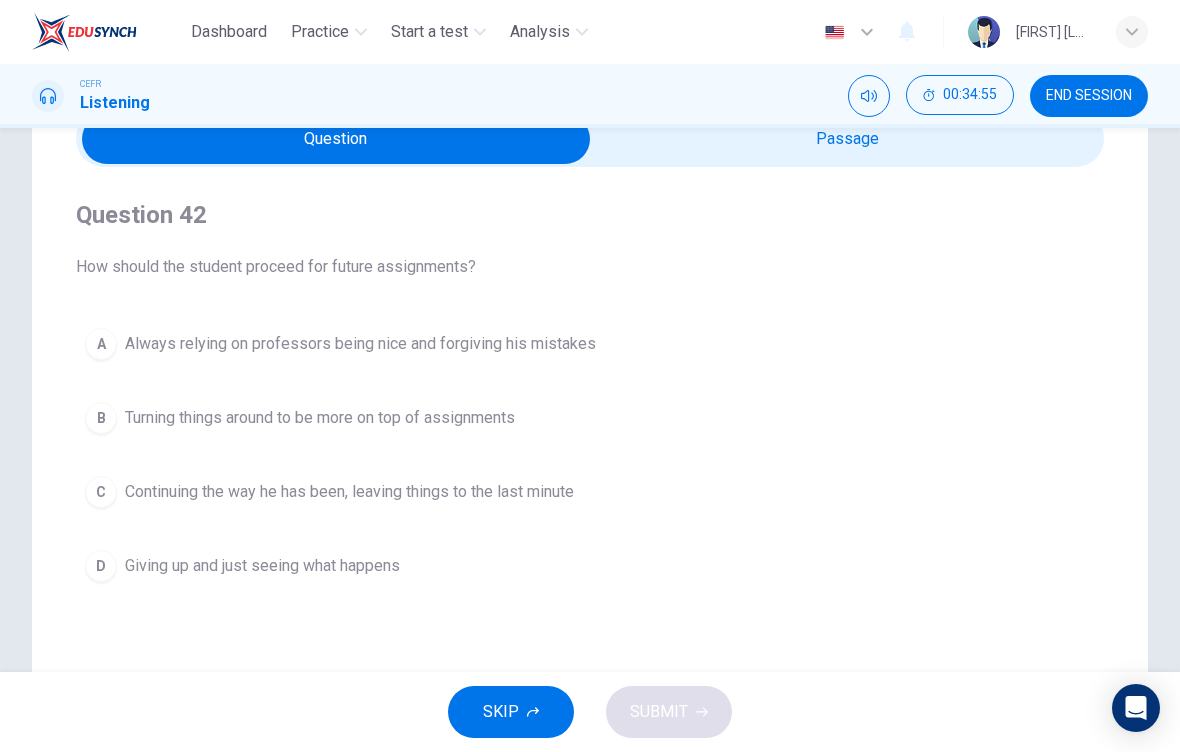 click on "Turning things around to be more on top of assignments" at bounding box center (360, 344) 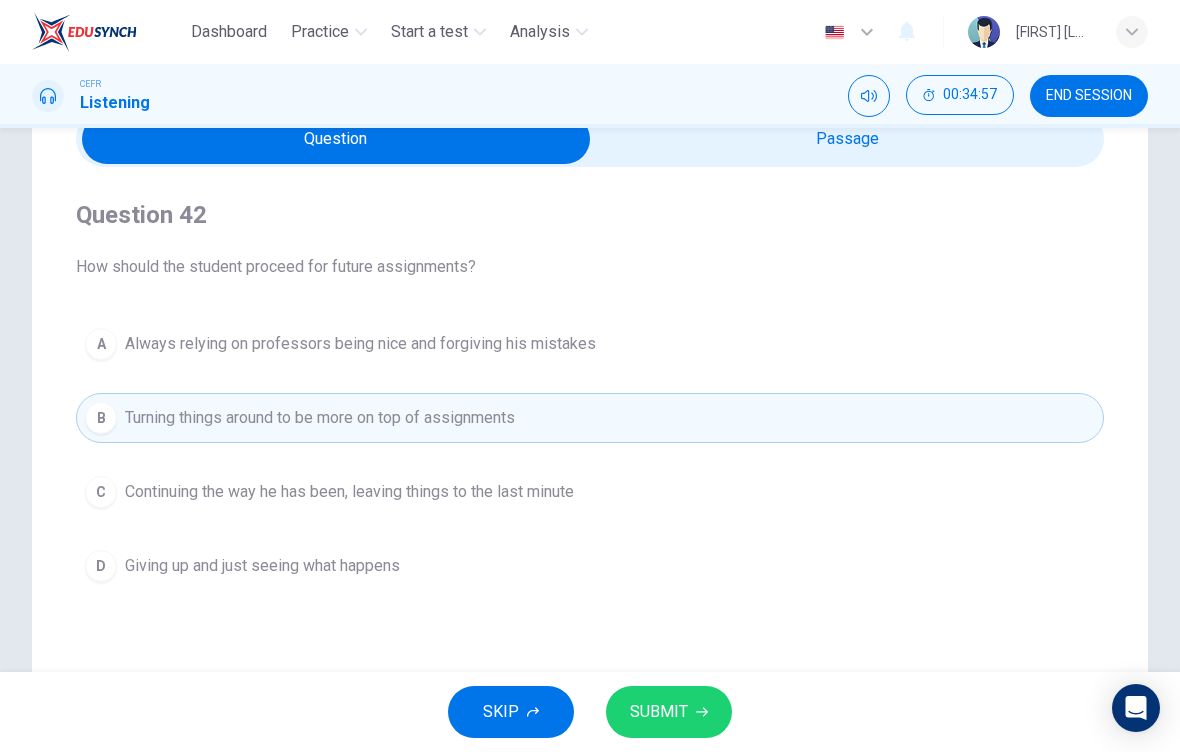 click on "SUBMIT" at bounding box center (669, 712) 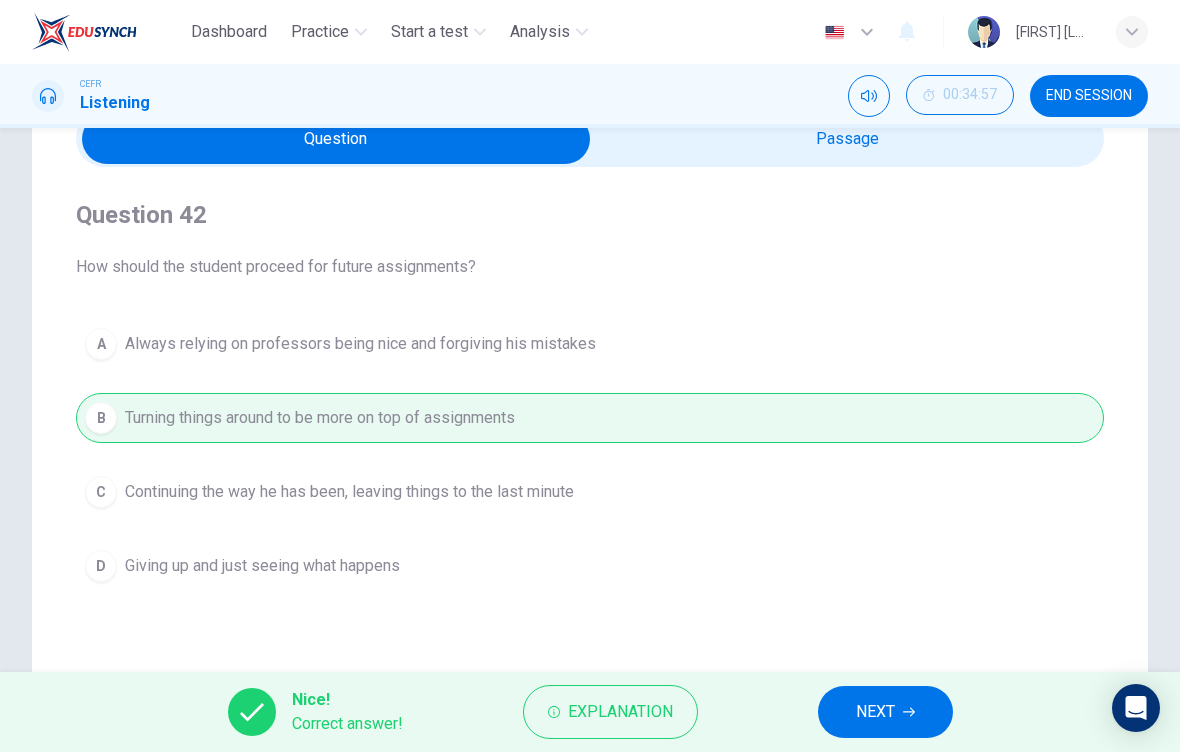 click on "NEXT" at bounding box center [875, 712] 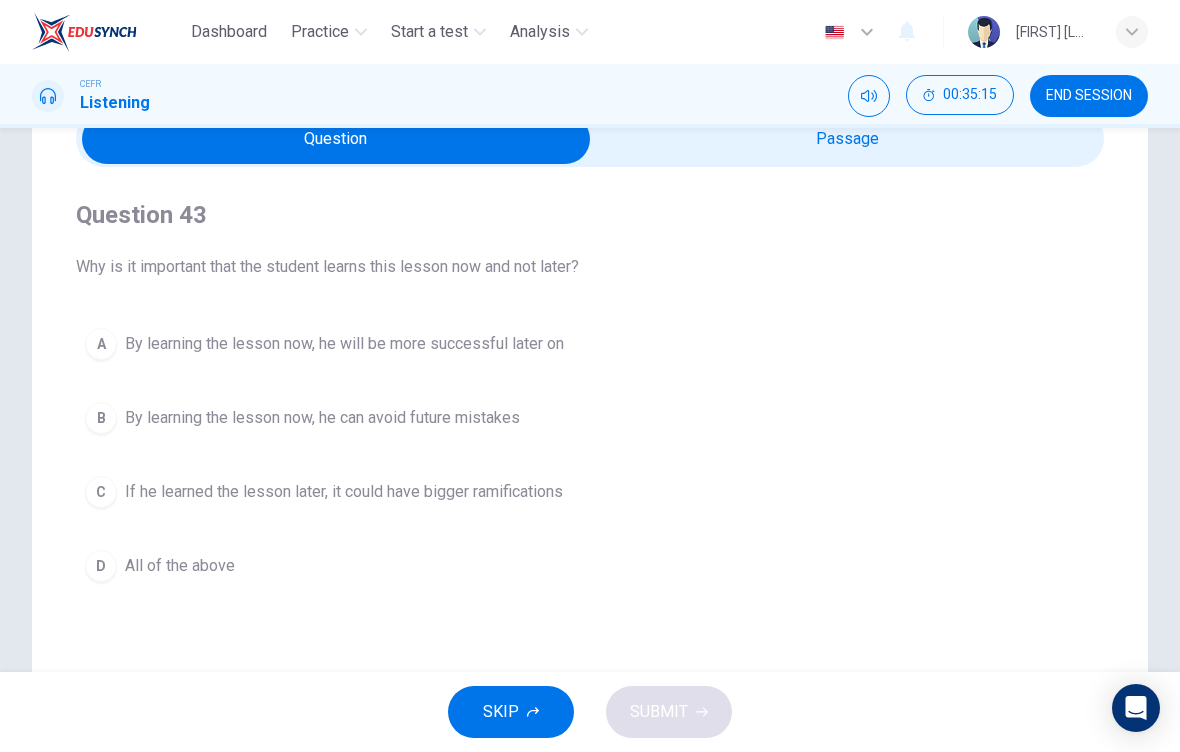 click on "All of the above" at bounding box center [344, 344] 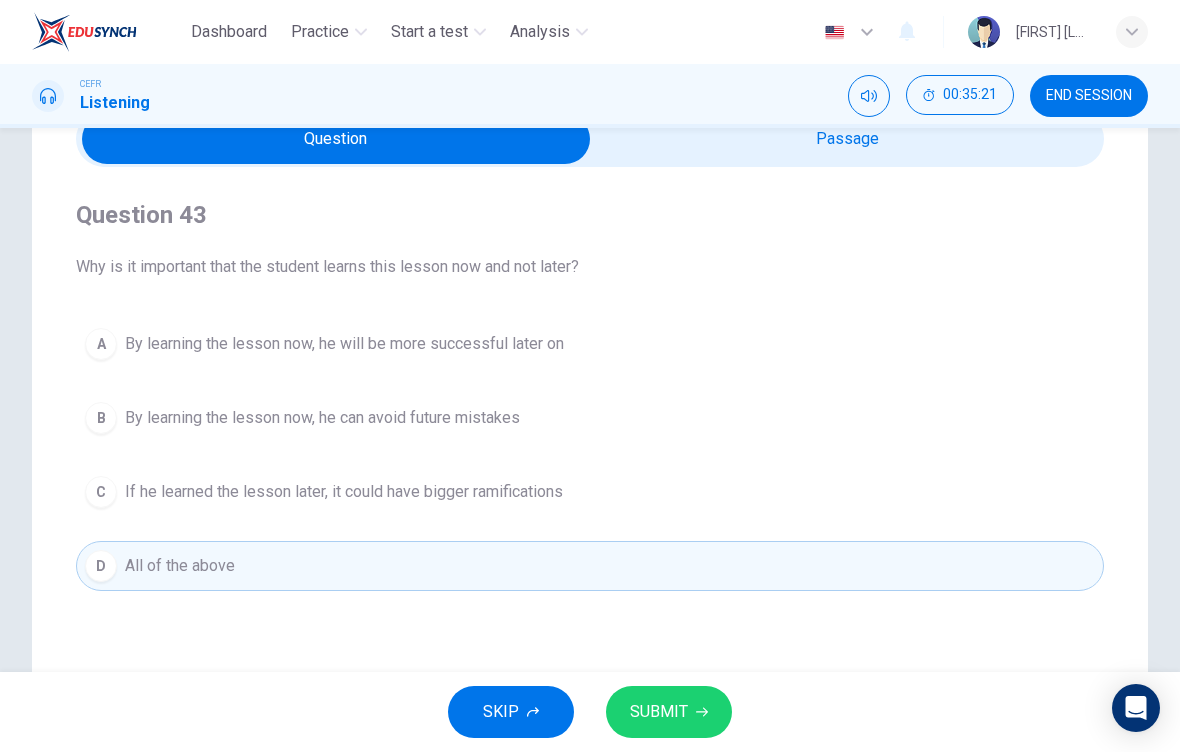 click on "By learning the lesson now, he can avoid future mistakes" at bounding box center [344, 344] 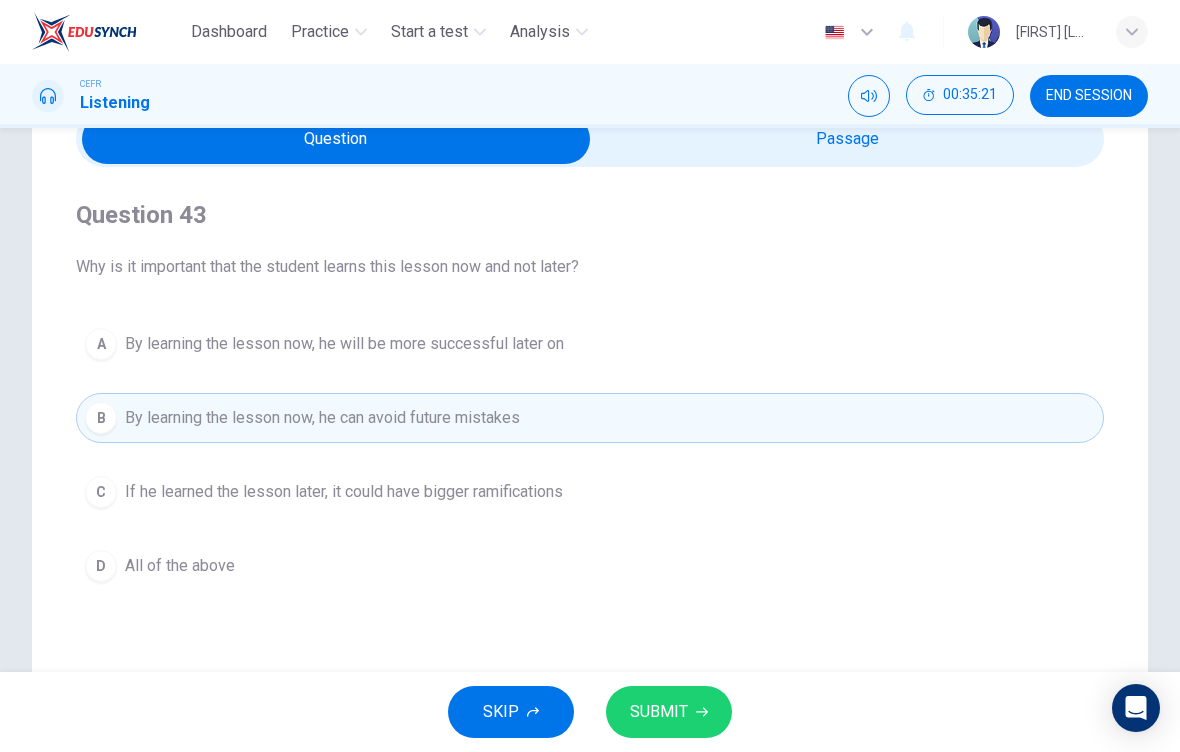 click on "SUBMIT" at bounding box center [659, 712] 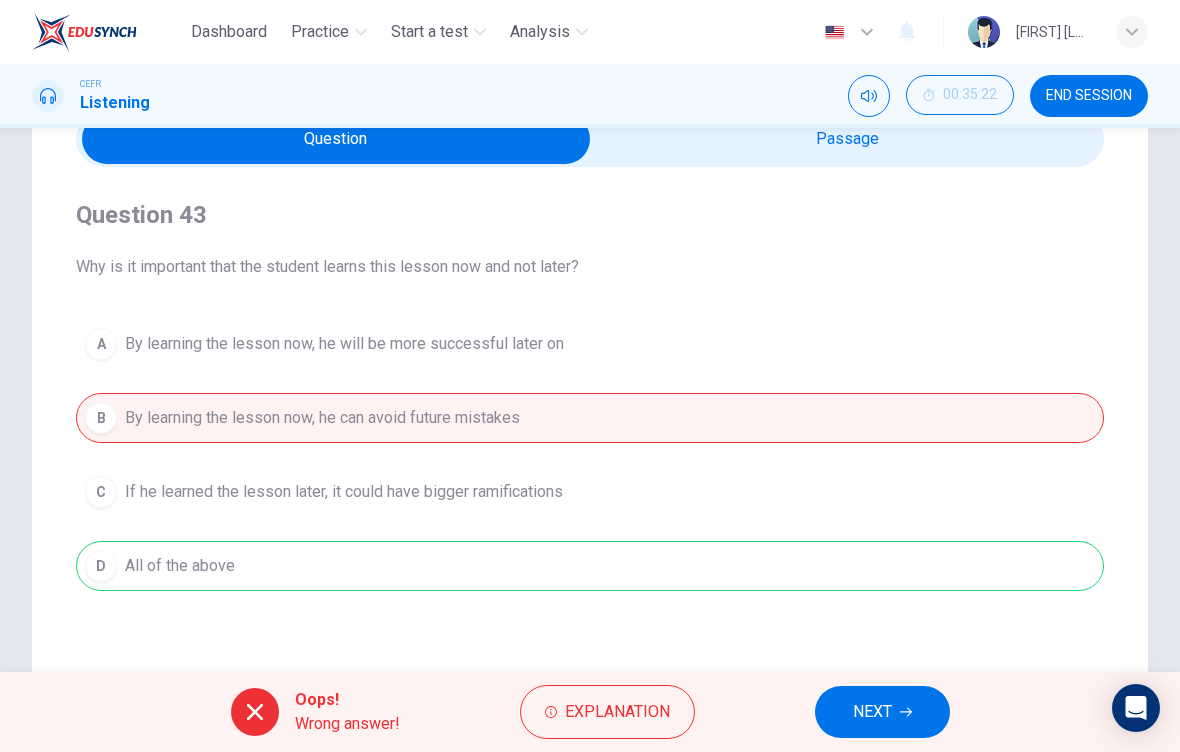 click on "Explanation" at bounding box center [617, 712] 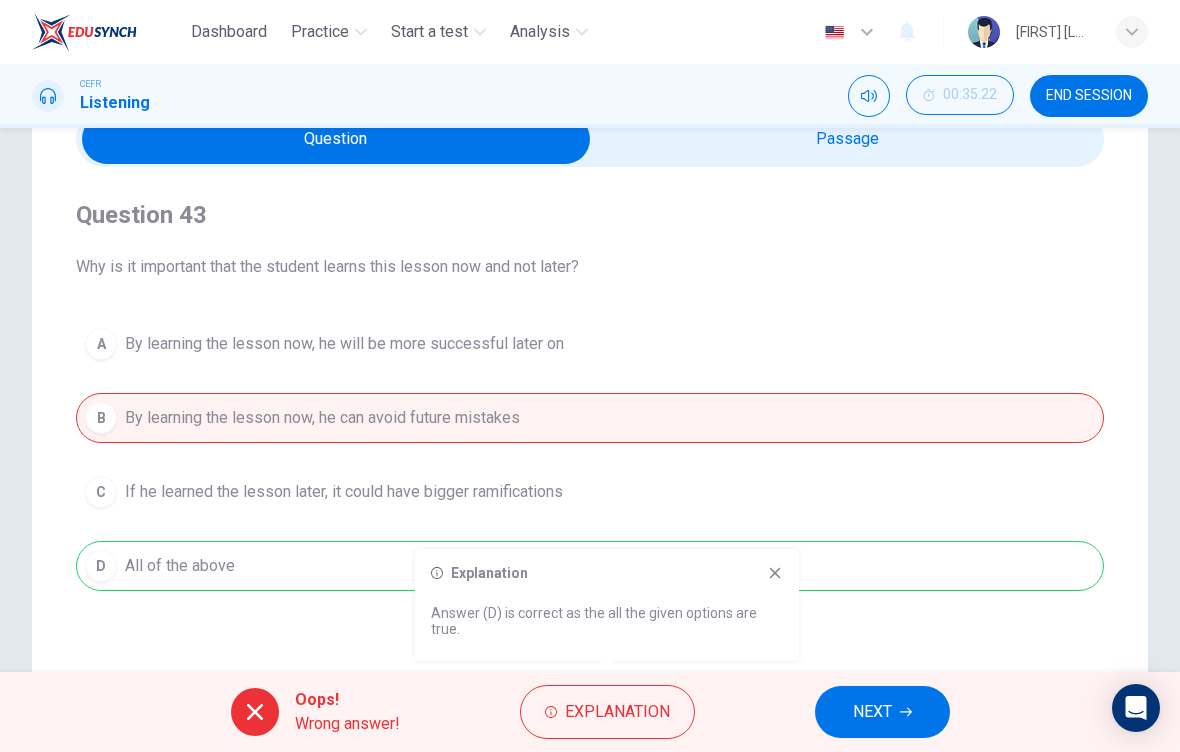 click on "NEXT" at bounding box center (882, 712) 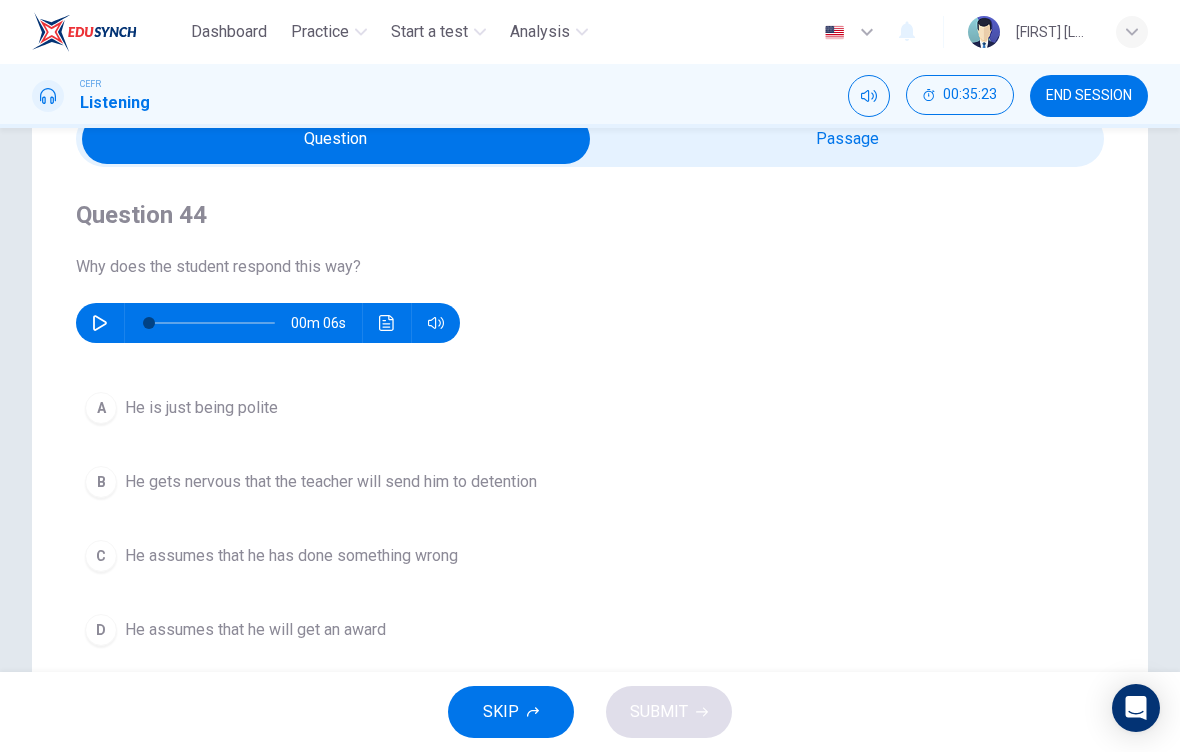 scroll, scrollTop: 130, scrollLeft: 0, axis: vertical 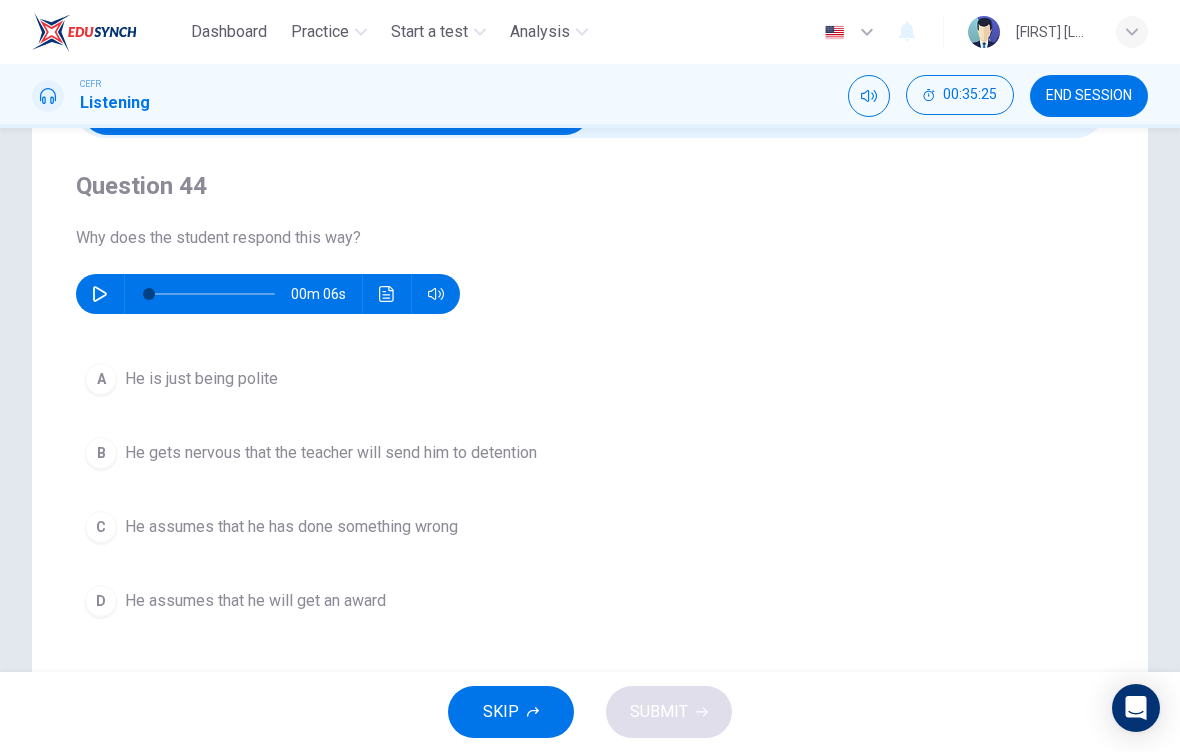 click at bounding box center [100, 294] 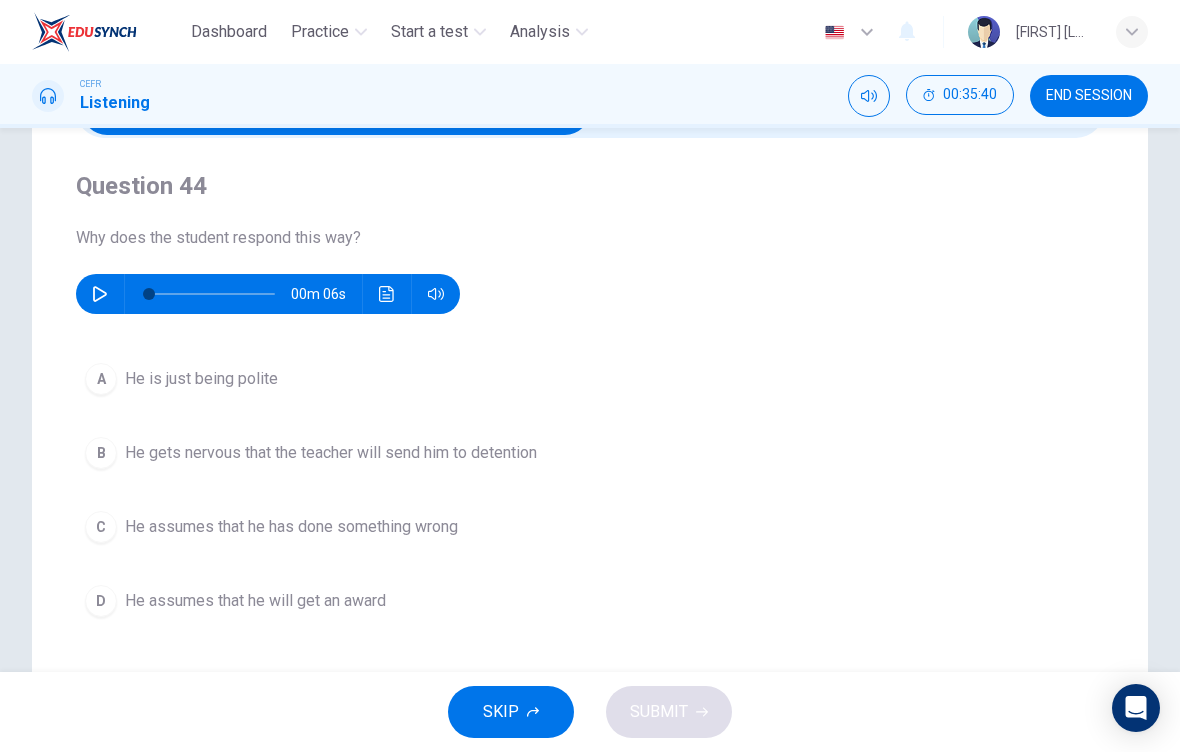 click on "He assumes that he has done something wrong" at bounding box center [201, 379] 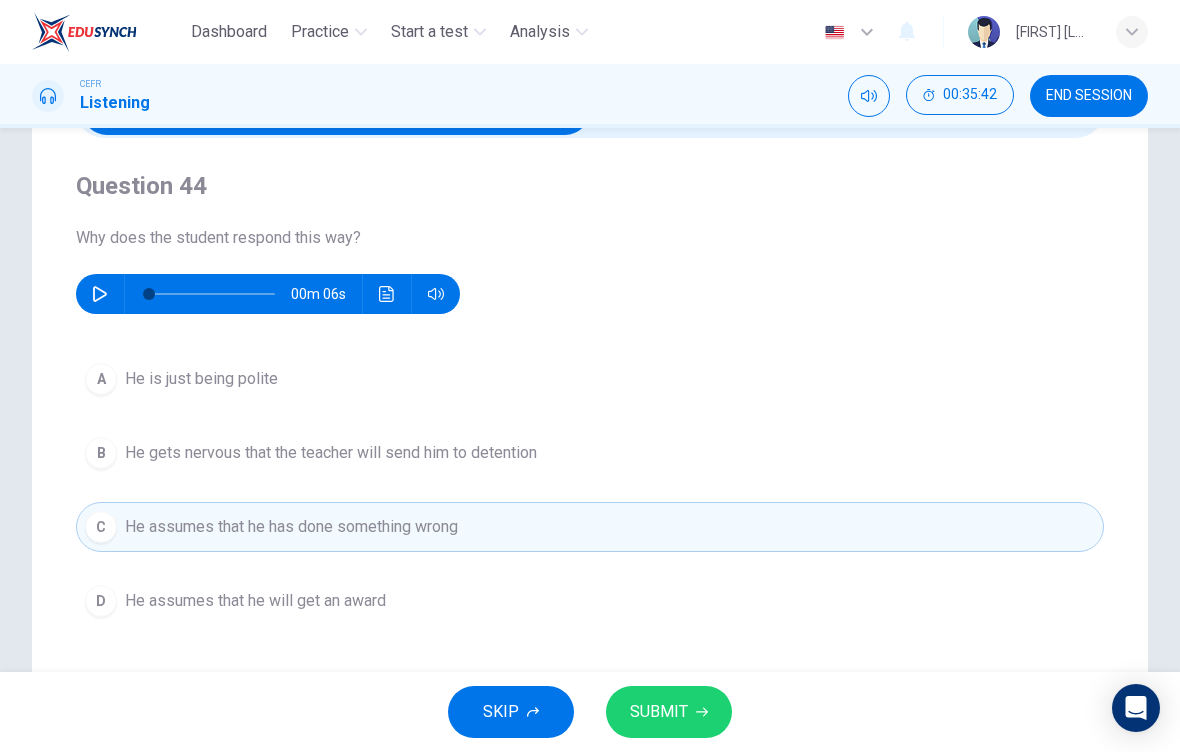 click on "SUBMIT" at bounding box center [659, 712] 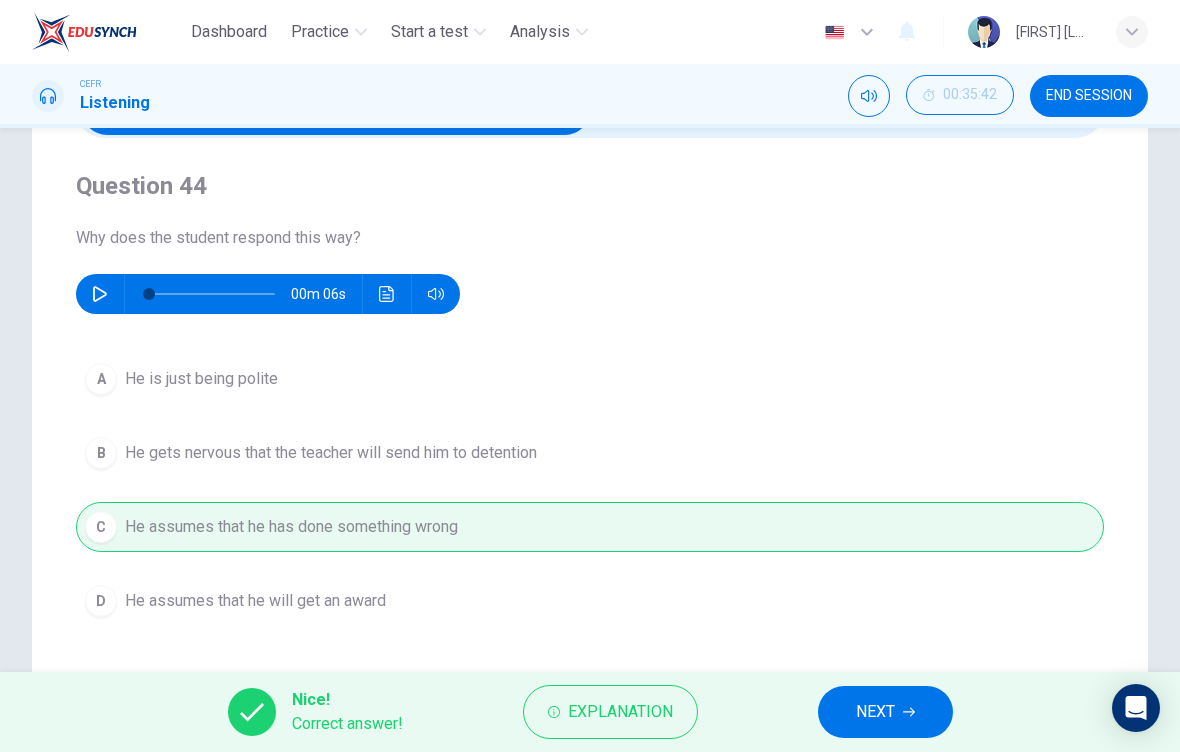 click on "NEXT" at bounding box center [885, 712] 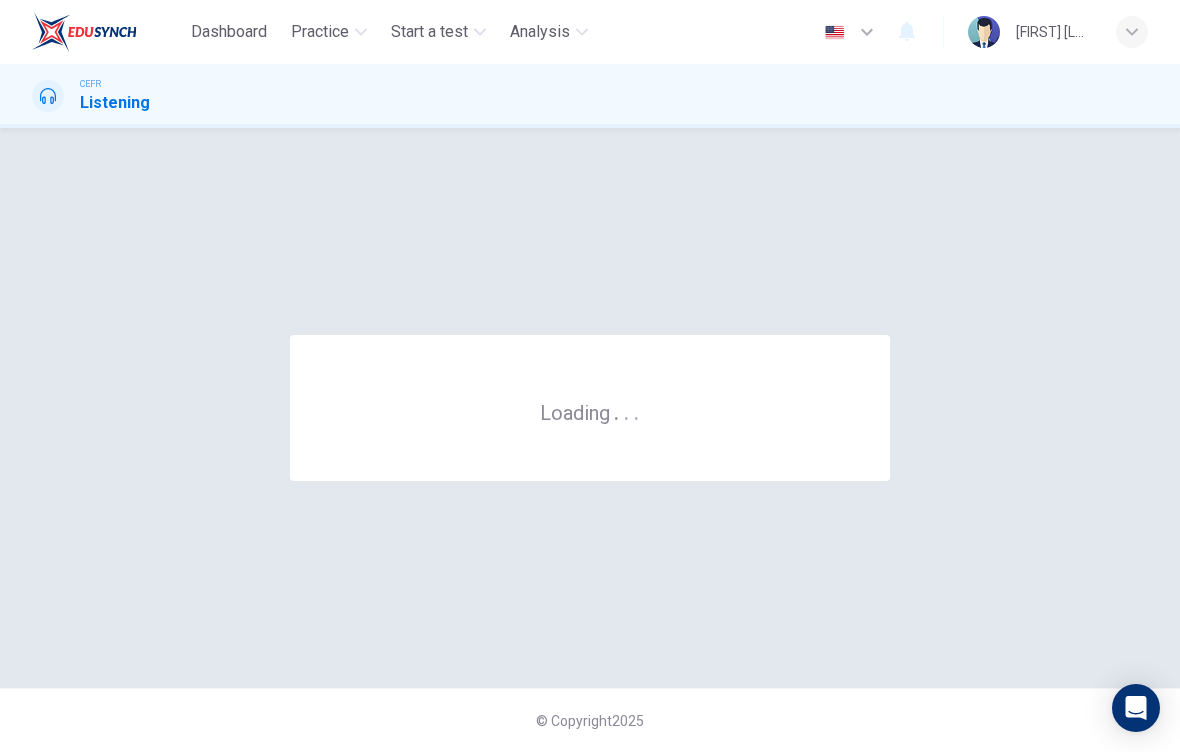 scroll, scrollTop: 0, scrollLeft: 0, axis: both 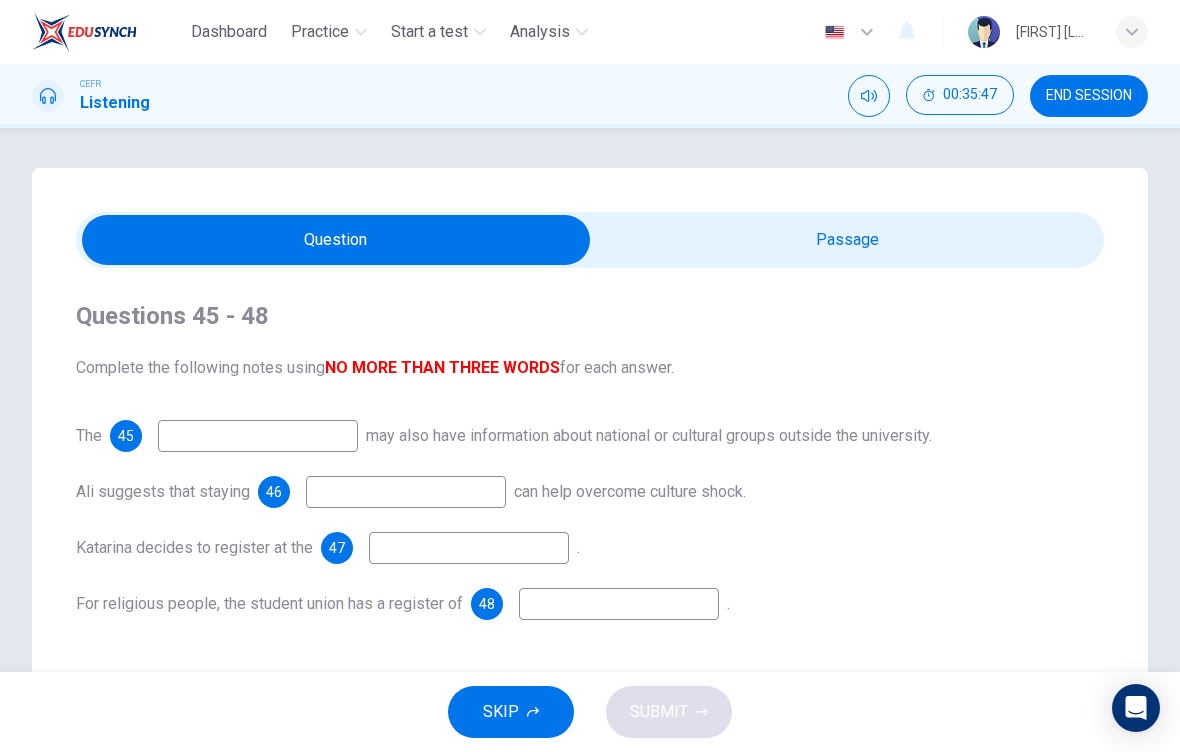 click at bounding box center [258, 436] 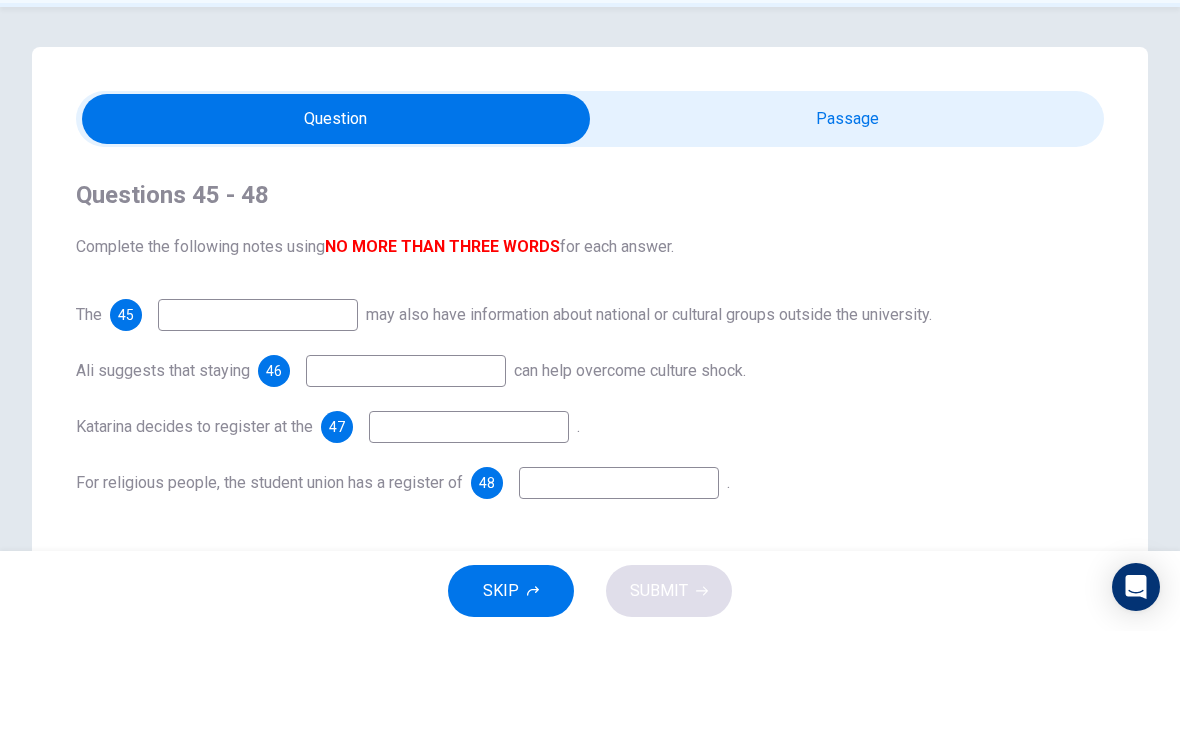 click at bounding box center [336, 240] 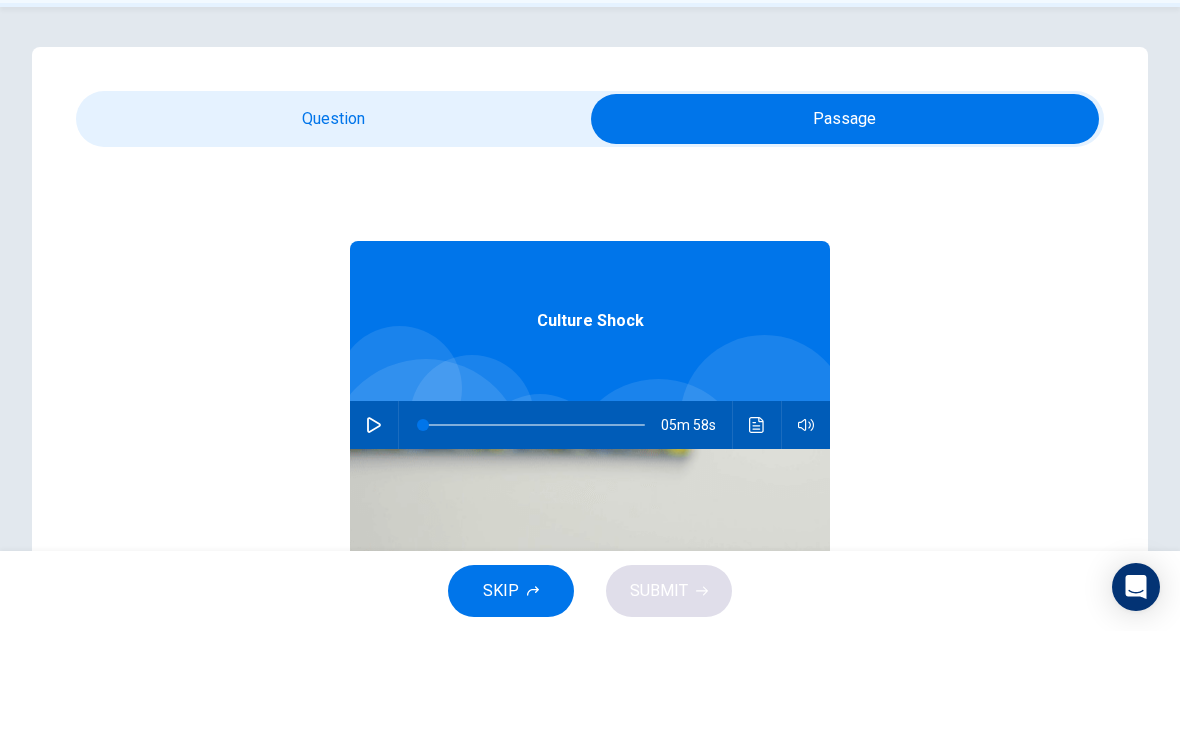 click at bounding box center [374, 546] 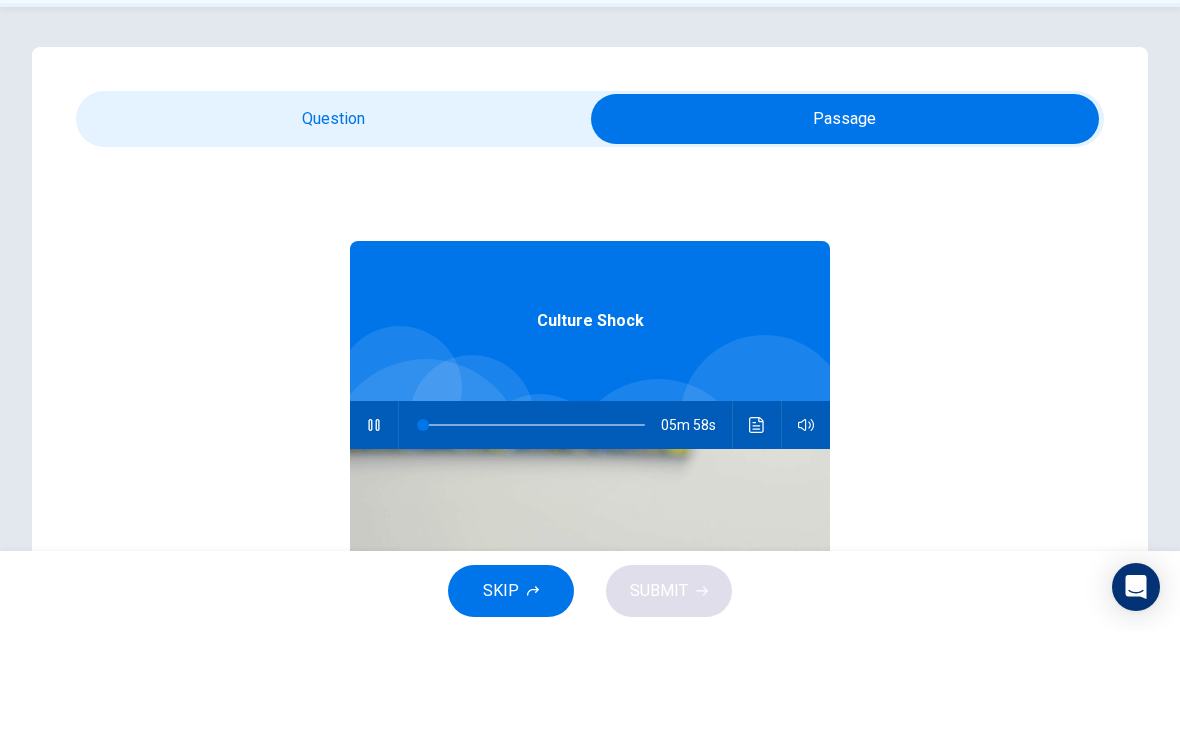 click at bounding box center (845, 240) 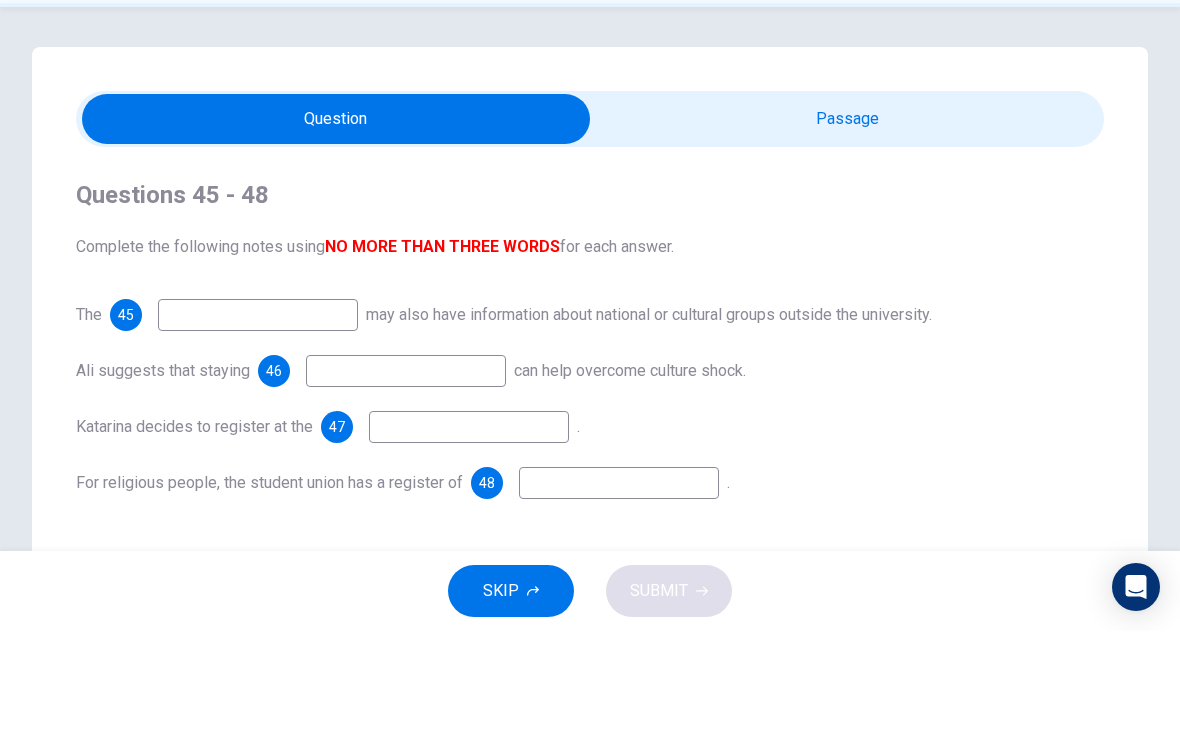 click at bounding box center (258, 436) 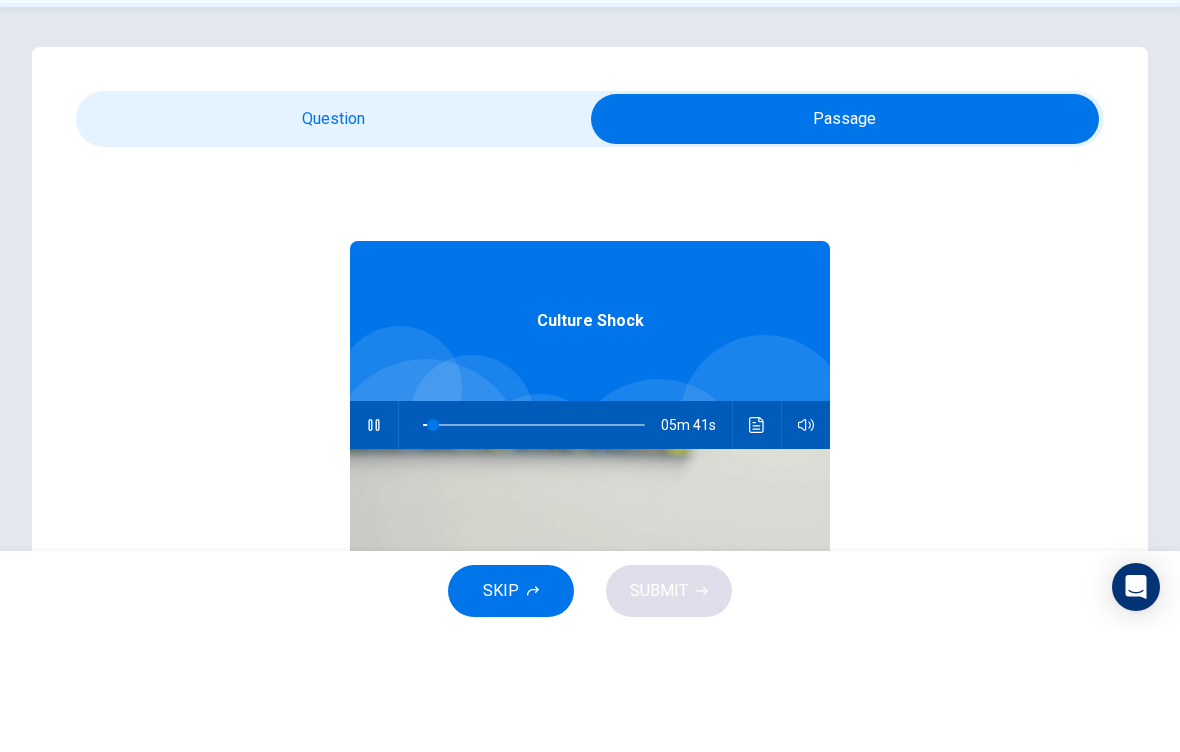 click at bounding box center [374, 546] 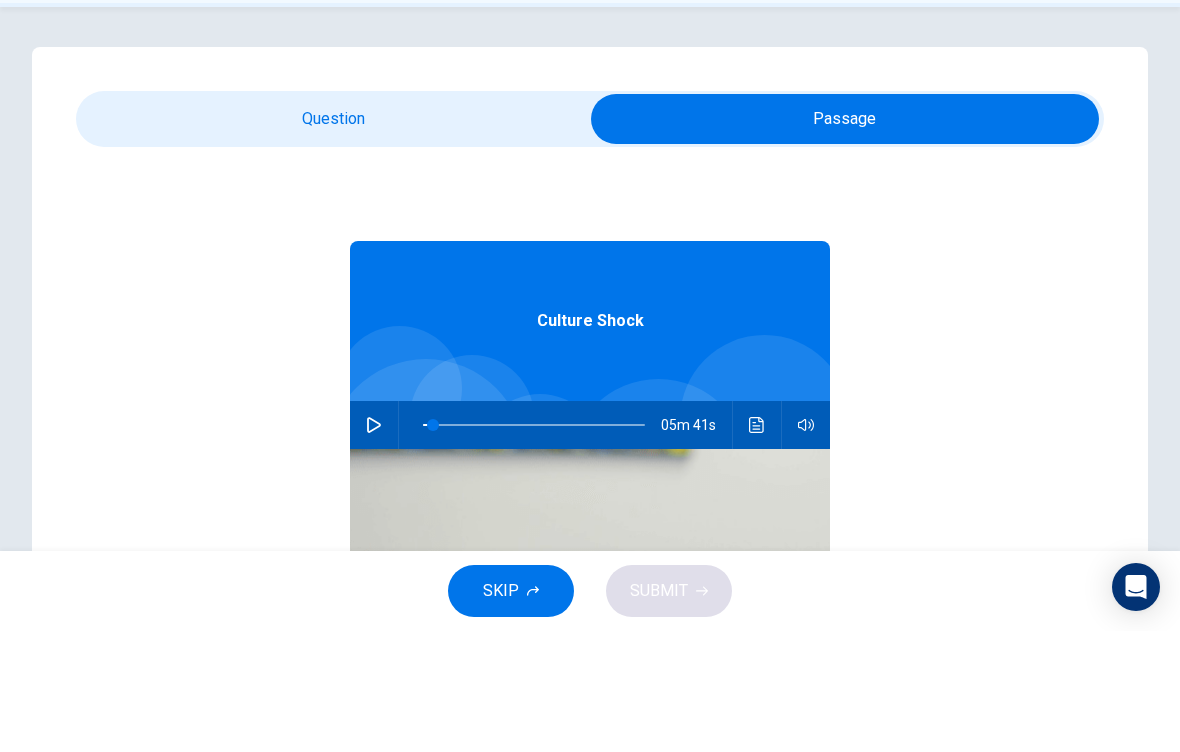click at bounding box center (845, 240) 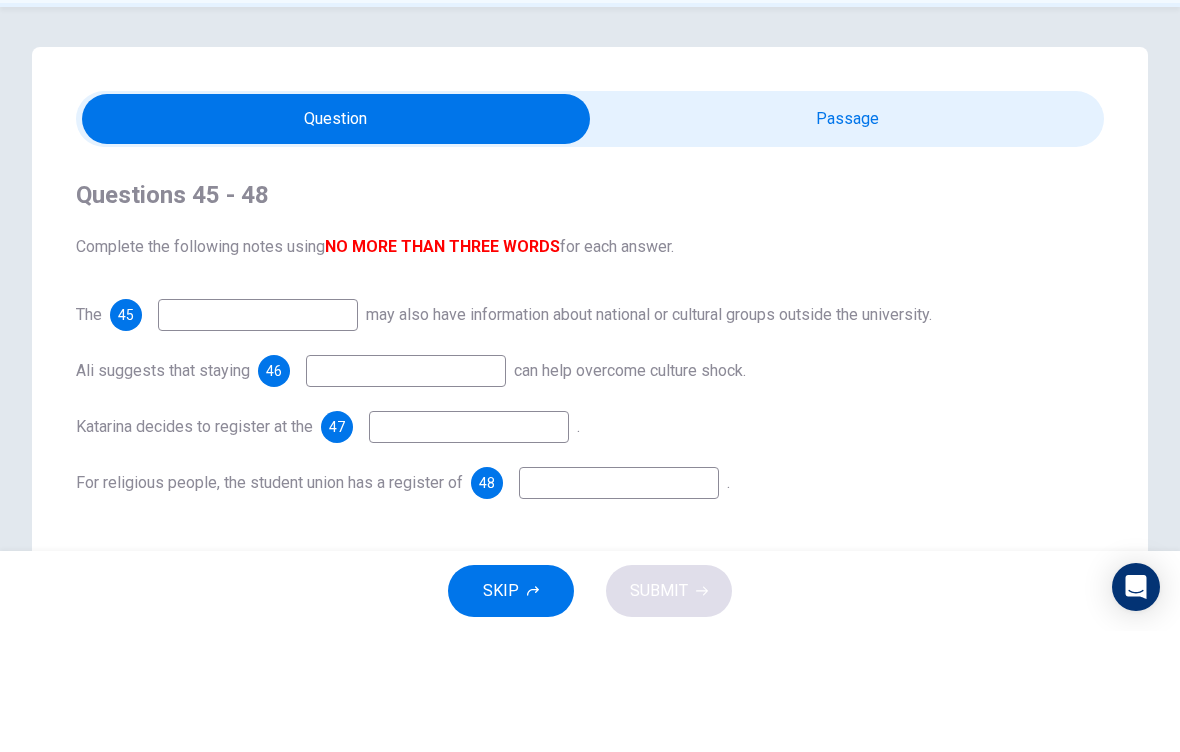 click at bounding box center (336, 240) 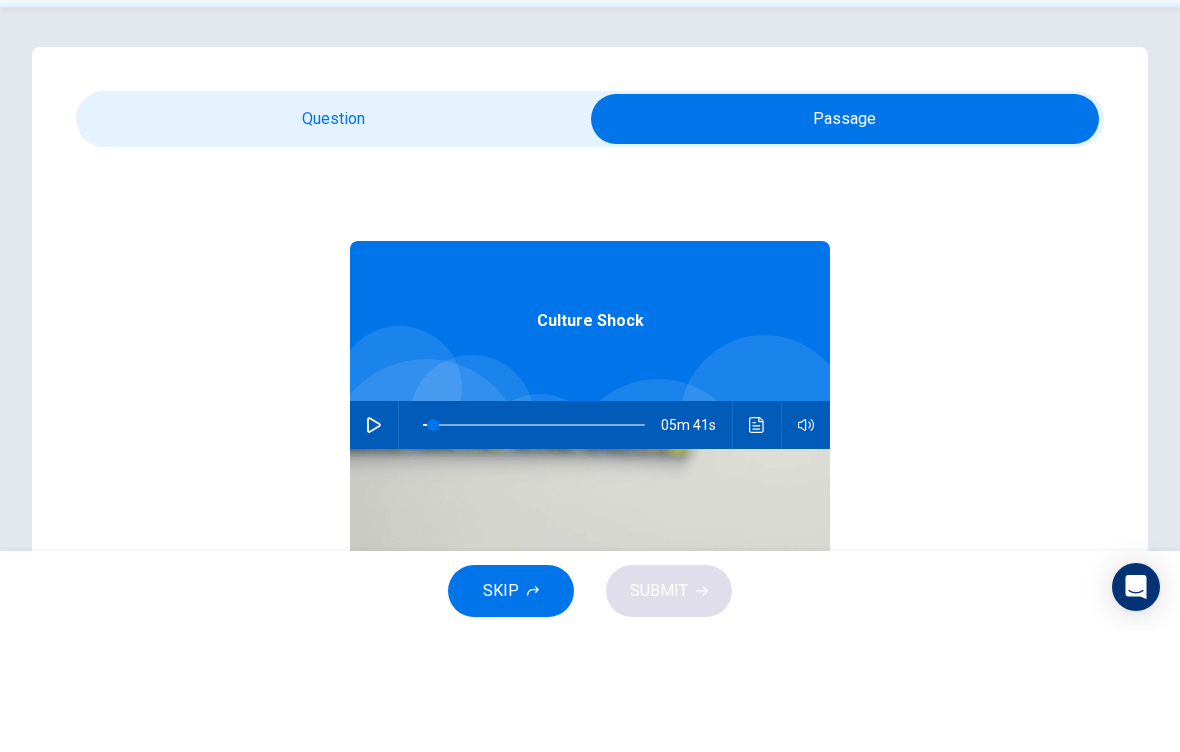 click at bounding box center [374, 546] 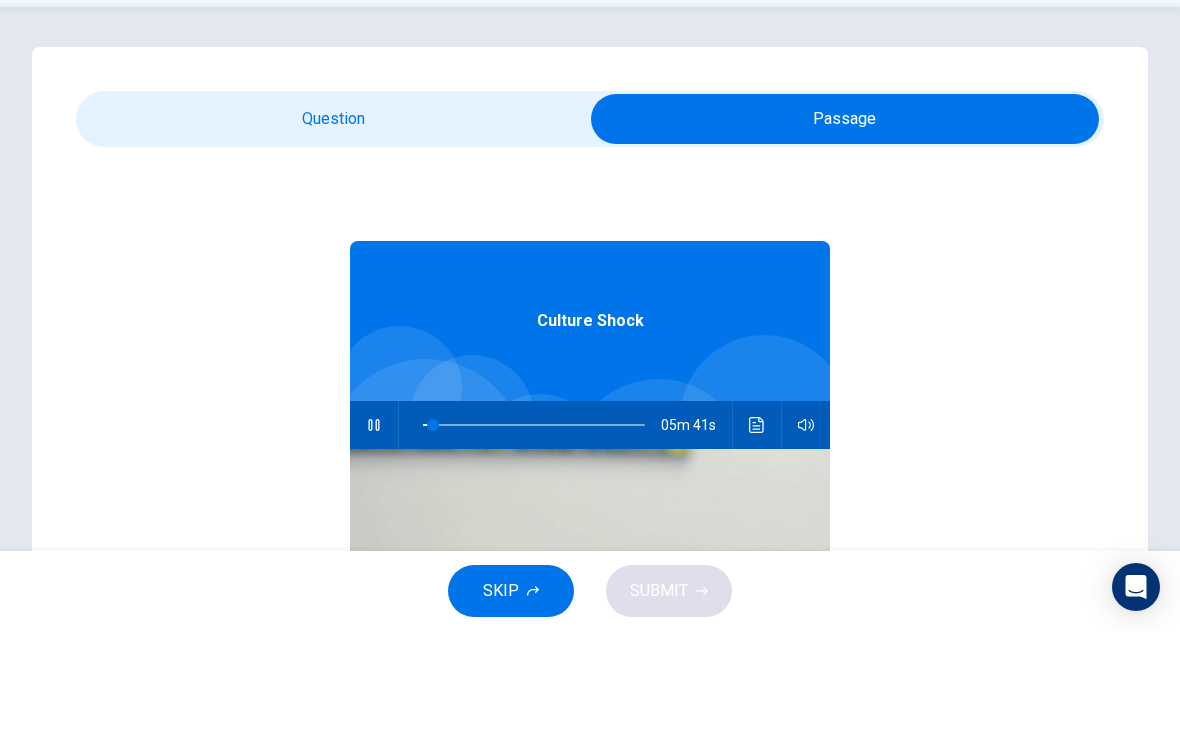 click at bounding box center [845, 240] 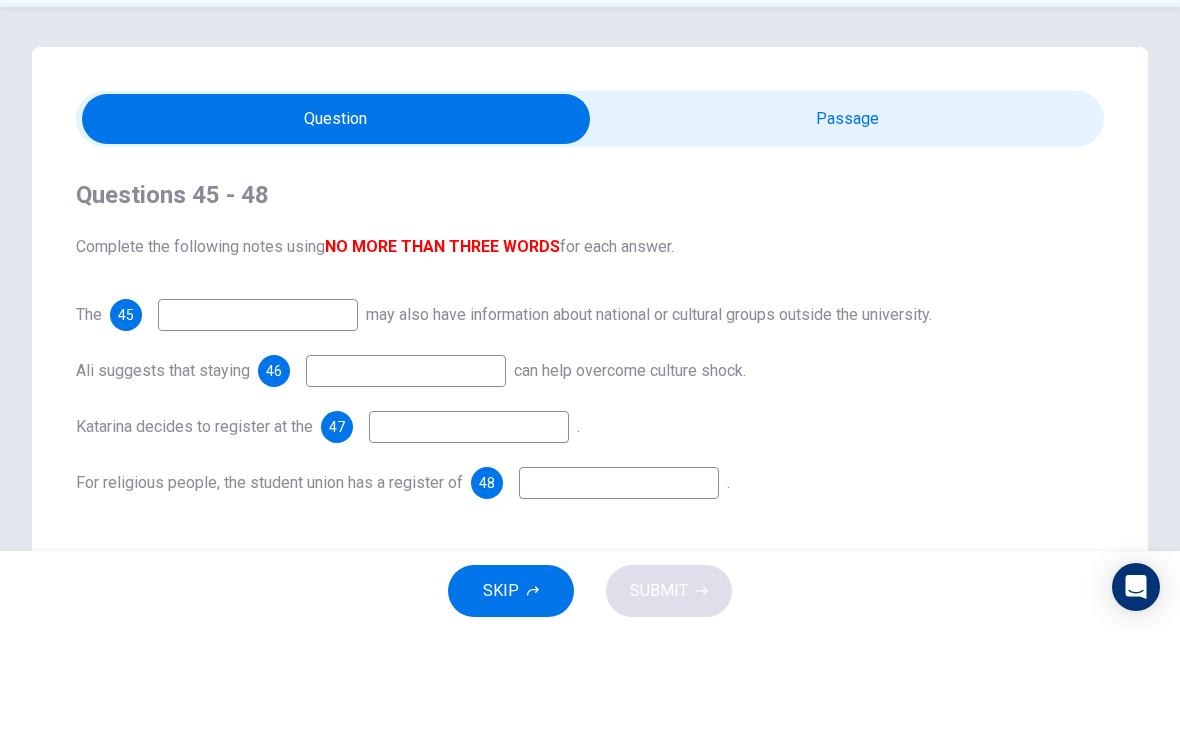 click at bounding box center [258, 436] 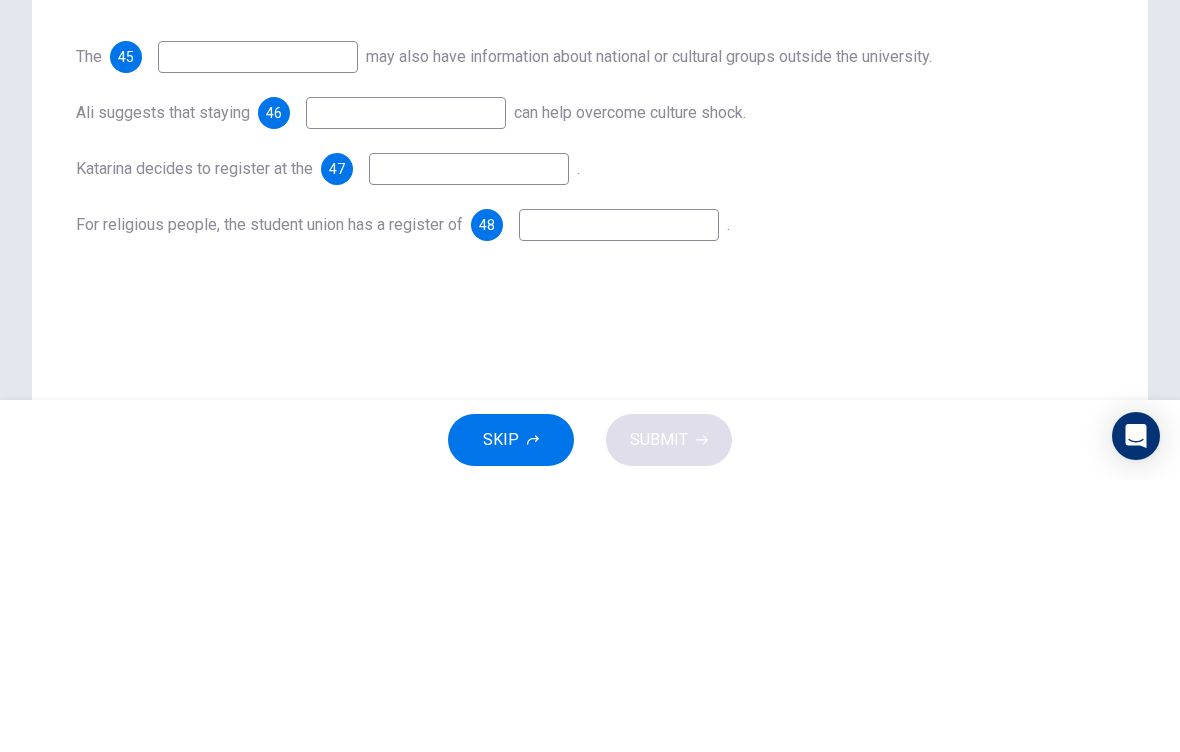 scroll, scrollTop: 118, scrollLeft: 0, axis: vertical 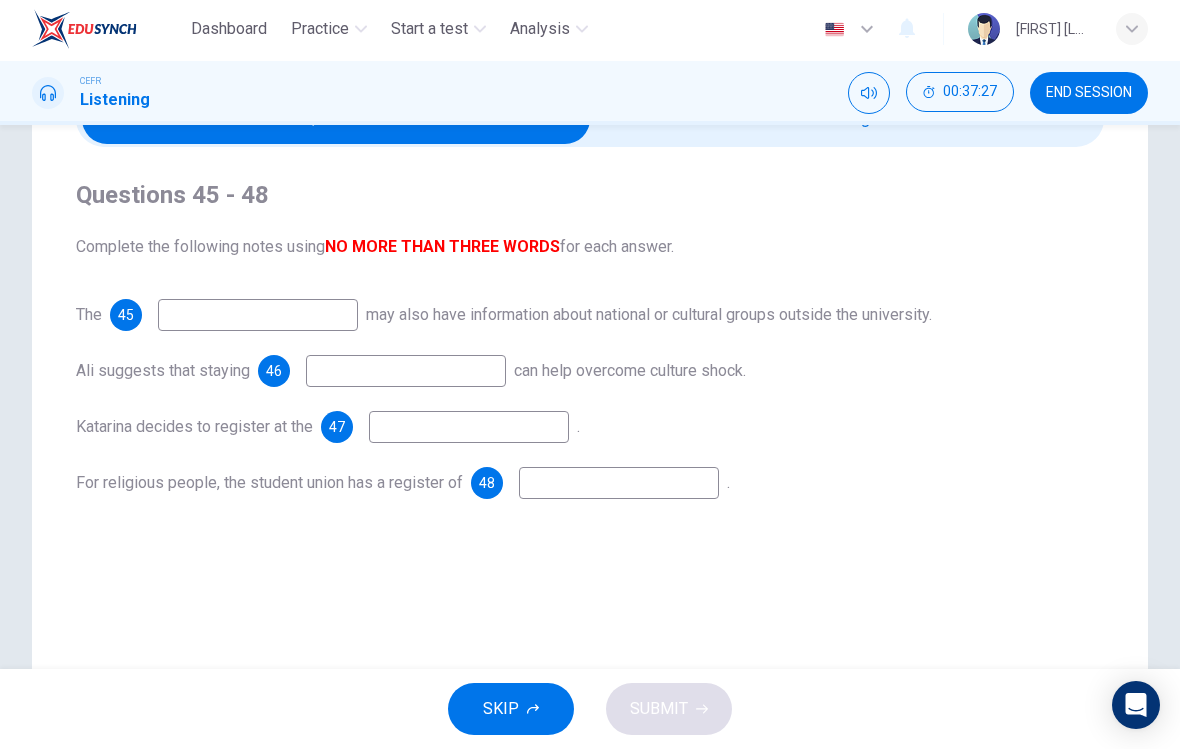 click on "Questions 45 - 48 Complete the following notes using  NO MORE THAN THREE WORDS  for each answer. The  45  may also have information about national or cultural groups outside the university. Ali suggests that staying  46  can help overcome culture shock. Katarina decides to register at the  47 . For religious people, the student union has a register of  48 ." at bounding box center [590, 342] 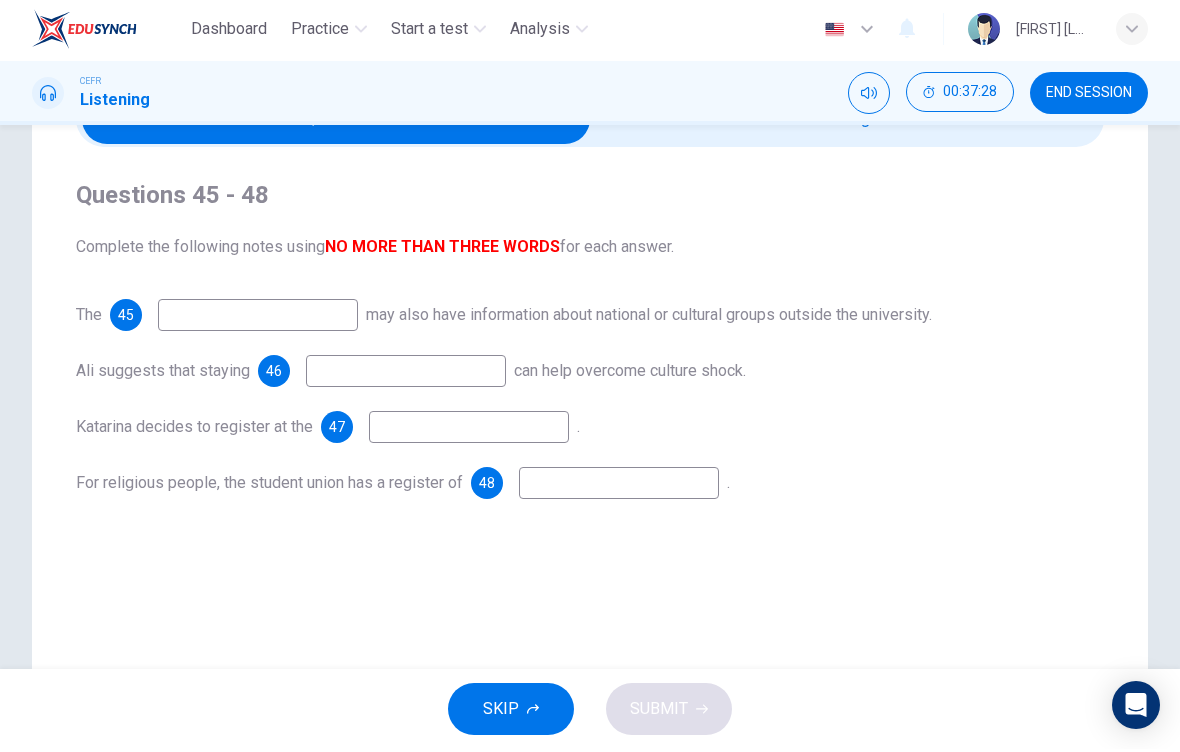 click at bounding box center (336, 122) 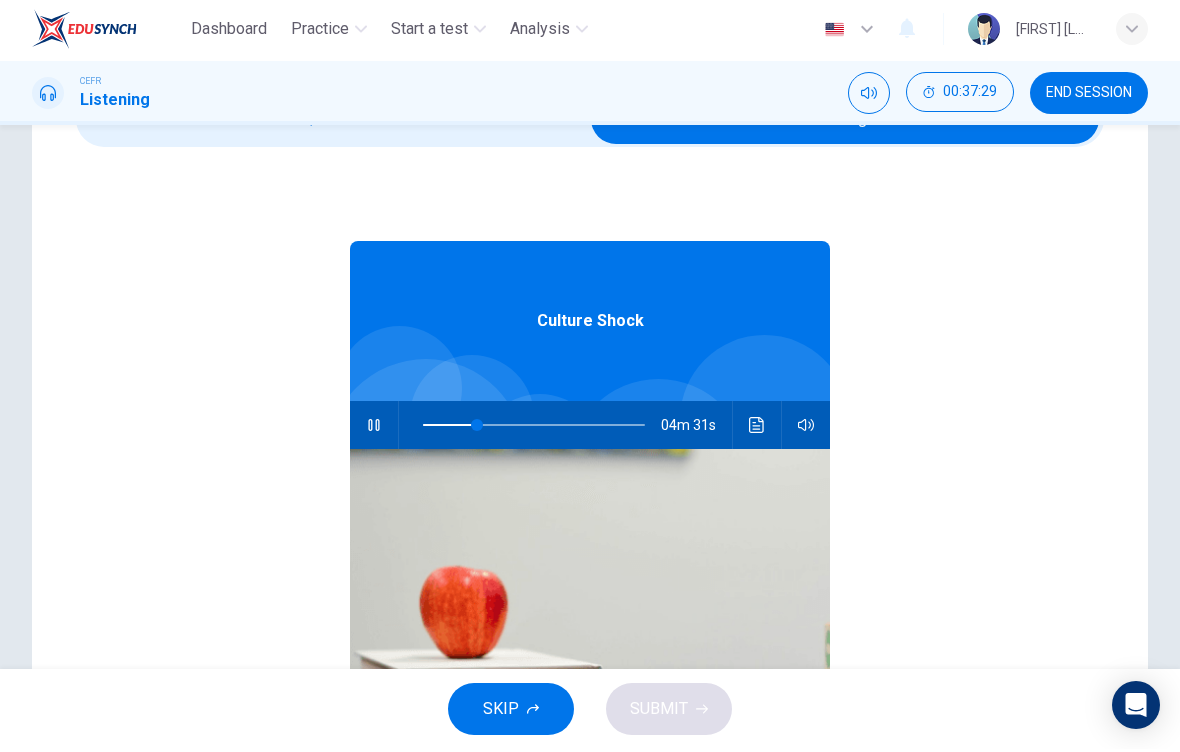 click at bounding box center [477, 428] 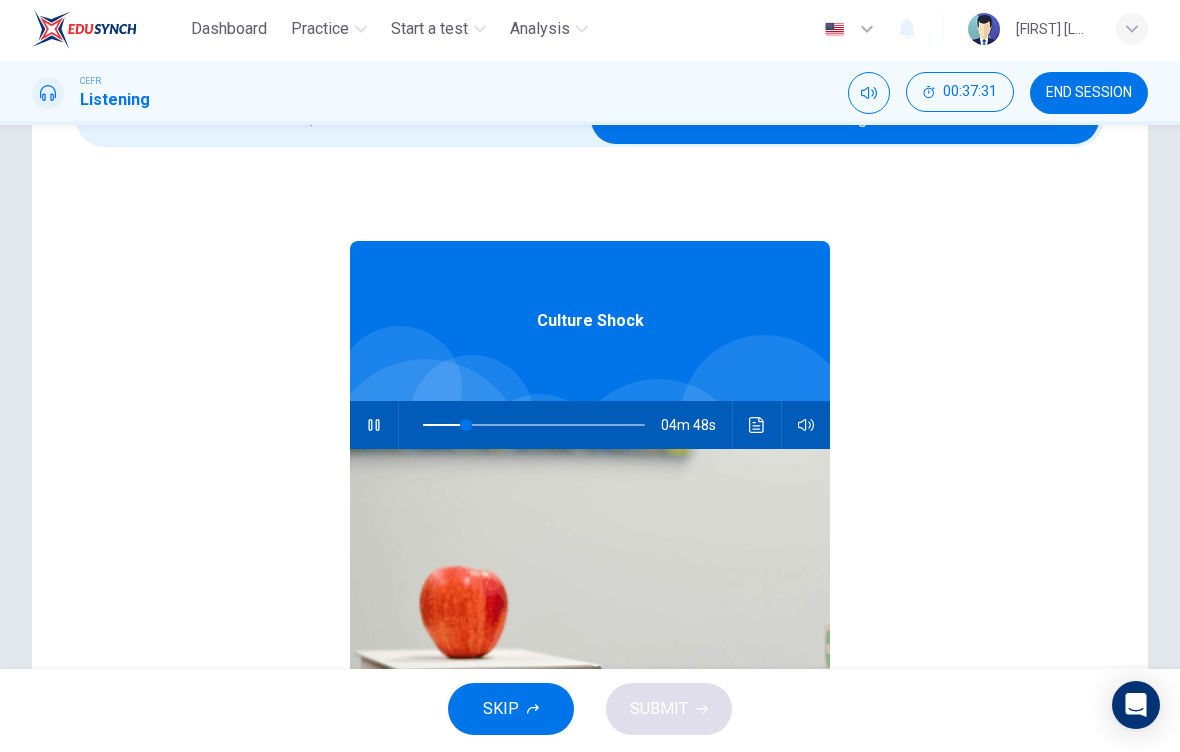 click at bounding box center (845, 122) 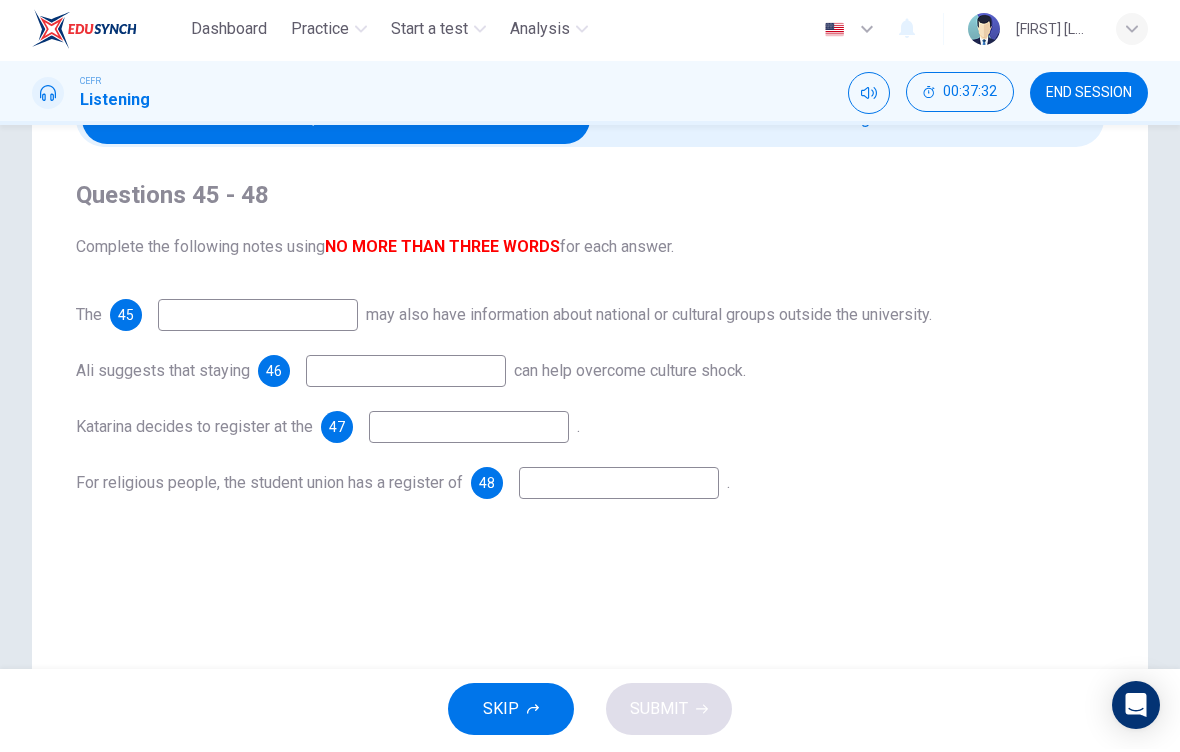 click at bounding box center [258, 318] 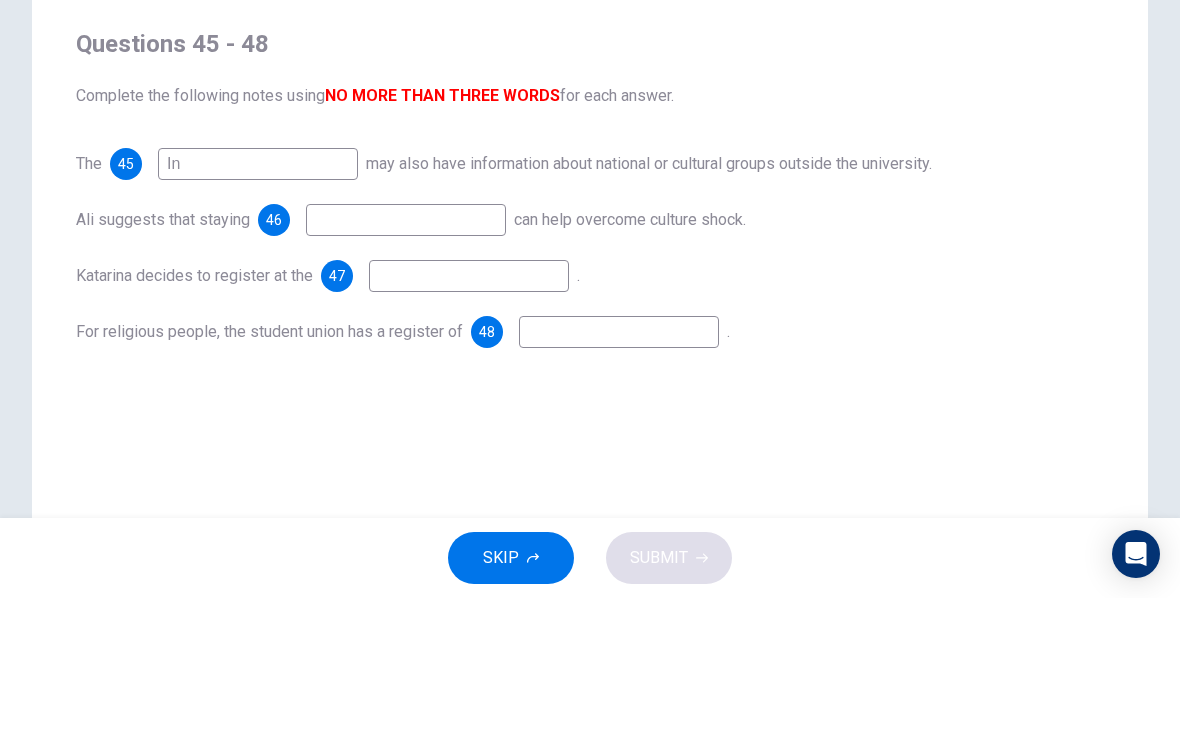 click on "Katarina decides to register at the [PUBLISHER] . For religious people, the student union has a register of [NUMBER] . Culture Shock 04m 41s" at bounding box center [590, 452] 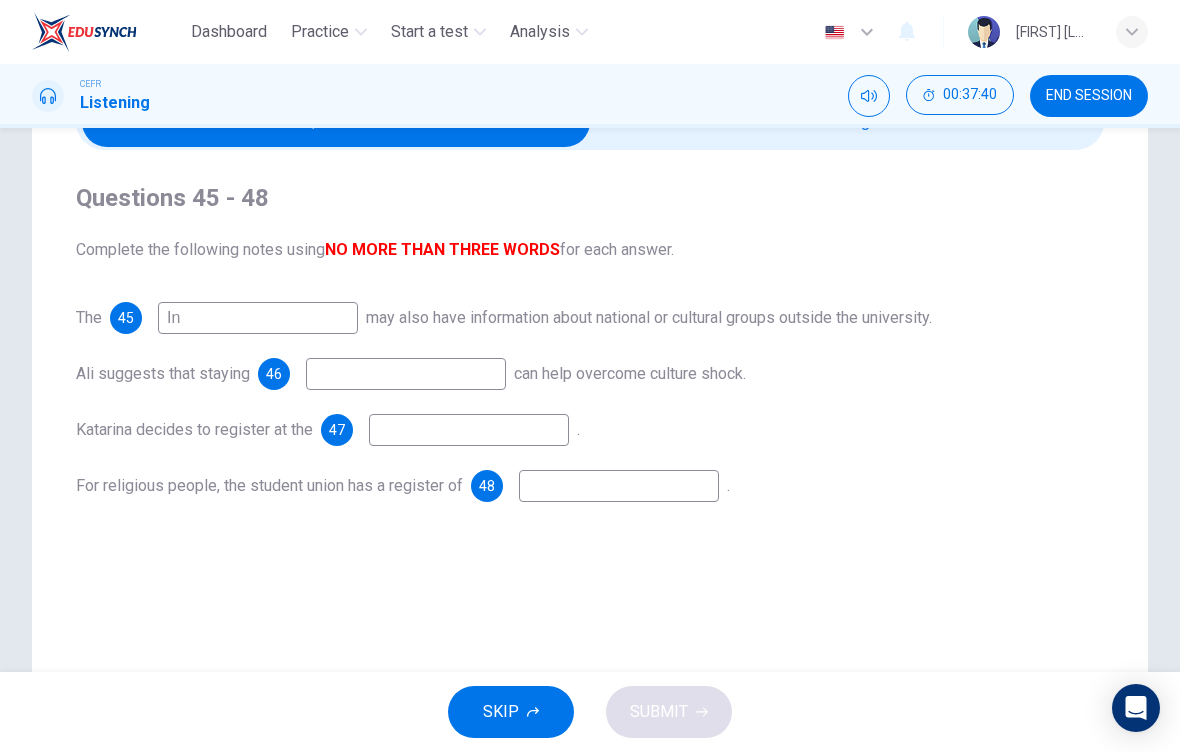 click on "In" at bounding box center [258, 318] 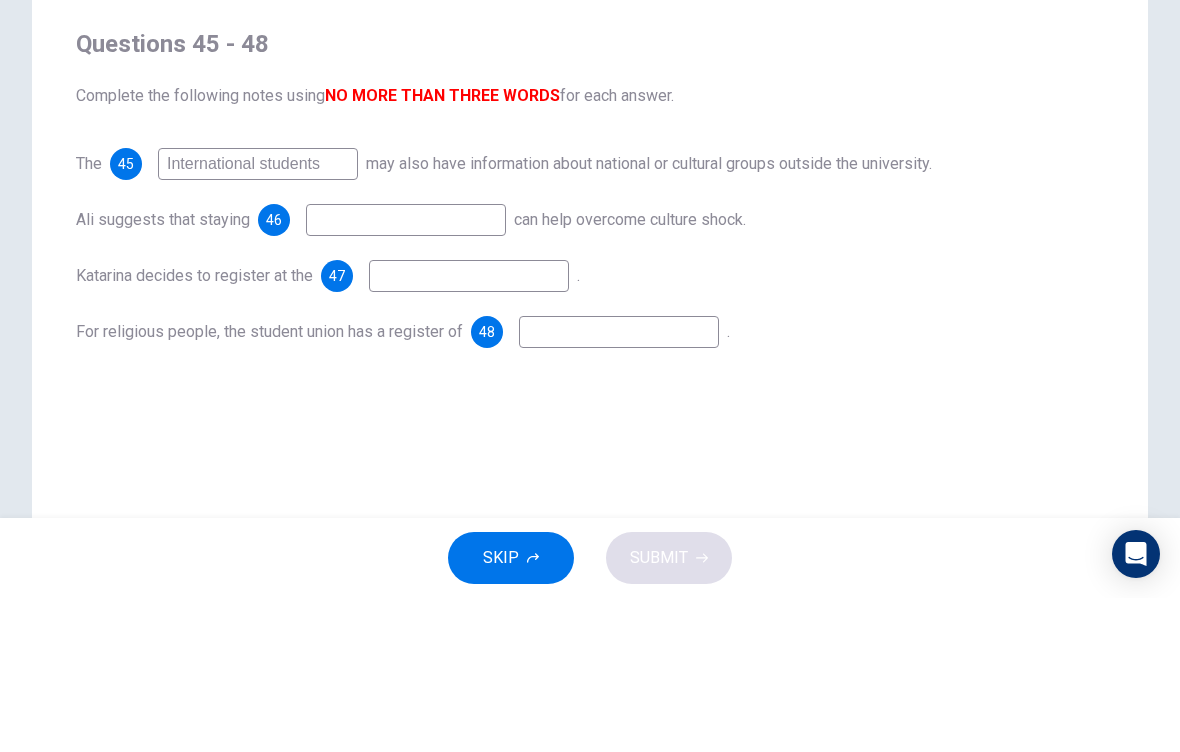 type on "International students" 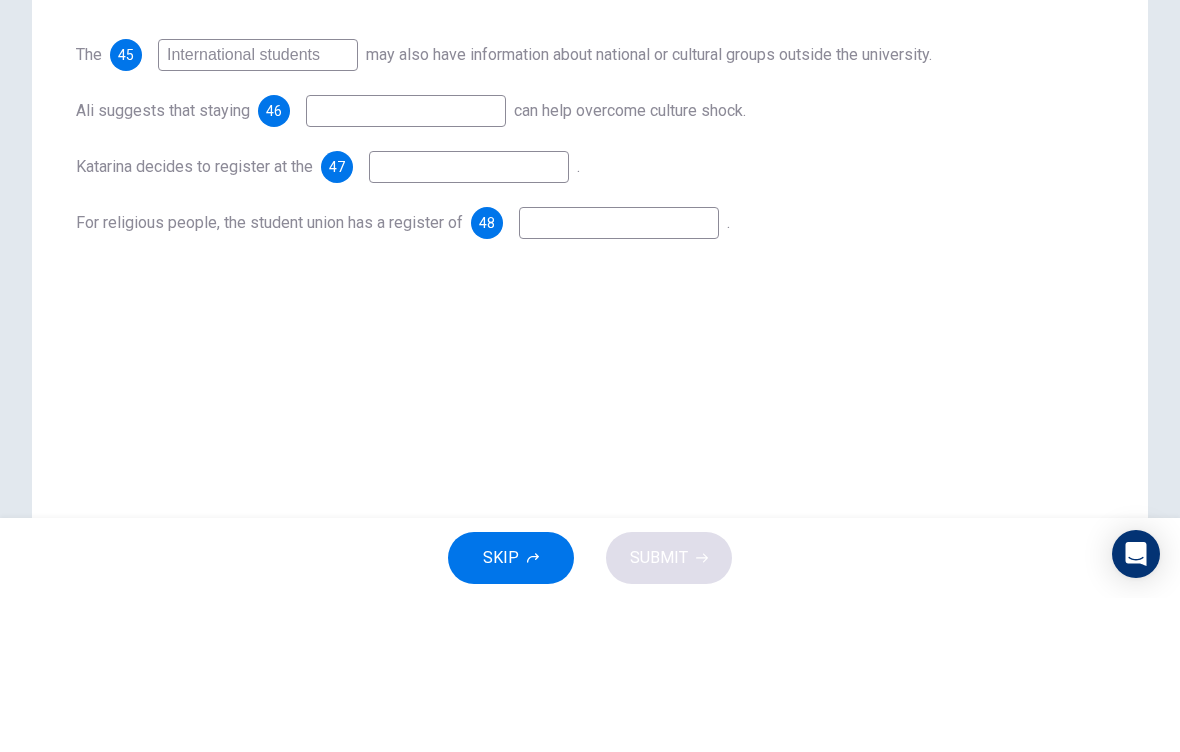 scroll, scrollTop: 229, scrollLeft: 0, axis: vertical 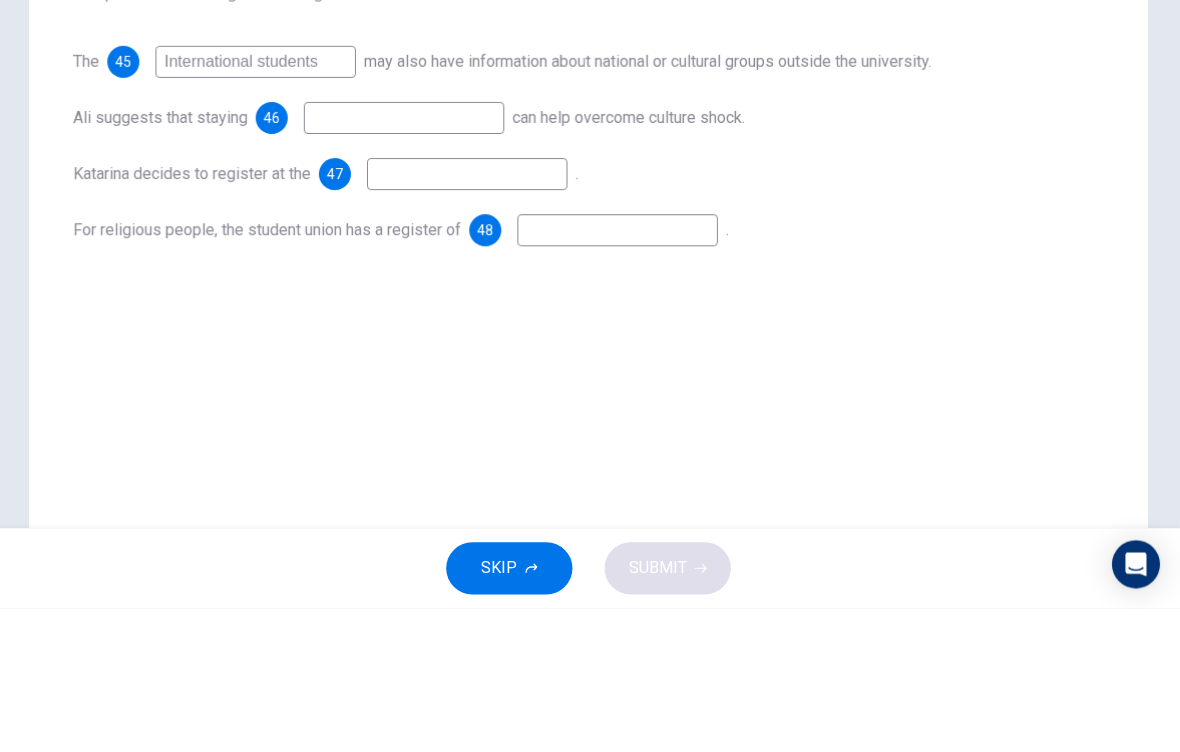 click on "International students" at bounding box center (258, 207) 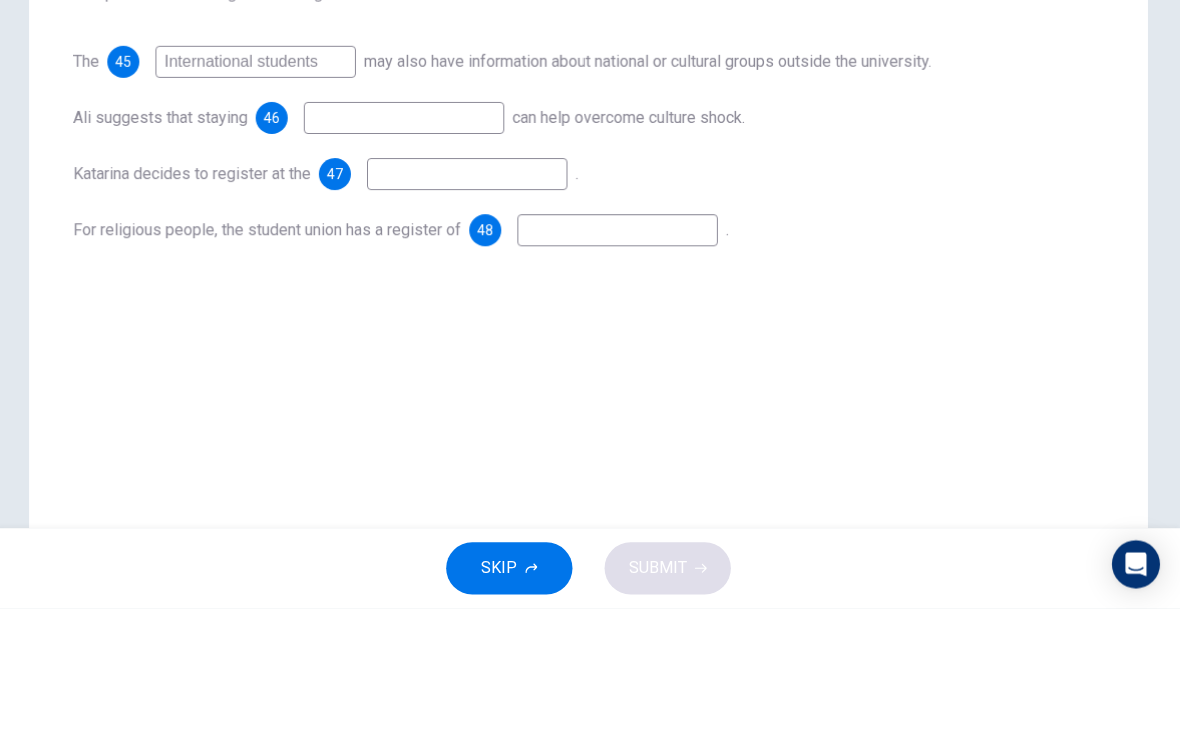 click at bounding box center (258, 207) 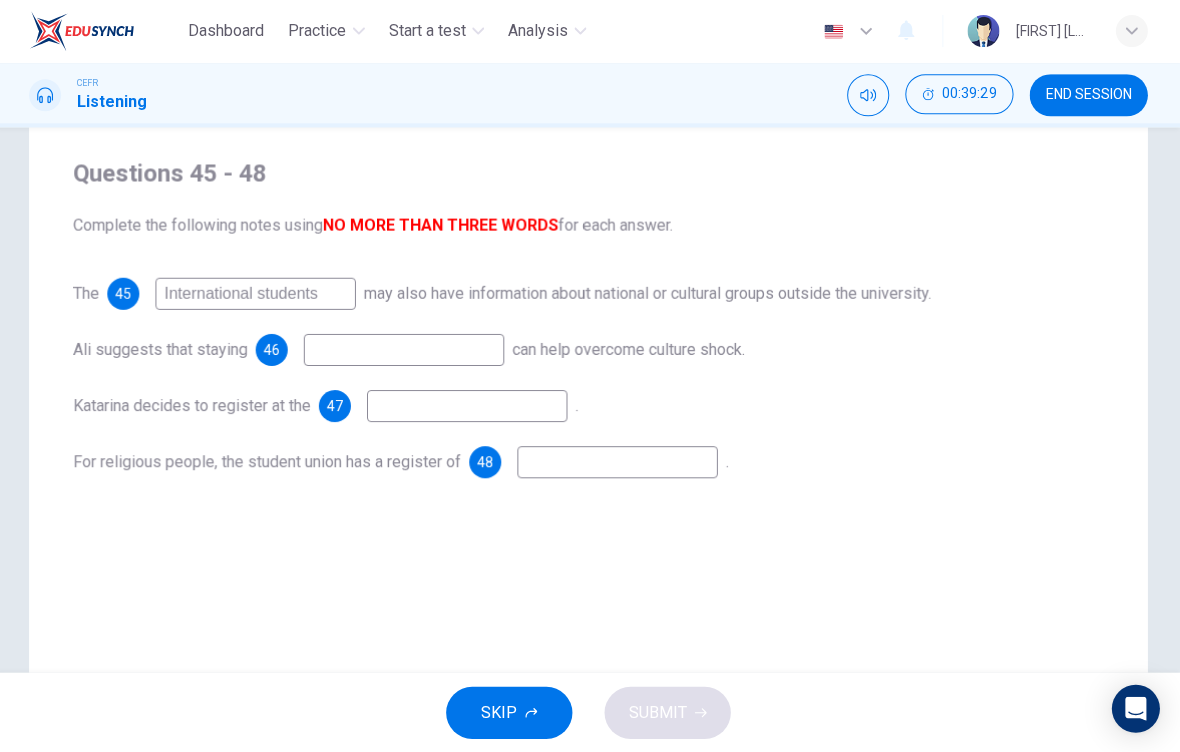 scroll, scrollTop: 86, scrollLeft: 0, axis: vertical 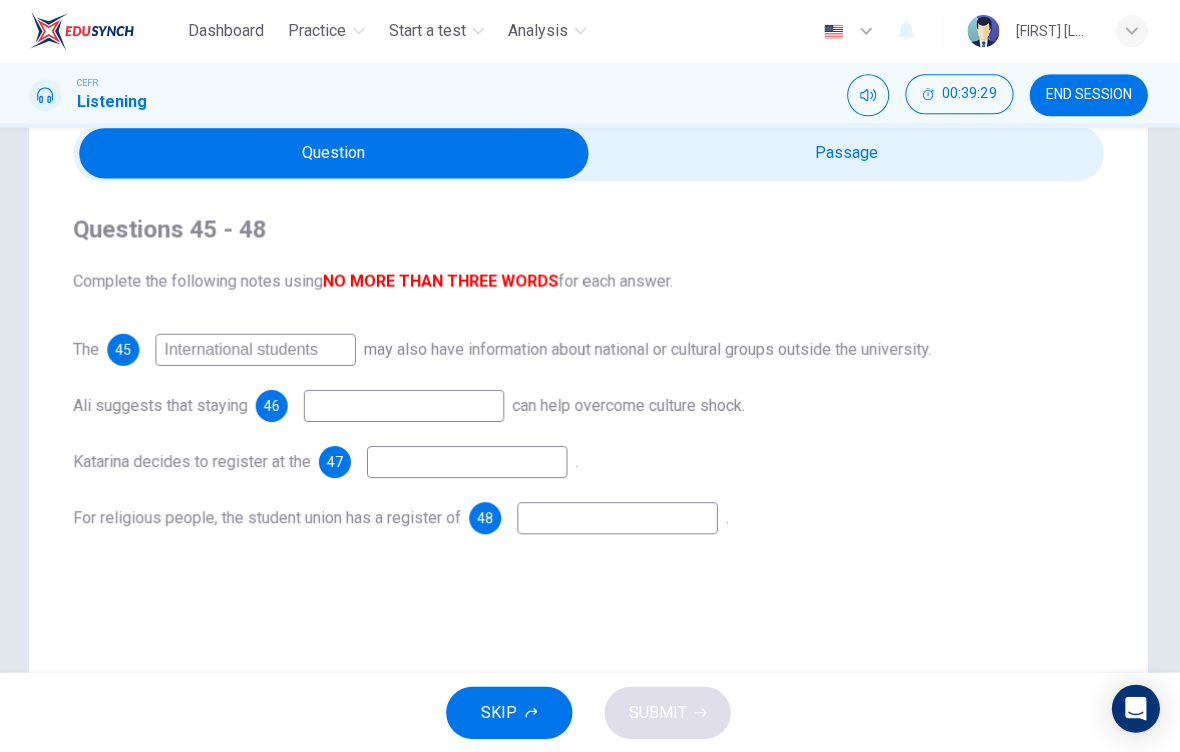click at bounding box center (336, 154) 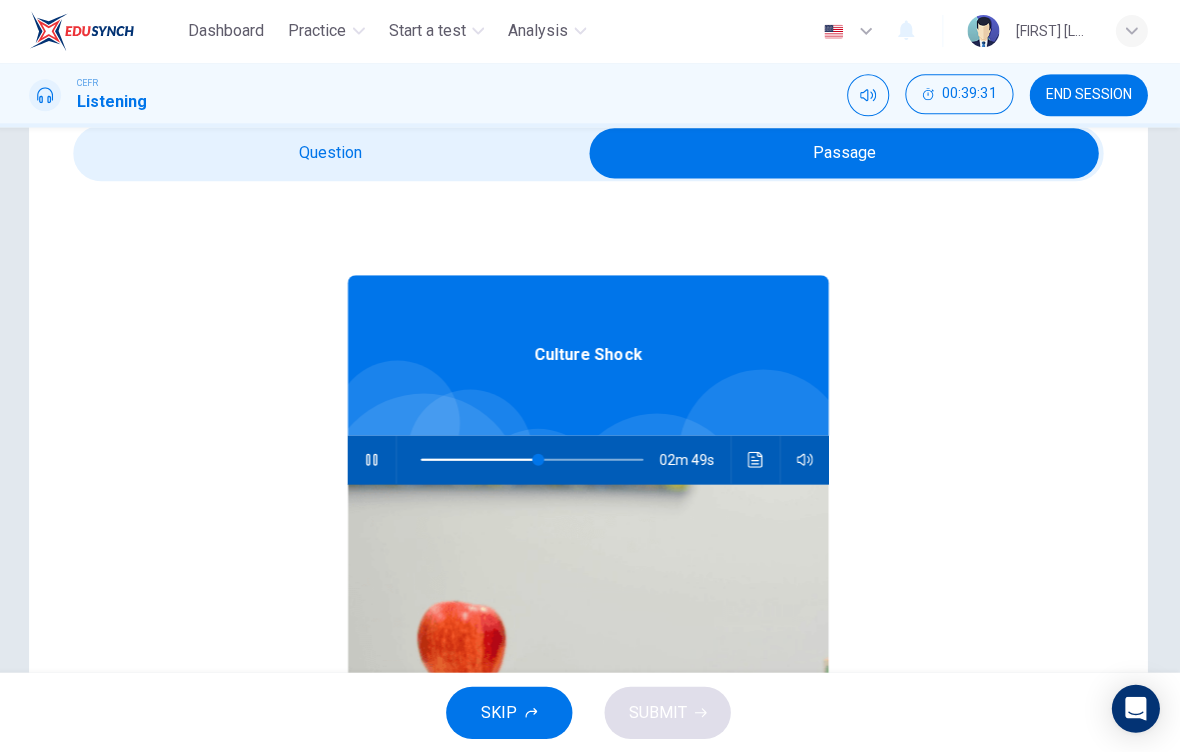 click at bounding box center [756, 460] 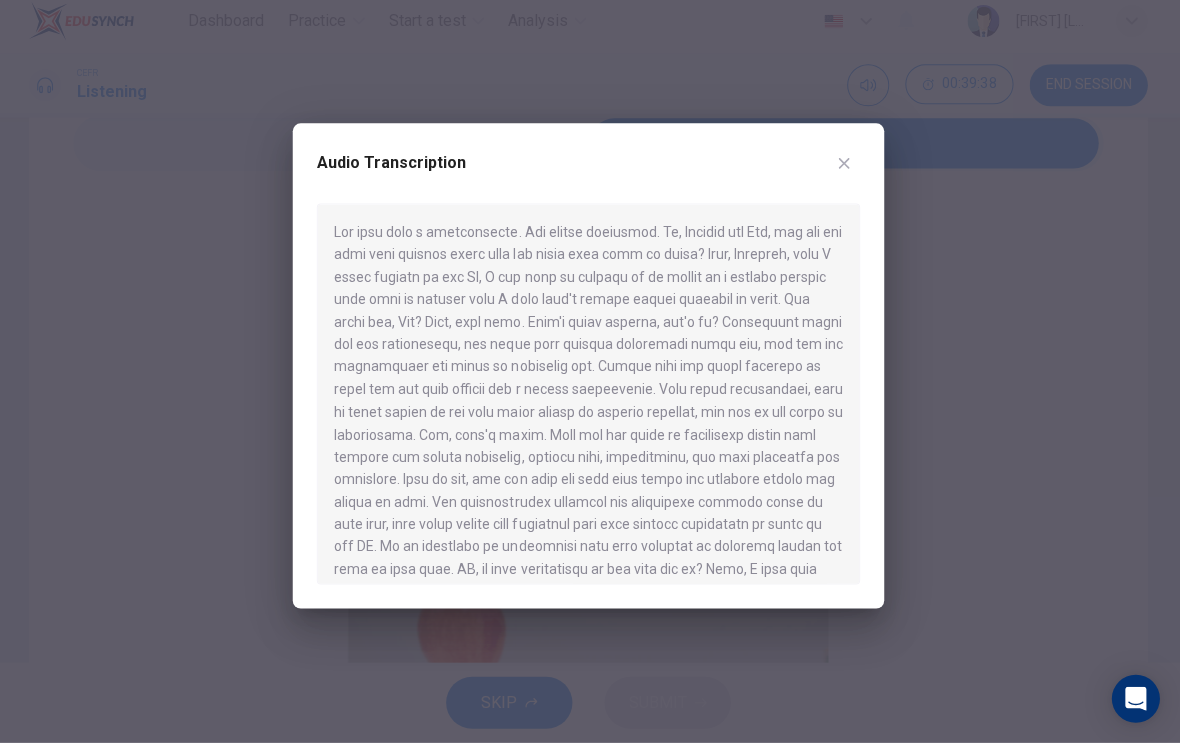 scroll, scrollTop: 0, scrollLeft: 0, axis: both 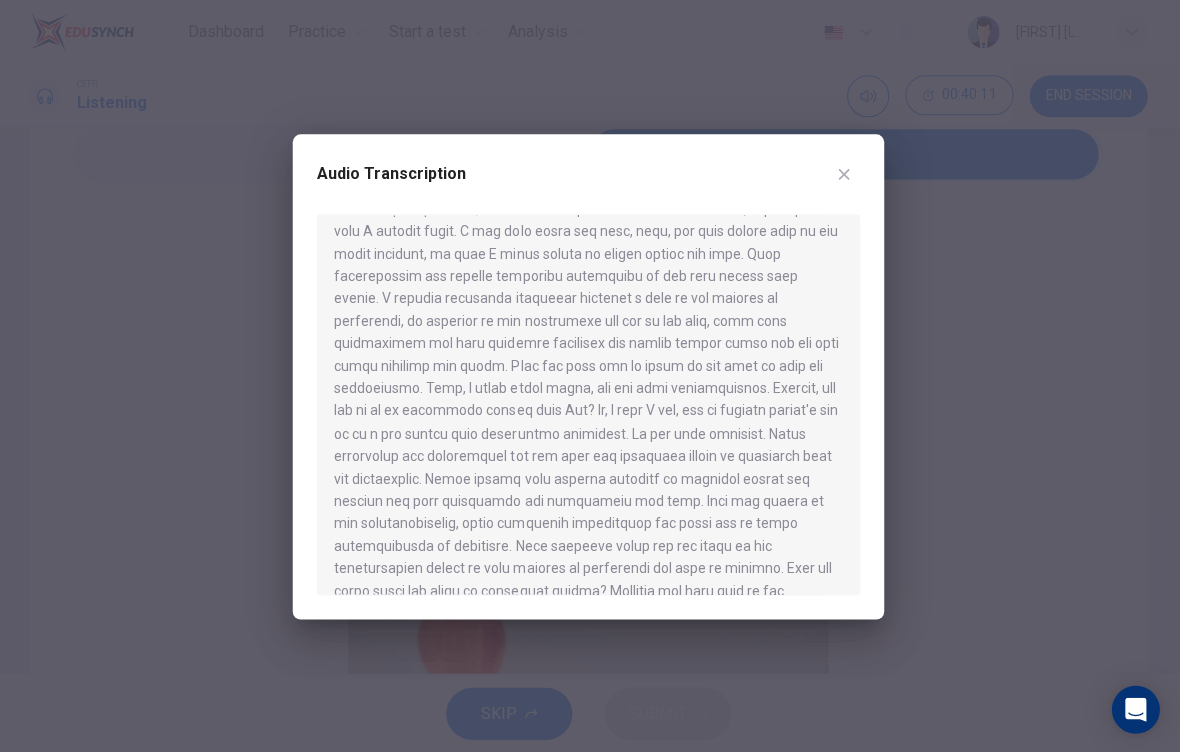 click on "Audio Transcription" at bounding box center (590, 186) 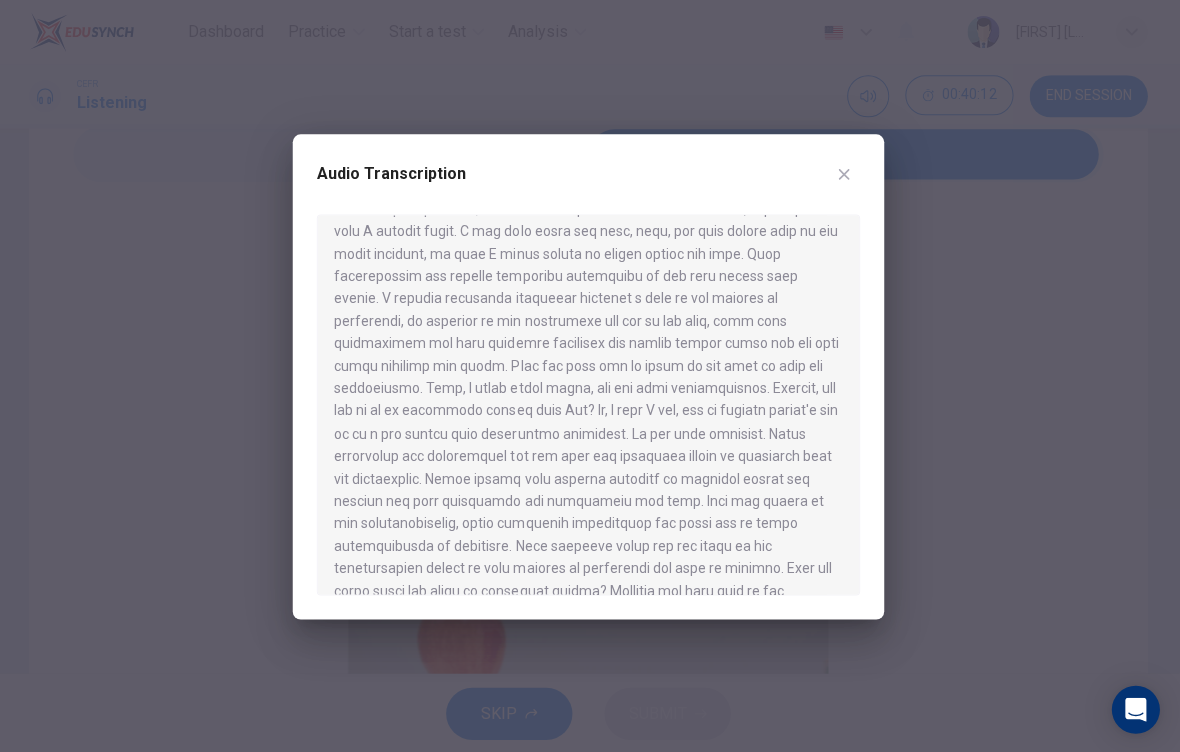 click at bounding box center (845, 174) 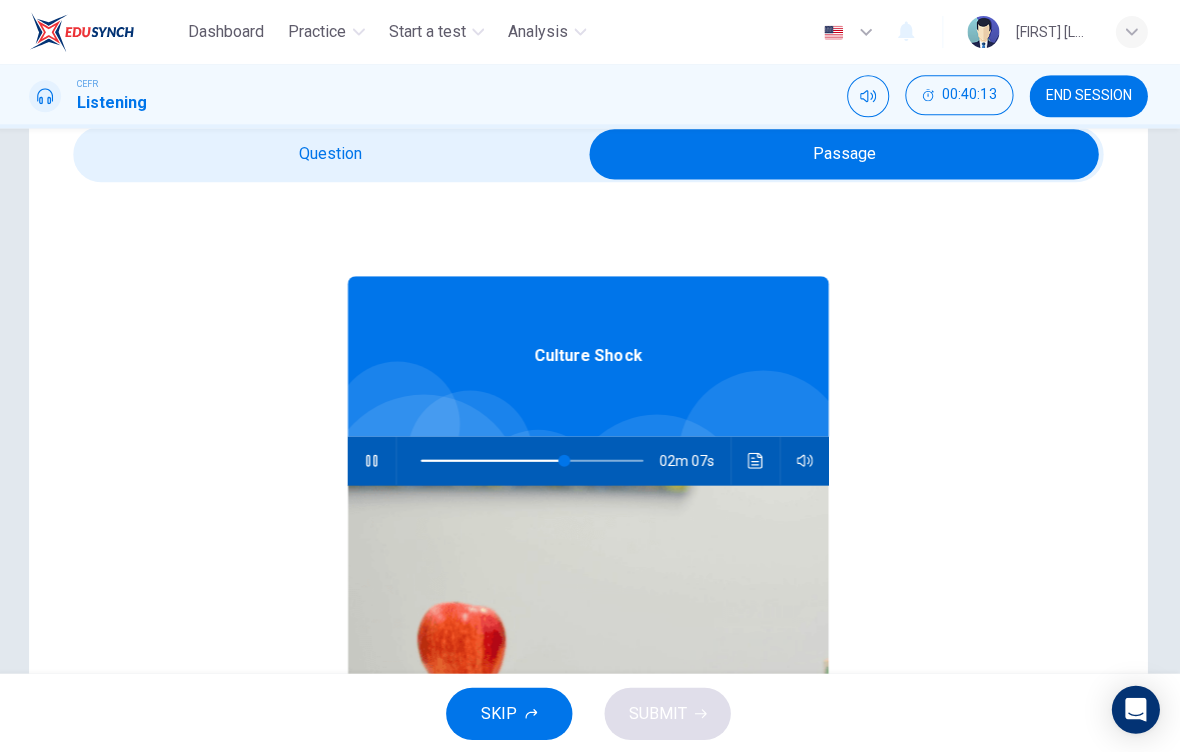 click at bounding box center (845, 154) 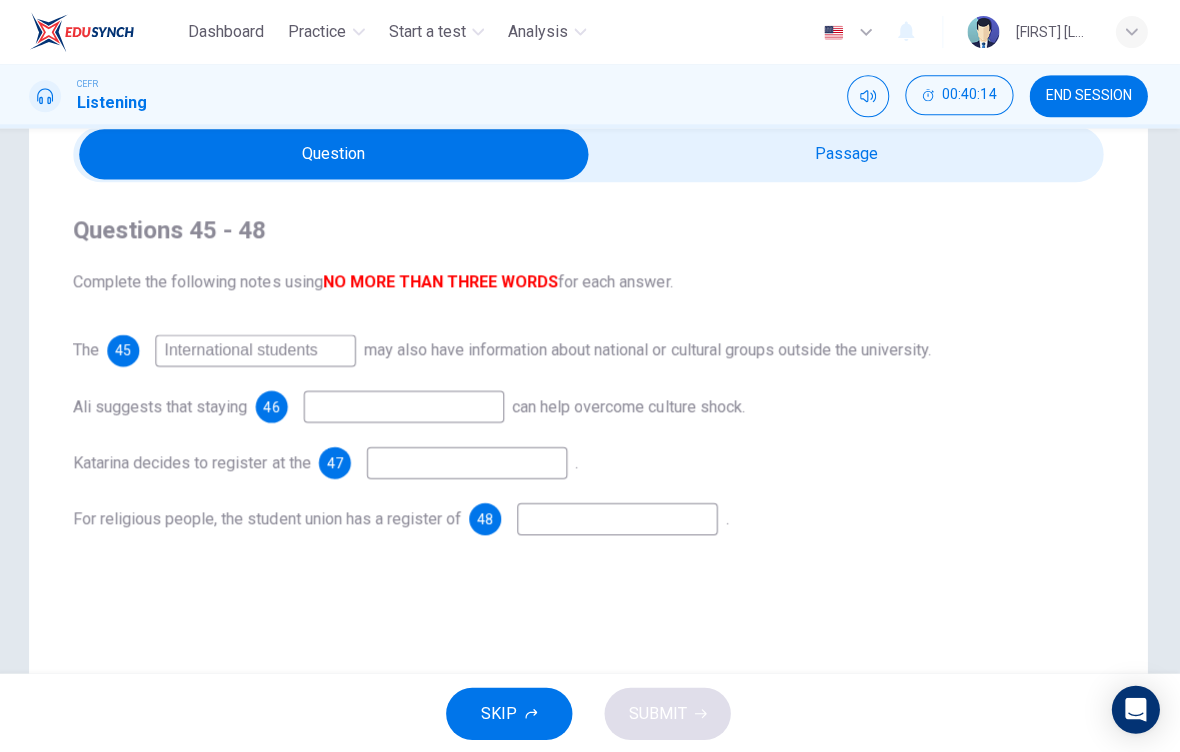 click at bounding box center (533, 712) 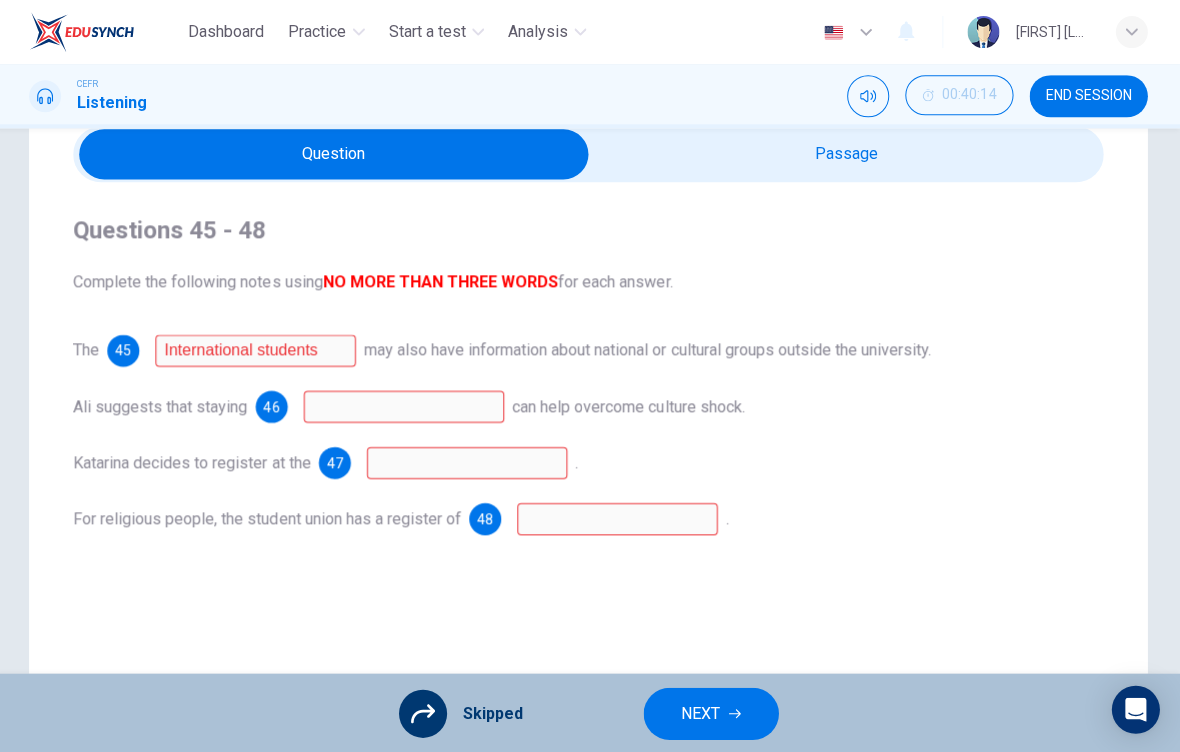 click on "NEXT" at bounding box center [712, 712] 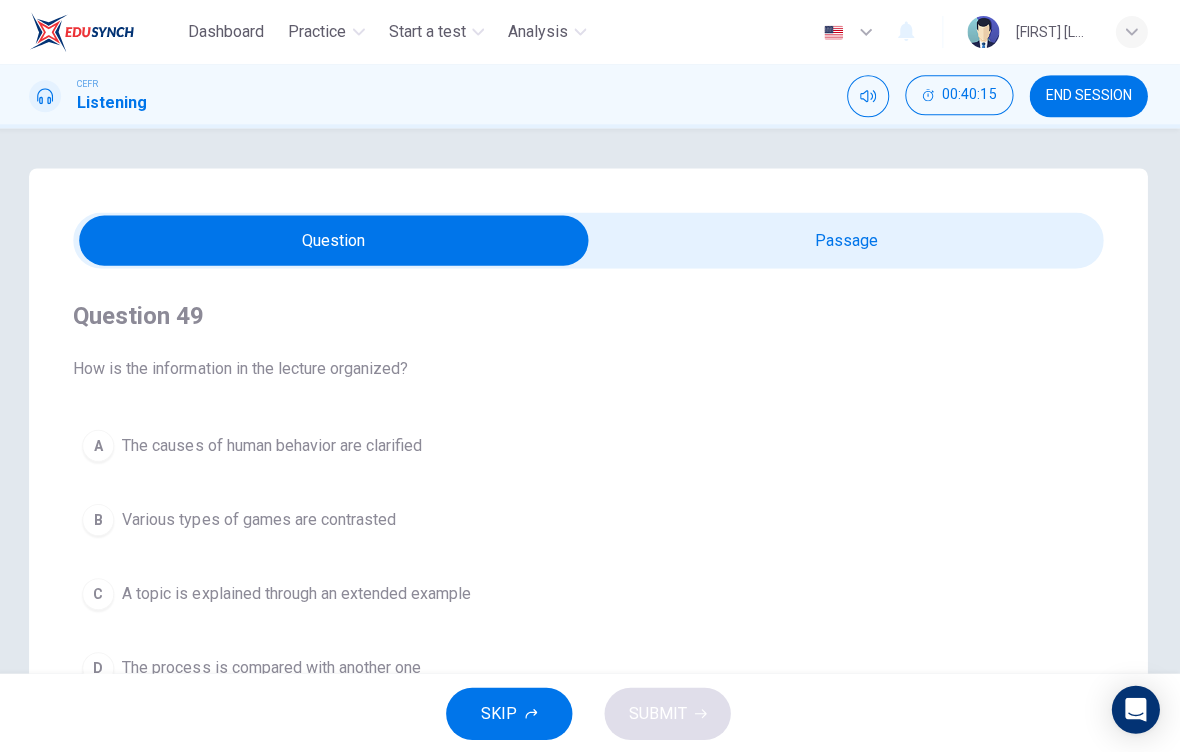 click on "A The causes of human behavior are clarified" at bounding box center [590, 445] 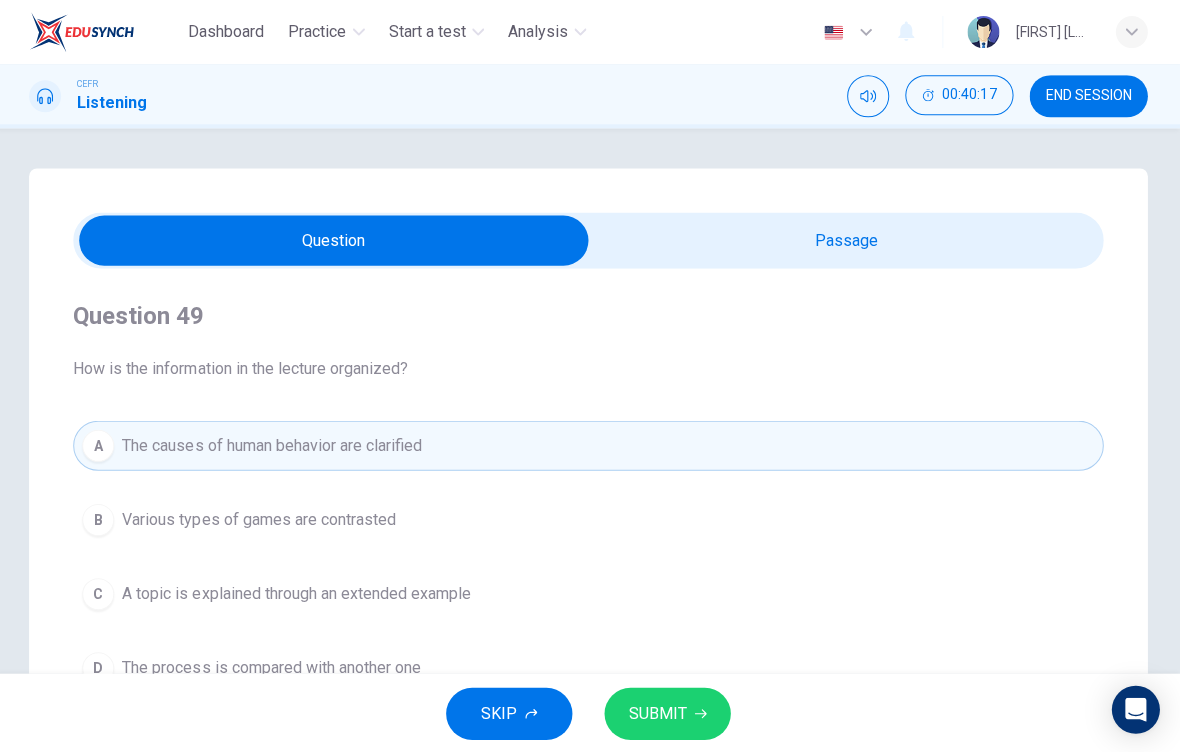 click at bounding box center (336, 240) 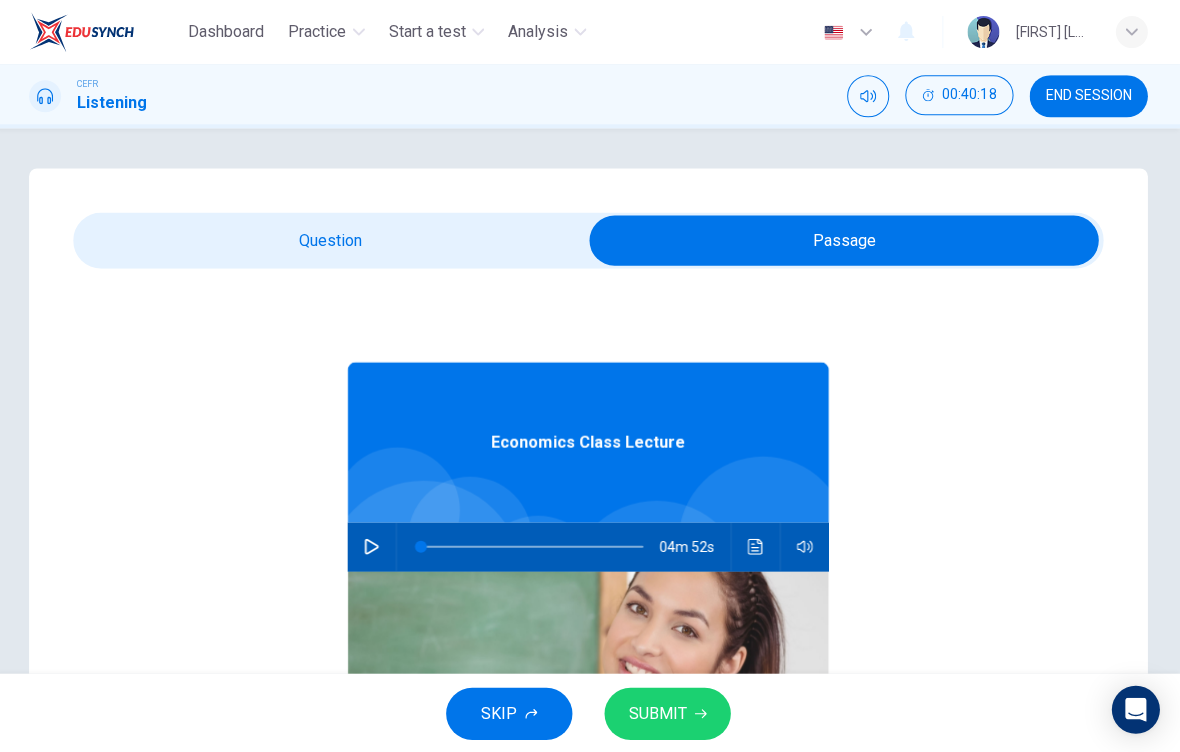 click at bounding box center (845, 240) 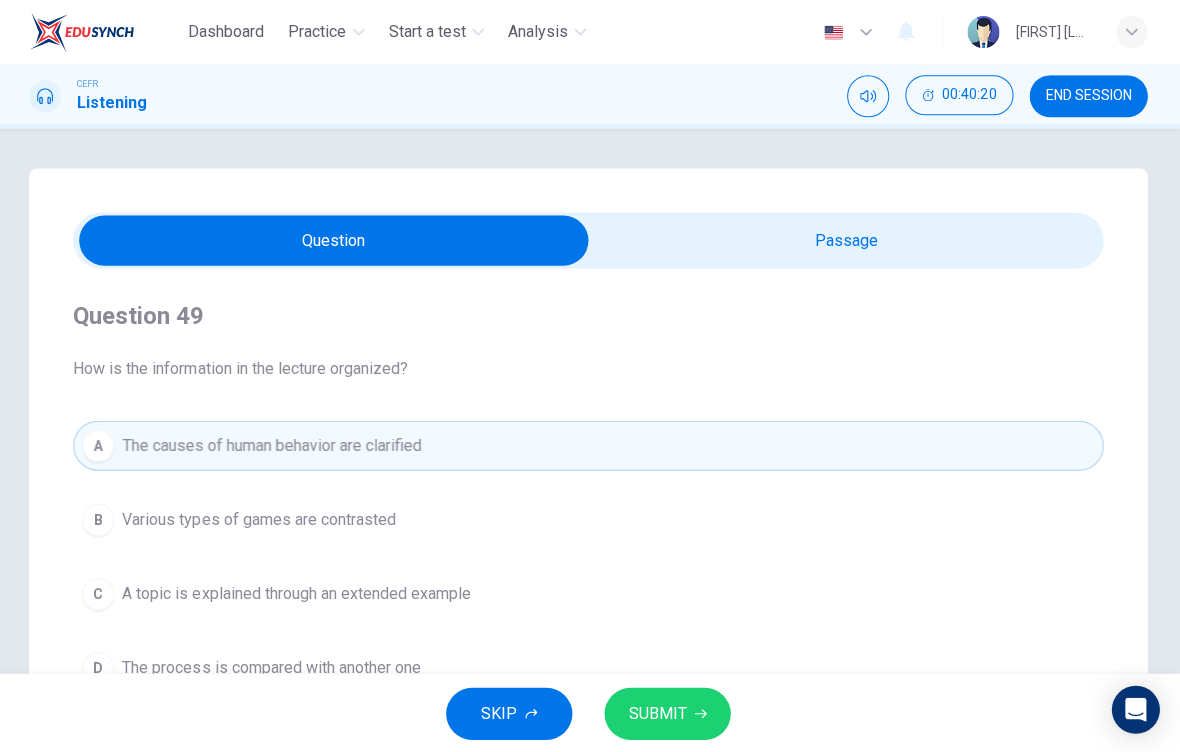 click at bounding box center (336, 240) 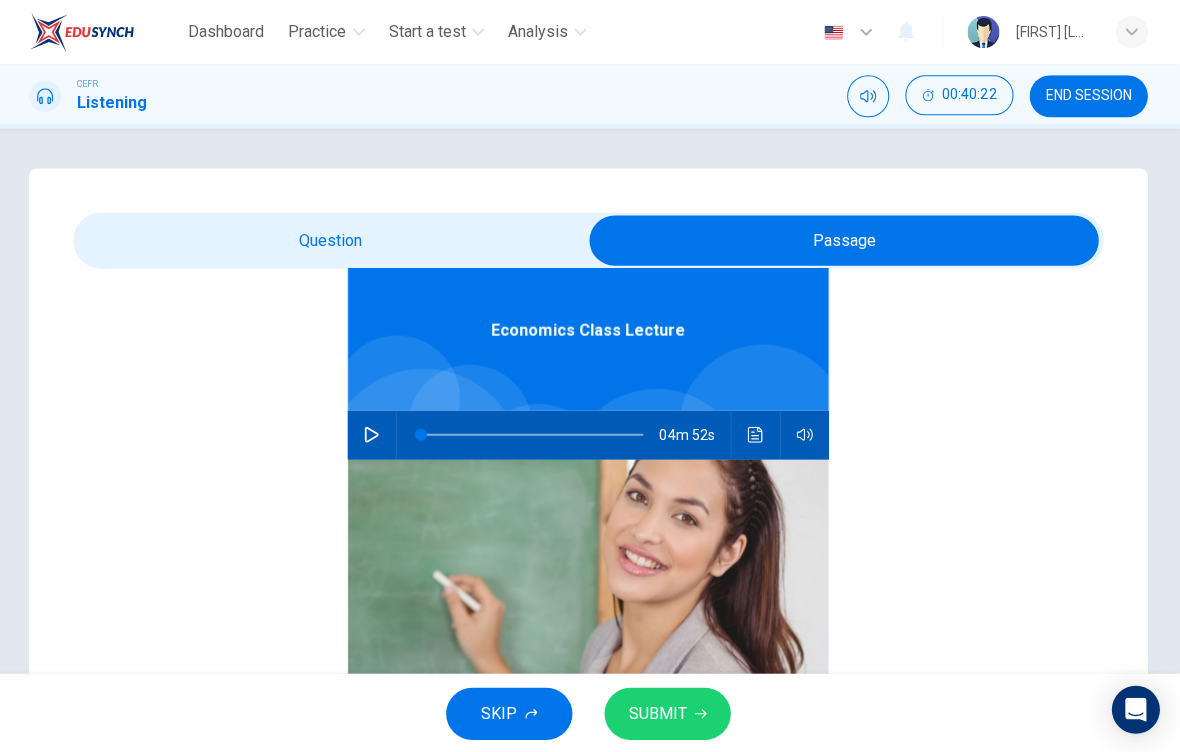 scroll, scrollTop: 112, scrollLeft: 0, axis: vertical 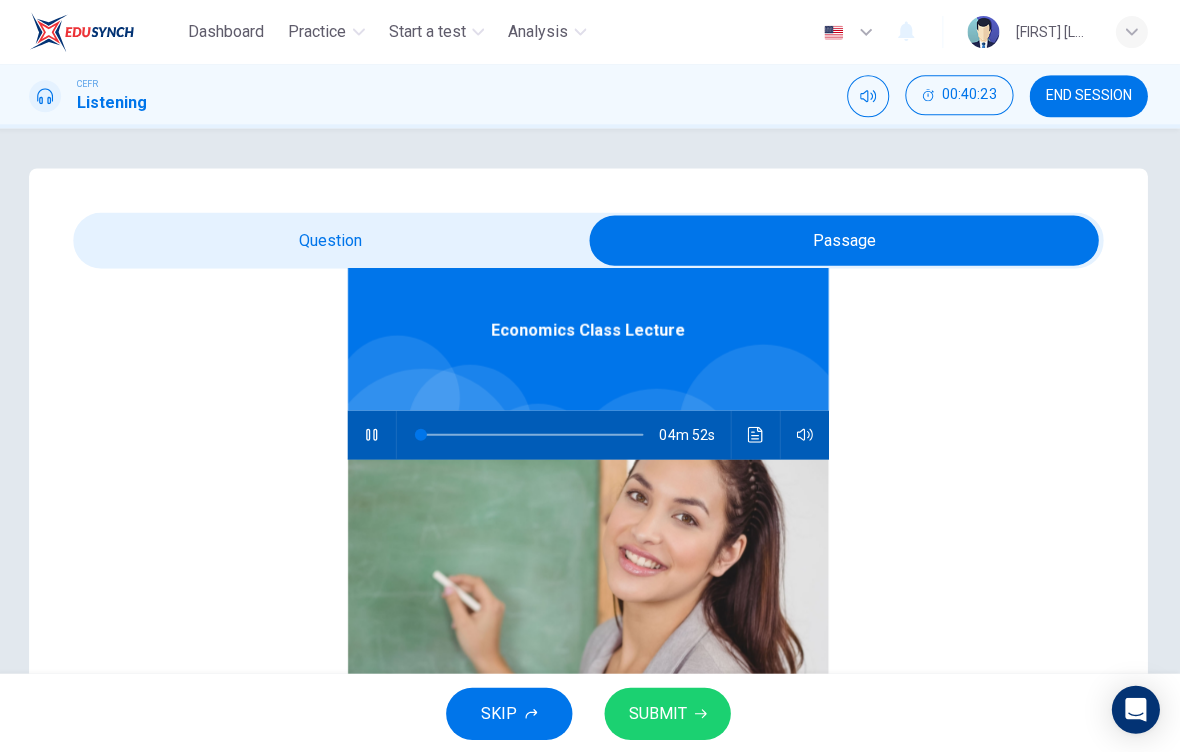 click at bounding box center [845, 240] 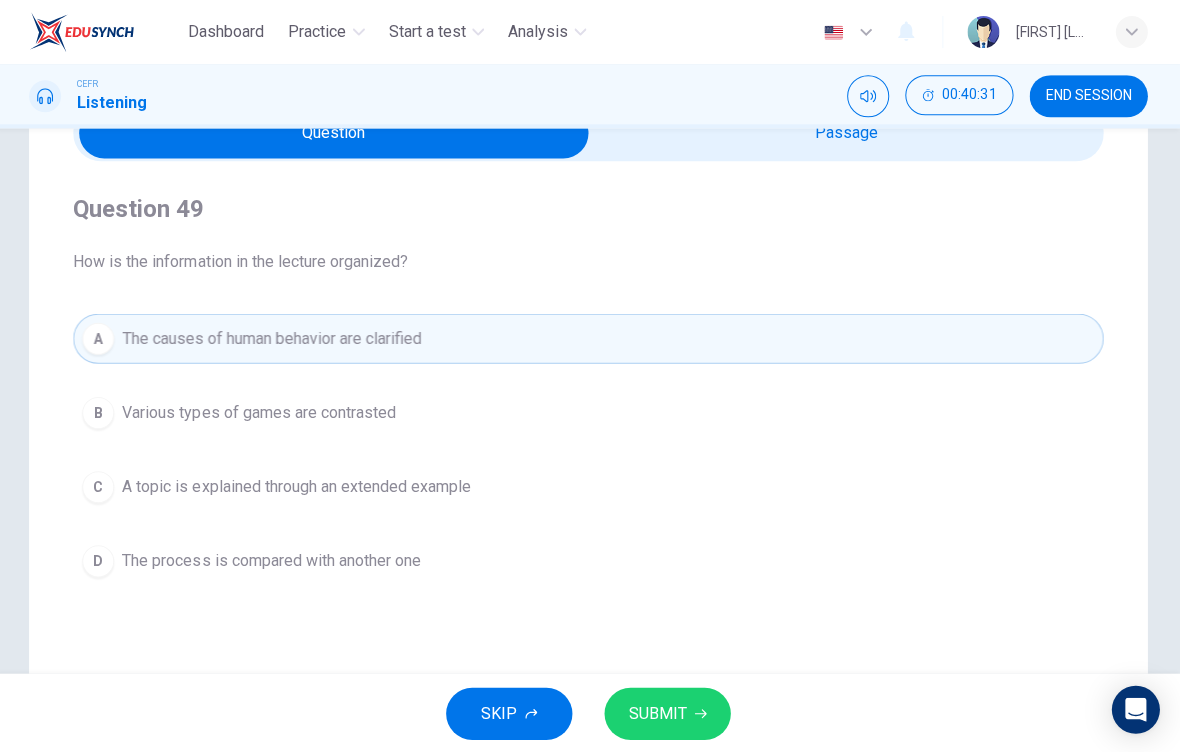 scroll, scrollTop: 108, scrollLeft: 0, axis: vertical 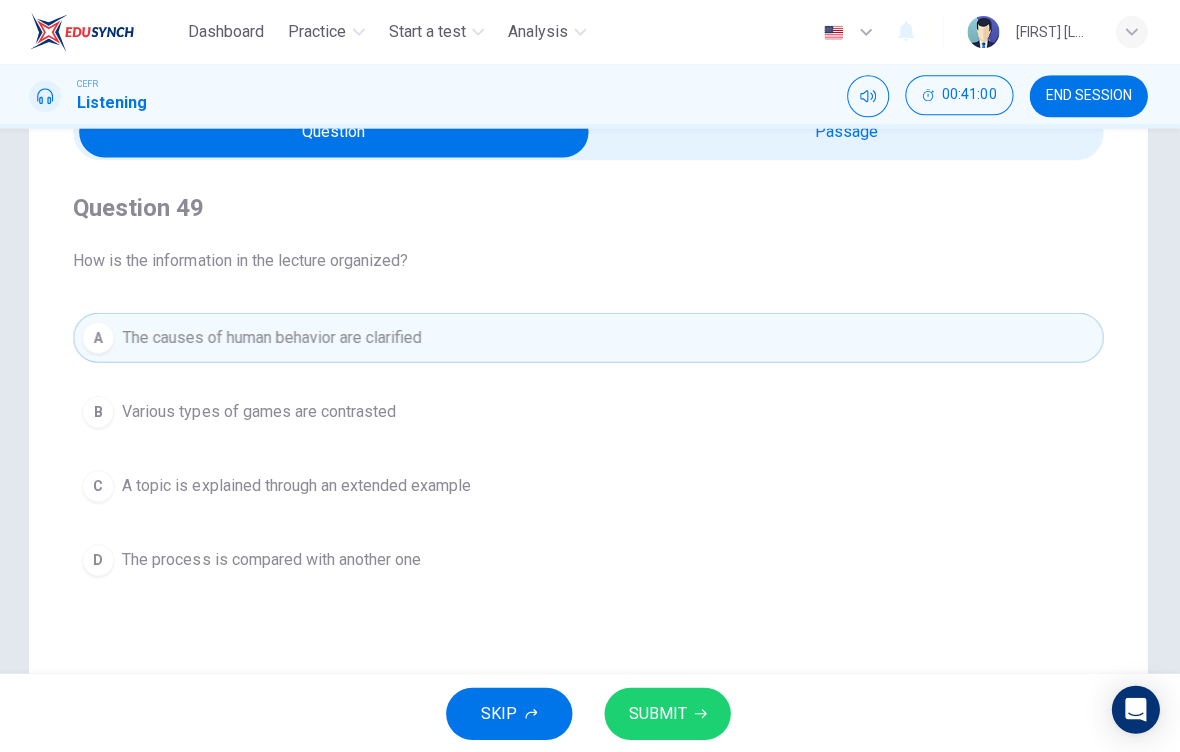 click on "B Various types of games are contrasted" at bounding box center (590, 411) 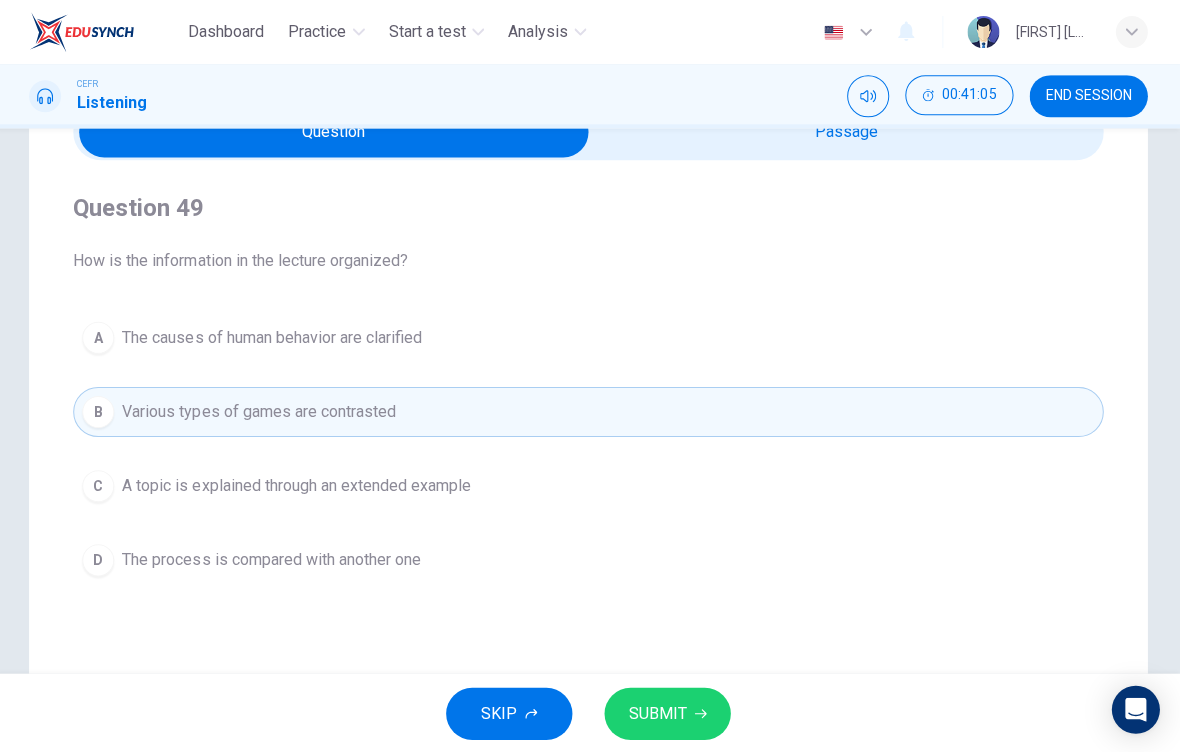 click on "C A topic is explained through an extended example" at bounding box center (590, 485) 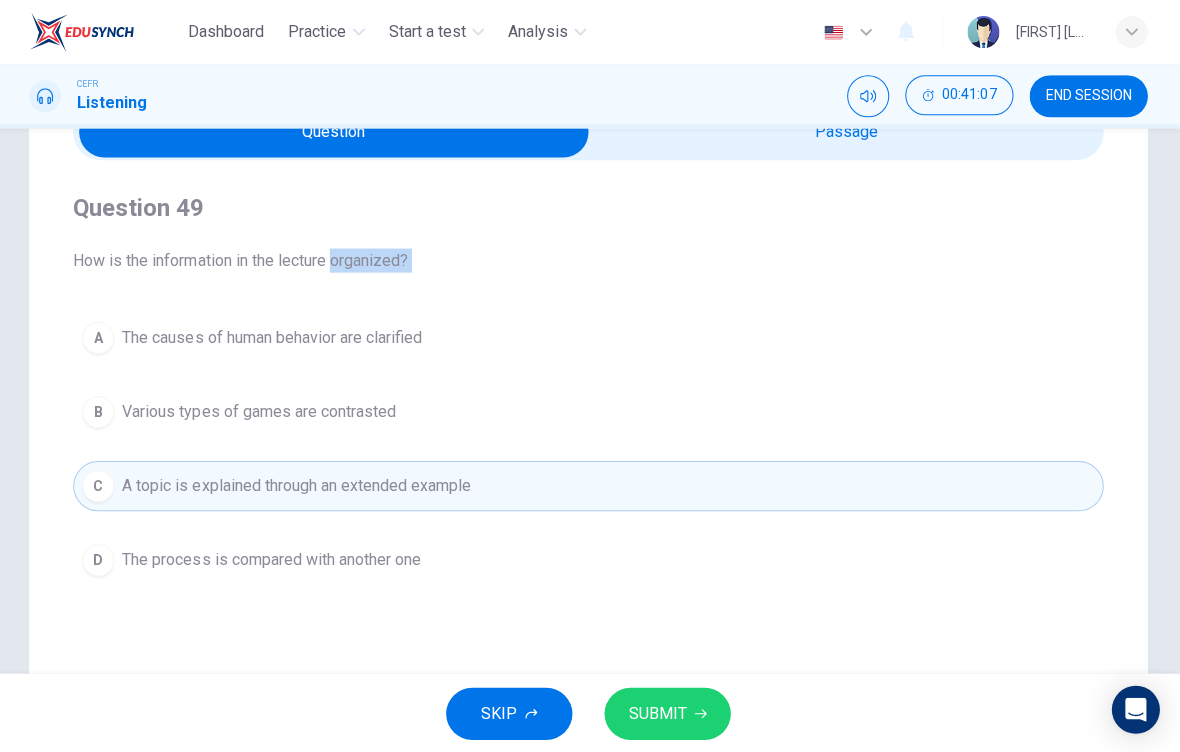 click on "SUBMIT" at bounding box center (659, 712) 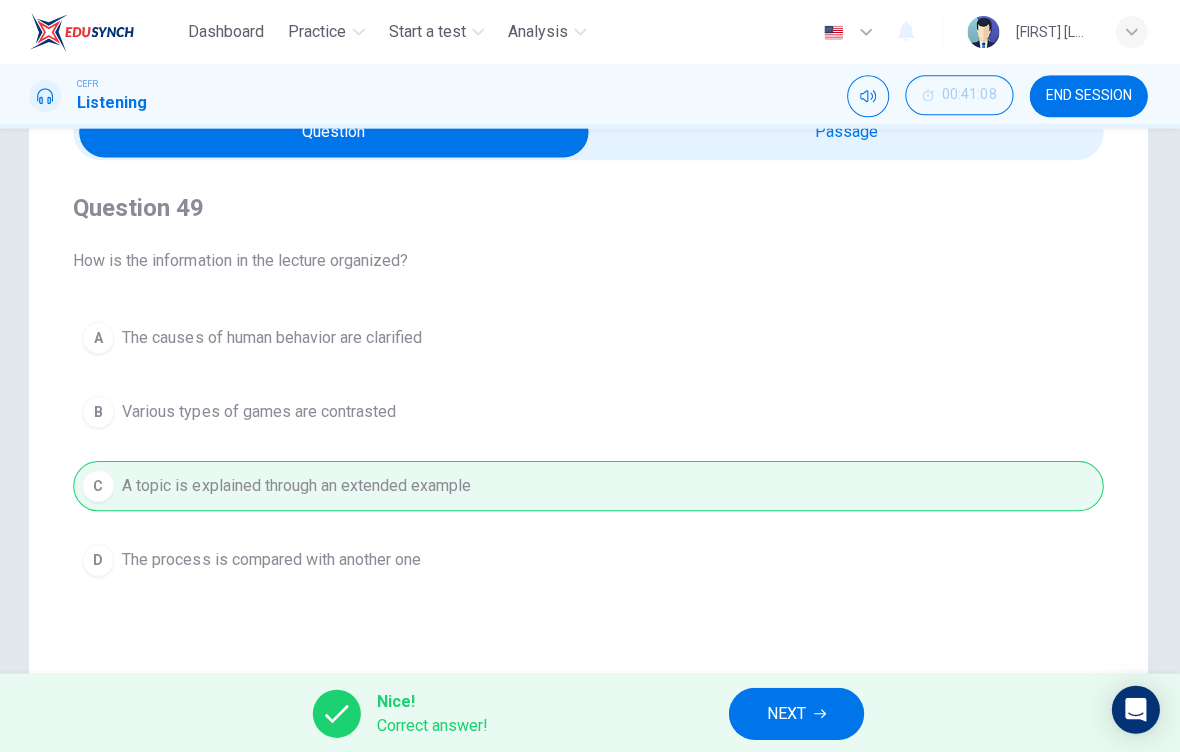click on "NEXT" at bounding box center (787, 712) 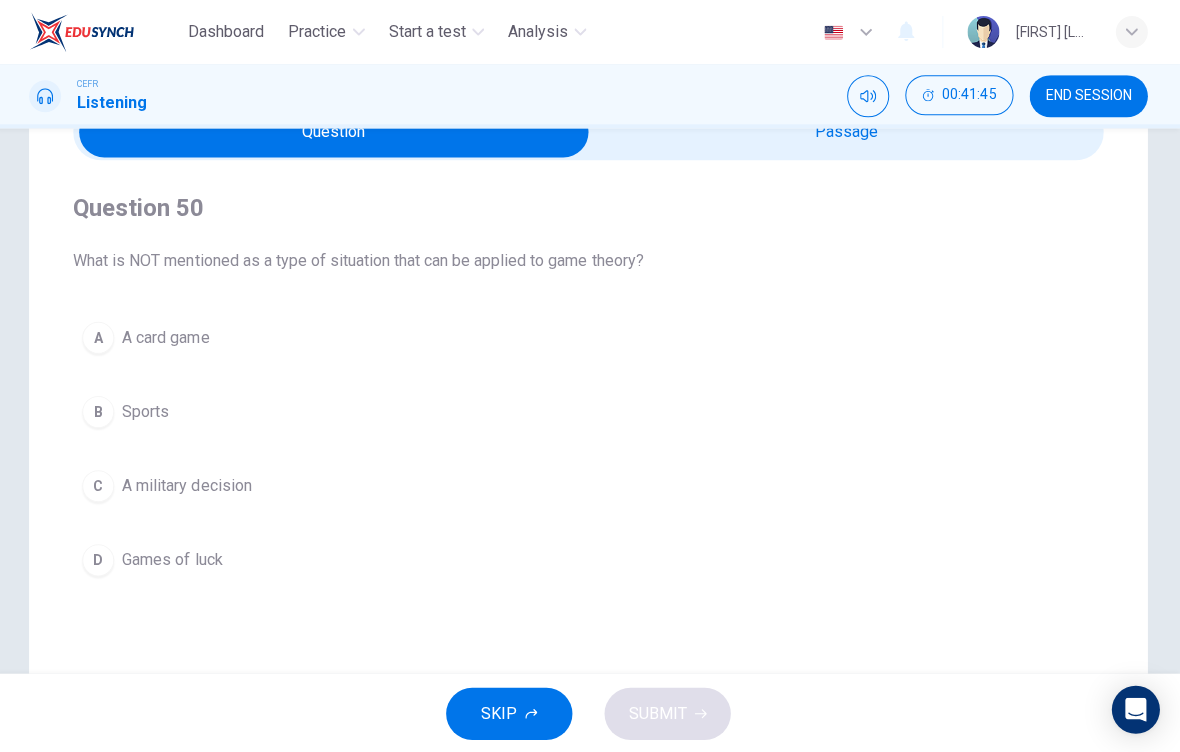 click at bounding box center [336, 132] 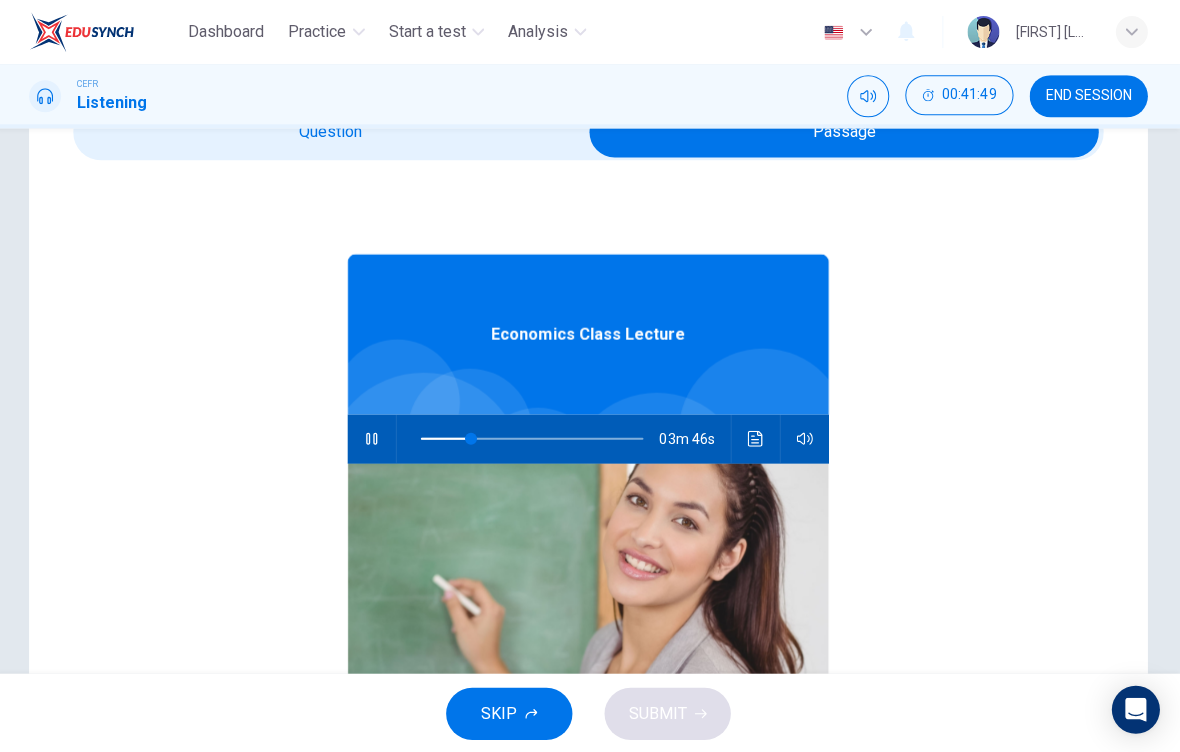 click at bounding box center (845, 132) 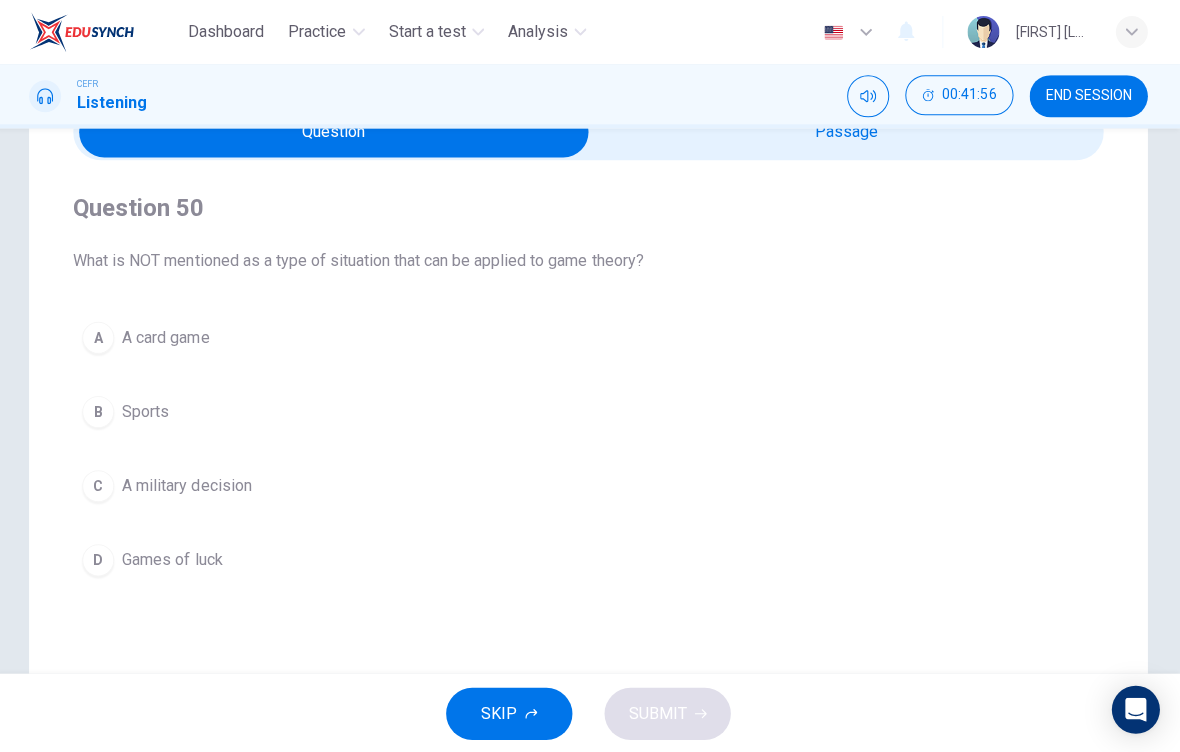 click at bounding box center (336, 132) 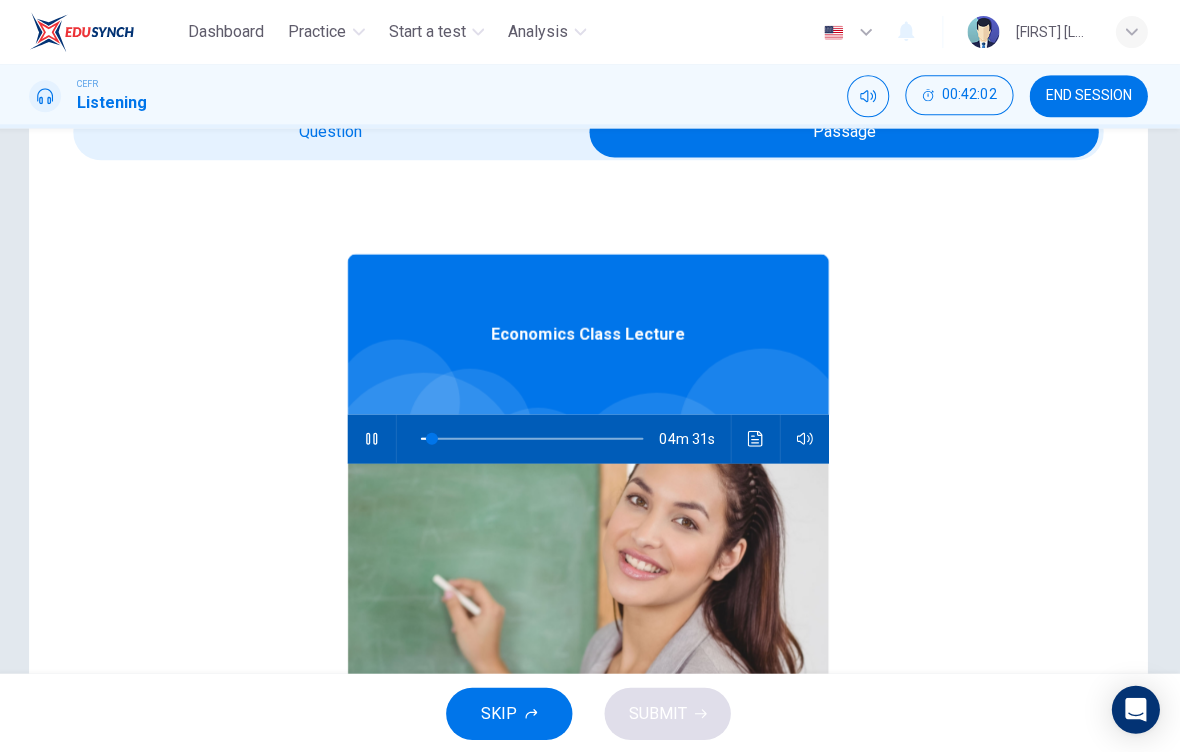 click at bounding box center (434, 438) 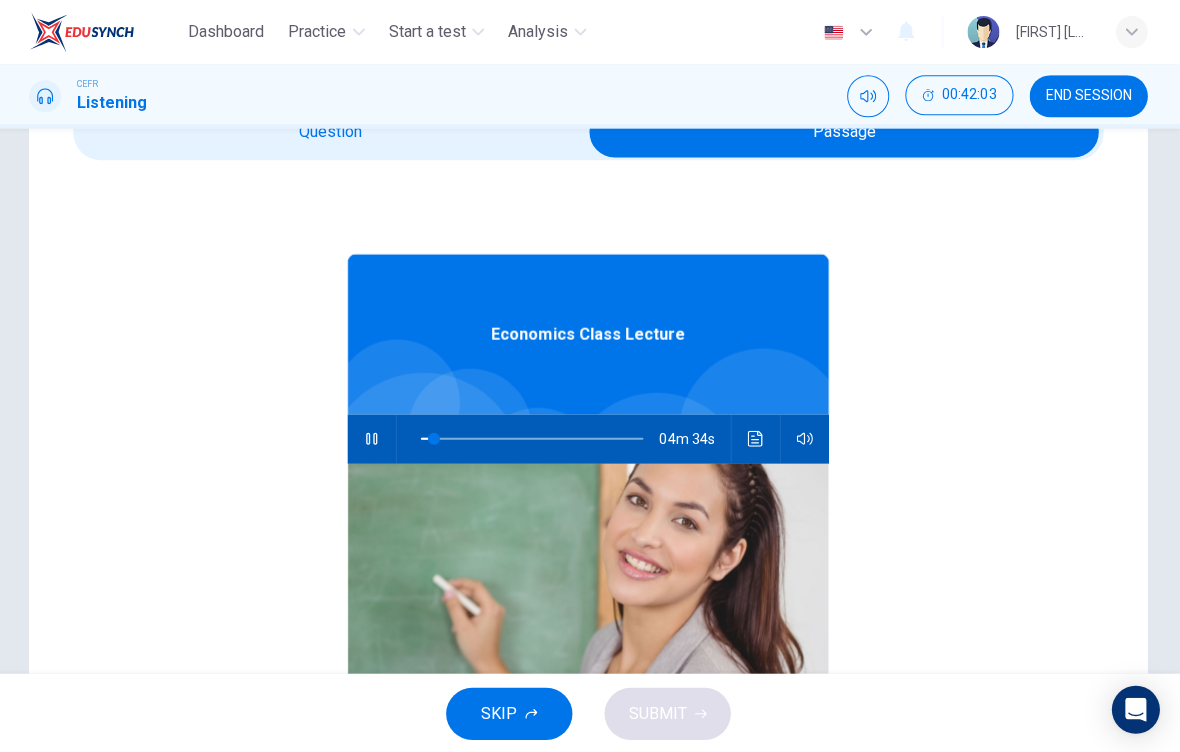 click at bounding box center (845, 132) 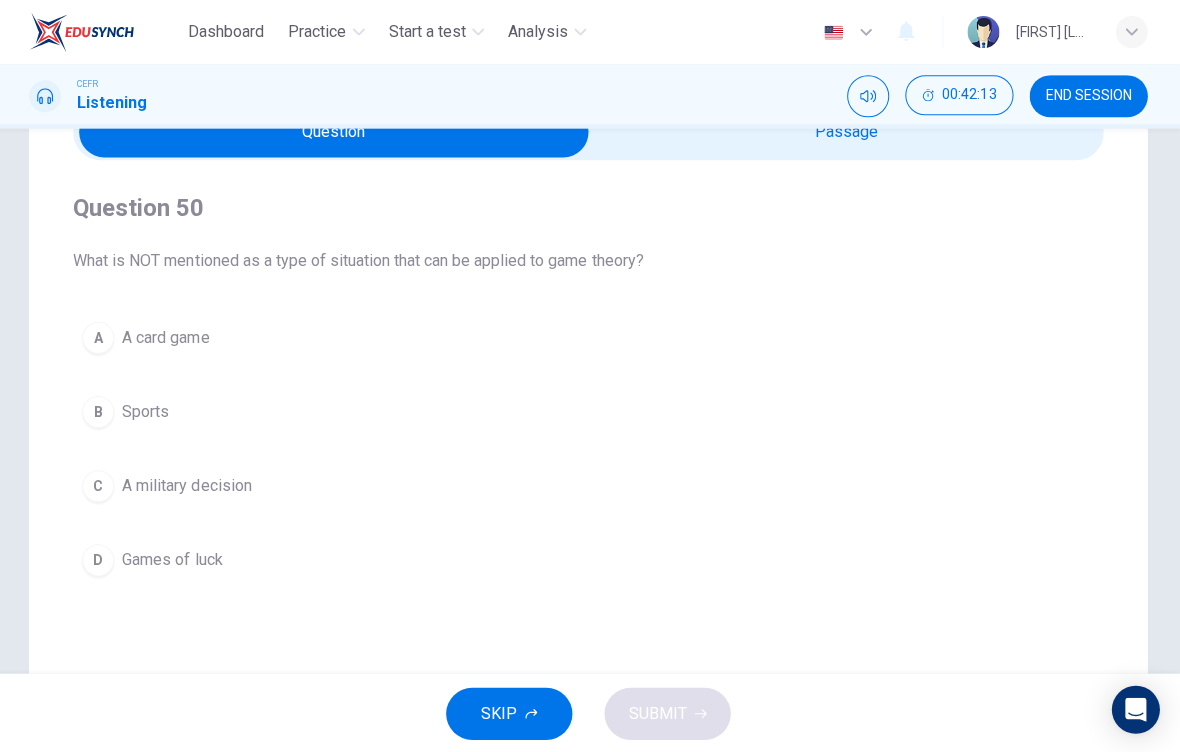 click on "A card game" at bounding box center [168, 337] 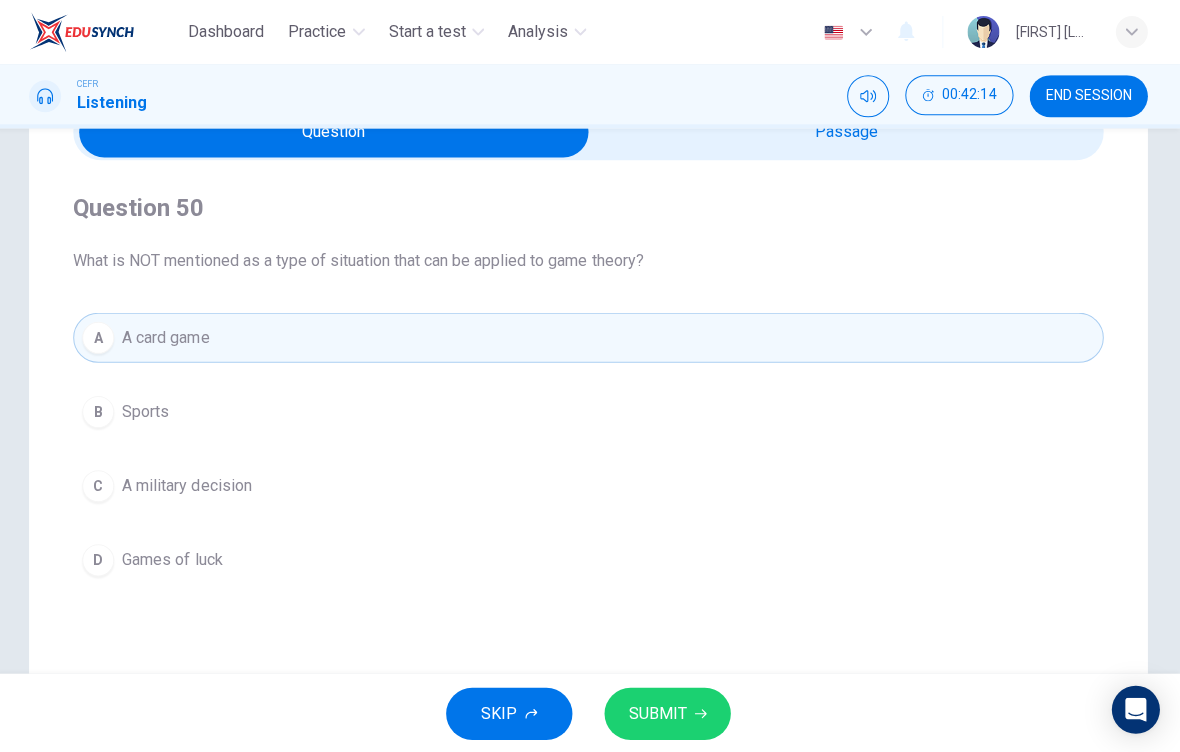 click on "SUBMIT" at bounding box center [659, 712] 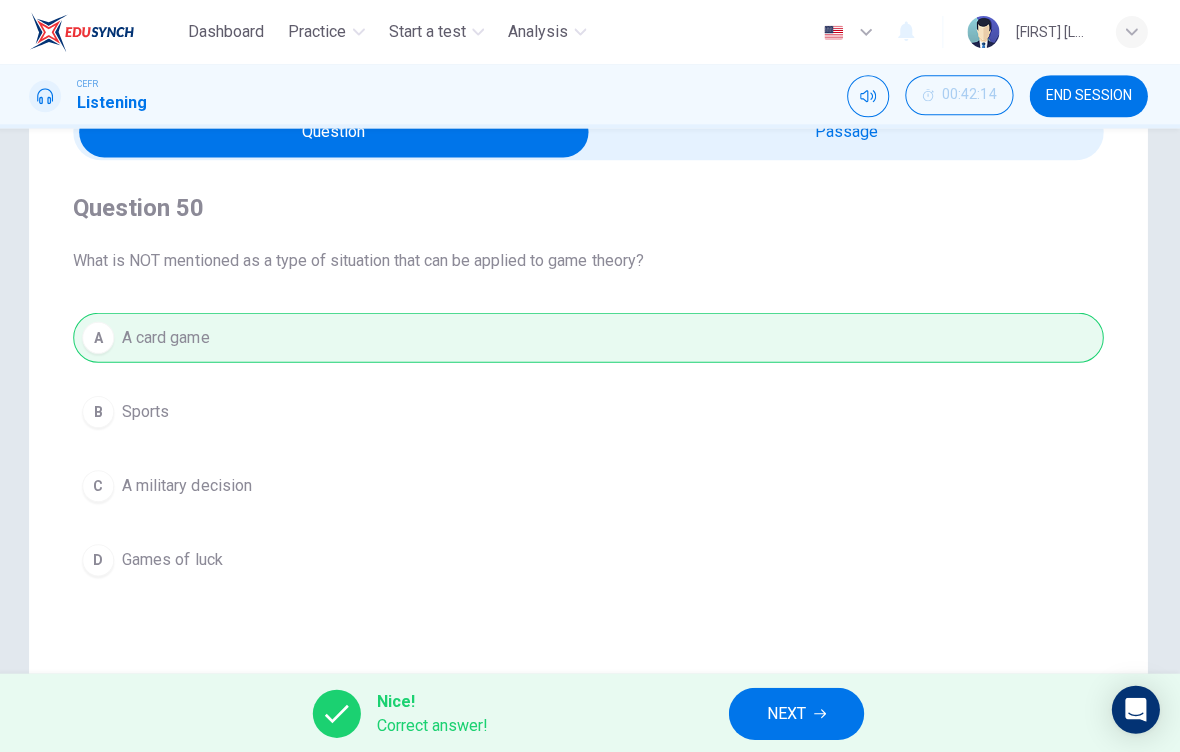 click on "NEXT" at bounding box center (797, 712) 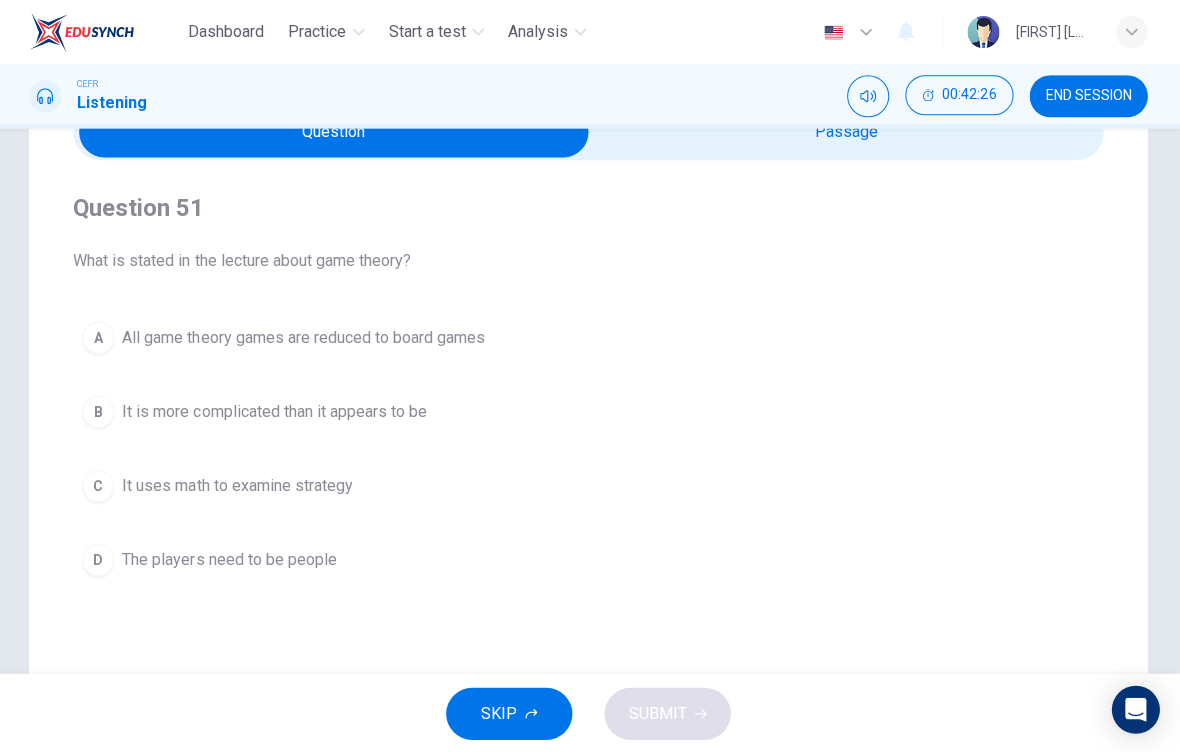 click on "It uses math to examine strategy" at bounding box center (306, 337) 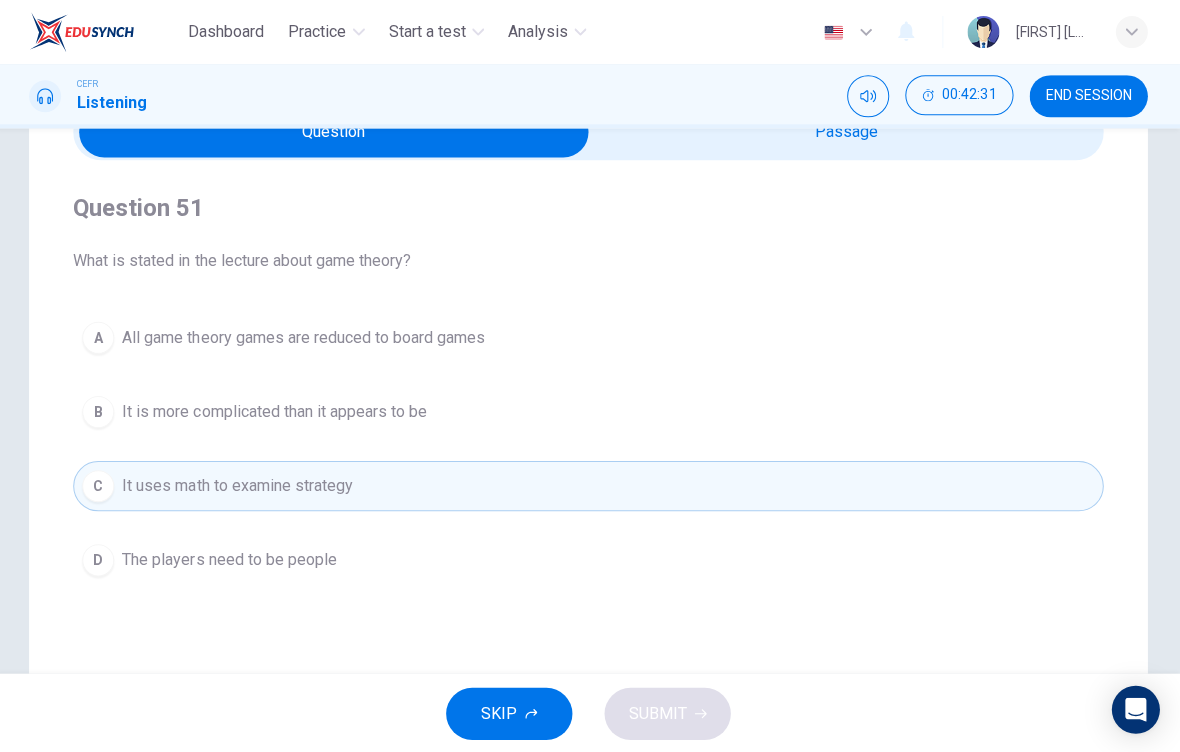 click on "B It is more complicated than it appears to be" at bounding box center [590, 411] 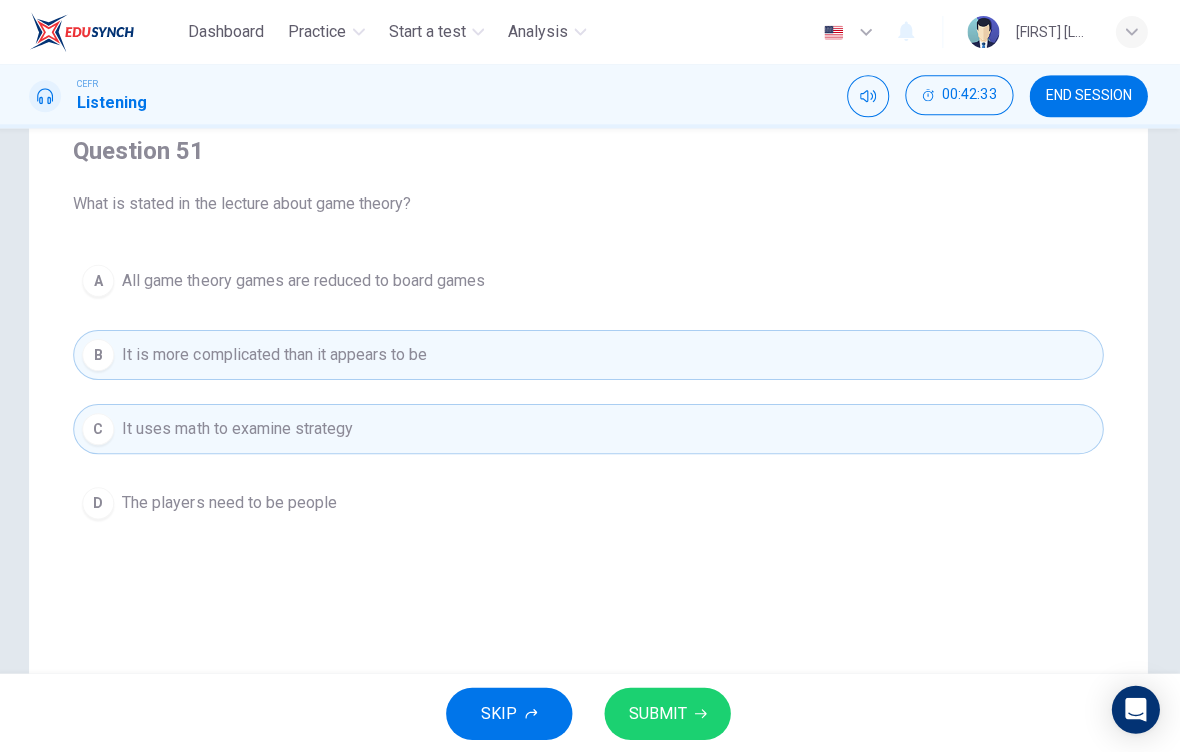 scroll, scrollTop: 176, scrollLeft: 0, axis: vertical 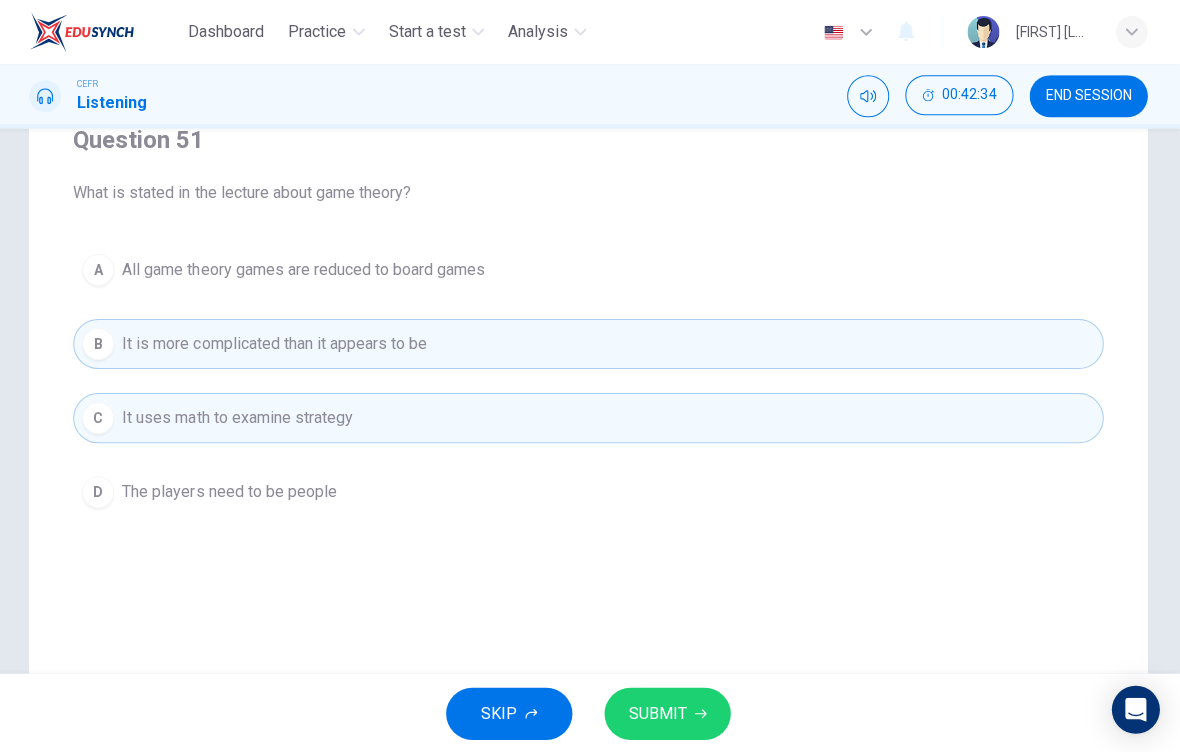 click on "SUBMIT" at bounding box center (659, 712) 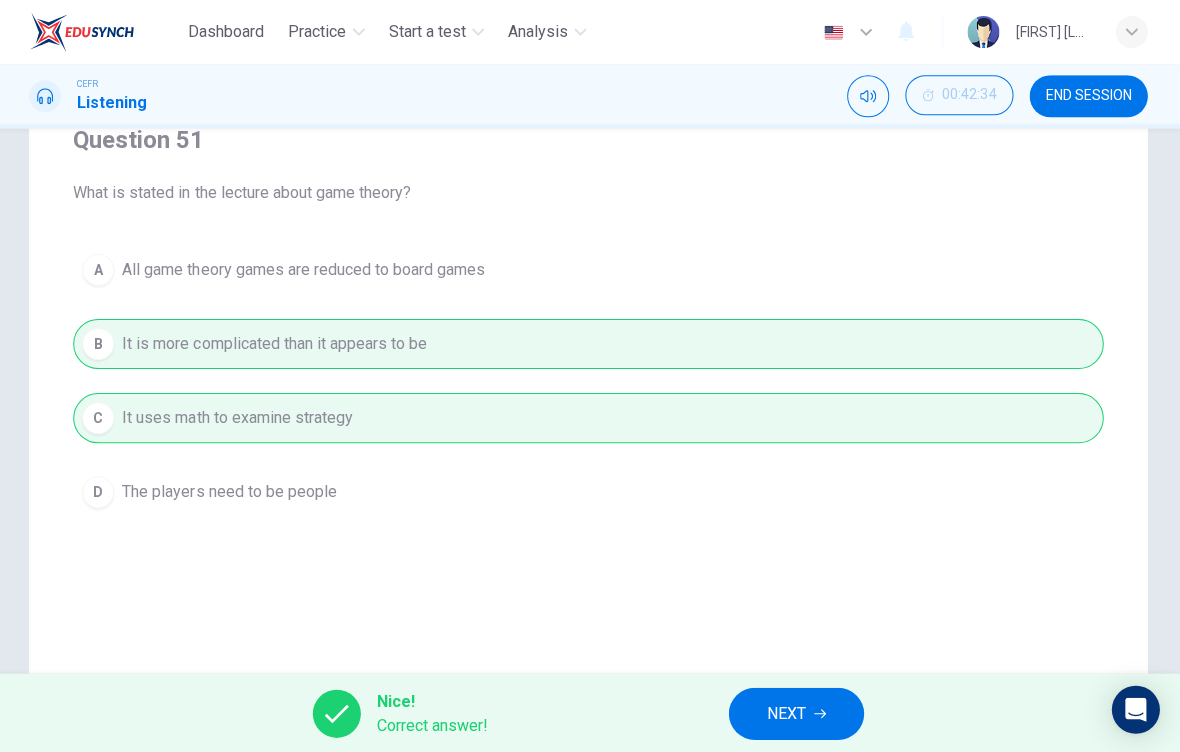 click on "NEXT" at bounding box center [797, 712] 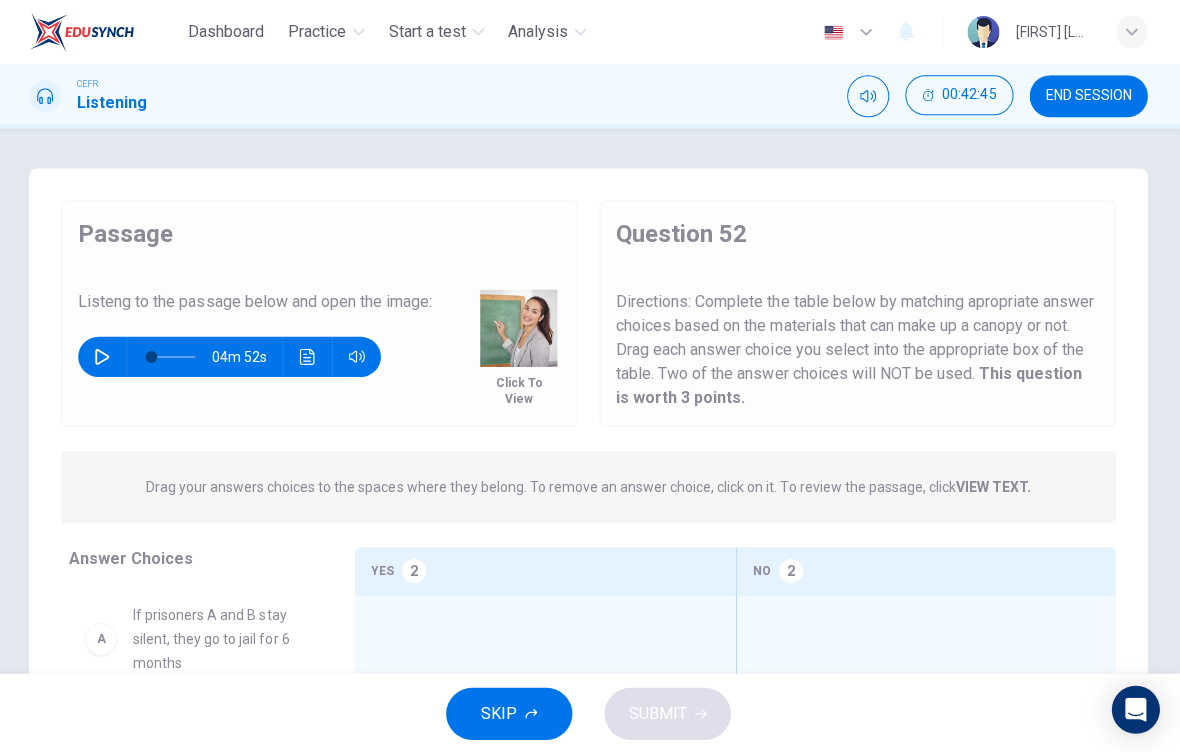 scroll, scrollTop: 0, scrollLeft: 0, axis: both 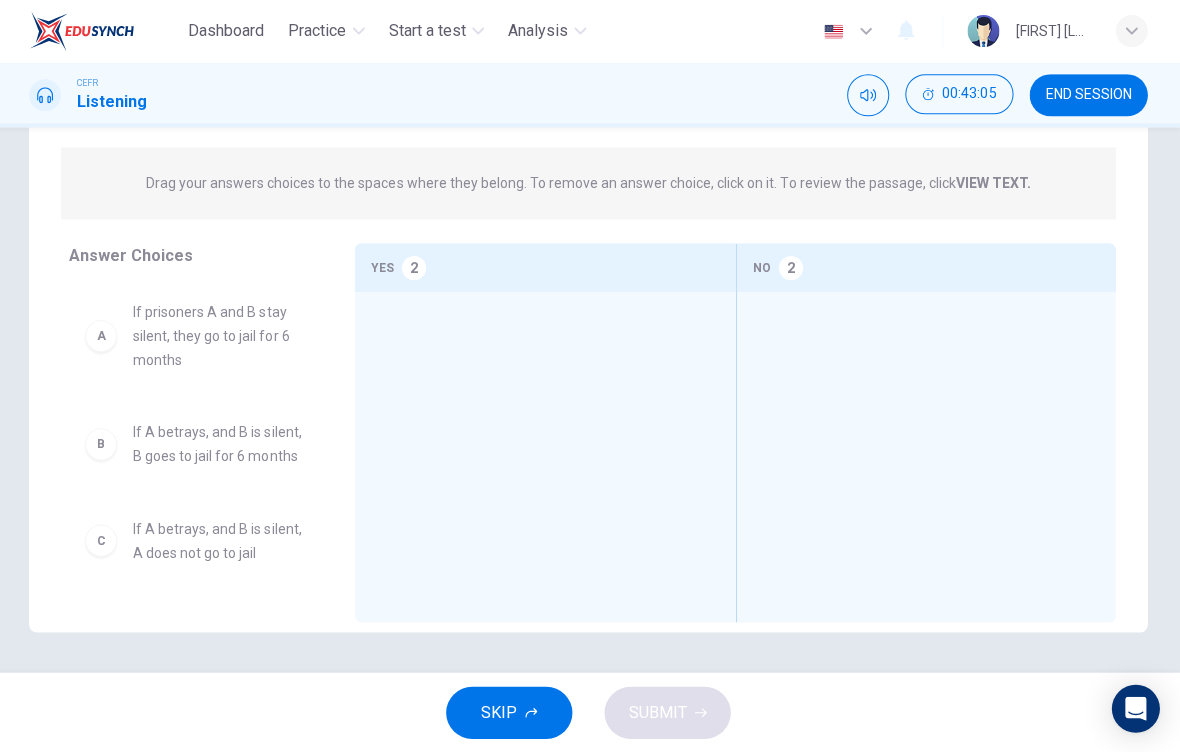 click on "C If A betrays, and B is silent, A does not go to jail" at bounding box center [198, 336] 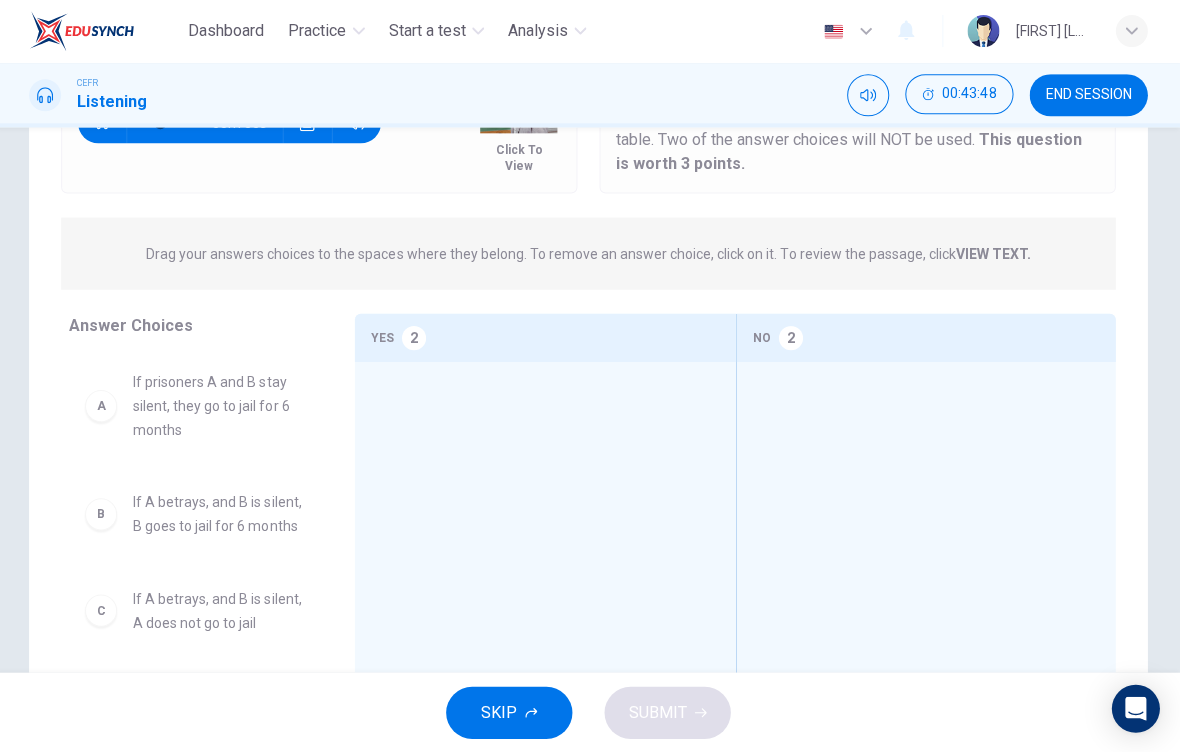 scroll, scrollTop: 238, scrollLeft: 0, axis: vertical 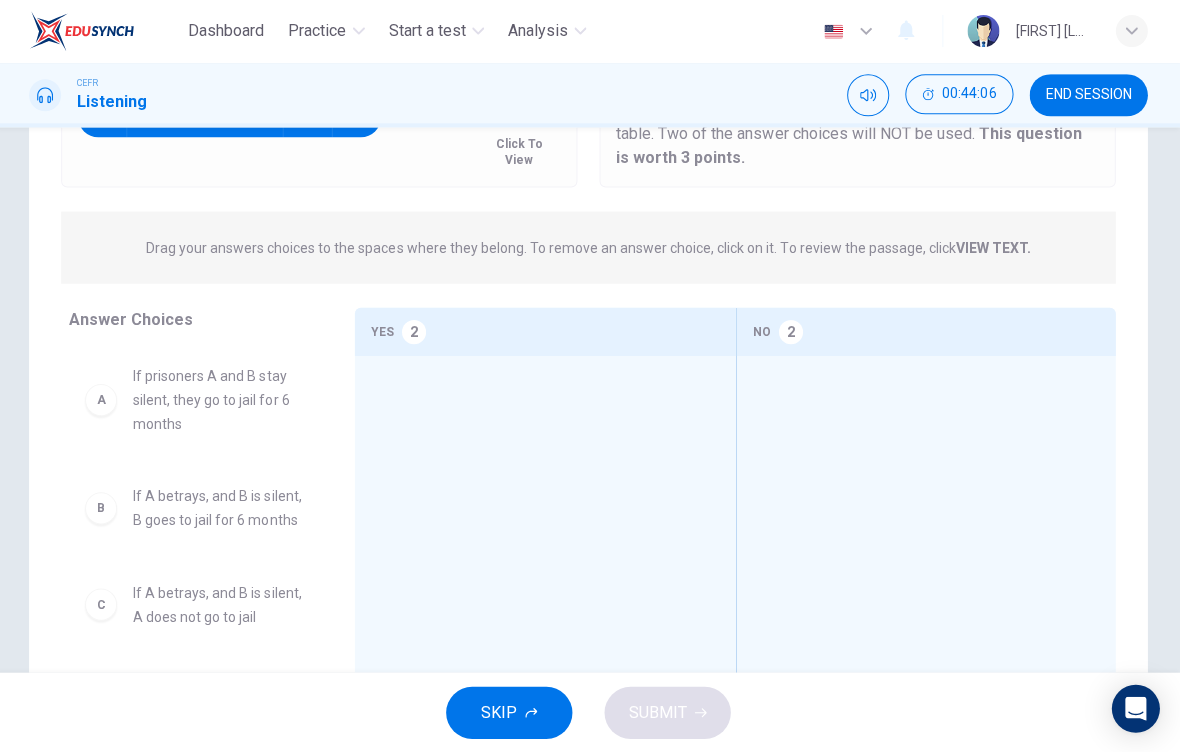 click at bounding box center (546, 490) 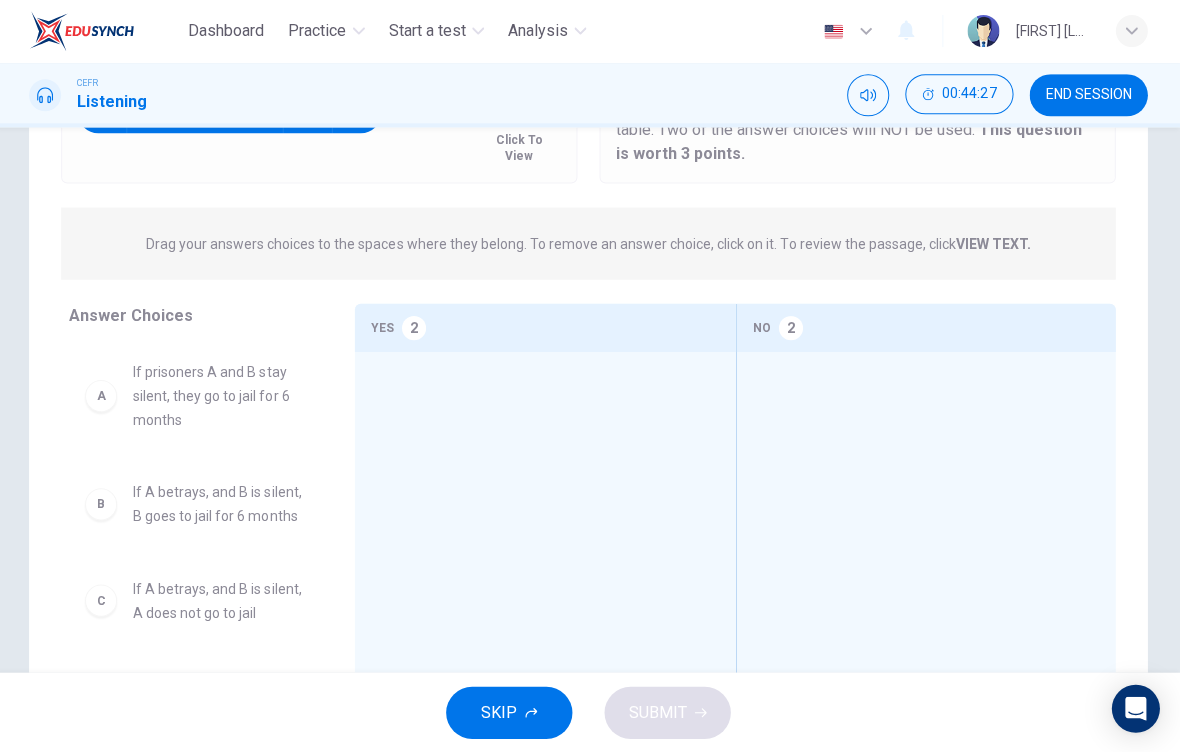 scroll, scrollTop: 269, scrollLeft: 0, axis: vertical 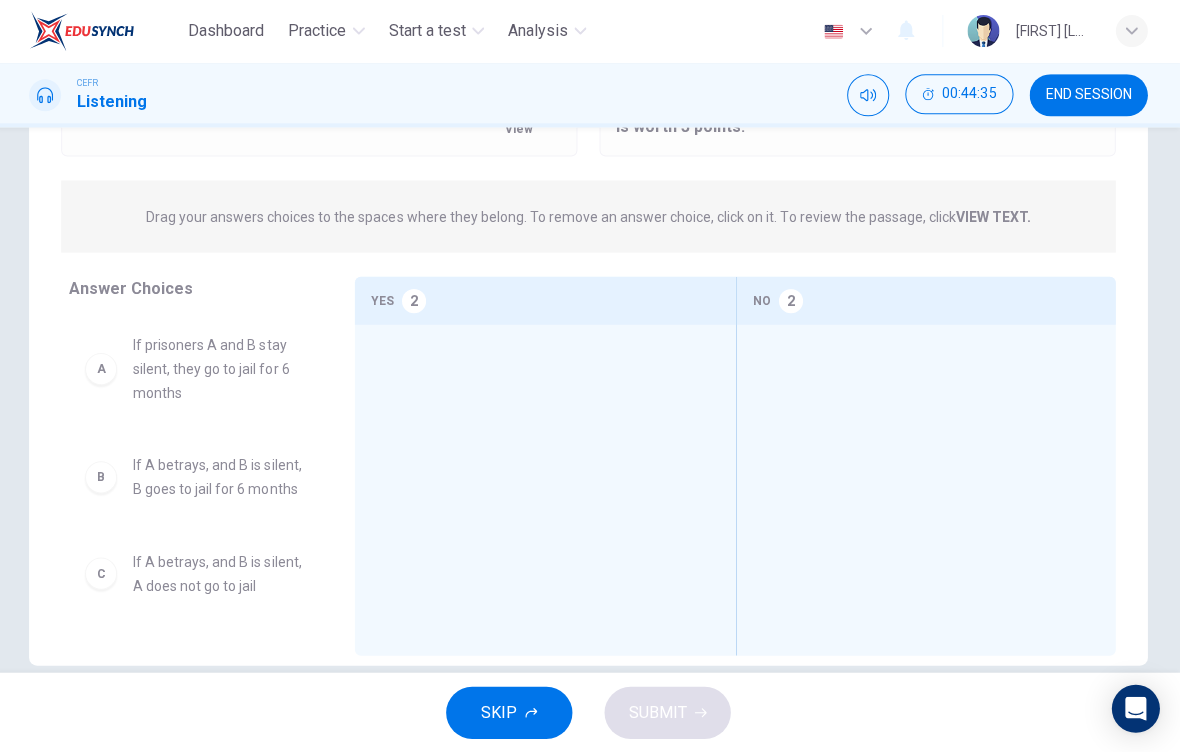 click on "If prisoners A and B stay silent, they go to jail for 6 months" at bounding box center [222, 369] 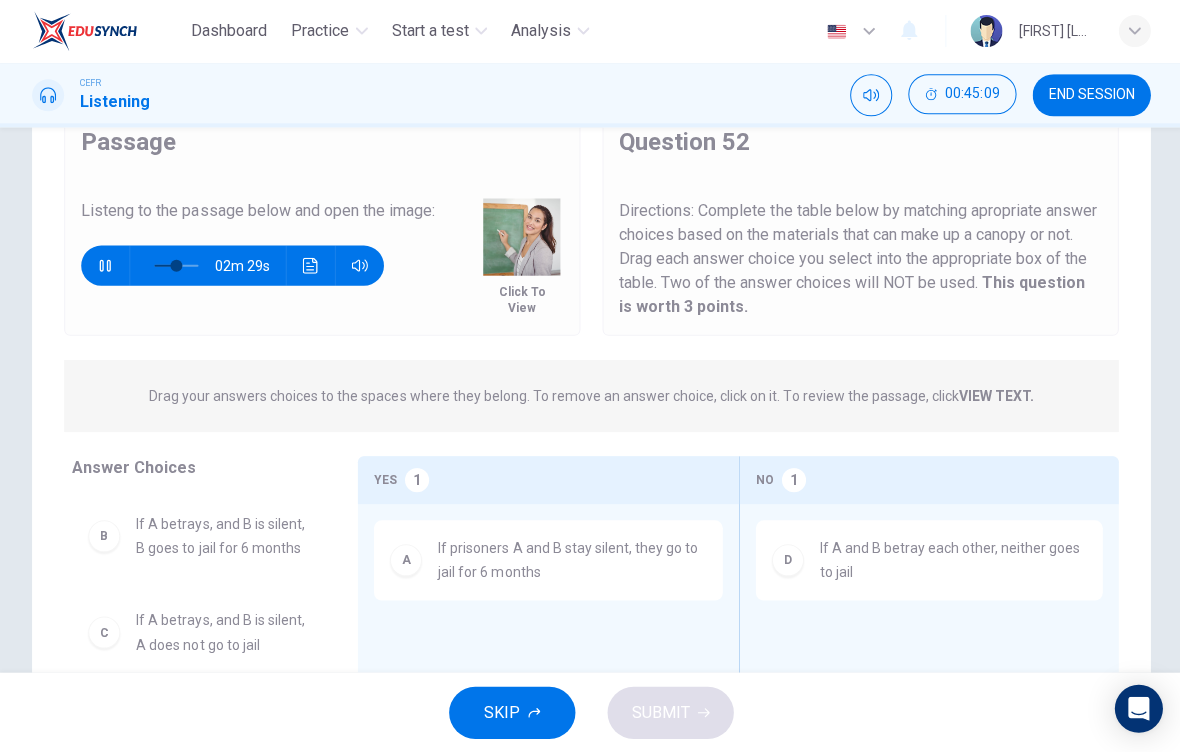 scroll, scrollTop: 71, scrollLeft: 0, axis: vertical 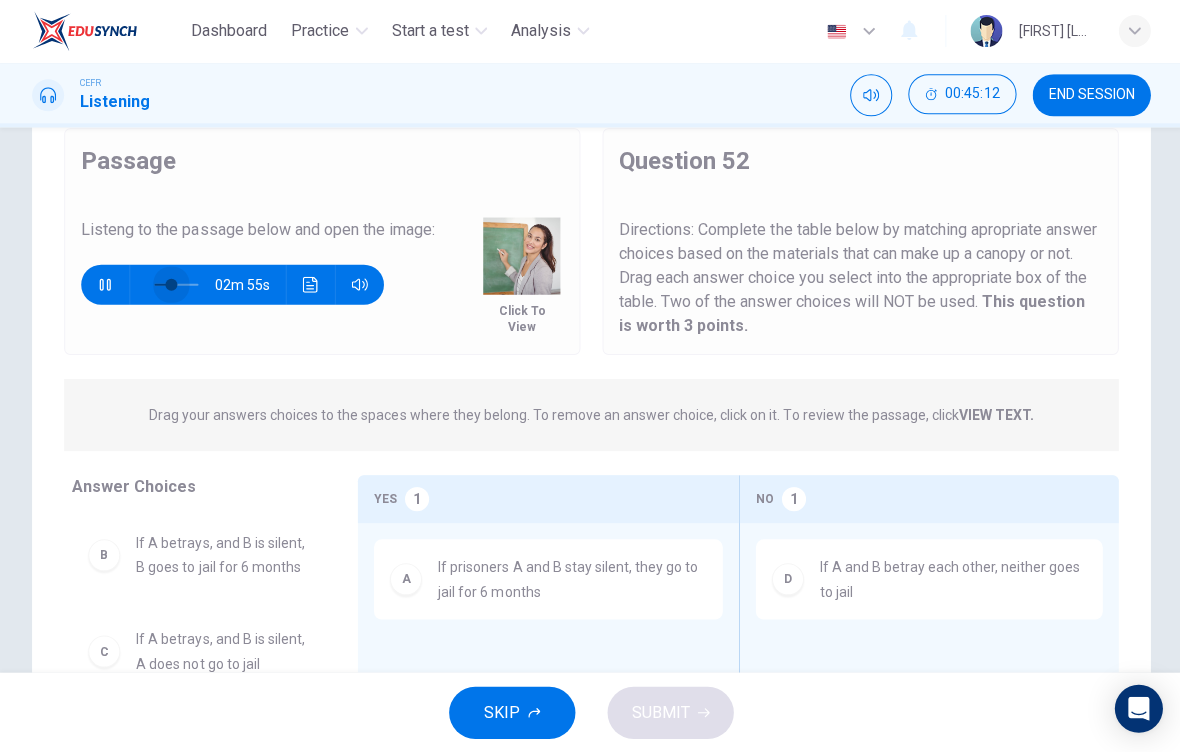 click at bounding box center [171, 285] 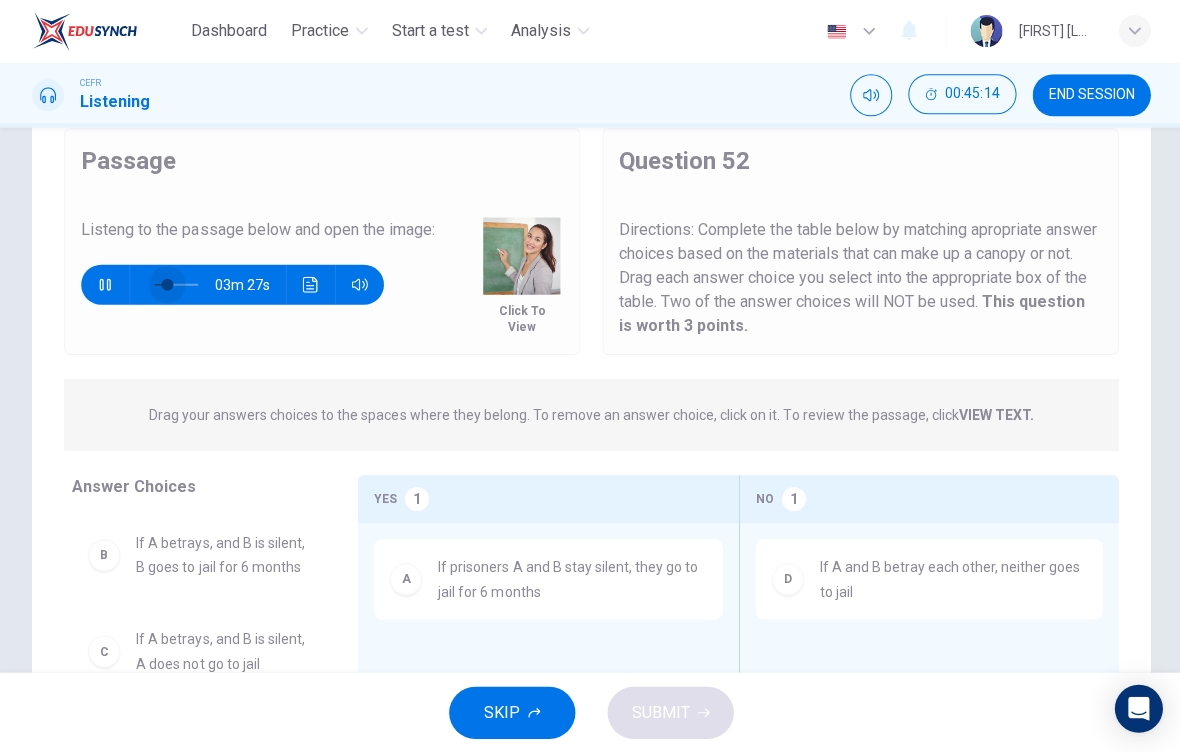 click at bounding box center [167, 285] 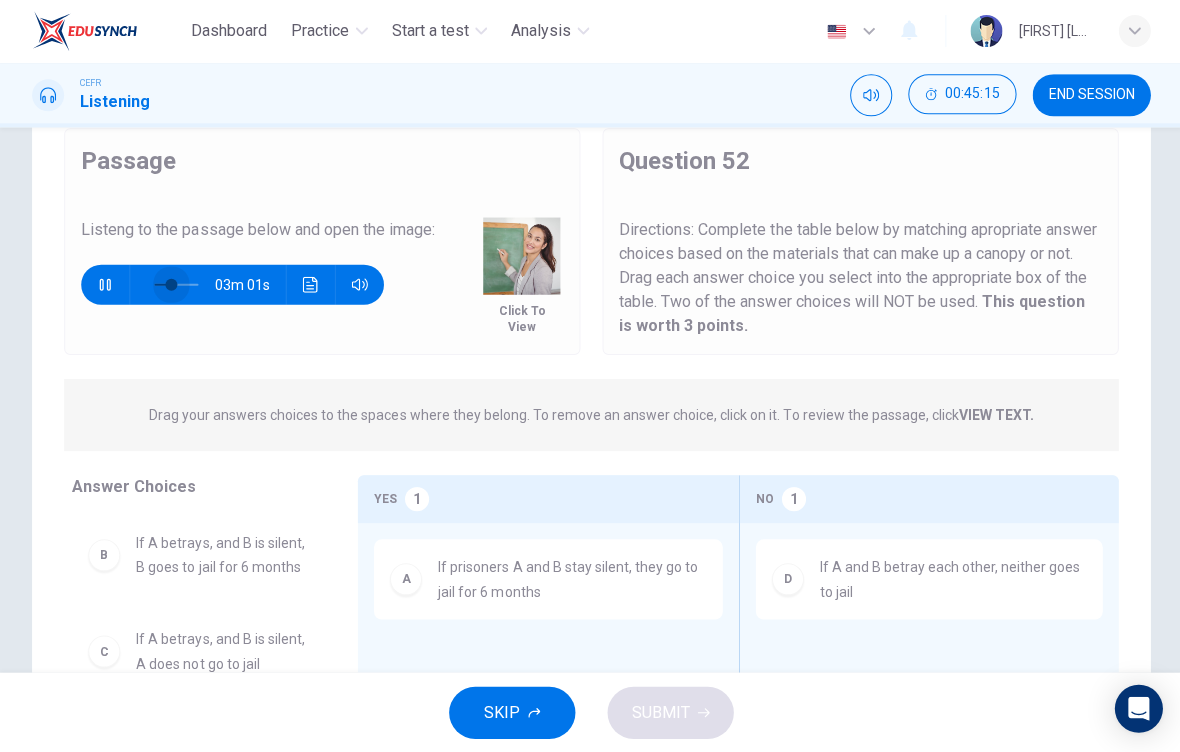click at bounding box center [171, 285] 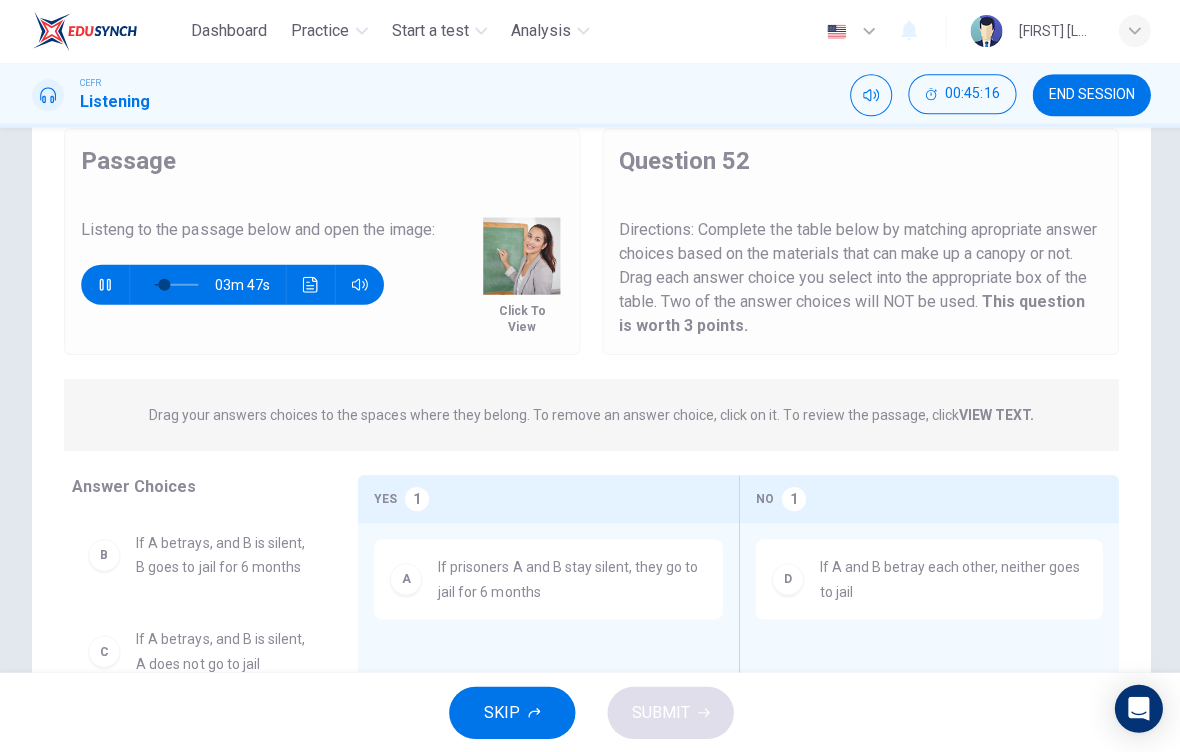 click at bounding box center (164, 285) 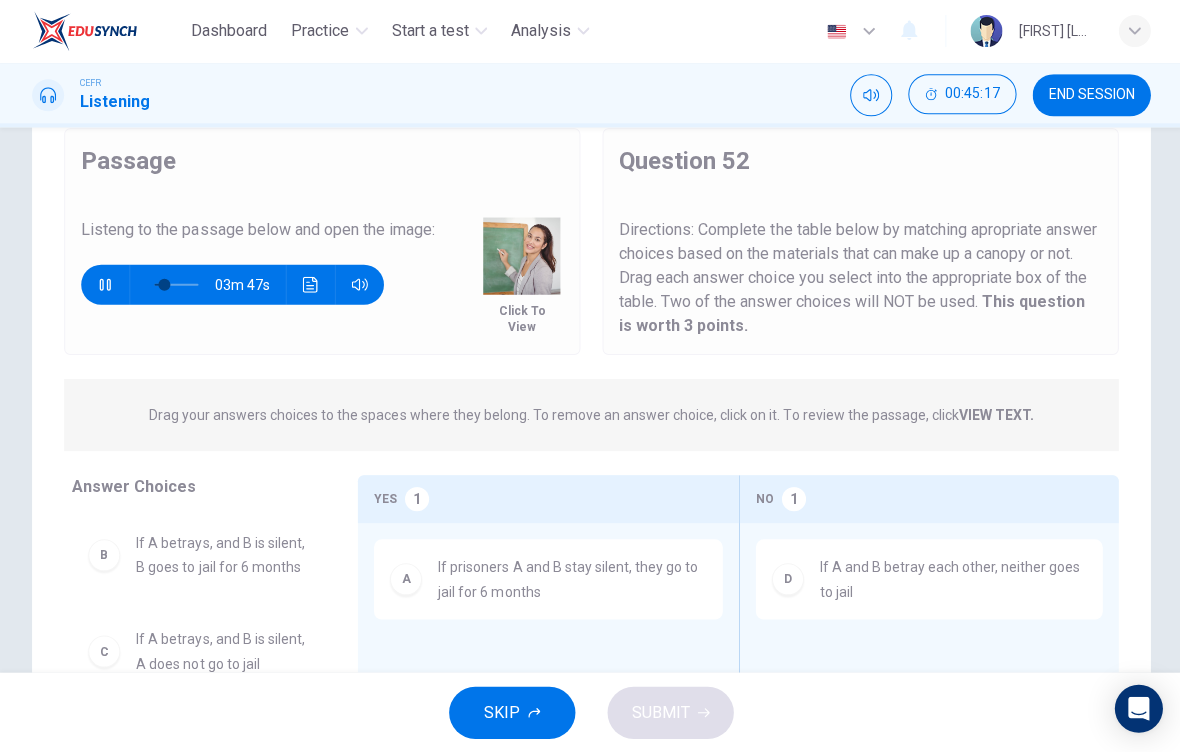 click at bounding box center (164, 285) 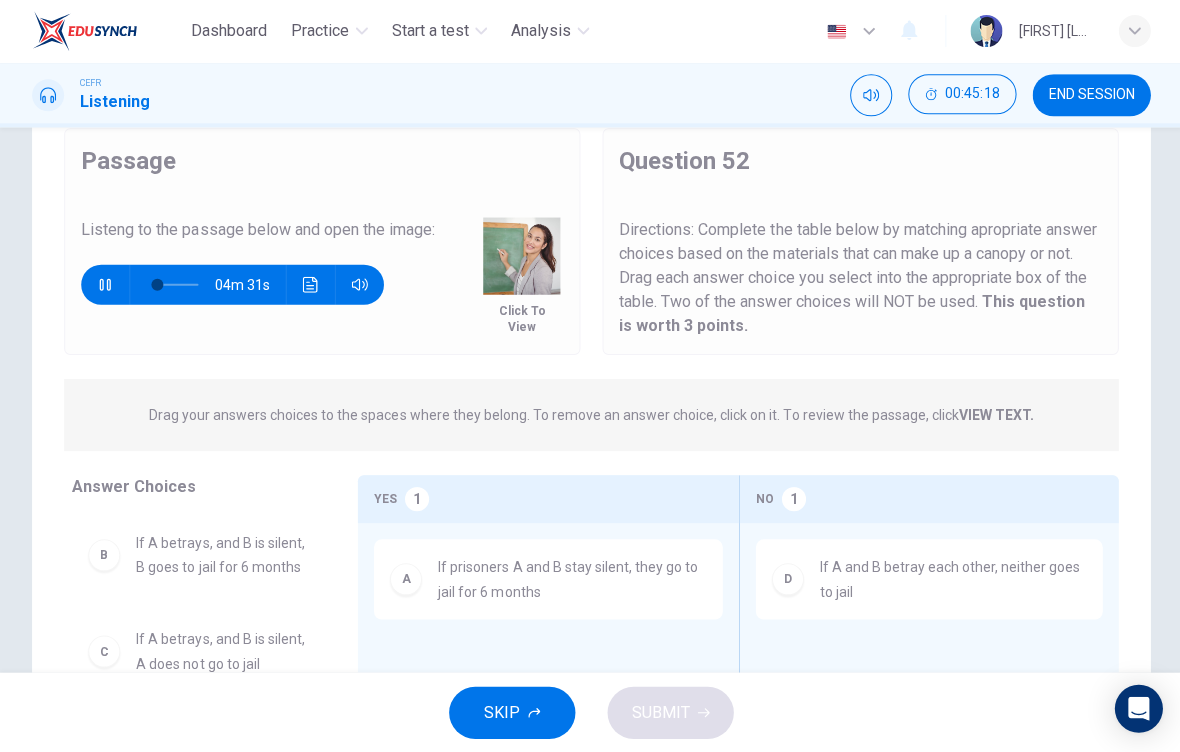 click at bounding box center (157, 285) 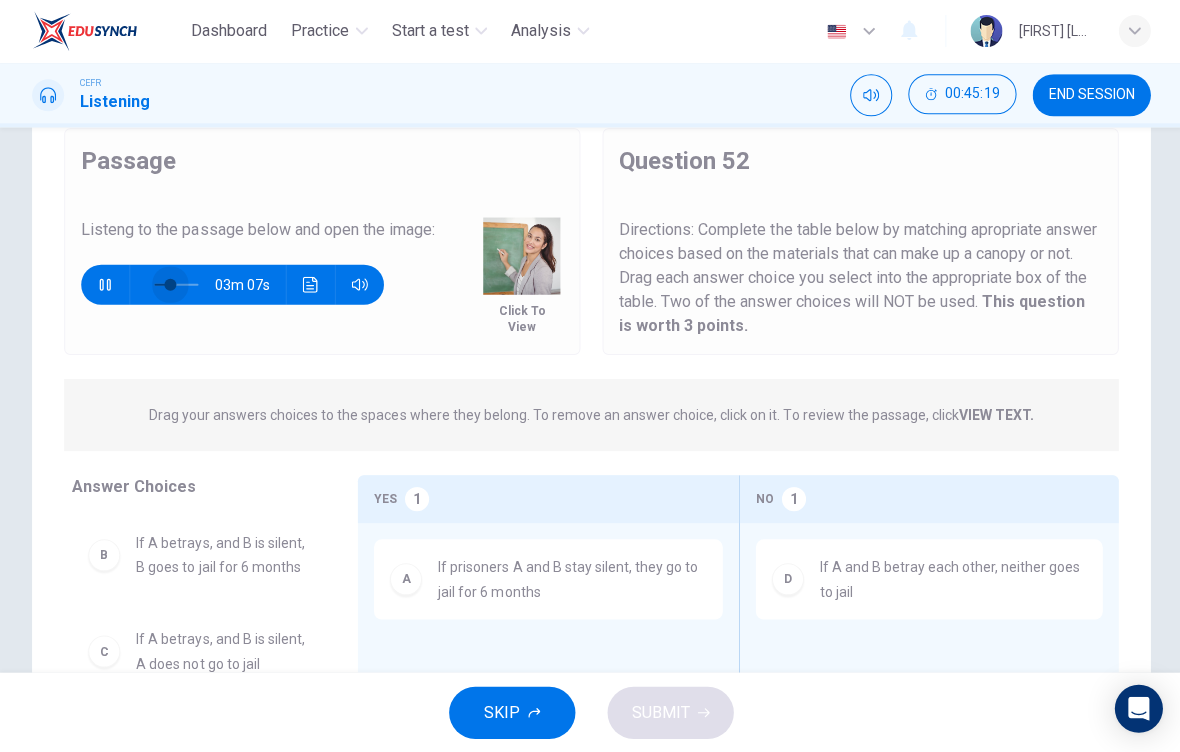 click at bounding box center [170, 285] 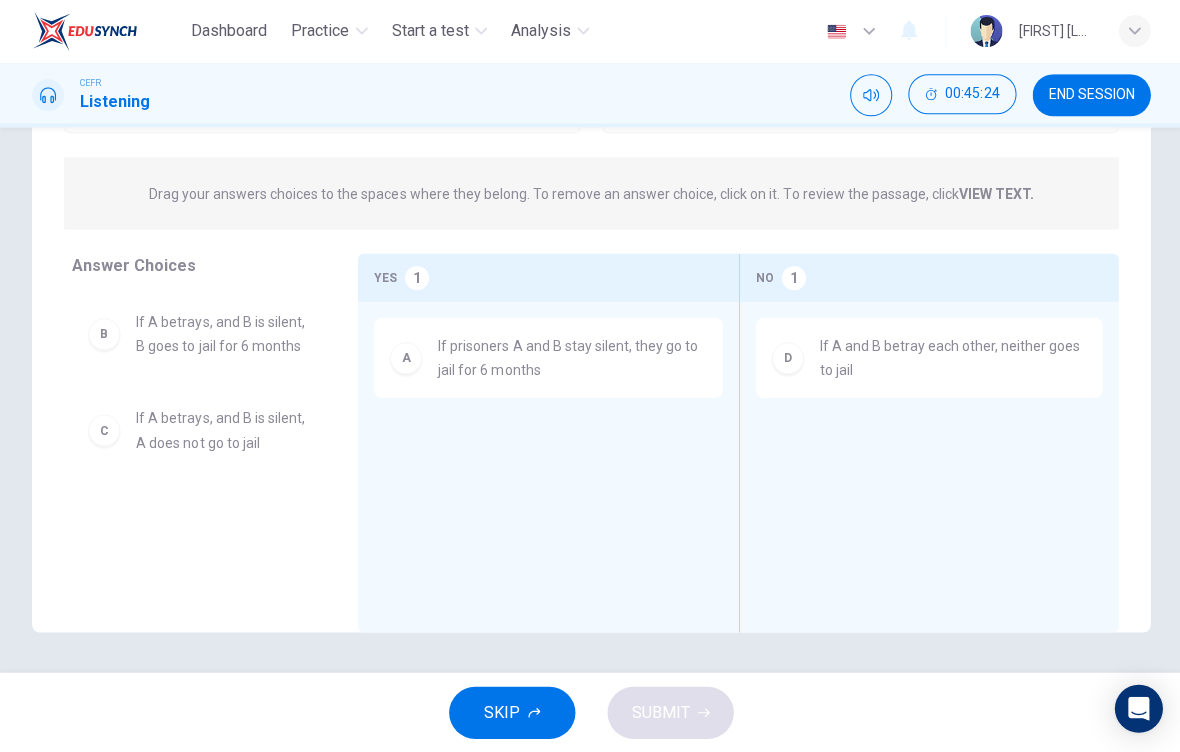 scroll, scrollTop: 292, scrollLeft: 0, axis: vertical 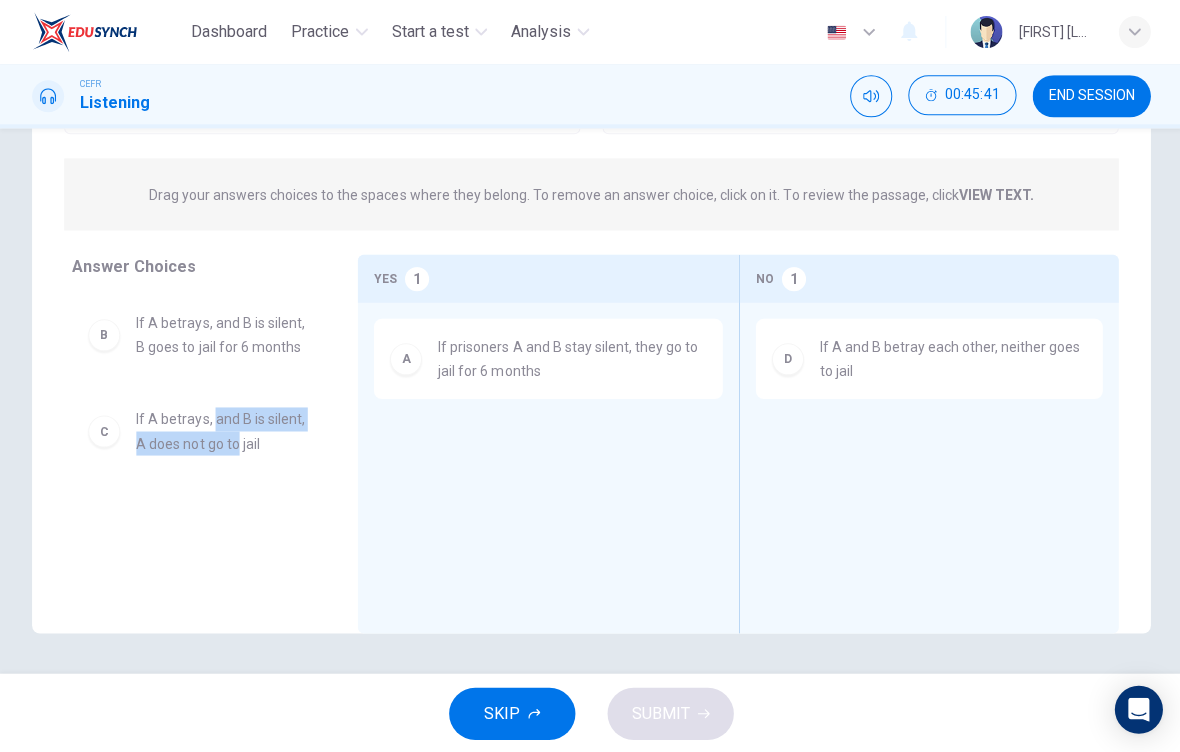 click on "C" at bounding box center [104, 334] 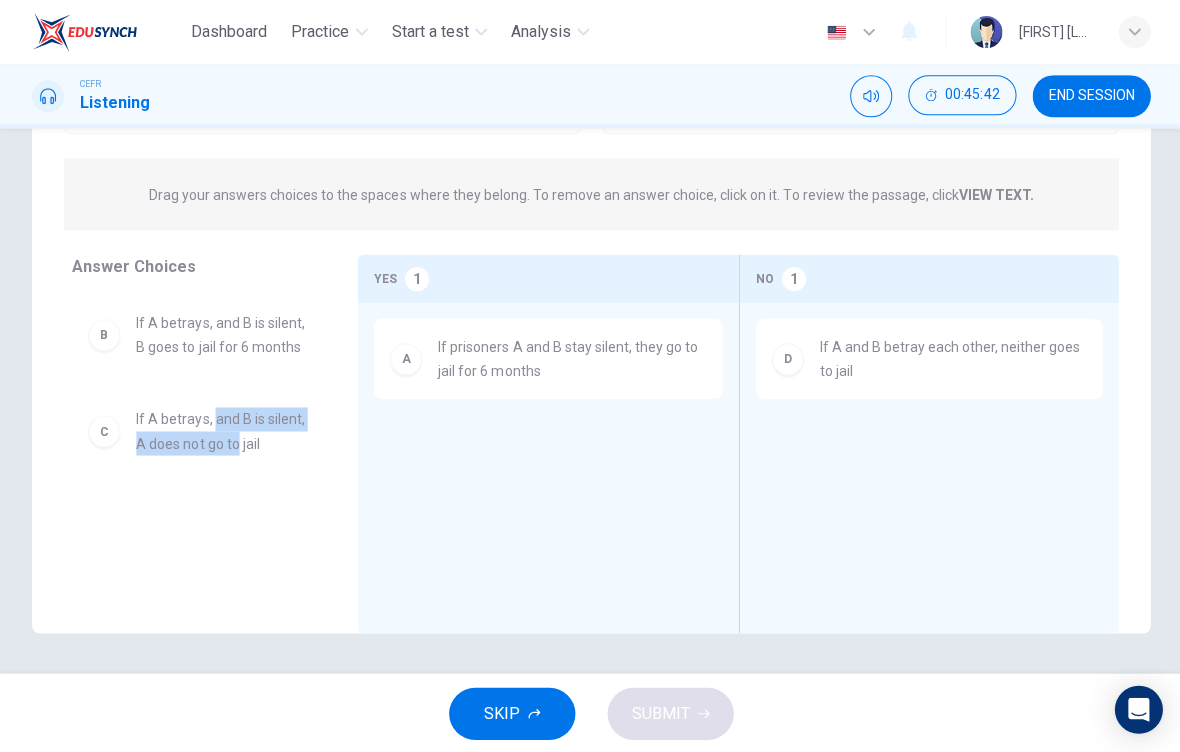 click on "B If A betrays, and B is silent, B goes to jail for 6 months C If A betrays, and B is silent, A does not go to jail" at bounding box center [198, 448] 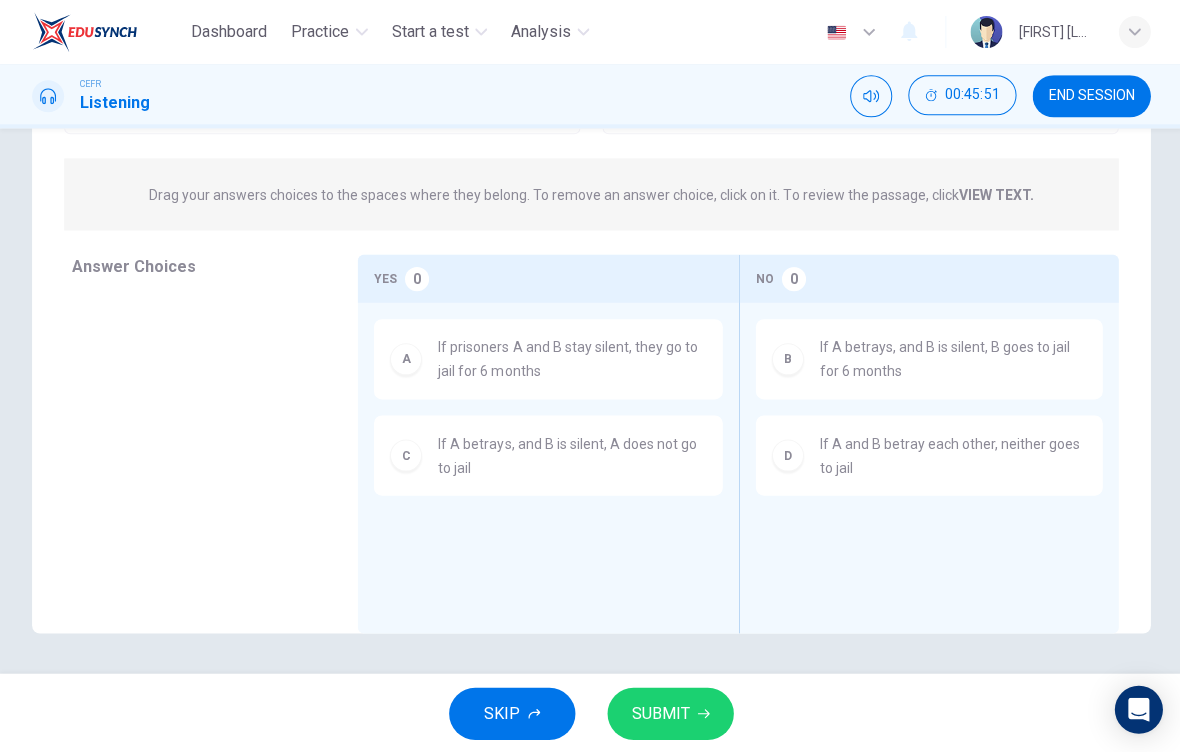 click on "SUBMIT" at bounding box center [669, 712] 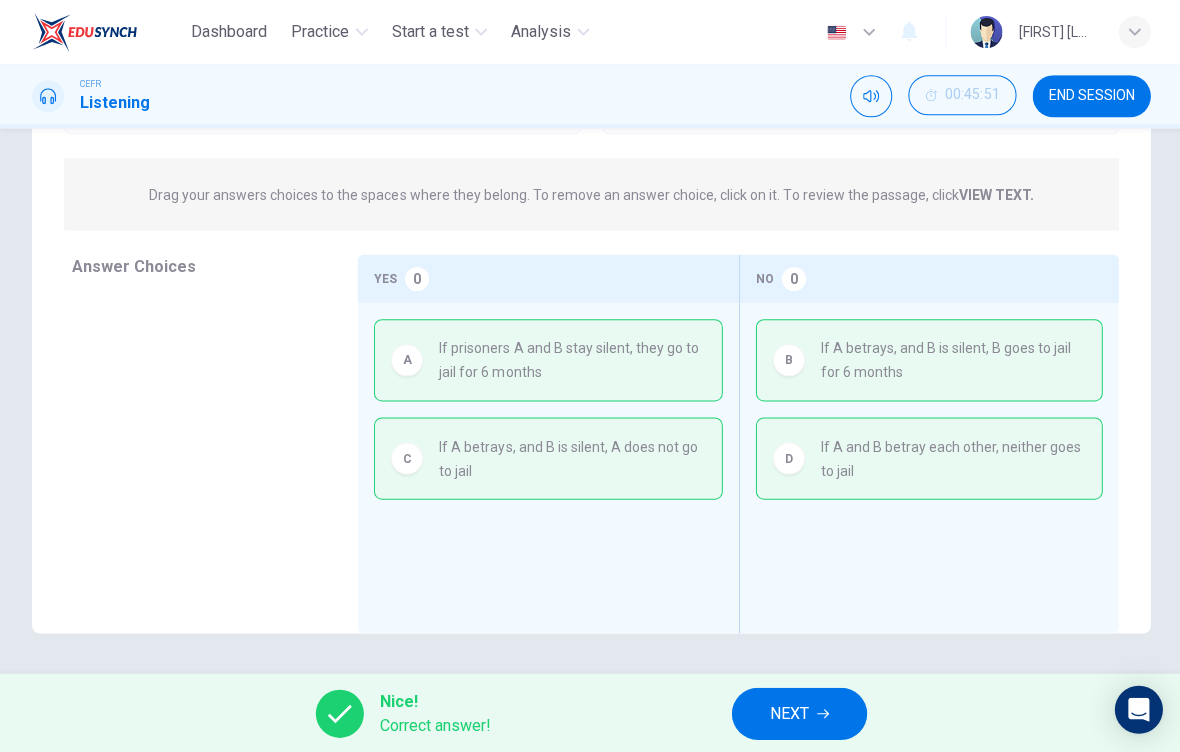 click on "NEXT" at bounding box center [797, 712] 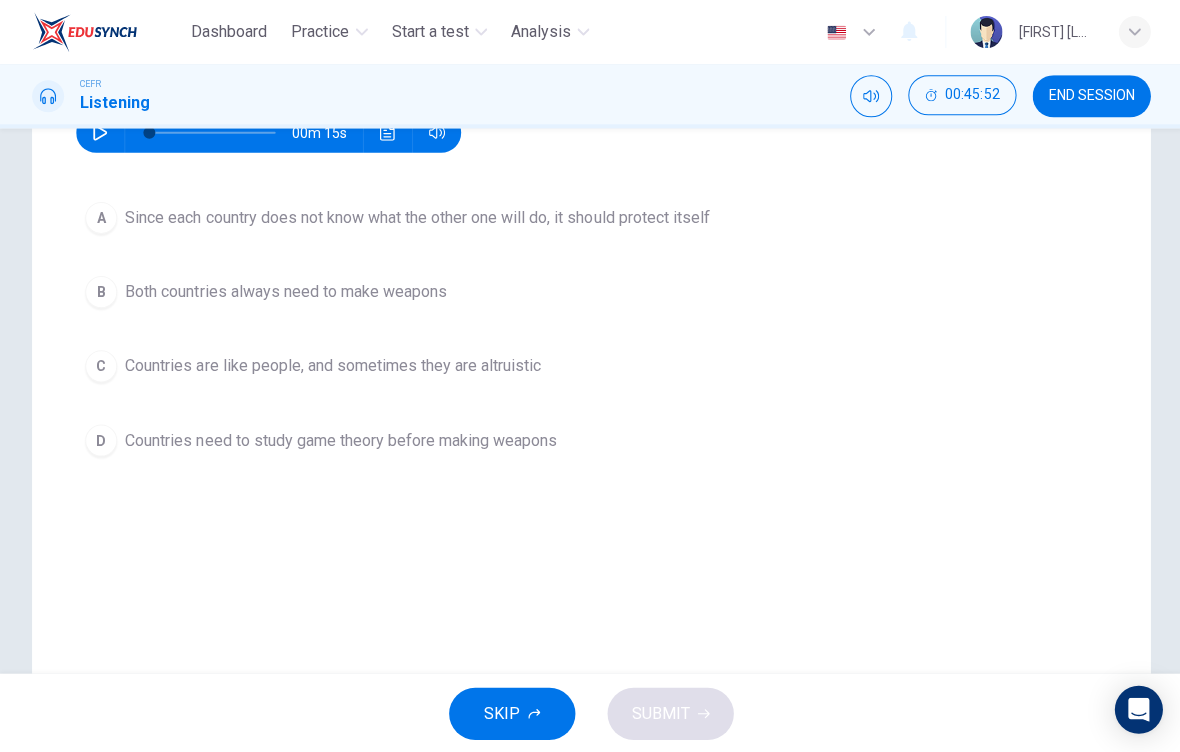 scroll, scrollTop: 233, scrollLeft: 0, axis: vertical 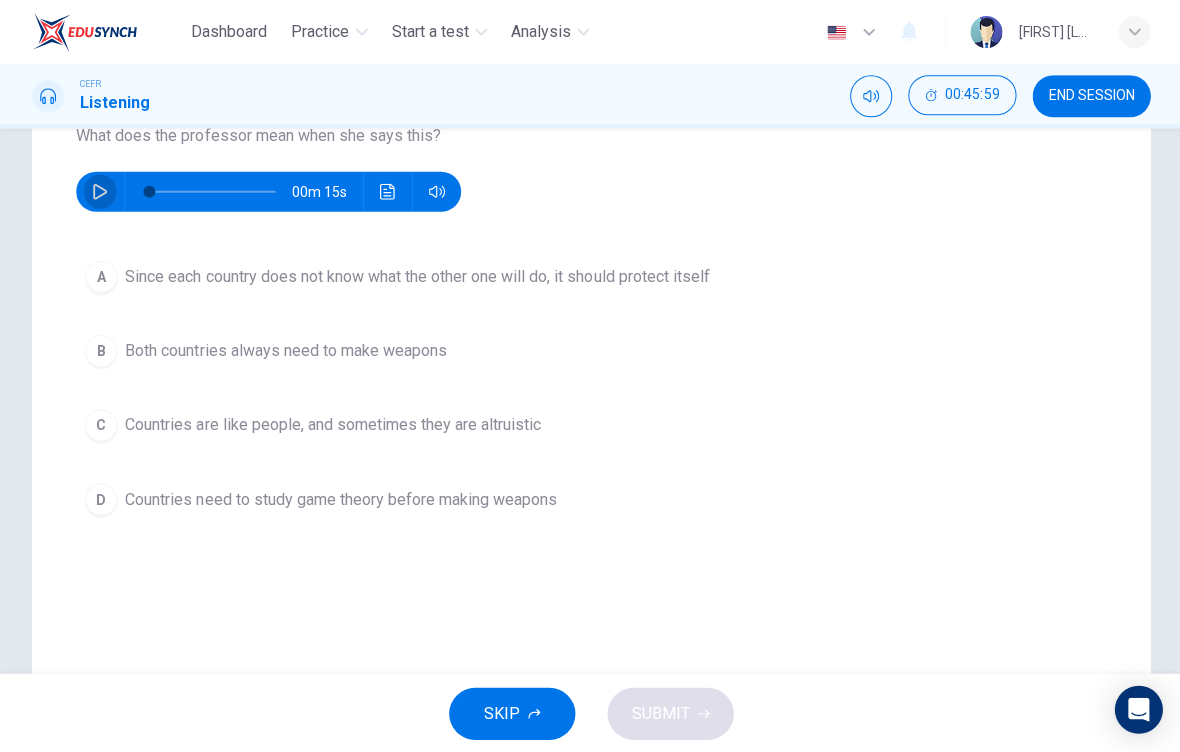 click at bounding box center (100, 191) 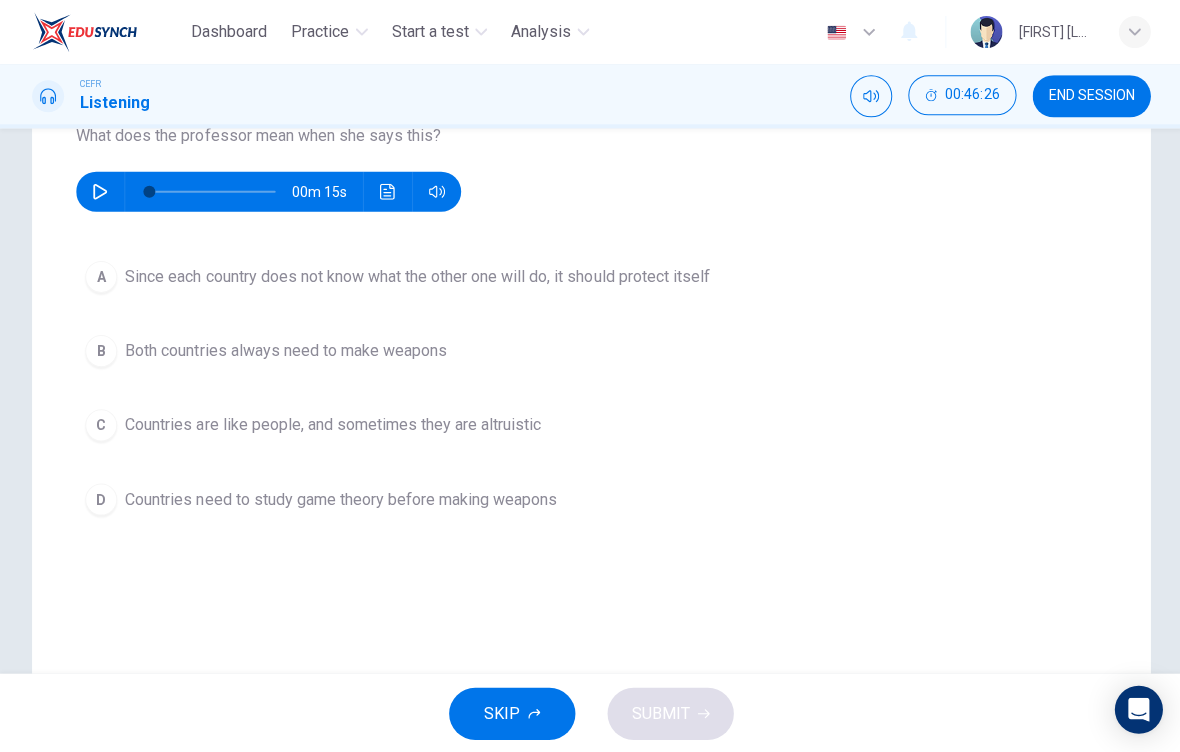 click at bounding box center (100, 191) 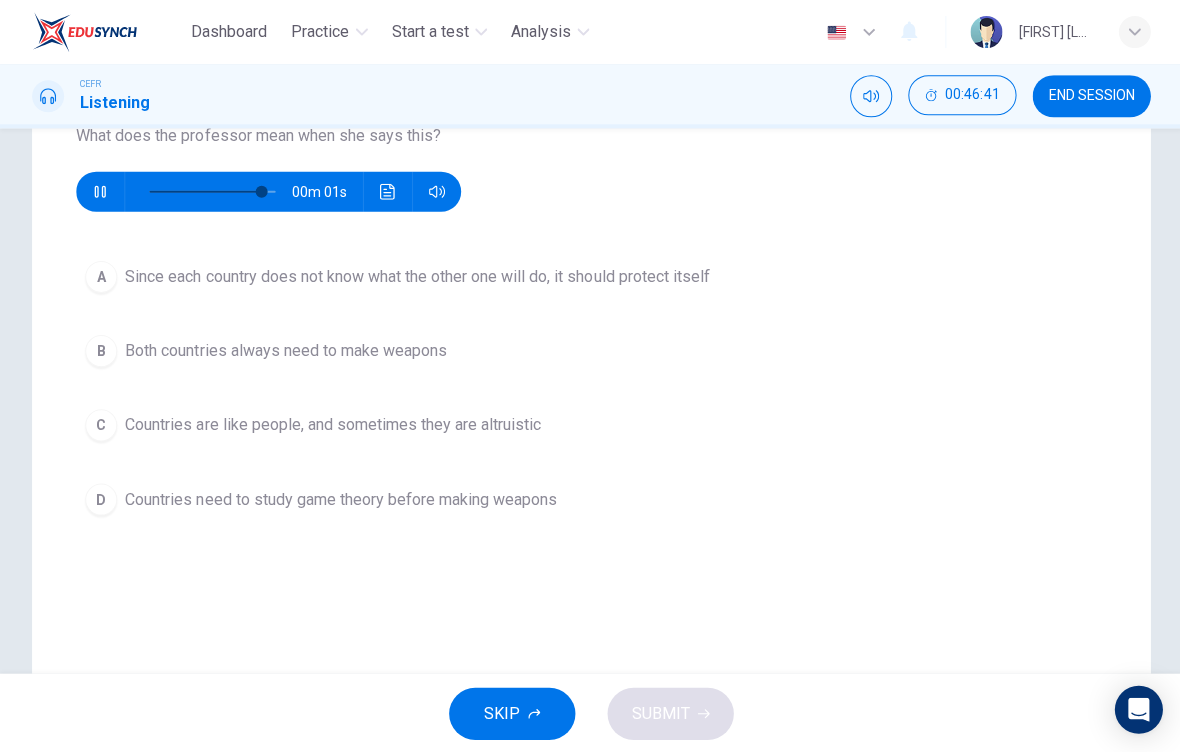 click on "Countries need to study game theory before making weapons" at bounding box center (416, 276) 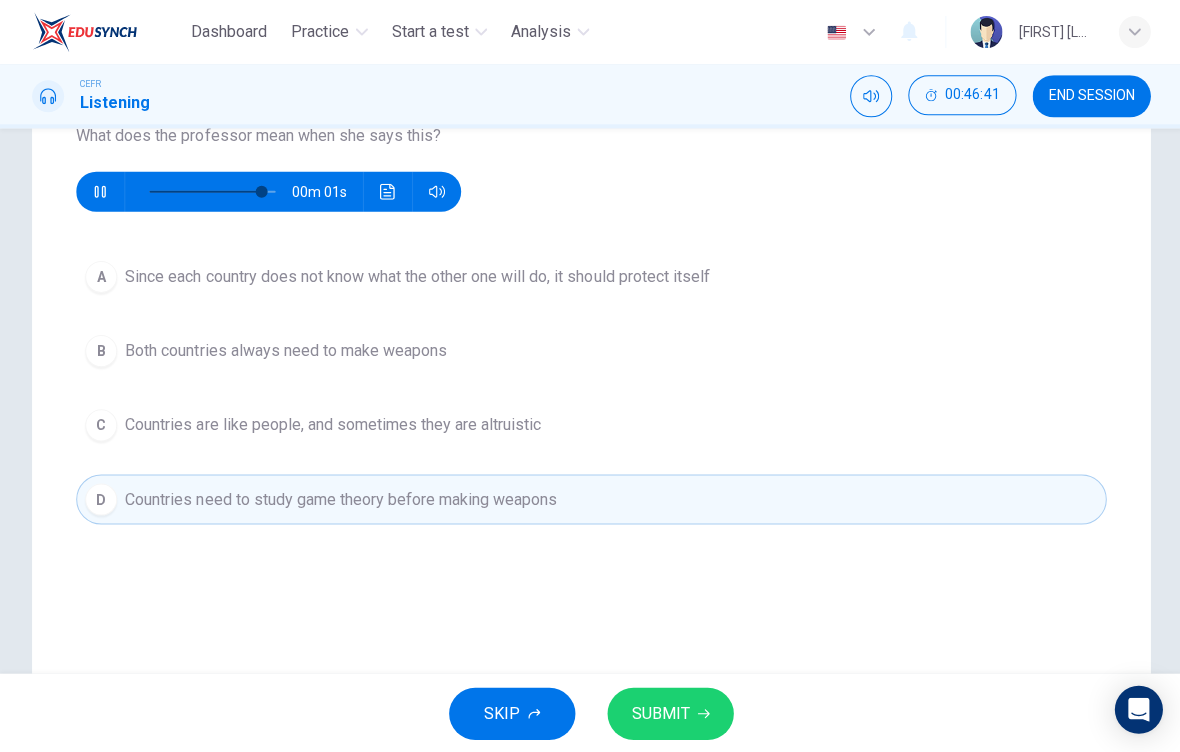 click on "SUBMIT" at bounding box center (659, 712) 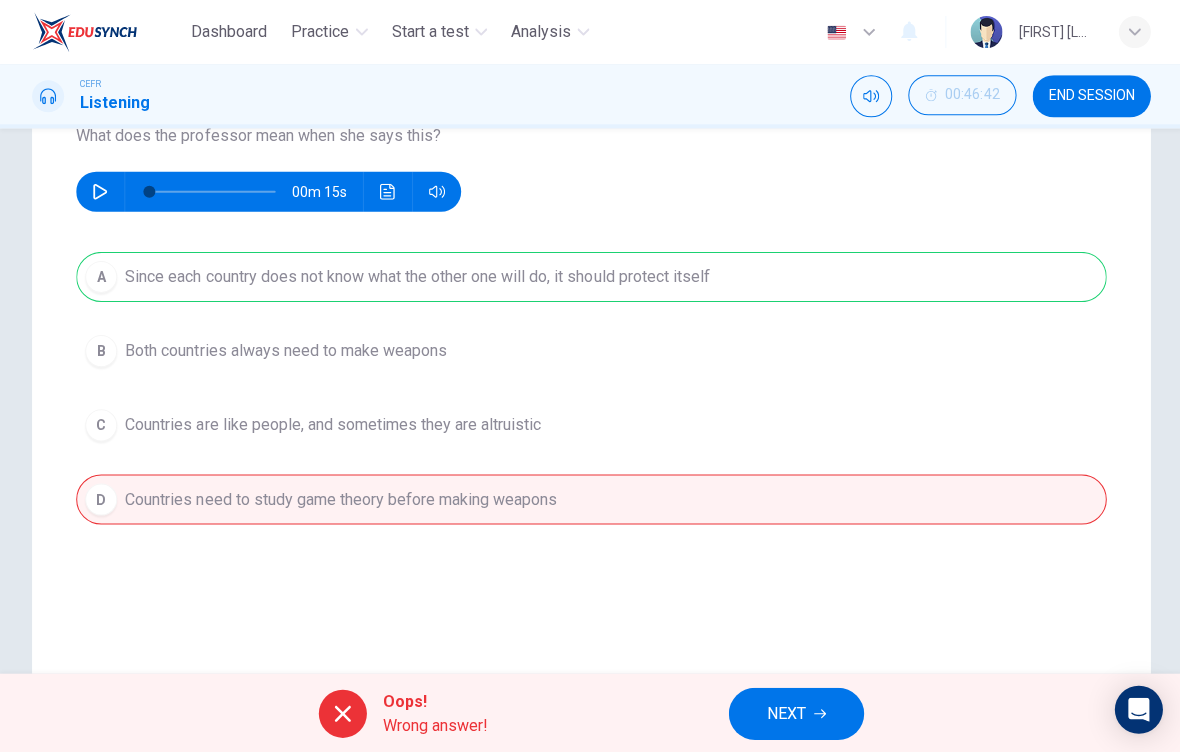 click on "NEXT" at bounding box center (784, 712) 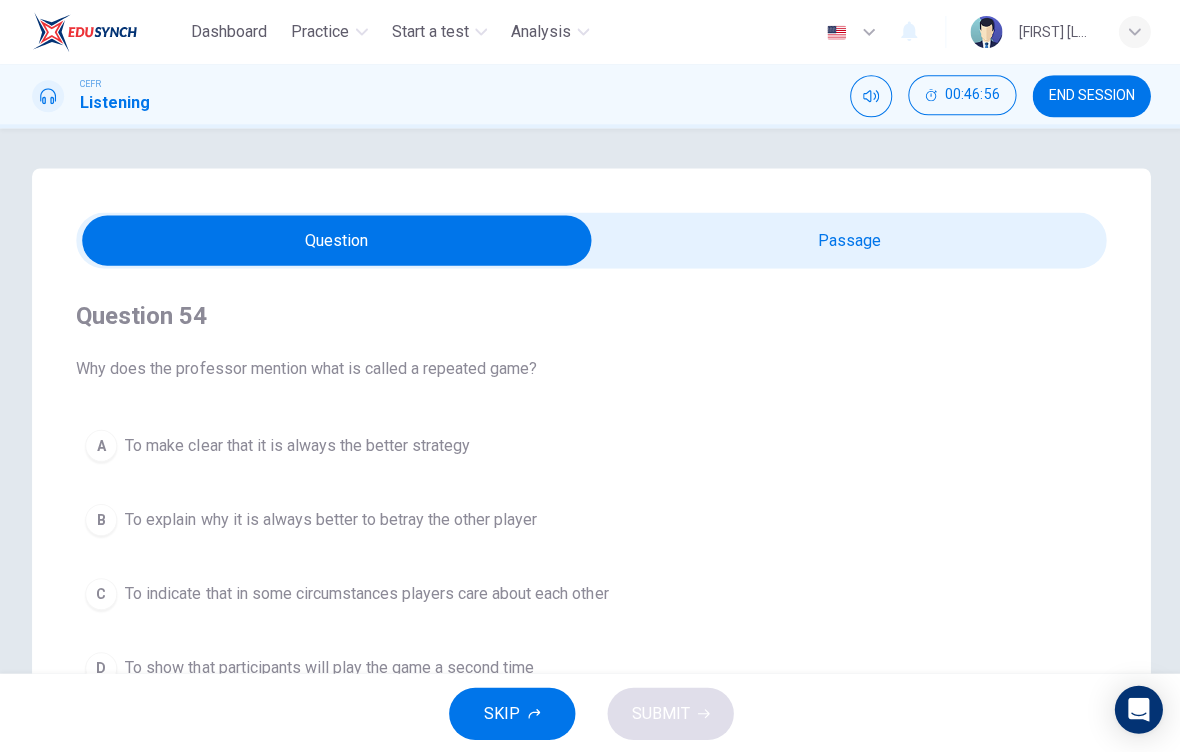 scroll, scrollTop: 0, scrollLeft: 0, axis: both 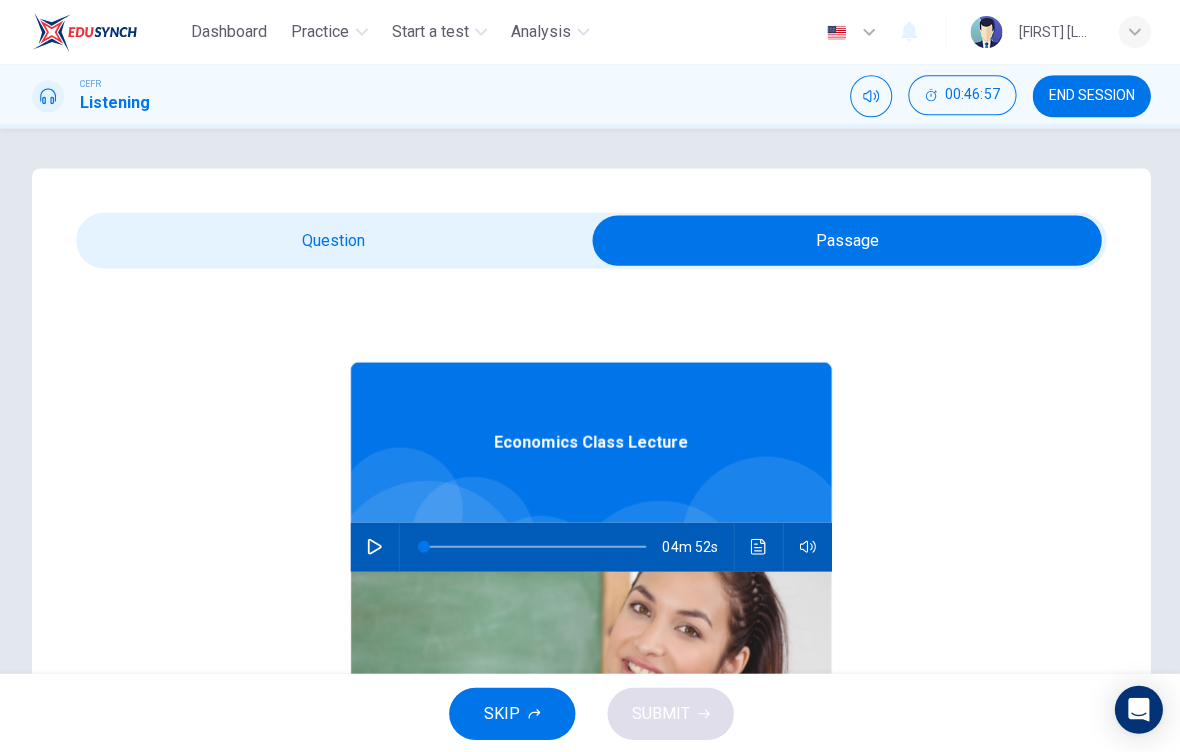 click at bounding box center (374, 546) 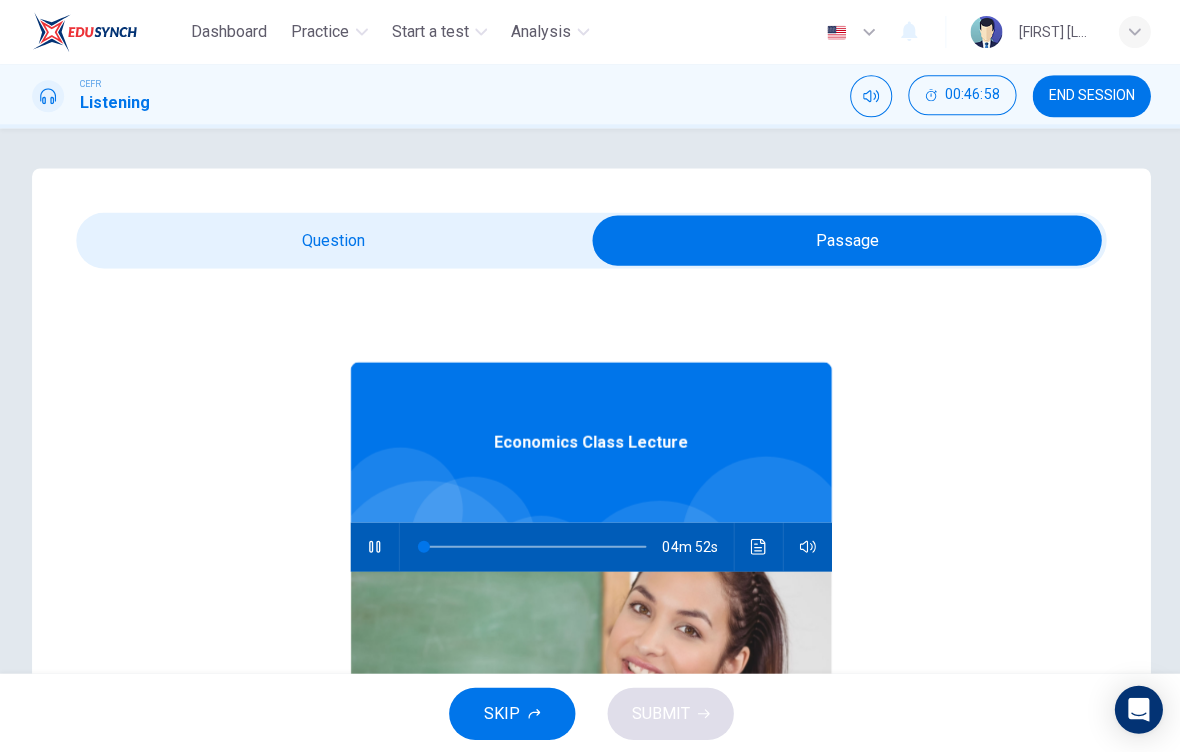 click at bounding box center (423, 546) 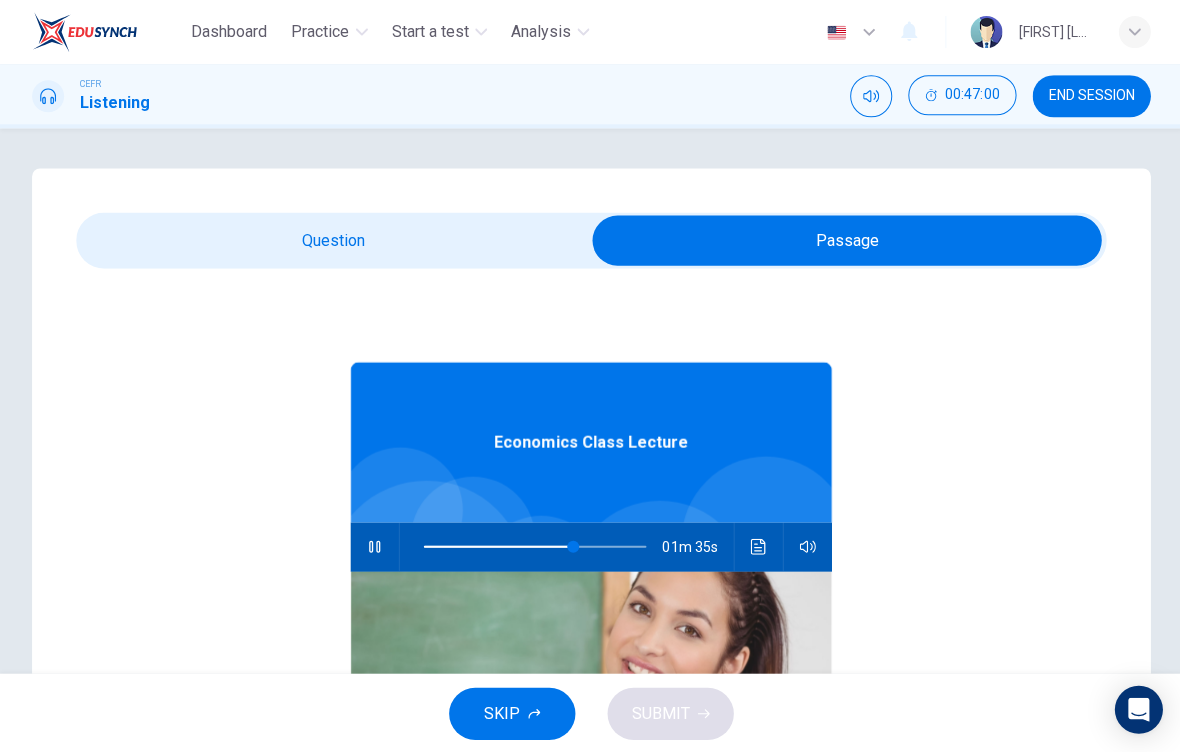 click at bounding box center [845, 240] 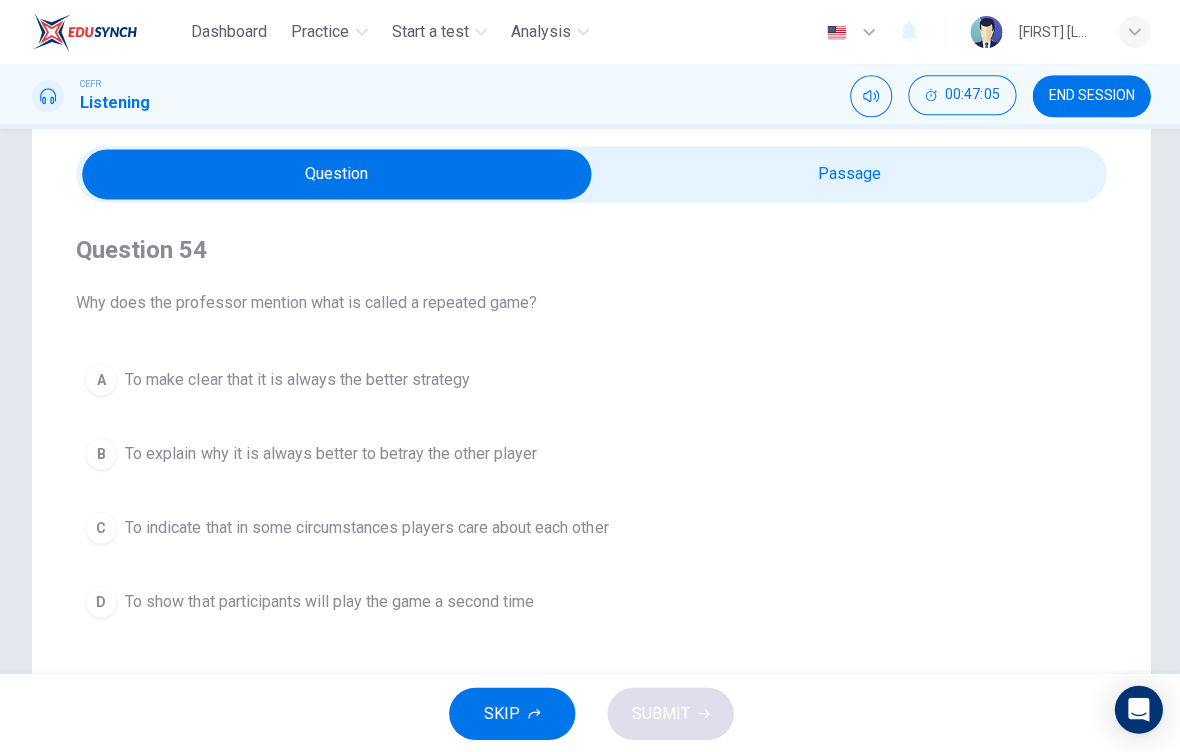 scroll, scrollTop: 61, scrollLeft: 0, axis: vertical 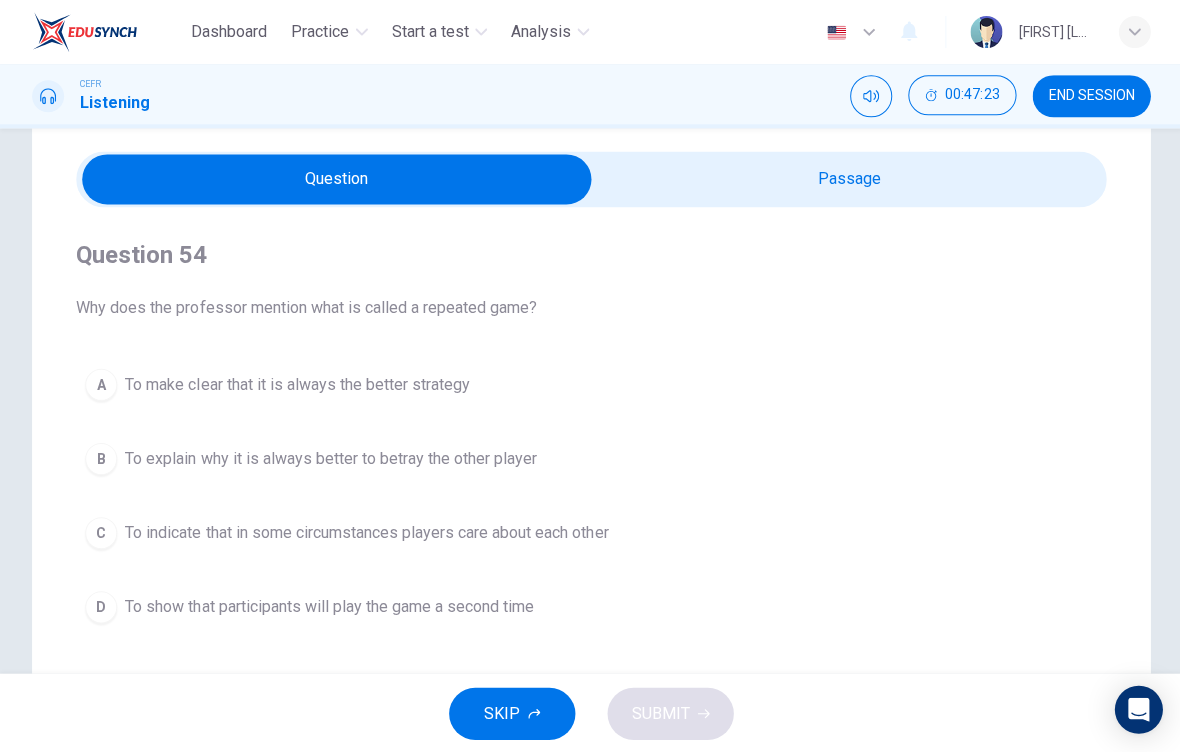 click at bounding box center [336, 179] 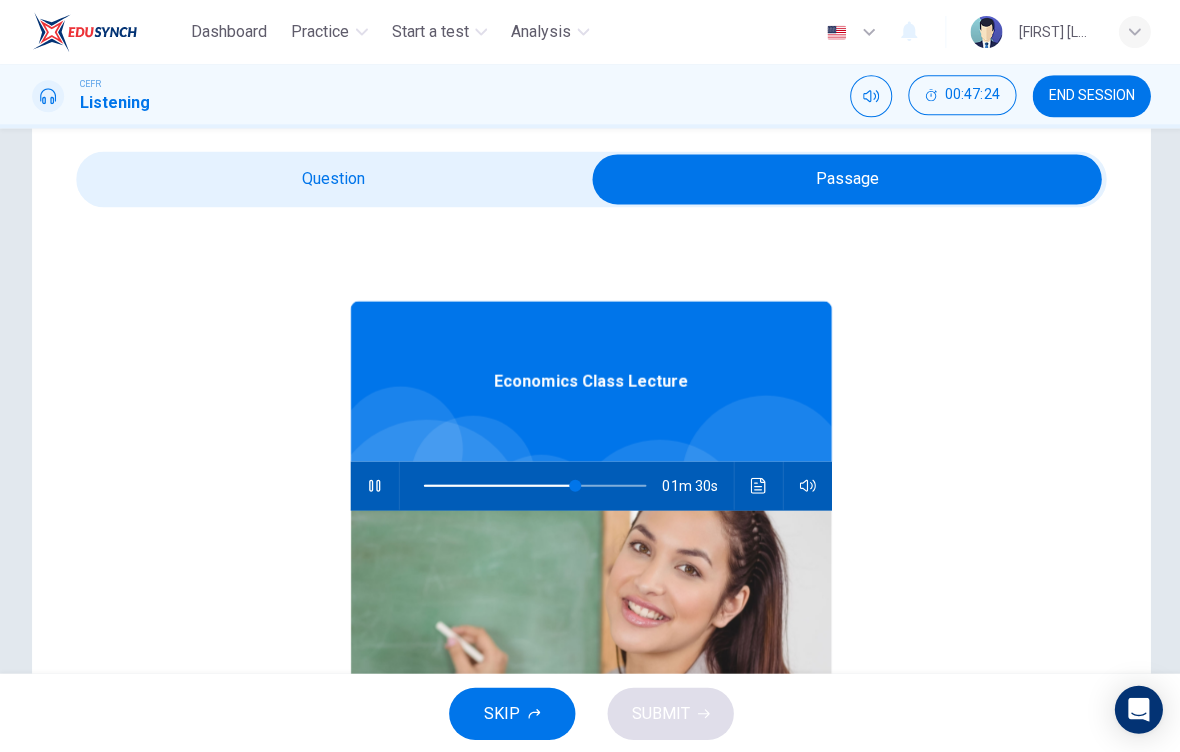 click at bounding box center [574, 485] 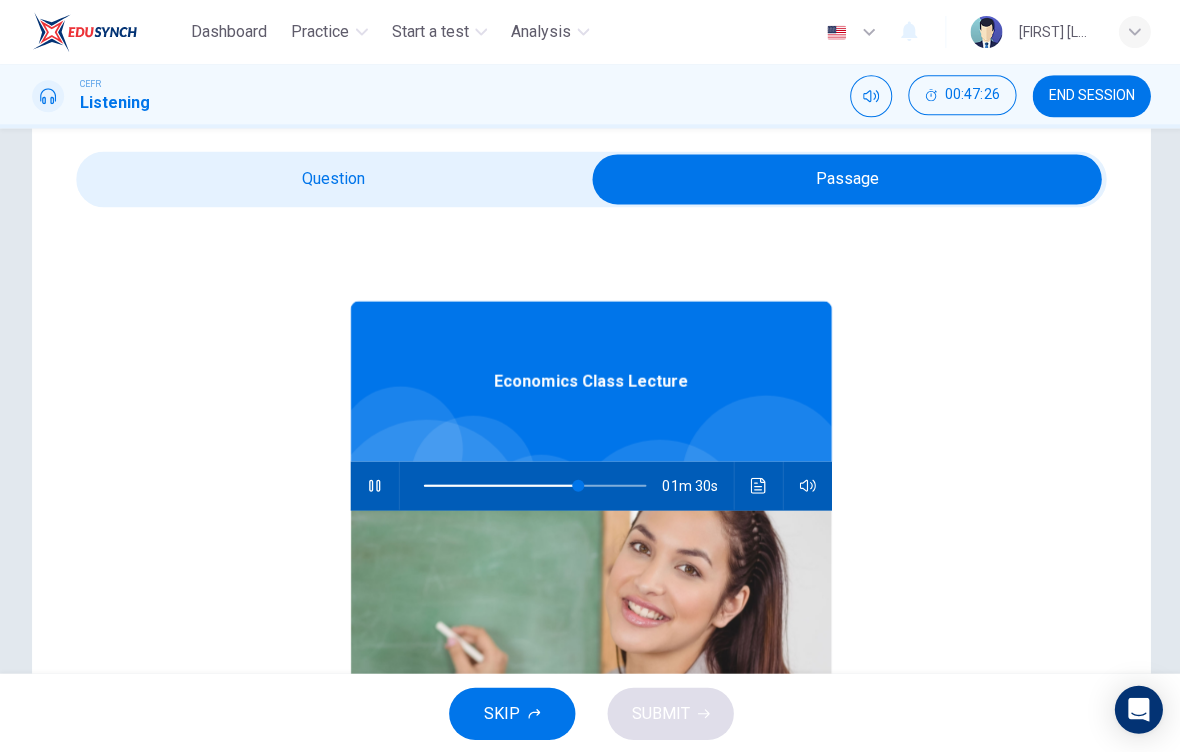 click at bounding box center [845, 179] 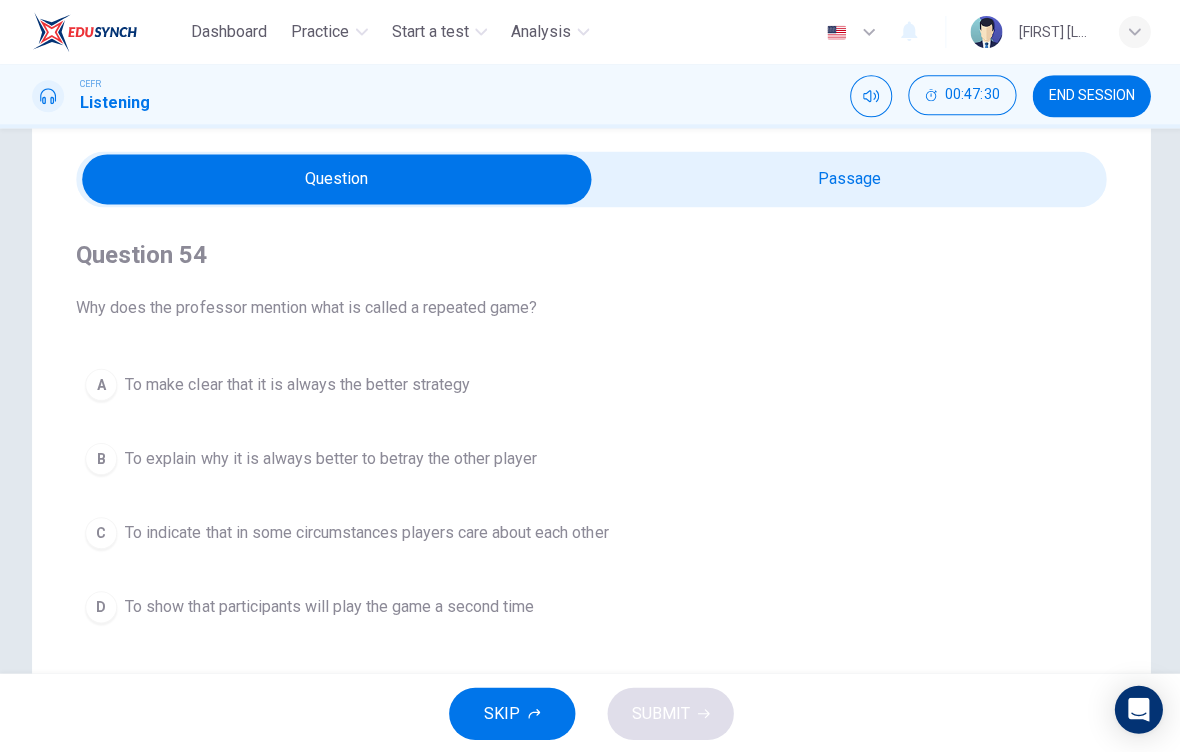 click at bounding box center [336, 179] 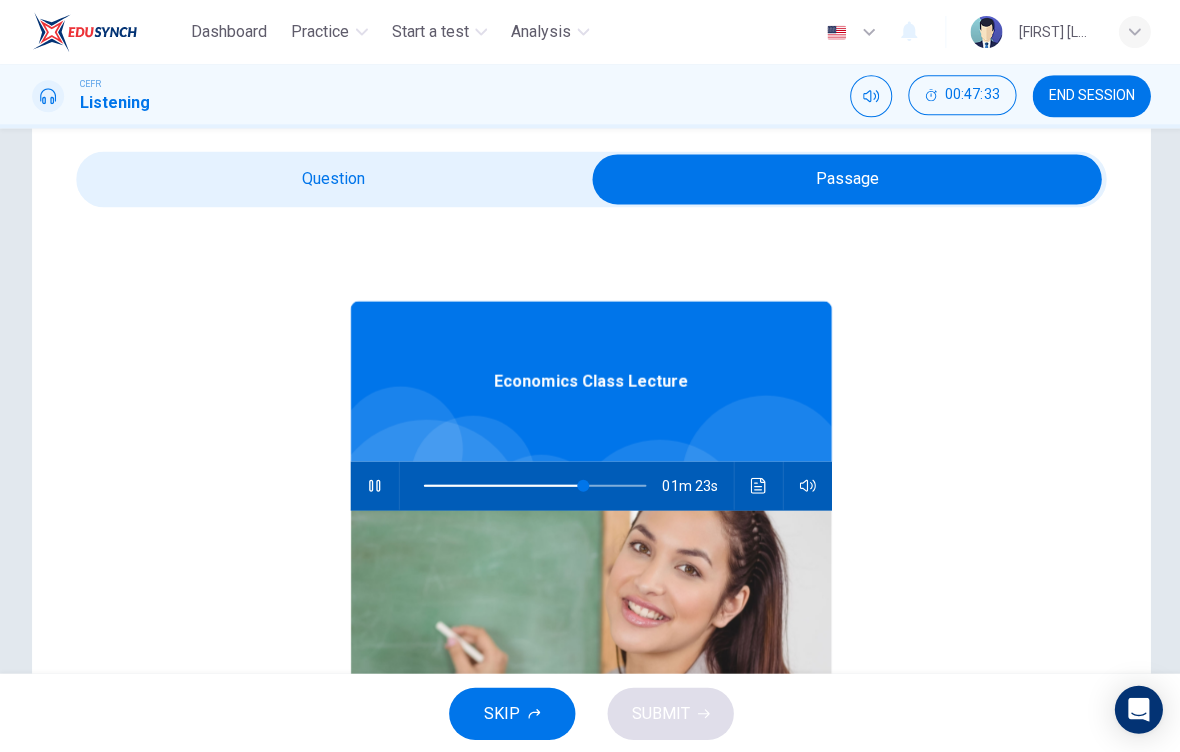 click at bounding box center [845, 179] 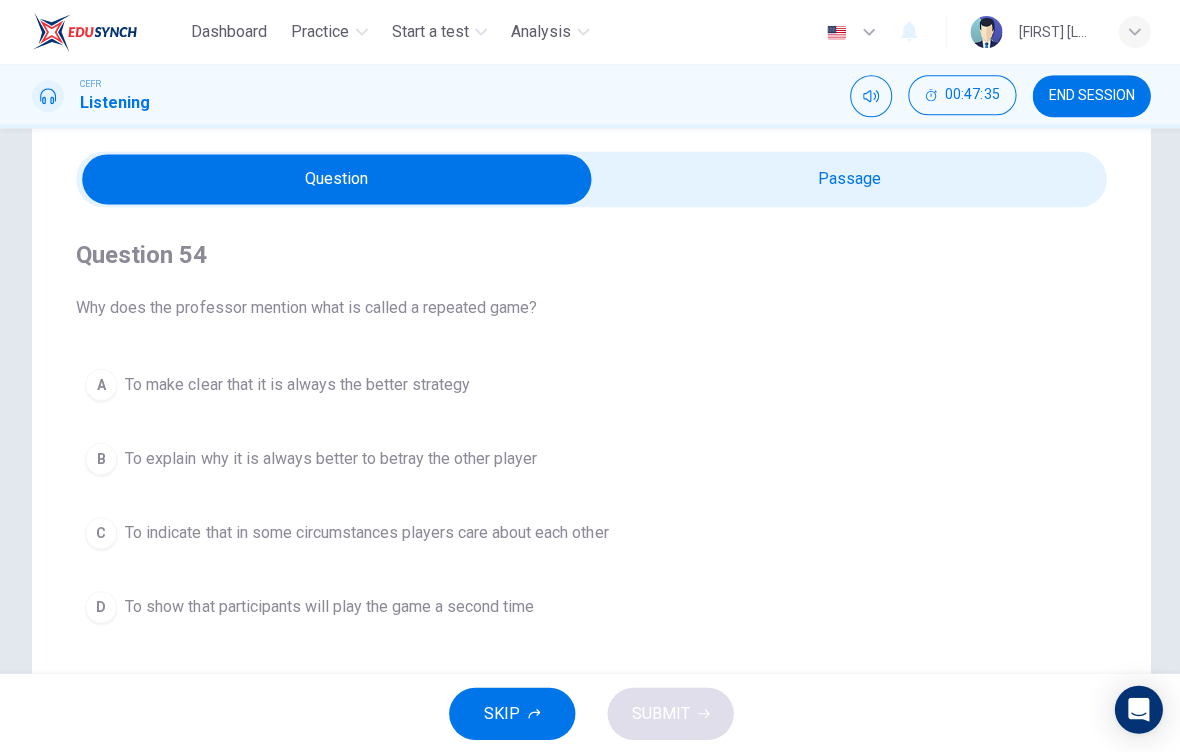 click at bounding box center (336, 179) 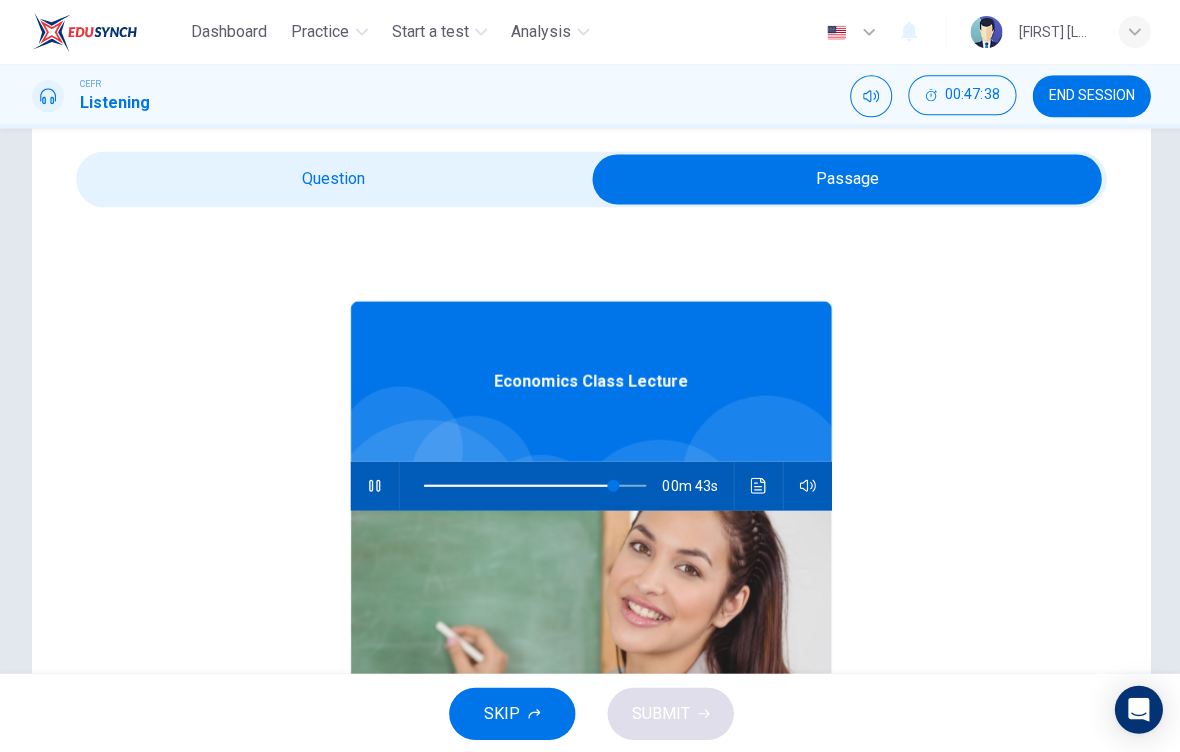 click at bounding box center (612, 485) 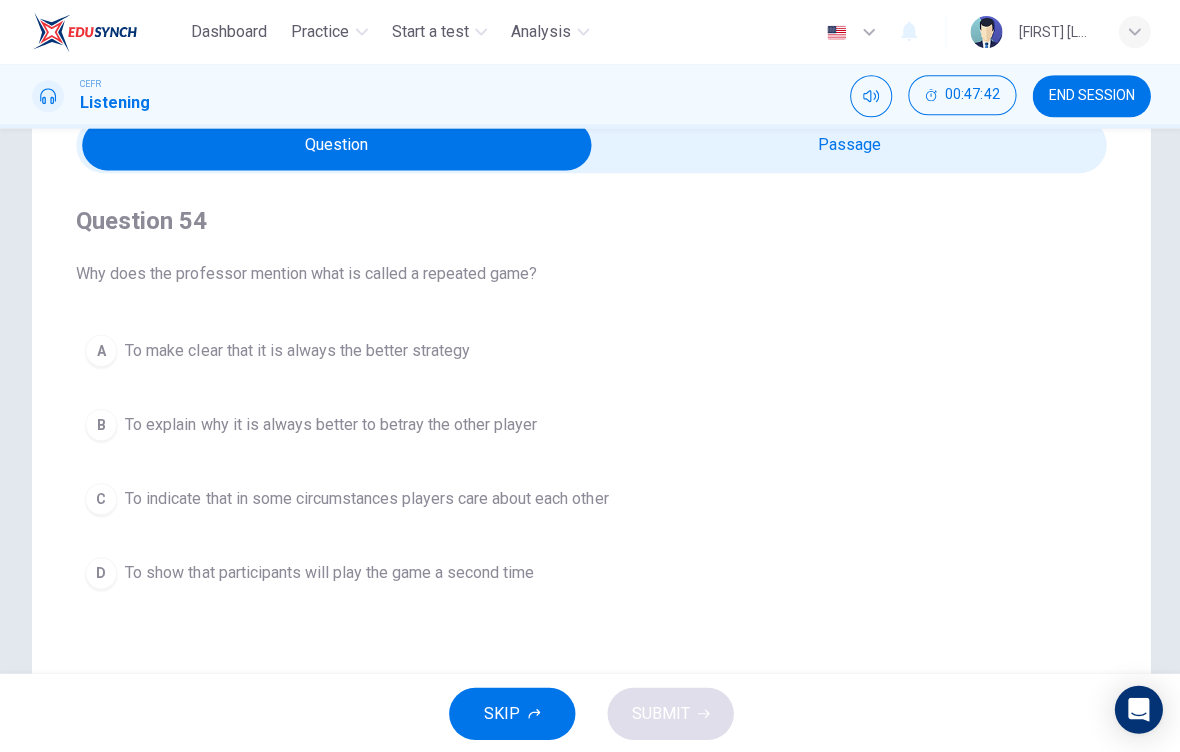 scroll, scrollTop: 95, scrollLeft: 0, axis: vertical 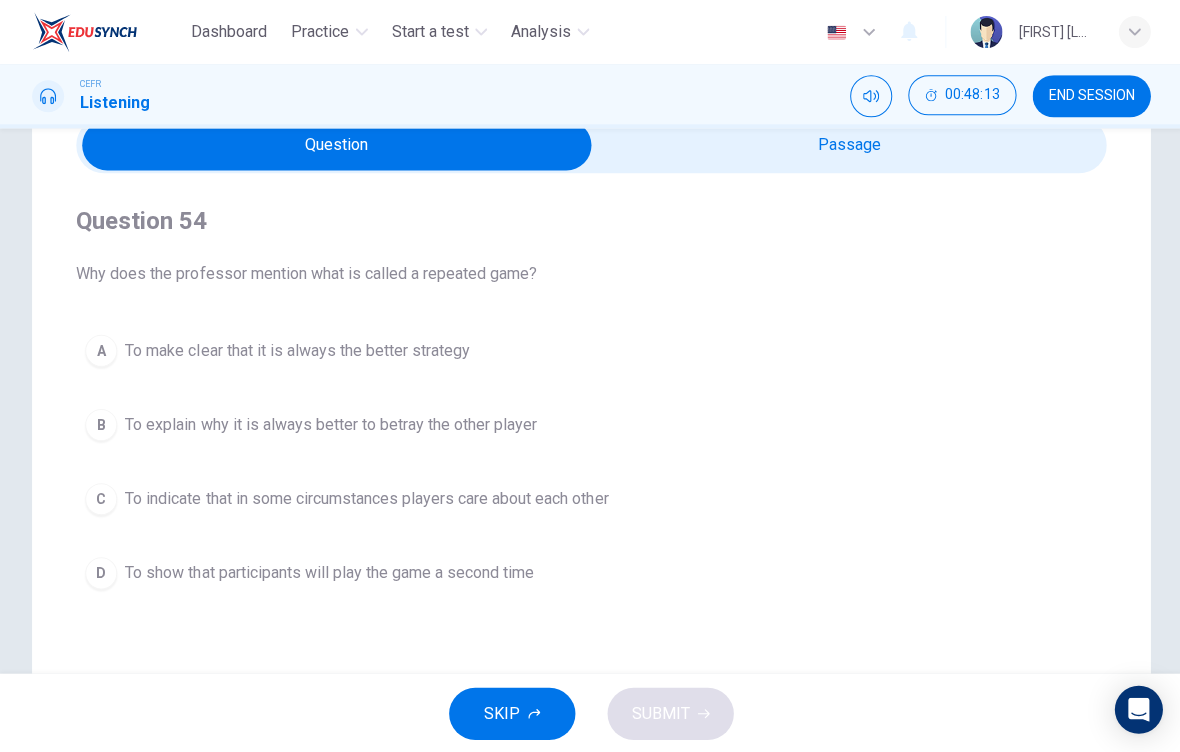 click on "C" at bounding box center (101, 350) 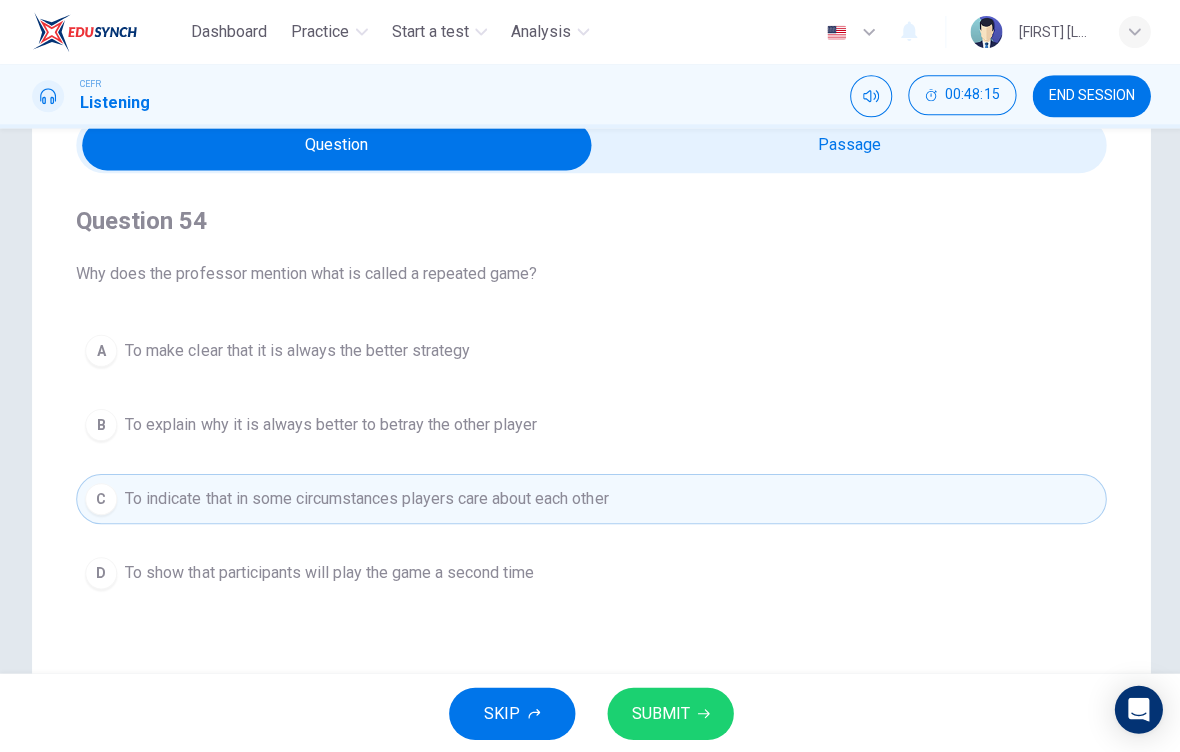 click on "SUBMIT" at bounding box center [669, 712] 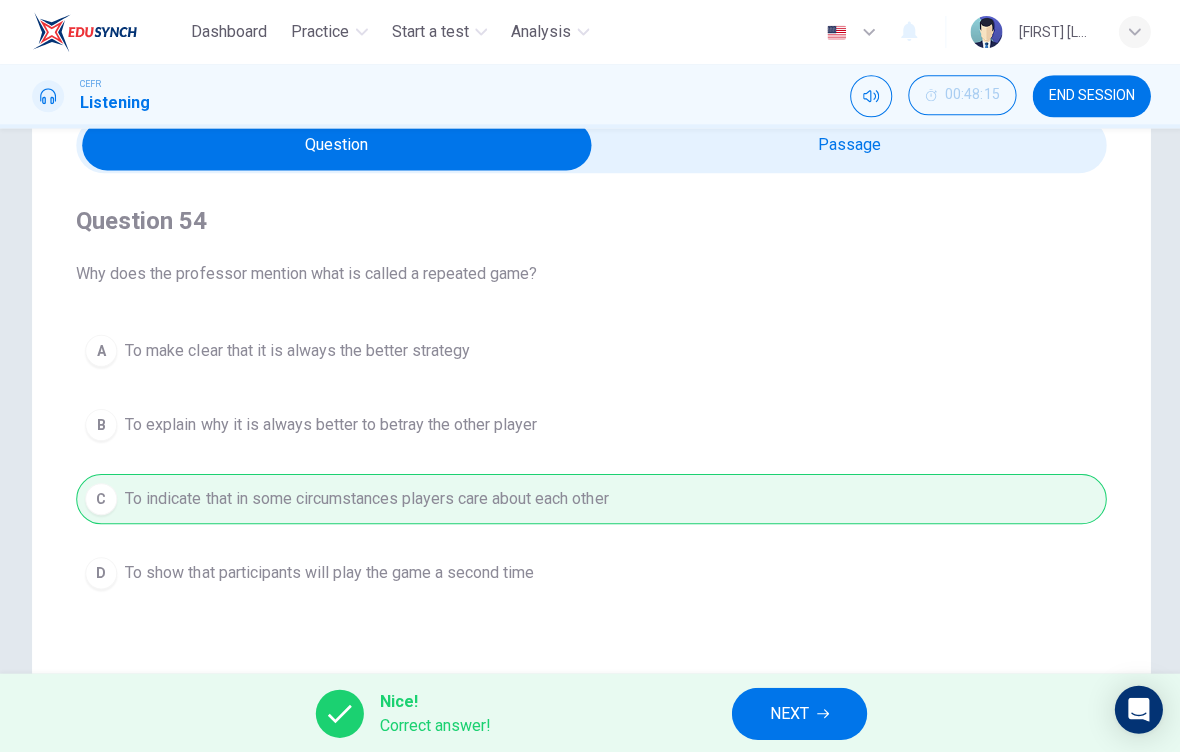 click on "NEXT" at bounding box center [787, 712] 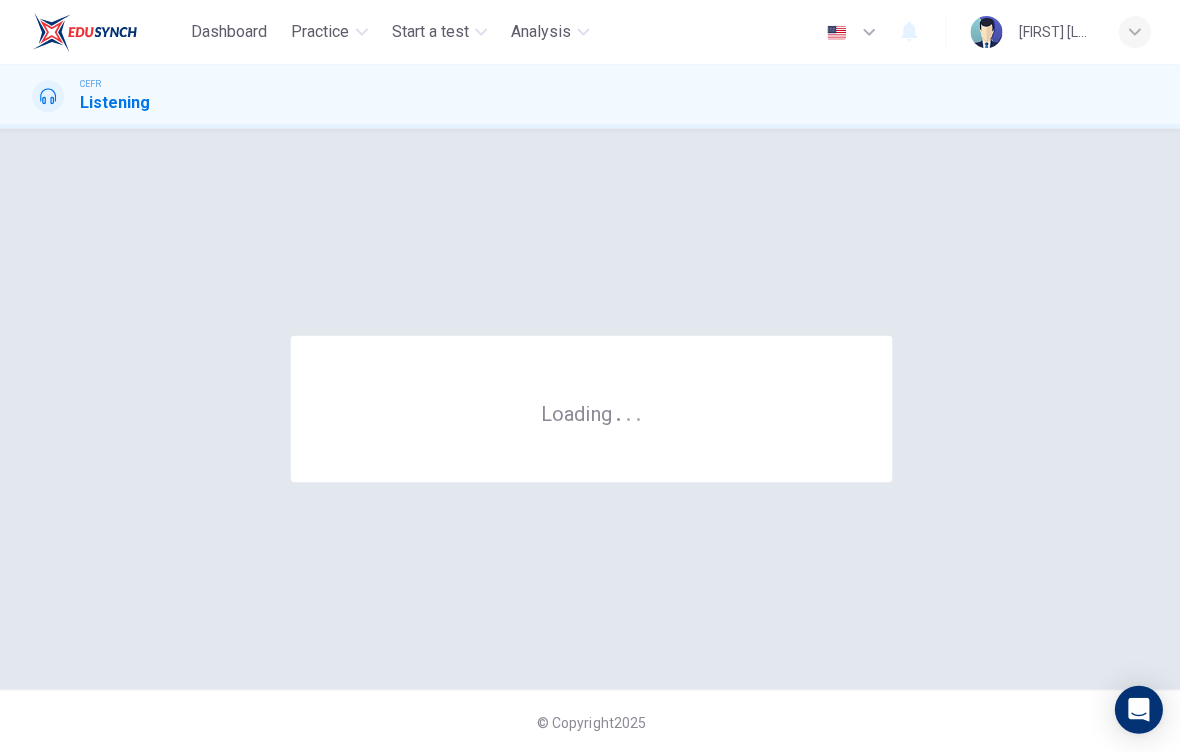 scroll, scrollTop: 0, scrollLeft: 0, axis: both 